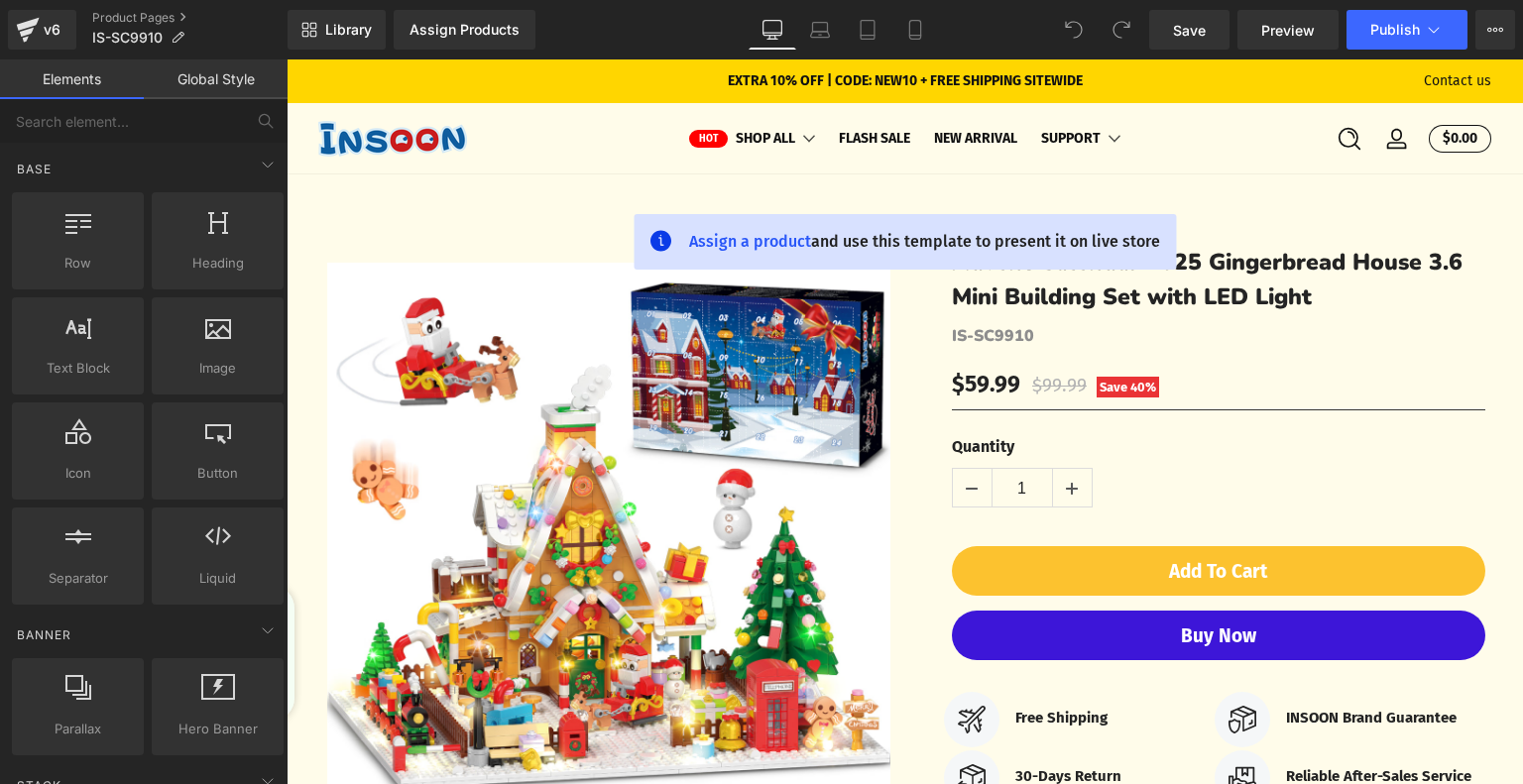 scroll, scrollTop: 0, scrollLeft: 0, axis: both 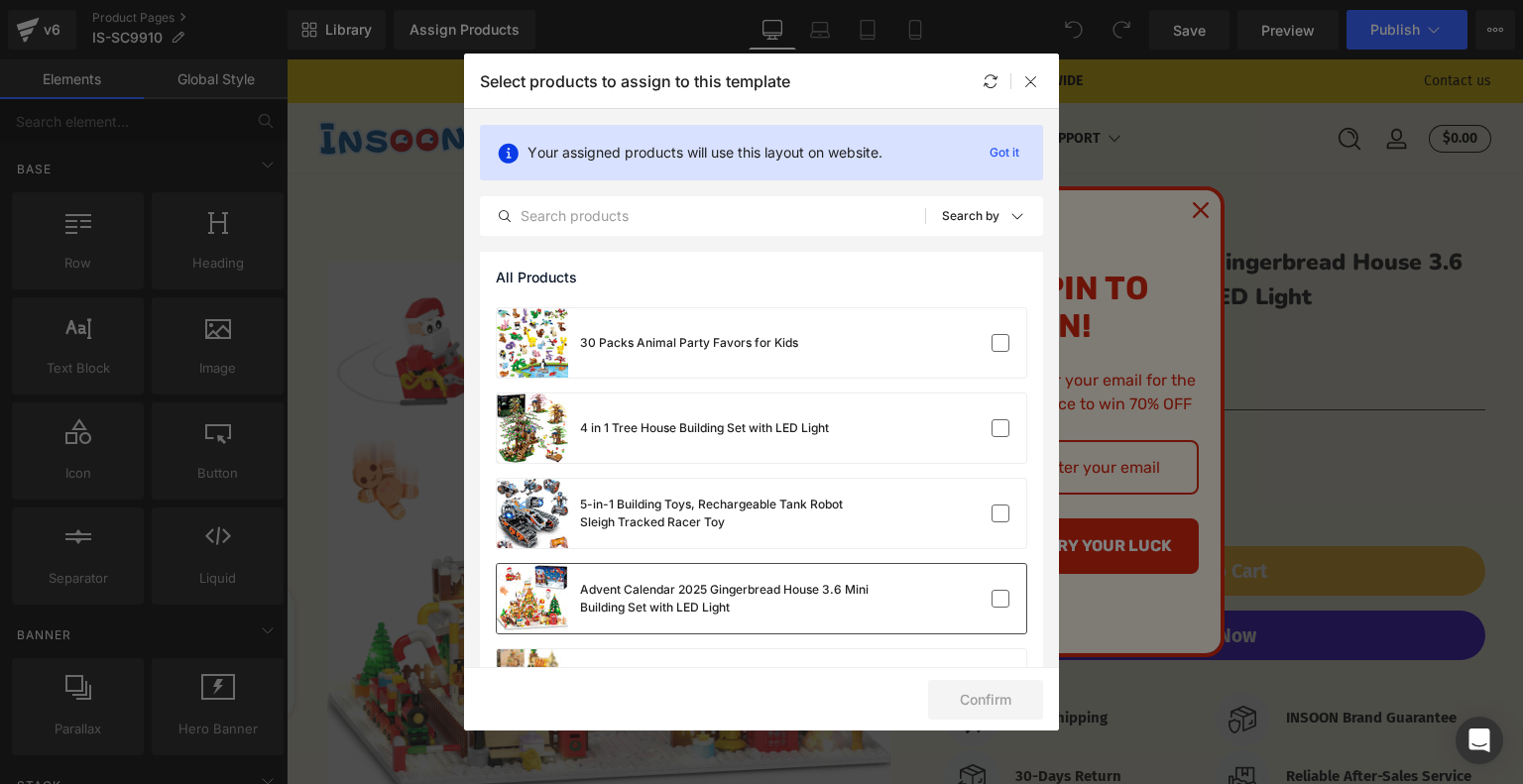 click on "Advent Calendar 2025 Gingerbread House 3.6 Mini Building Set with LED Light" at bounding box center [729, 599] 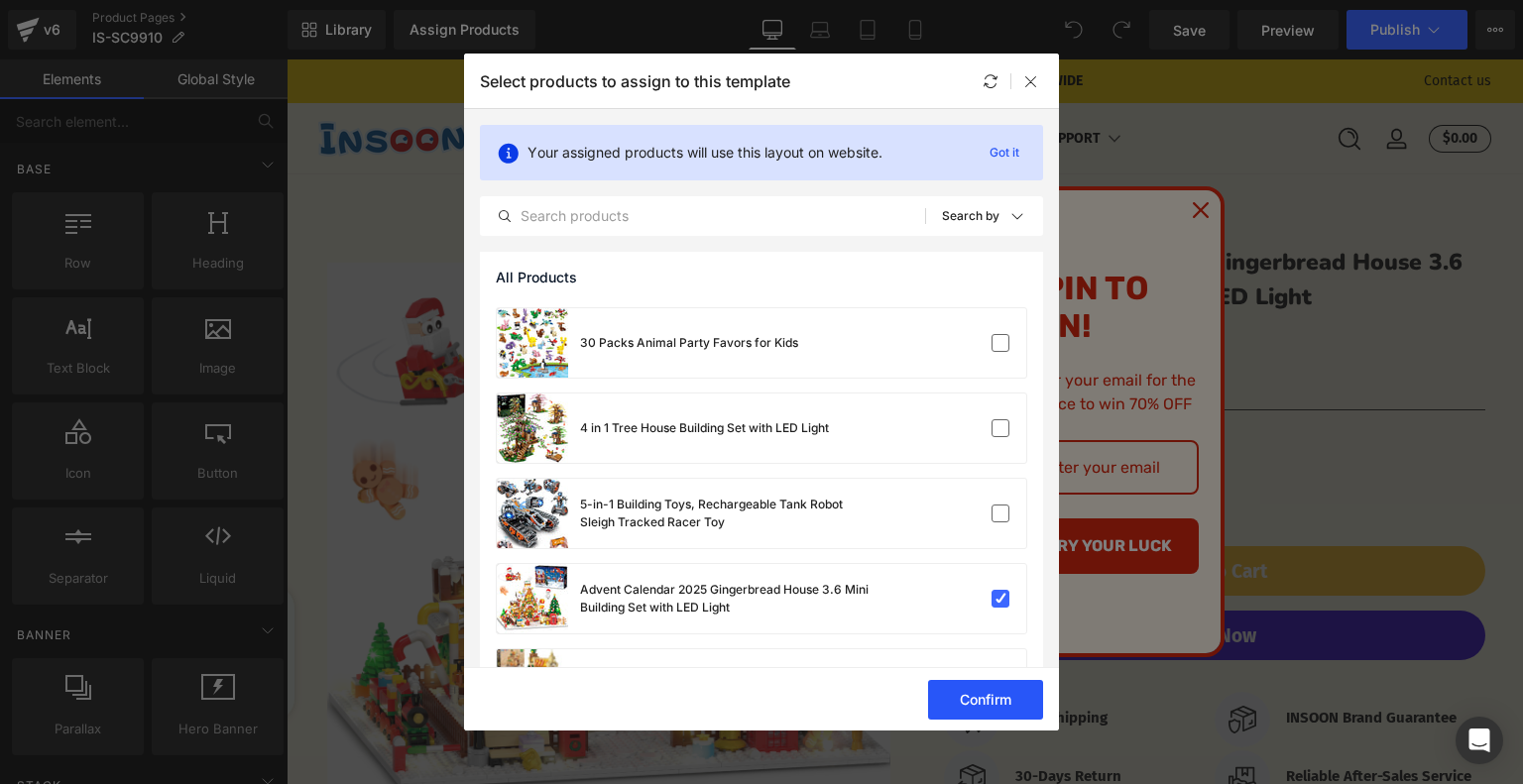 click on "Confirm" at bounding box center [986, 700] 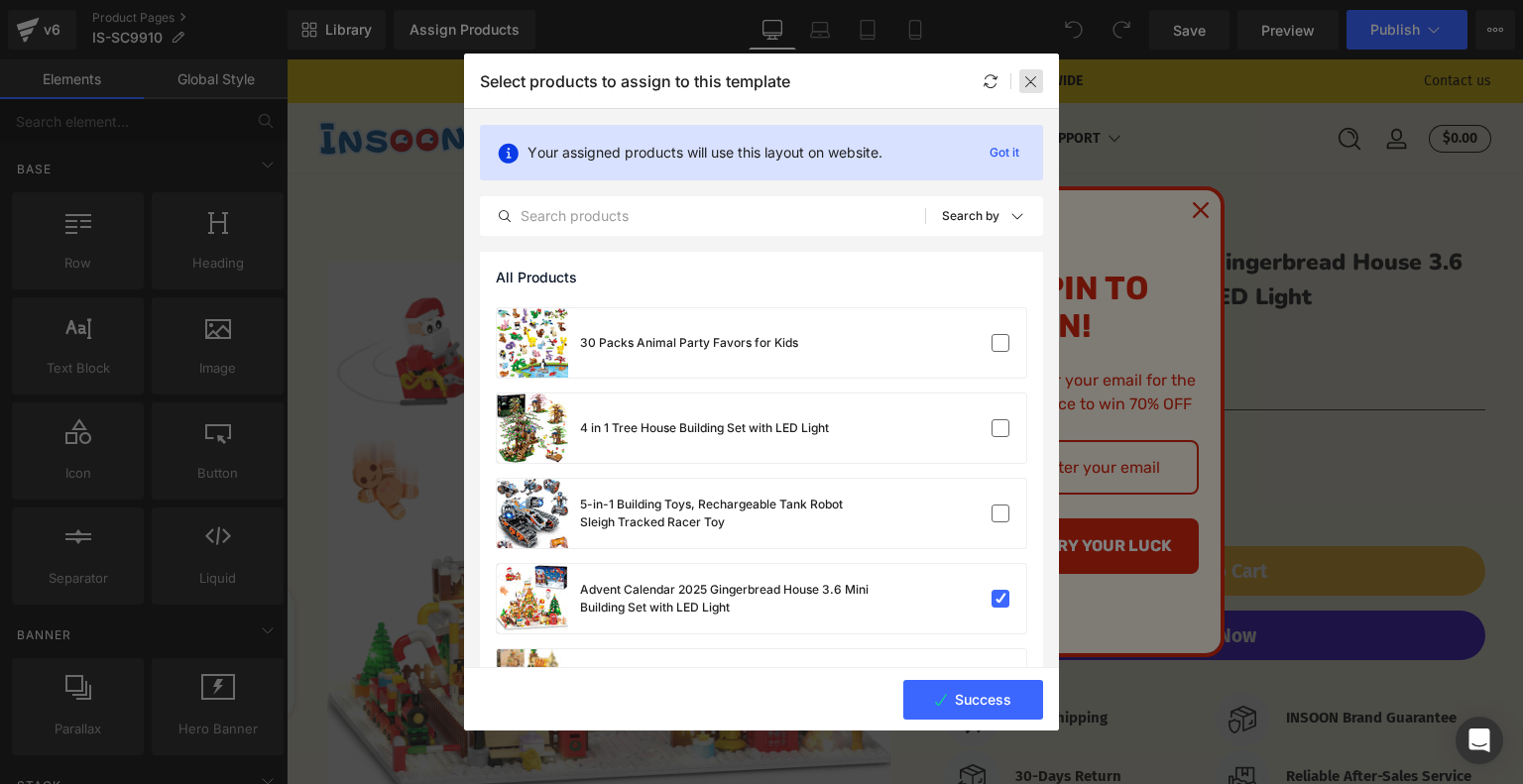 click at bounding box center (1031, 81) 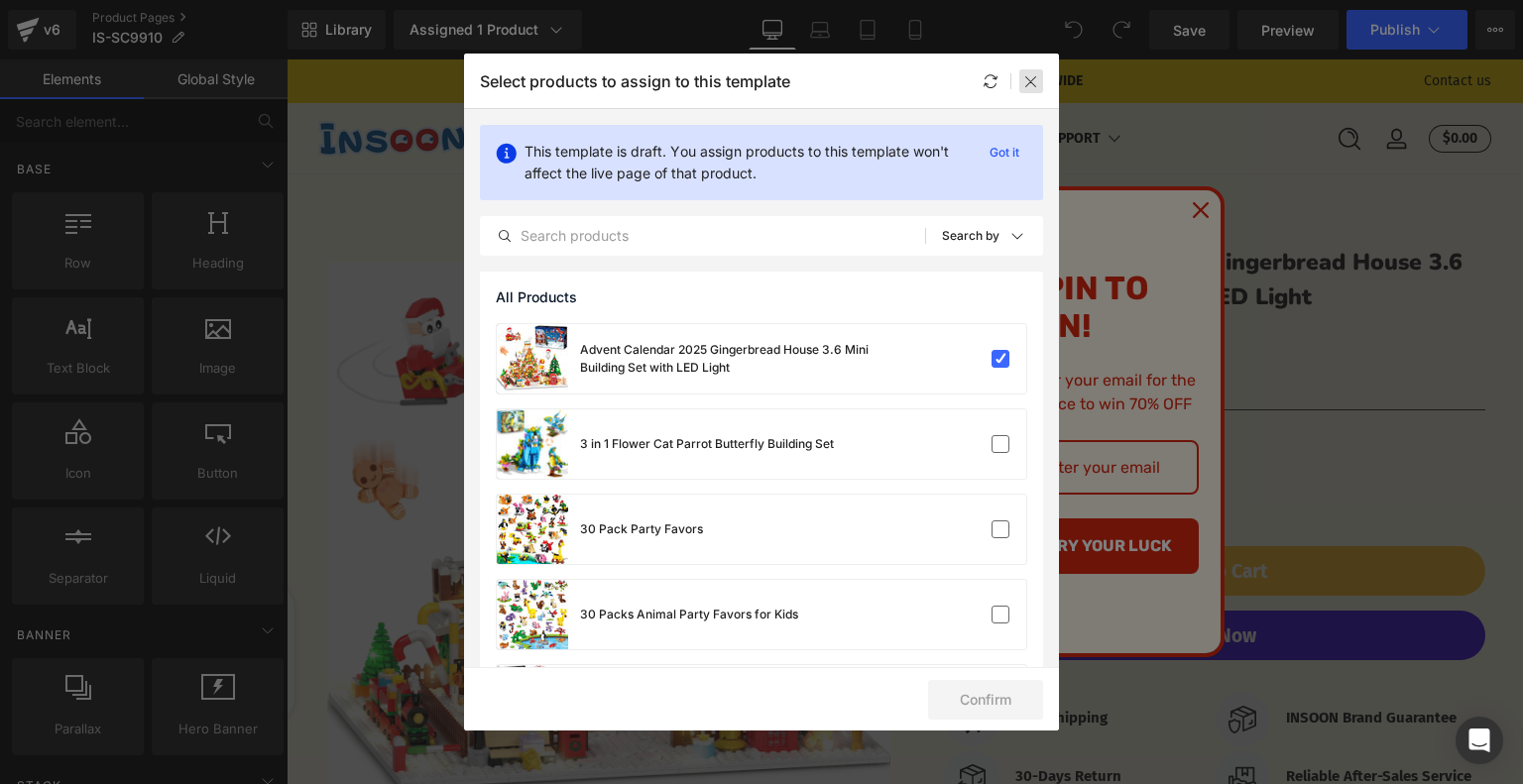 click at bounding box center (1031, 81) 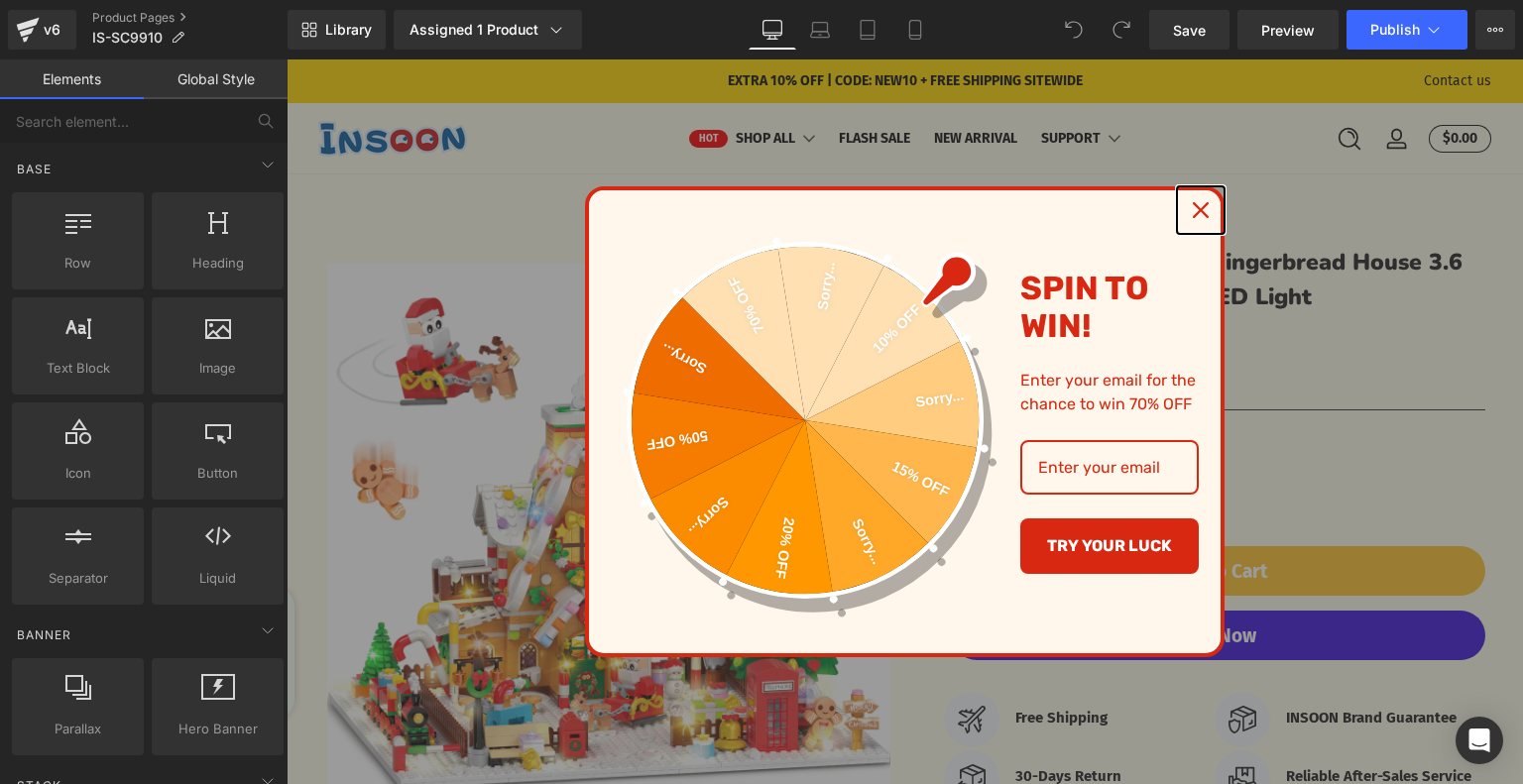 click 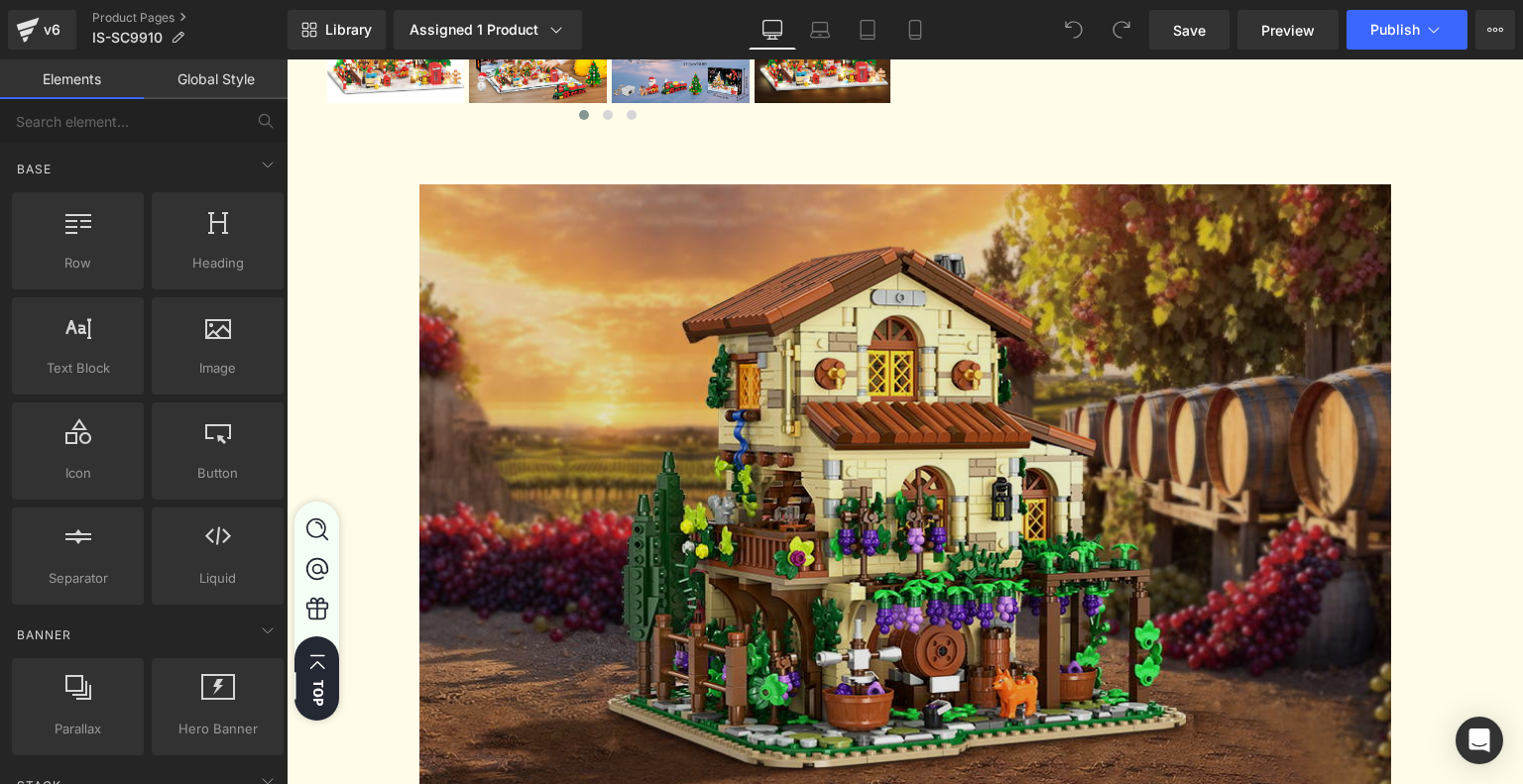 scroll, scrollTop: 892, scrollLeft: 0, axis: vertical 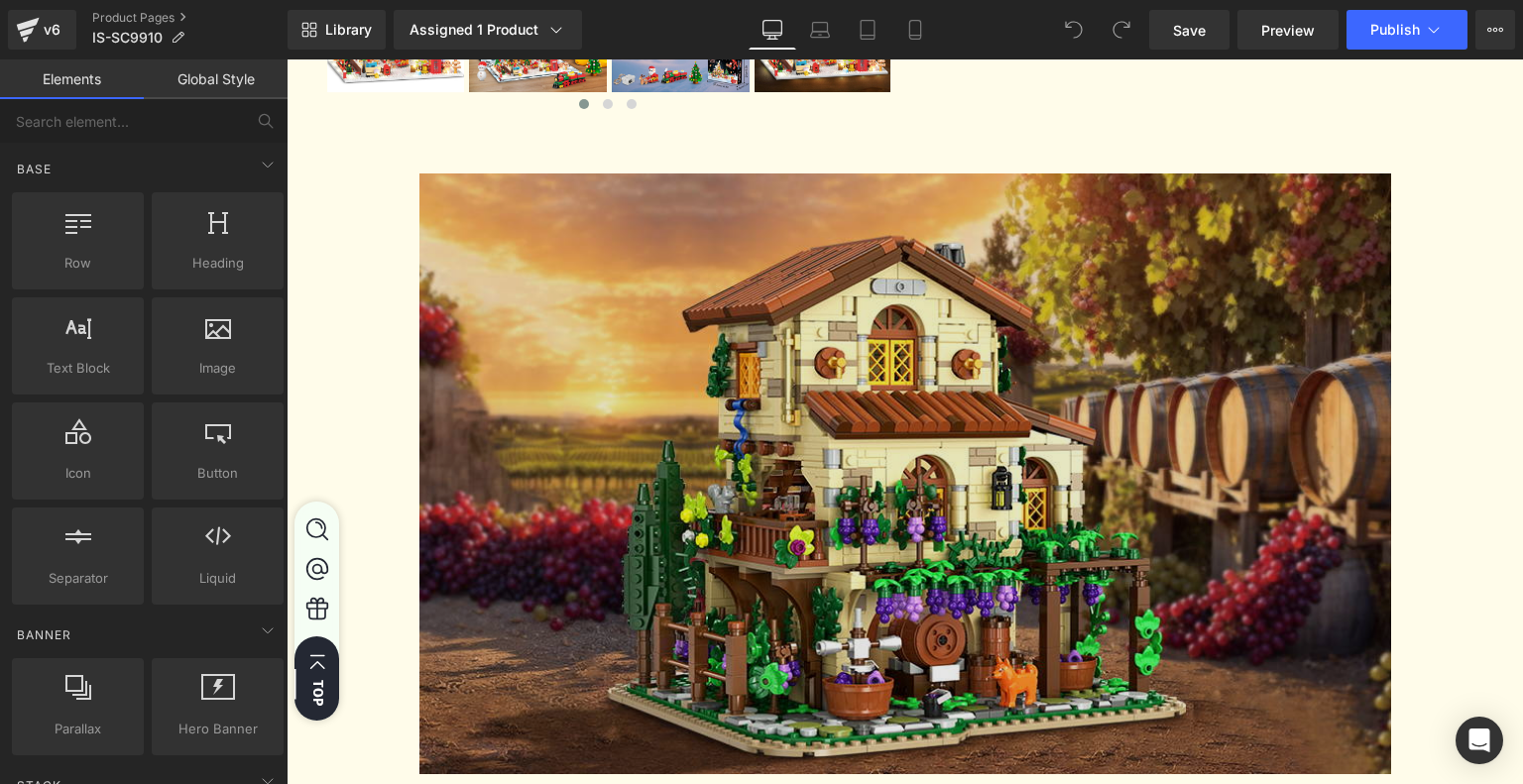 click at bounding box center (905, 474) 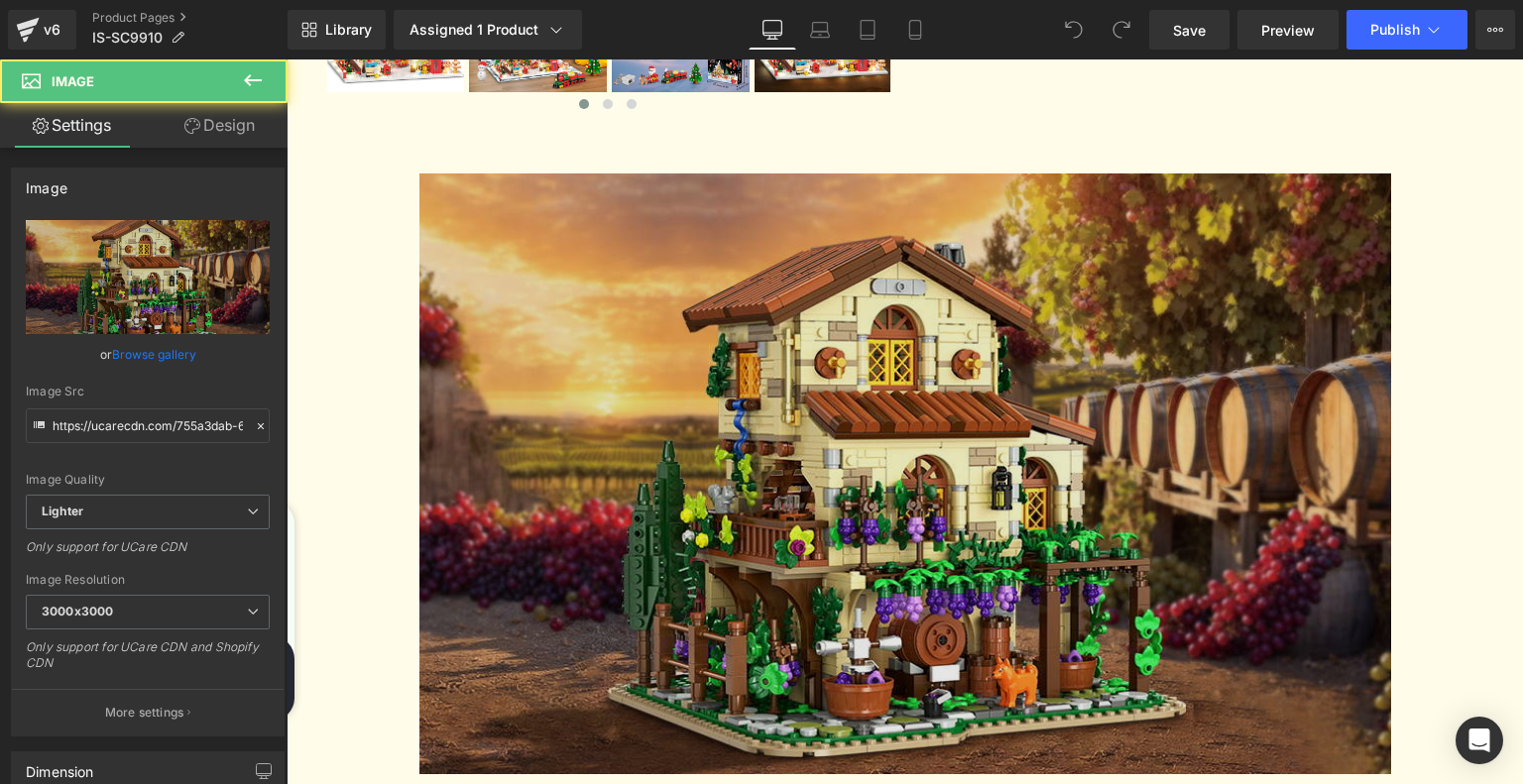 drag, startPoint x: 866, startPoint y: 368, endPoint x: 797, endPoint y: 359, distance: 69.58448 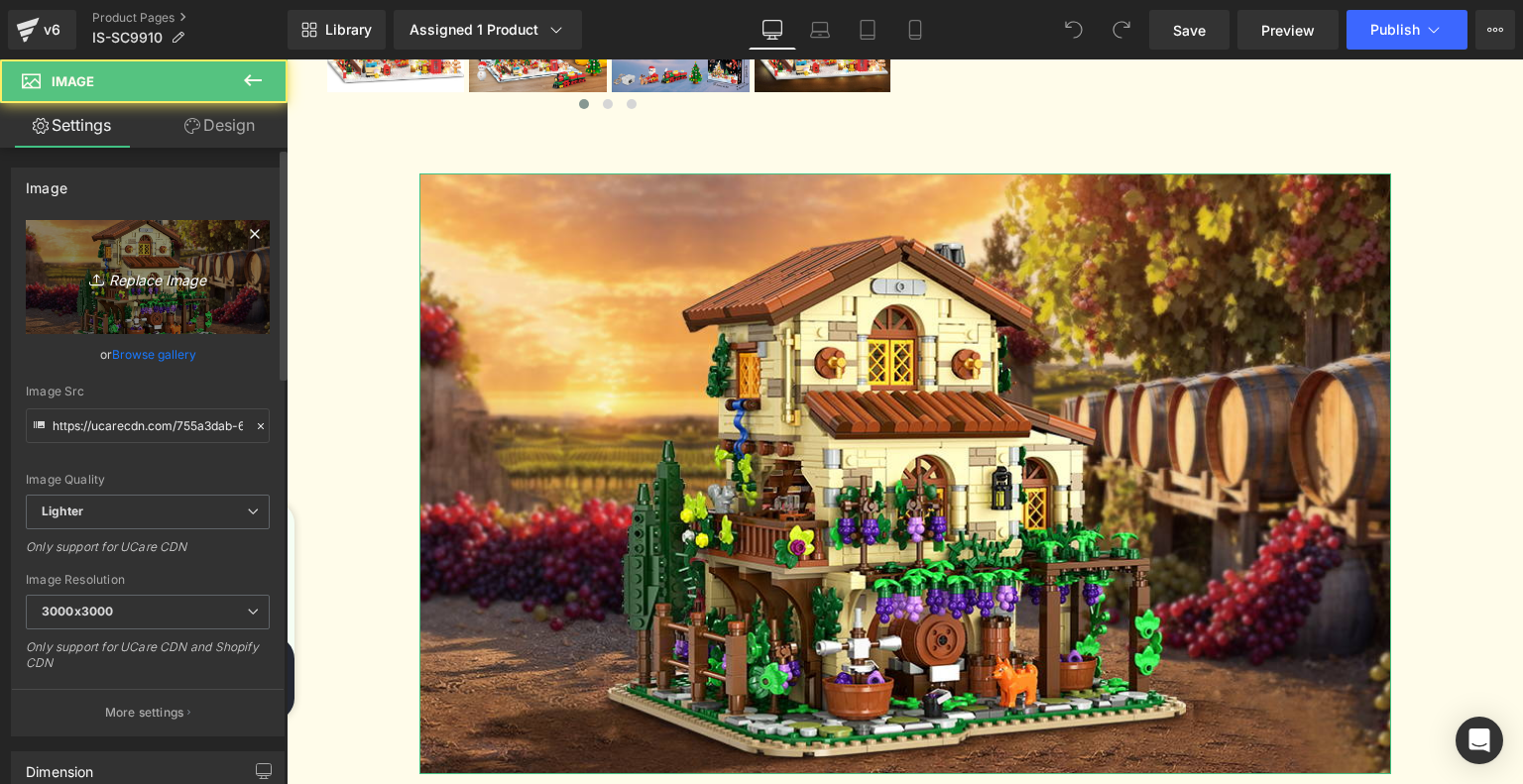 click on "Replace Image" at bounding box center (148, 277) 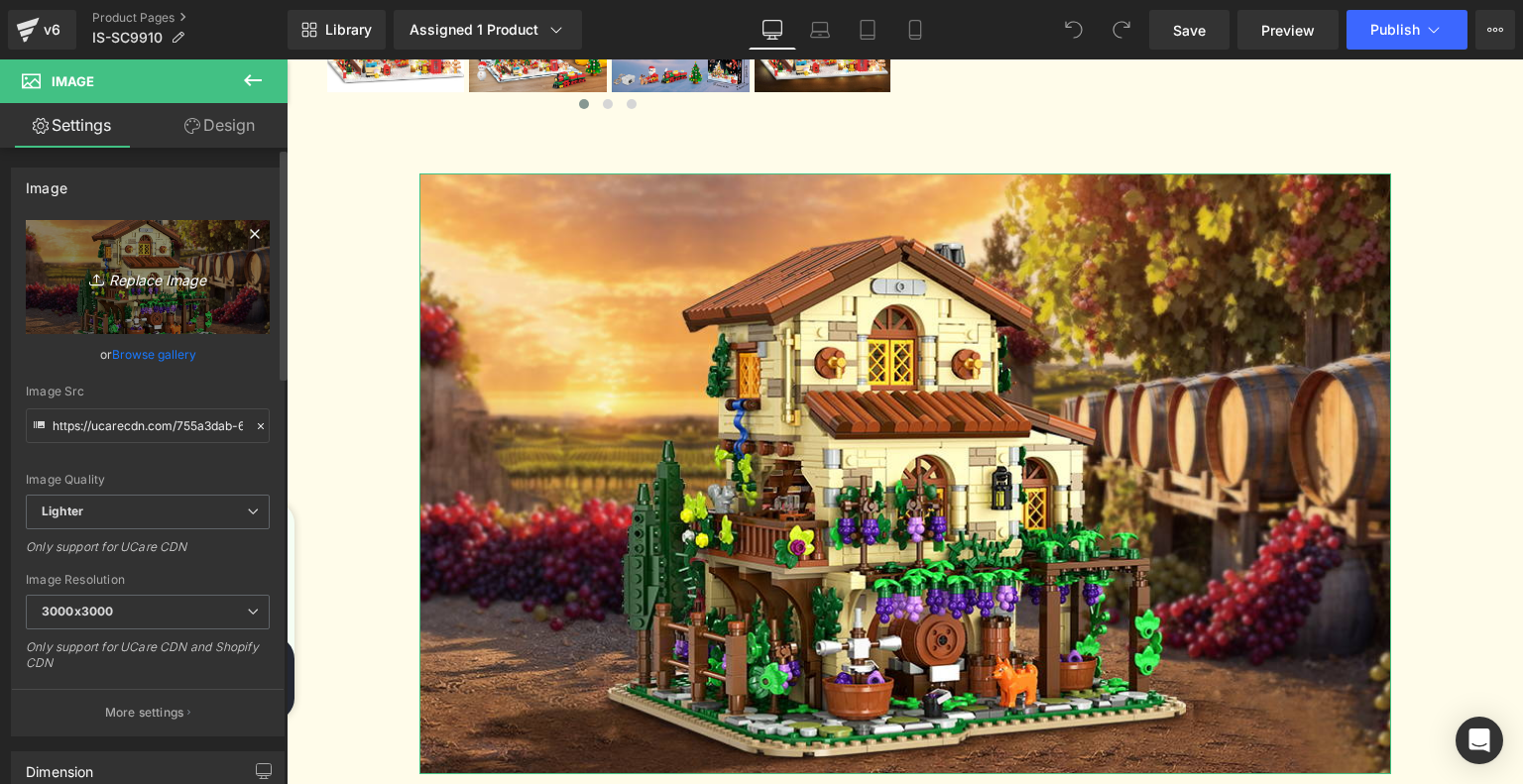 click on "Replace Image" at bounding box center [148, 277] 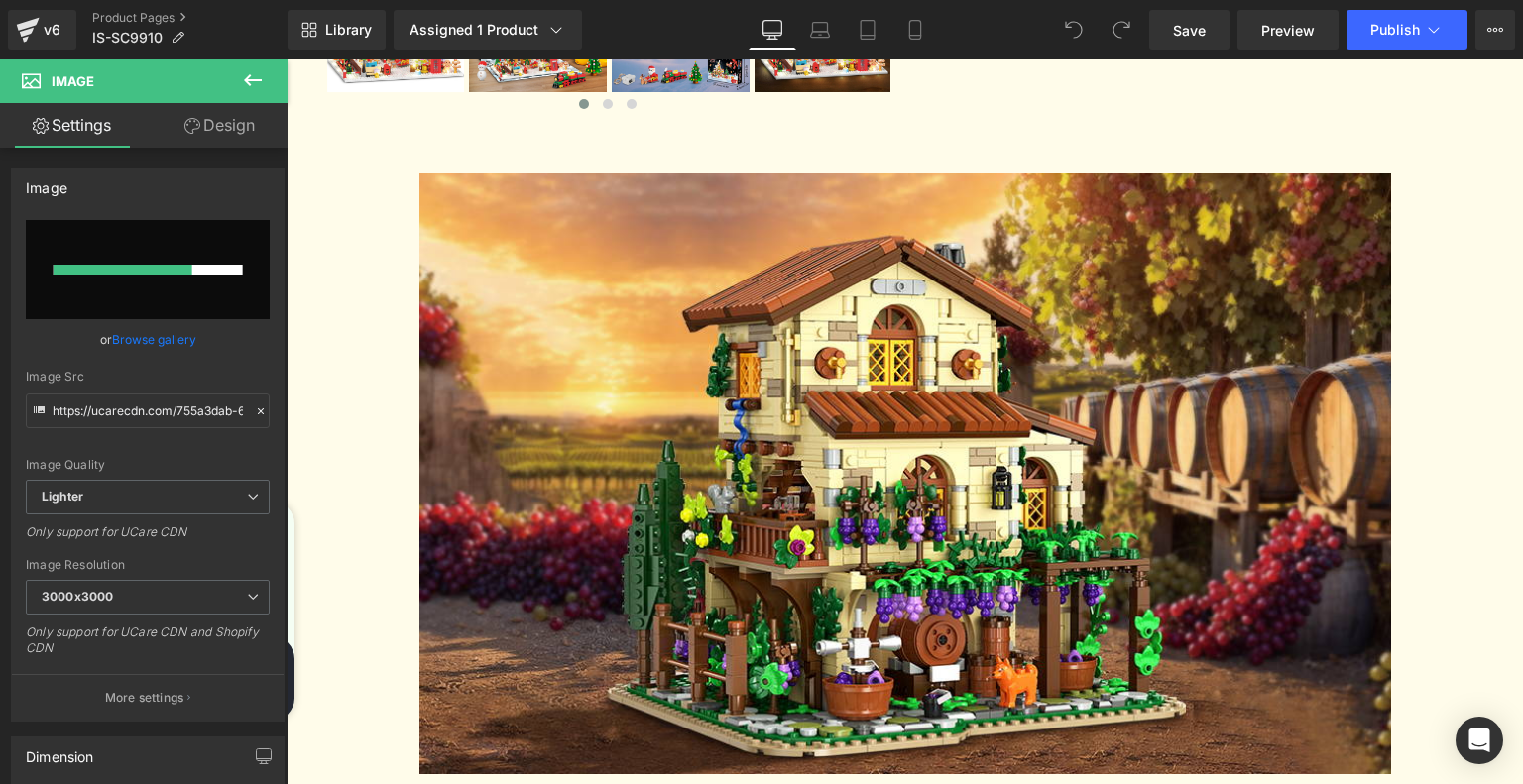 type 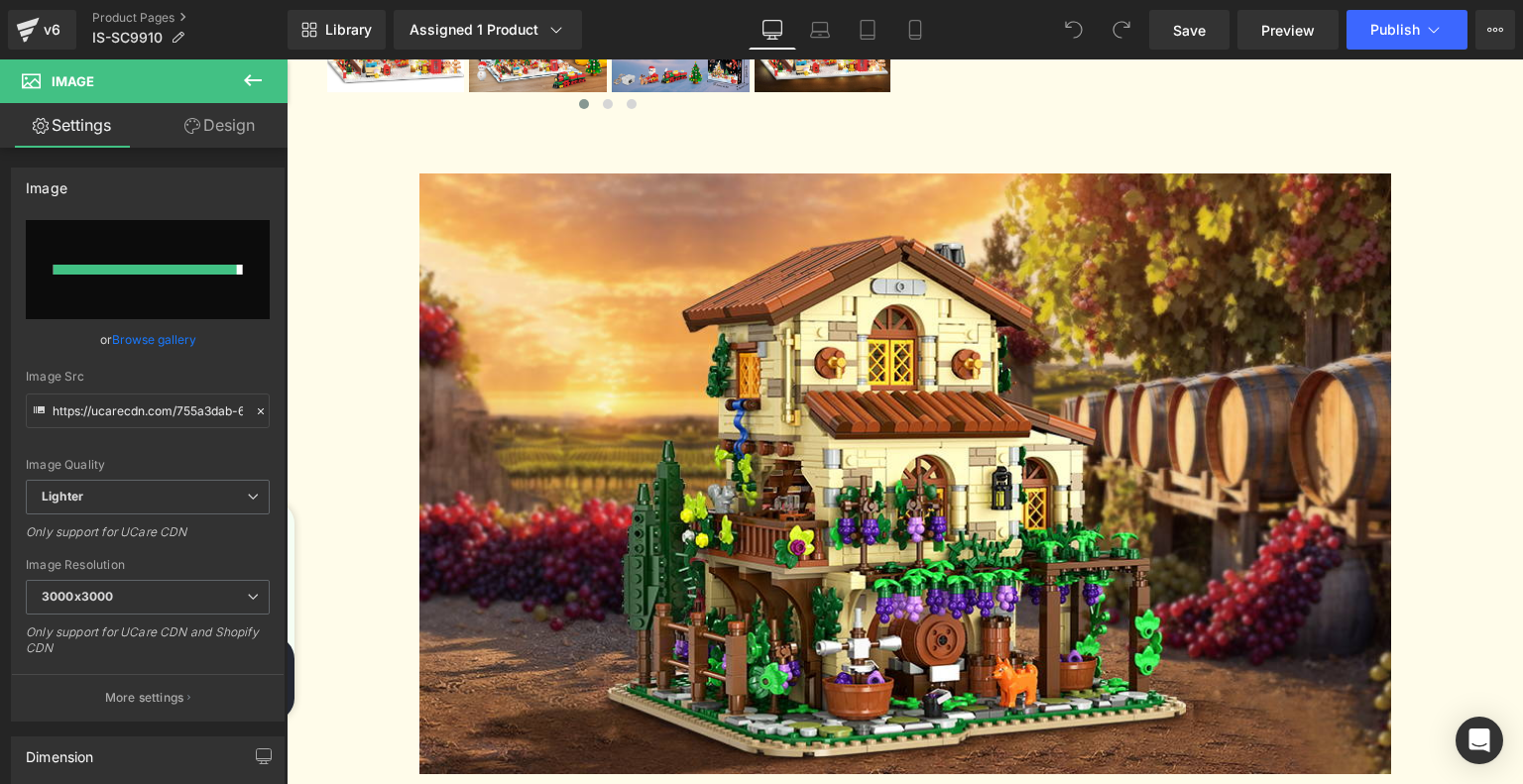 type on "https://ucarecdn.com/c9b51ce3-2960-4394-b7fd-48bca61d3261/-/format/auto/-/preview/3000x3000/-/quality/lighter/f45d367a-4b61-44dc-9495-fe251d480ce5.__CR0,0,970,600_PT0_SX970_V1___.jpg" 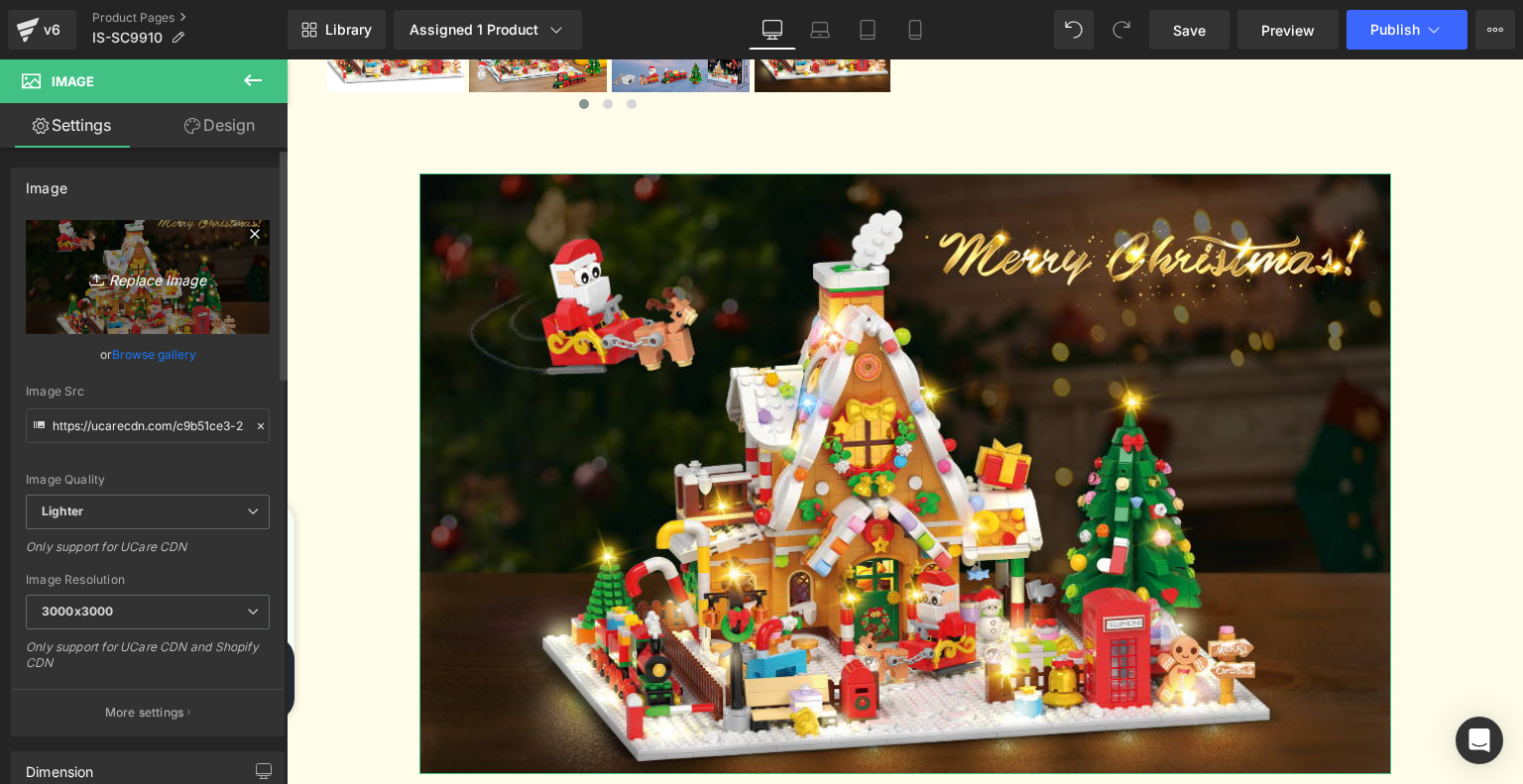 click on "Replace Image" at bounding box center [148, 277] 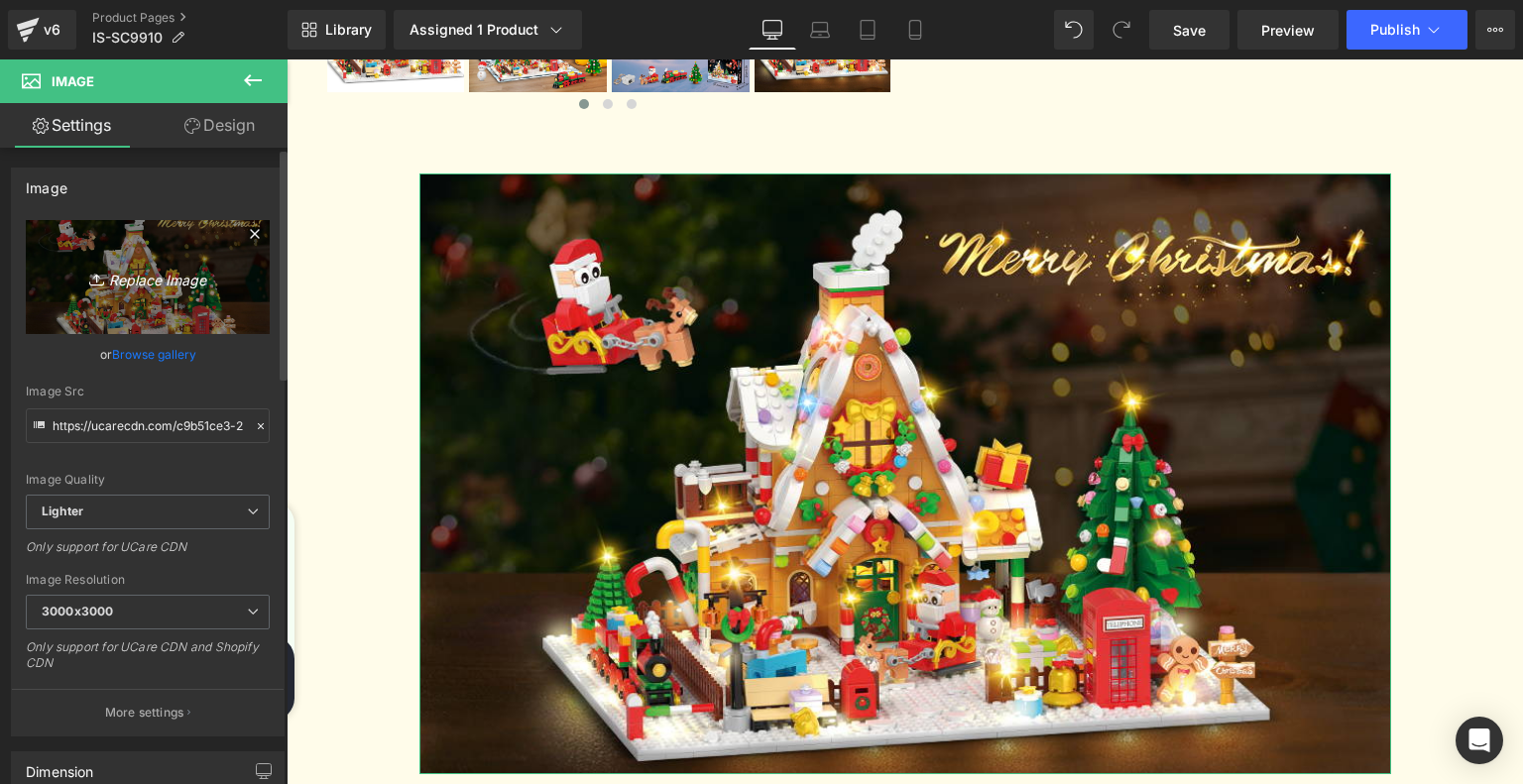 type on "C:\fakepath\1.jpg" 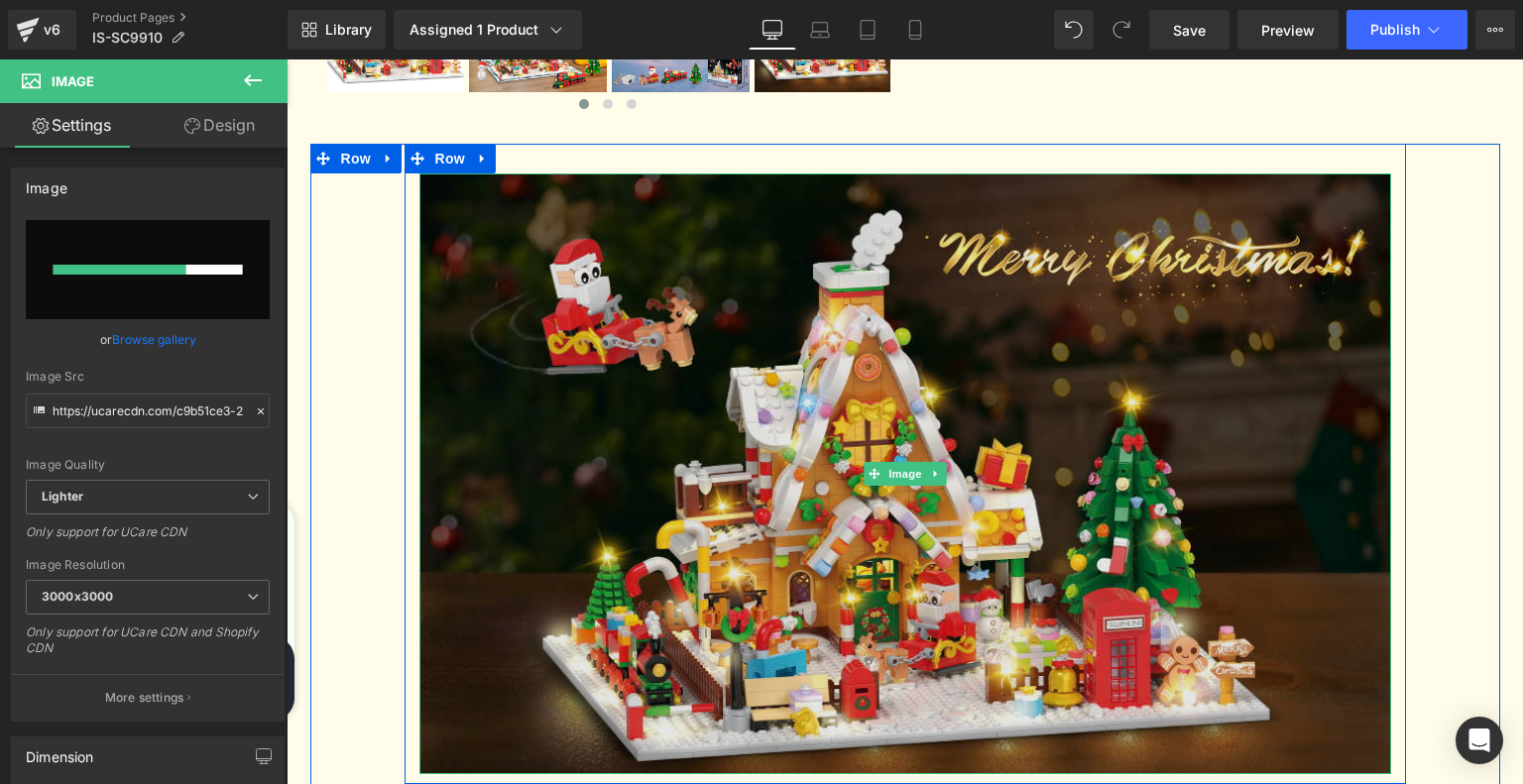 type 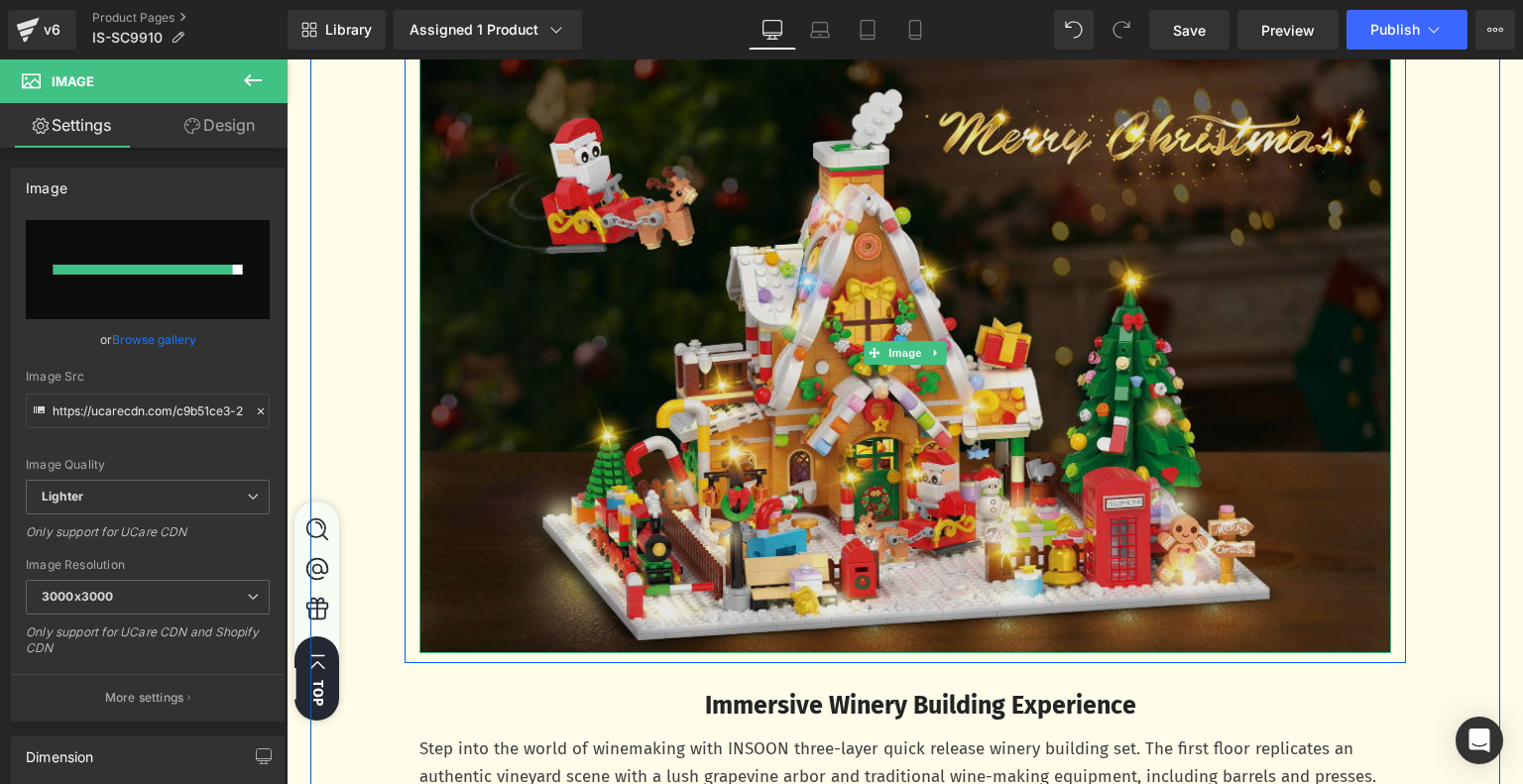 scroll, scrollTop: 892, scrollLeft: 0, axis: vertical 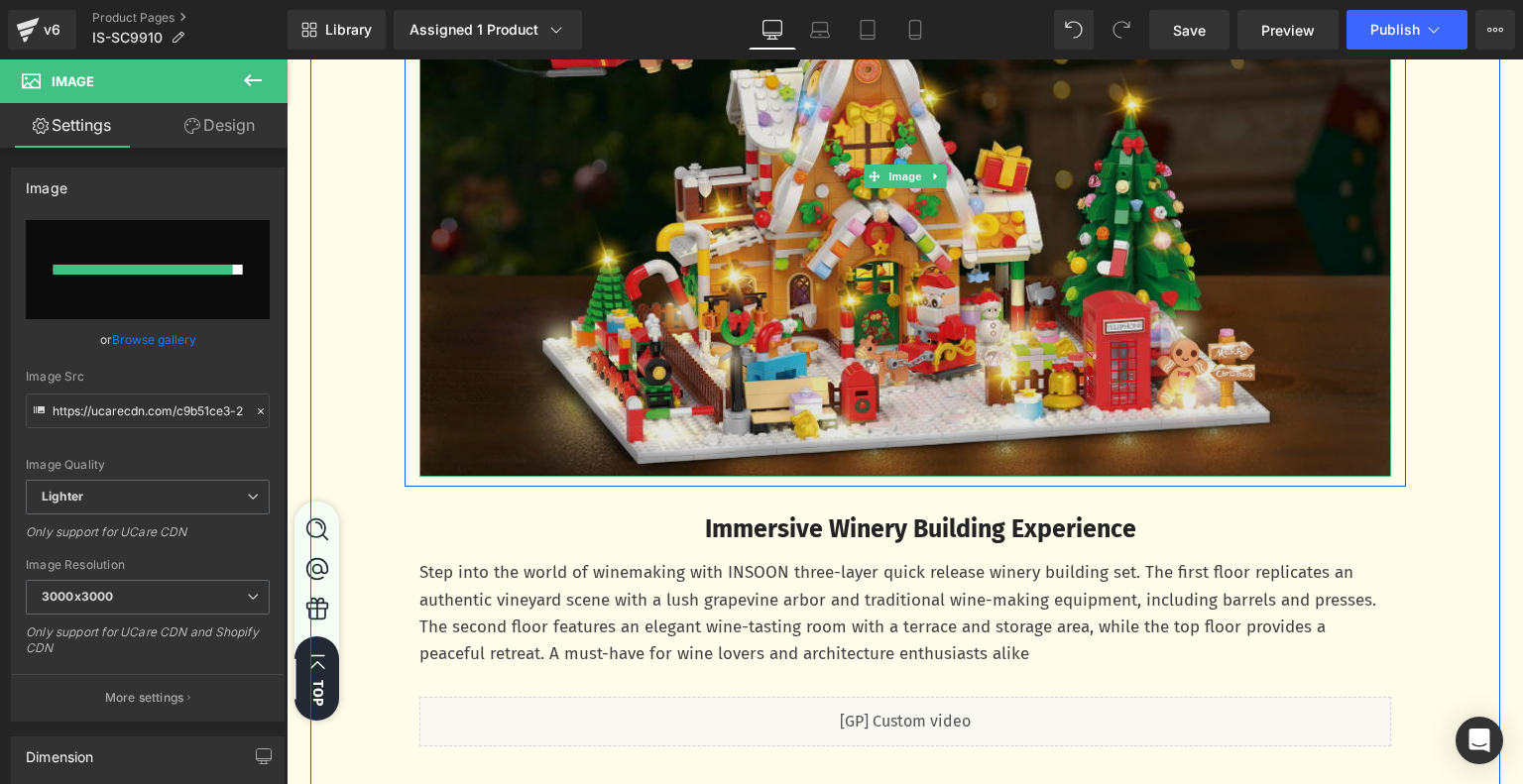 click at bounding box center [905, 176] 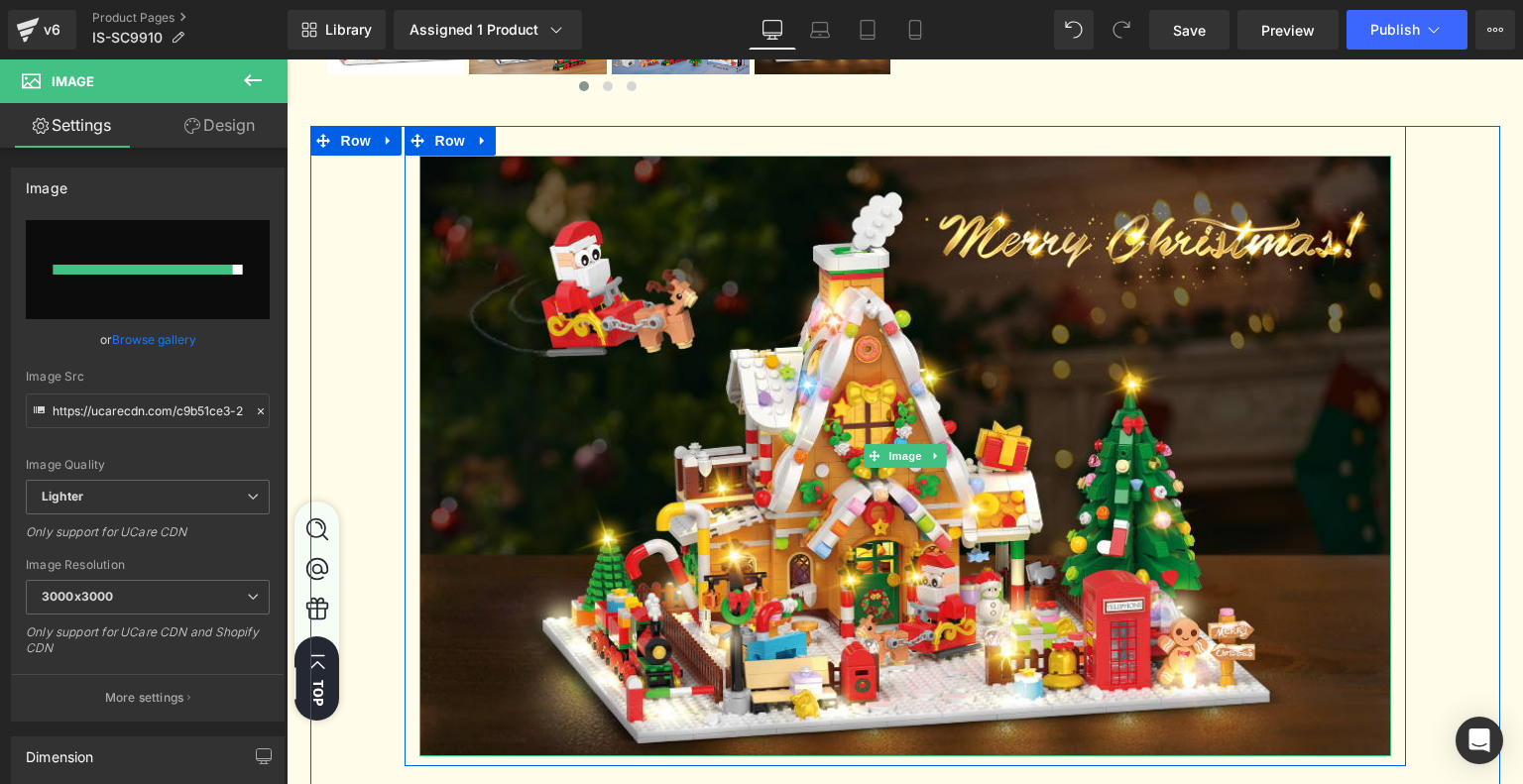 scroll, scrollTop: 793, scrollLeft: 0, axis: vertical 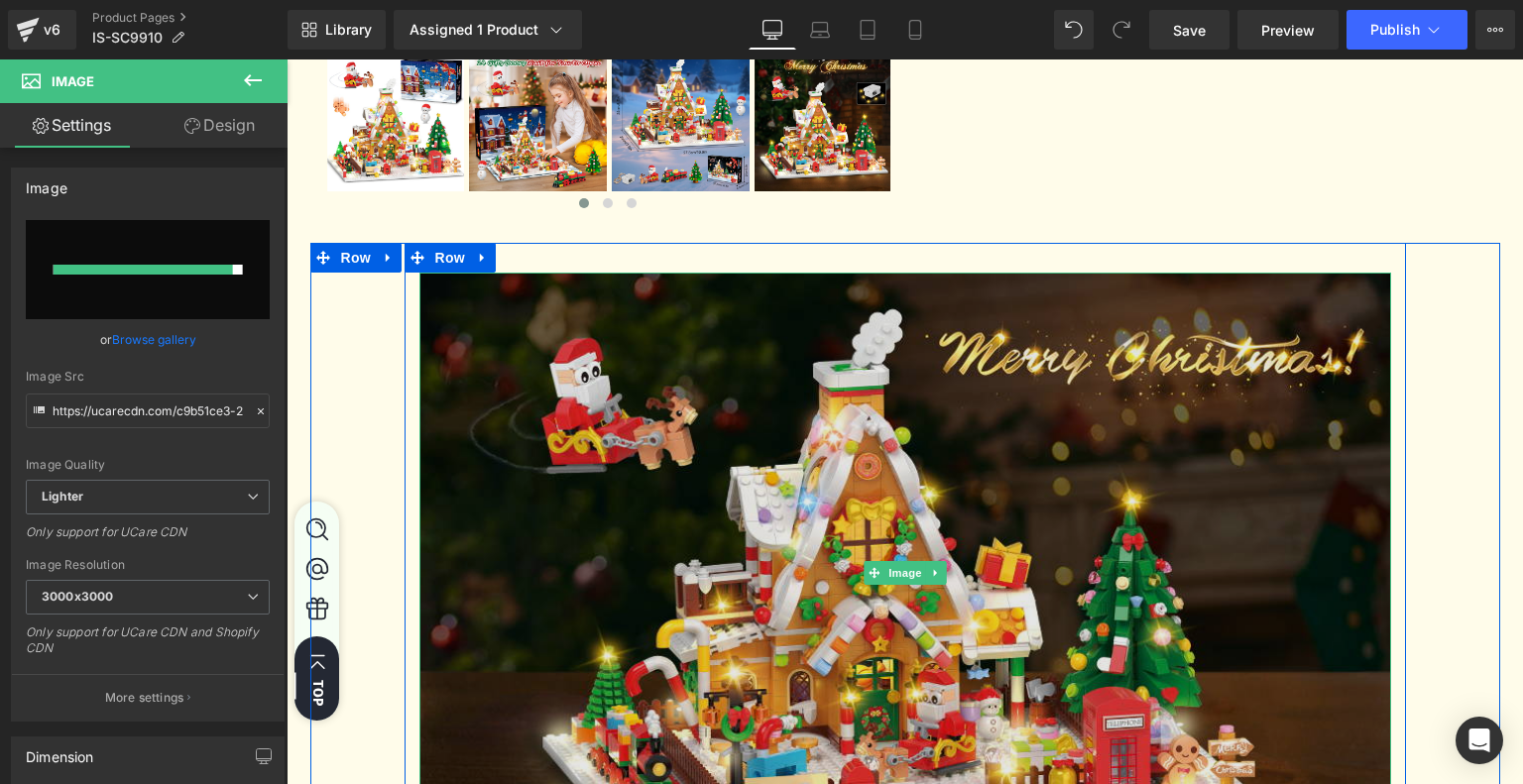 click at bounding box center (905, 573) 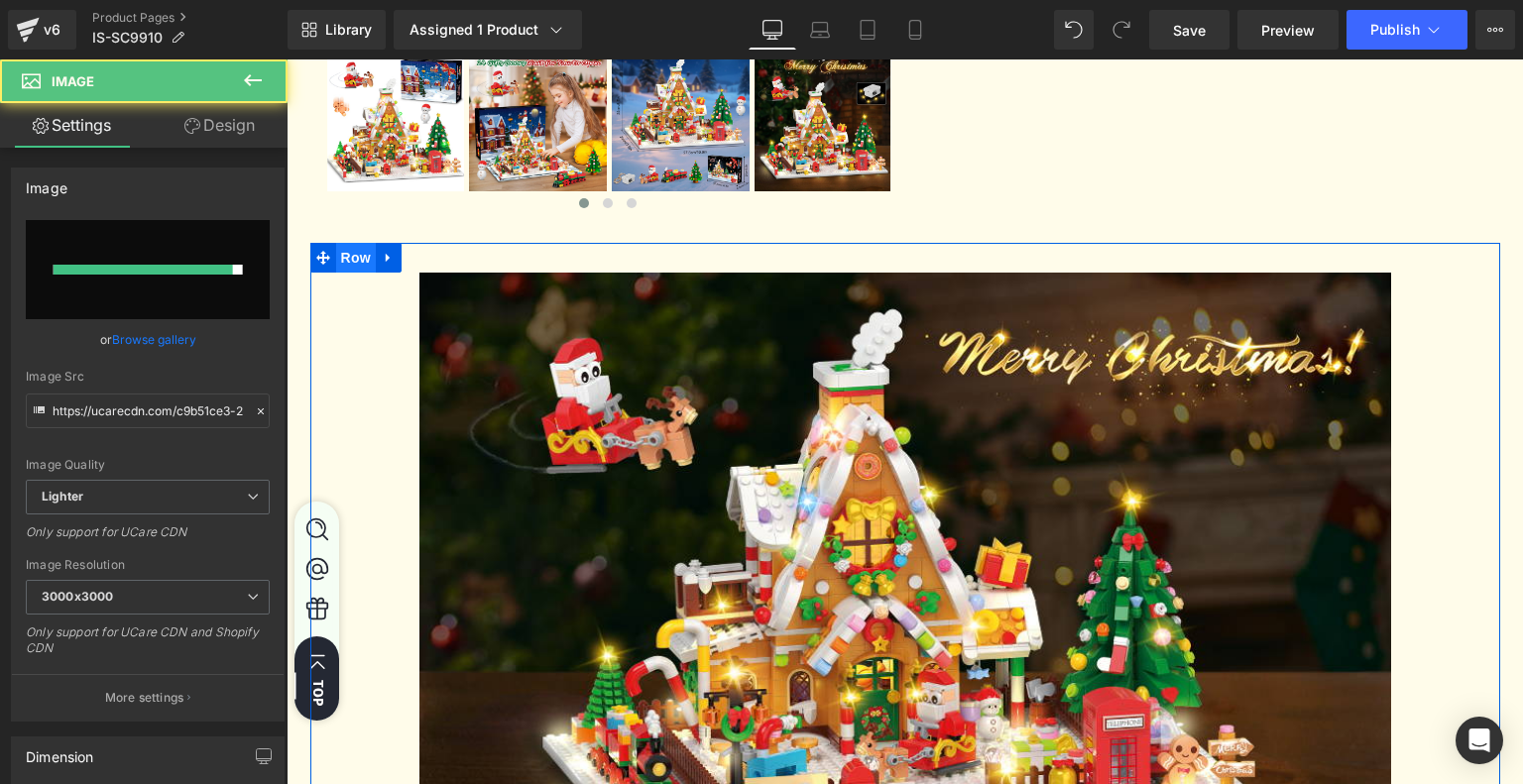 click on "Row" at bounding box center [356, 258] 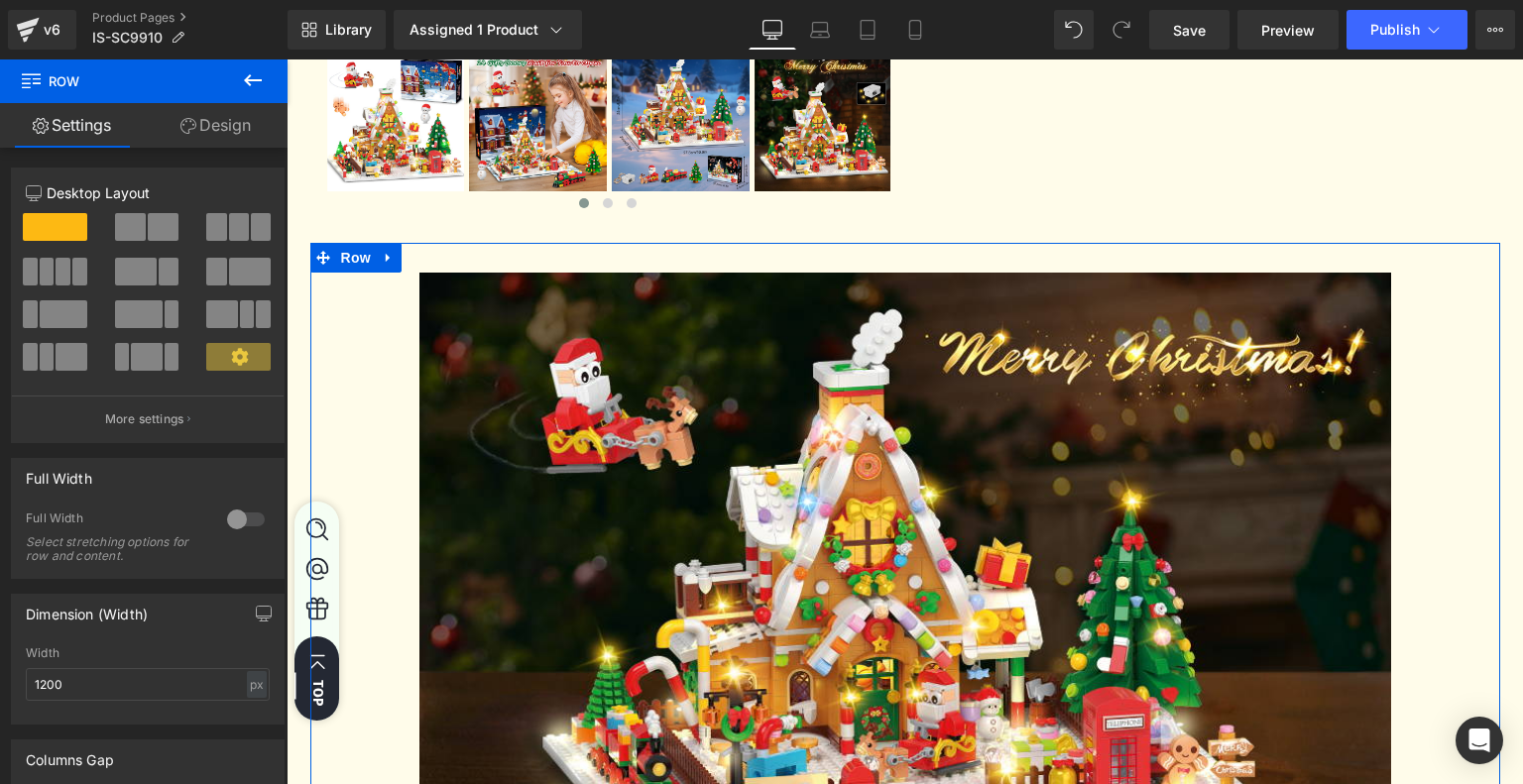 click on "Design" at bounding box center (215, 125) 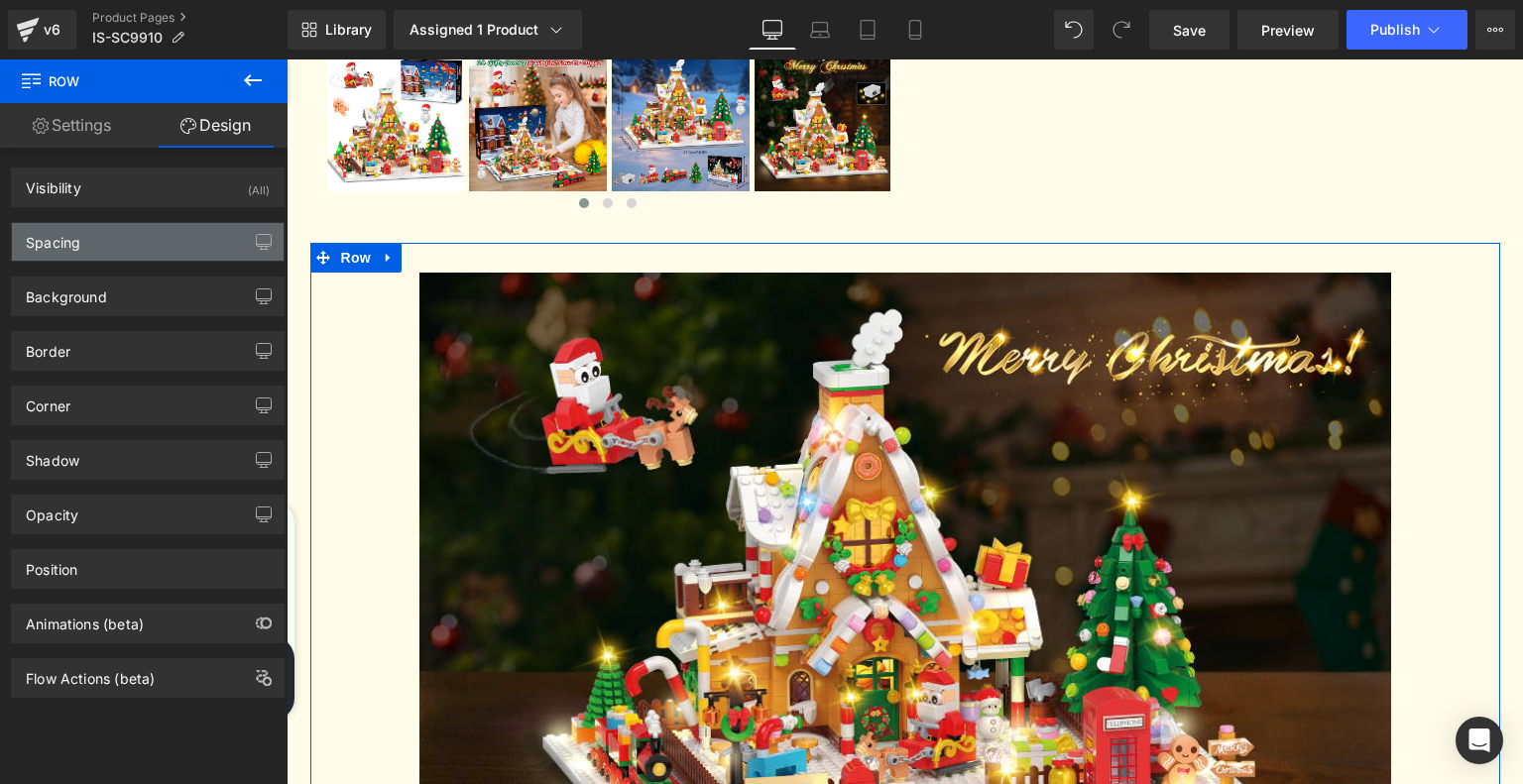 type on "0" 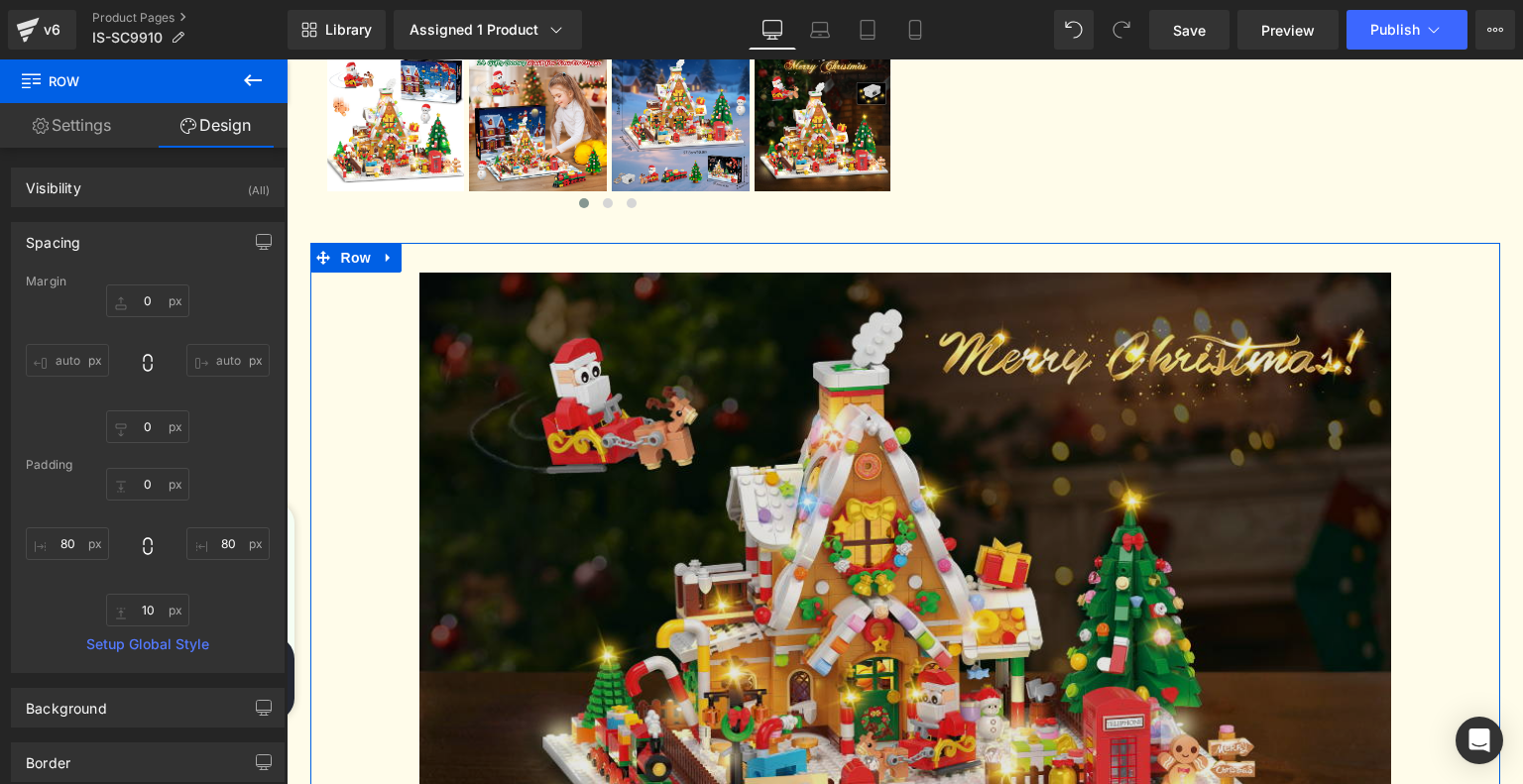 click at bounding box center [905, 573] 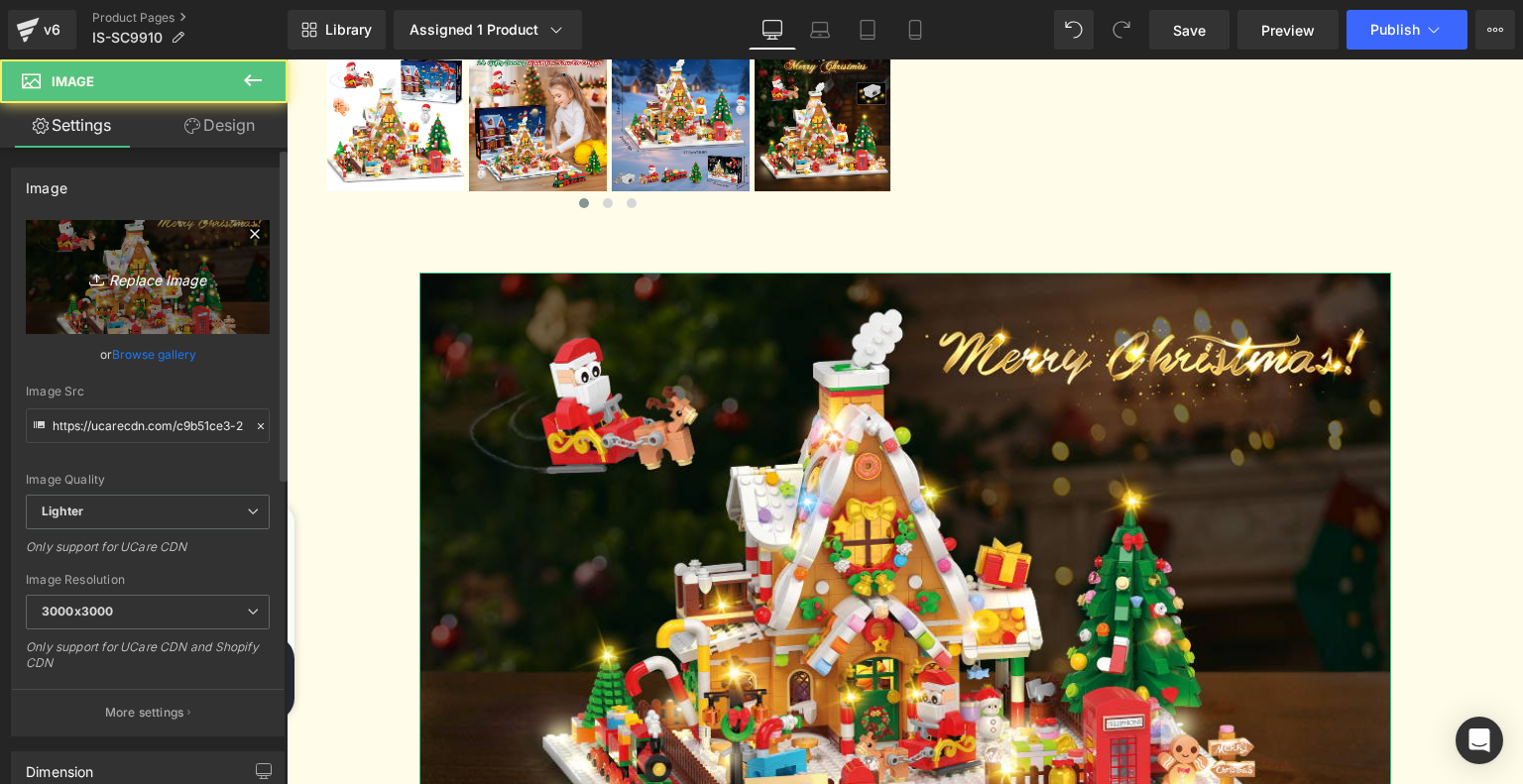 click on "Replace Image" at bounding box center [148, 277] 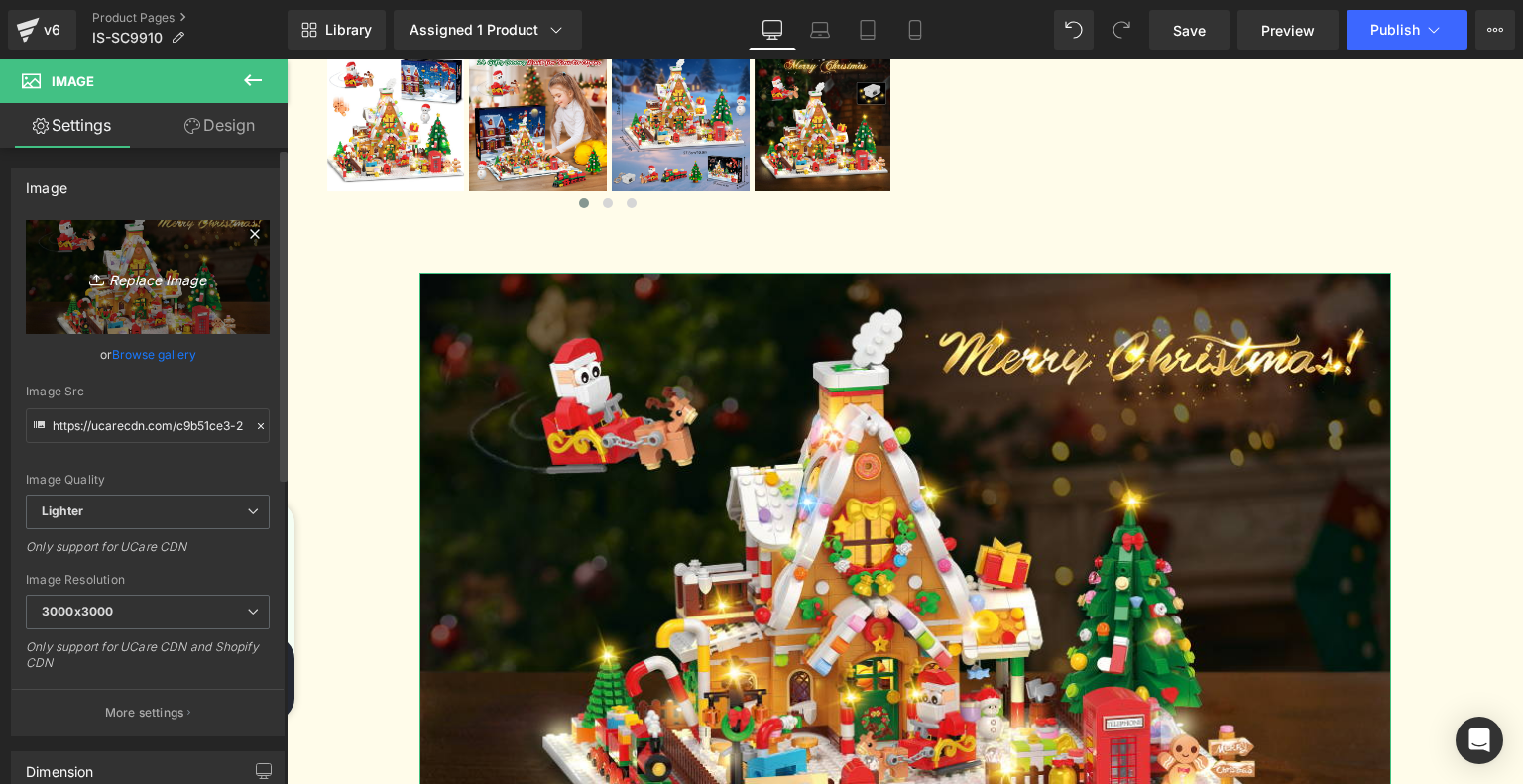 type on "C:\fakepath\1.jpg" 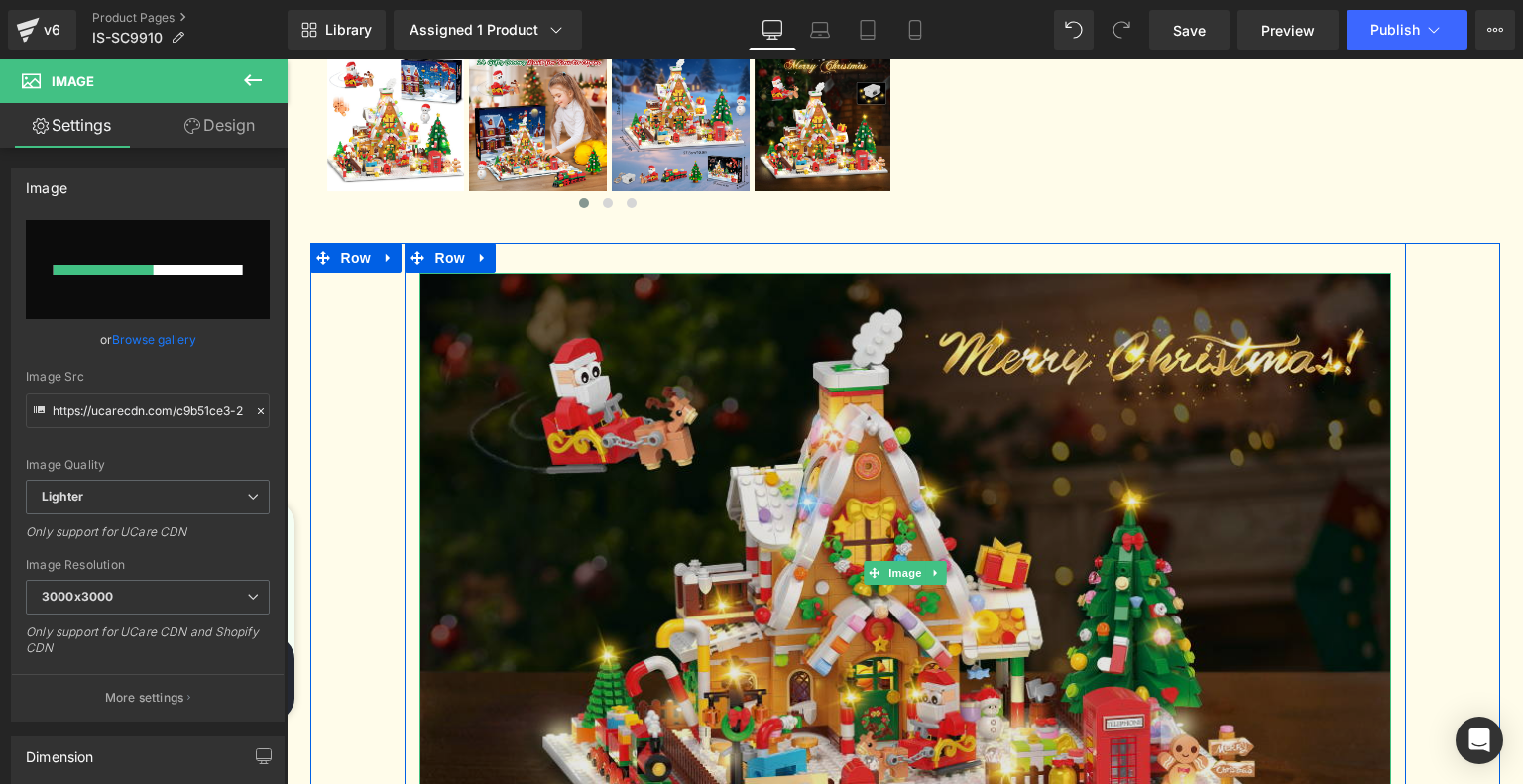 type 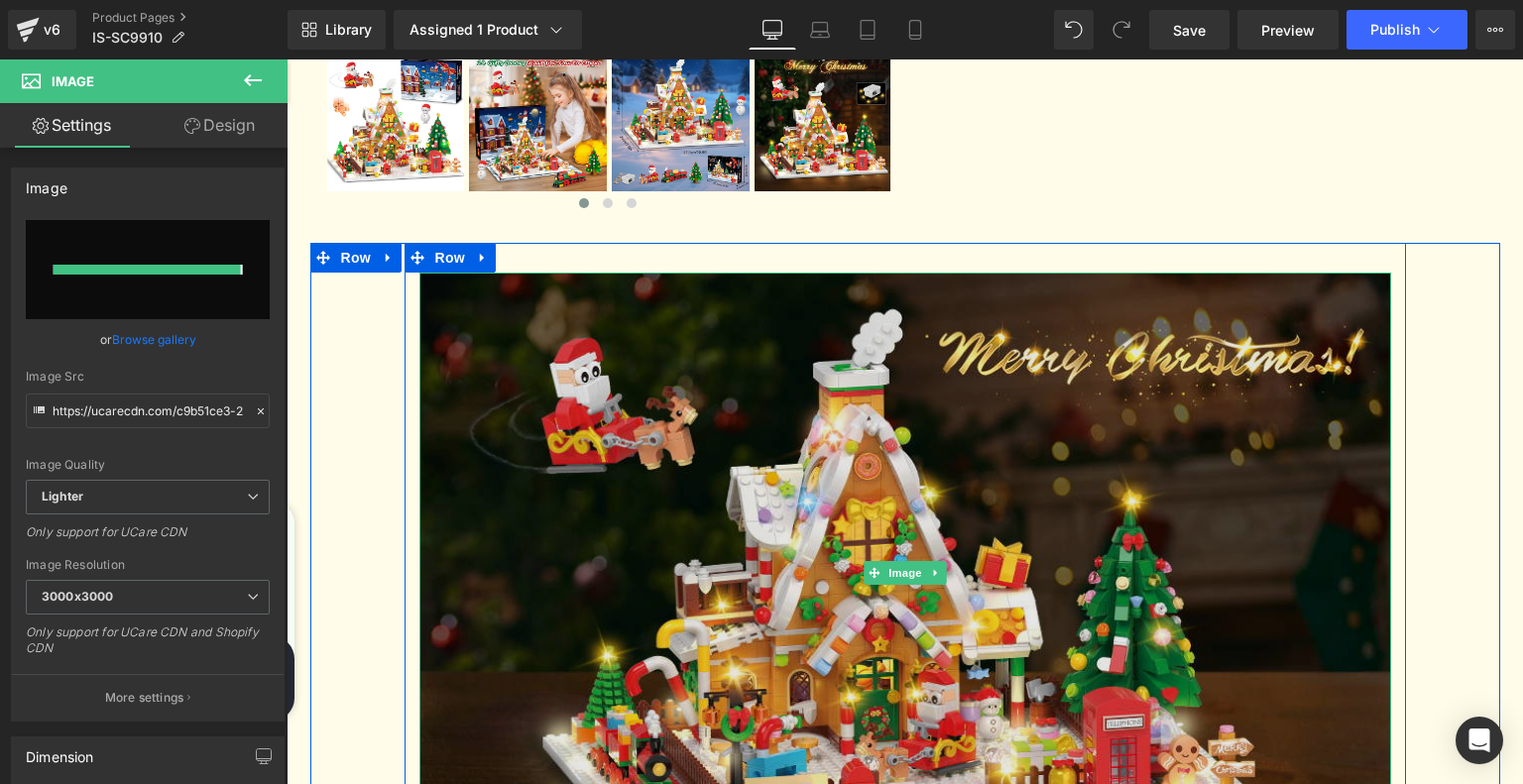 type on "https://ucarecdn.com/e6dd1d27-7621-4120-9063-5664a7156370/-/format/auto/-/preview/3000x3000/-/quality/lighter/1.jpg" 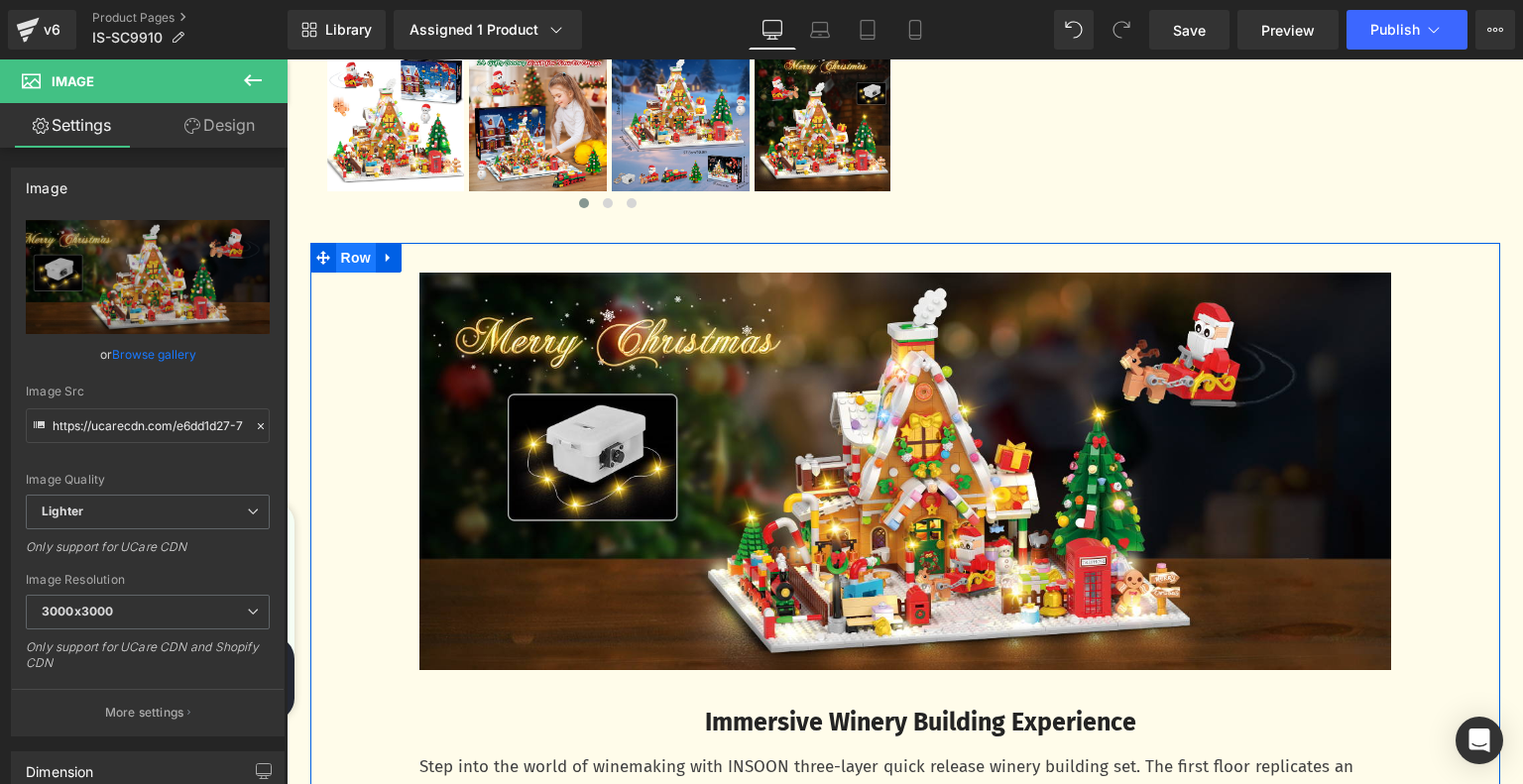 click on "Row" at bounding box center (356, 258) 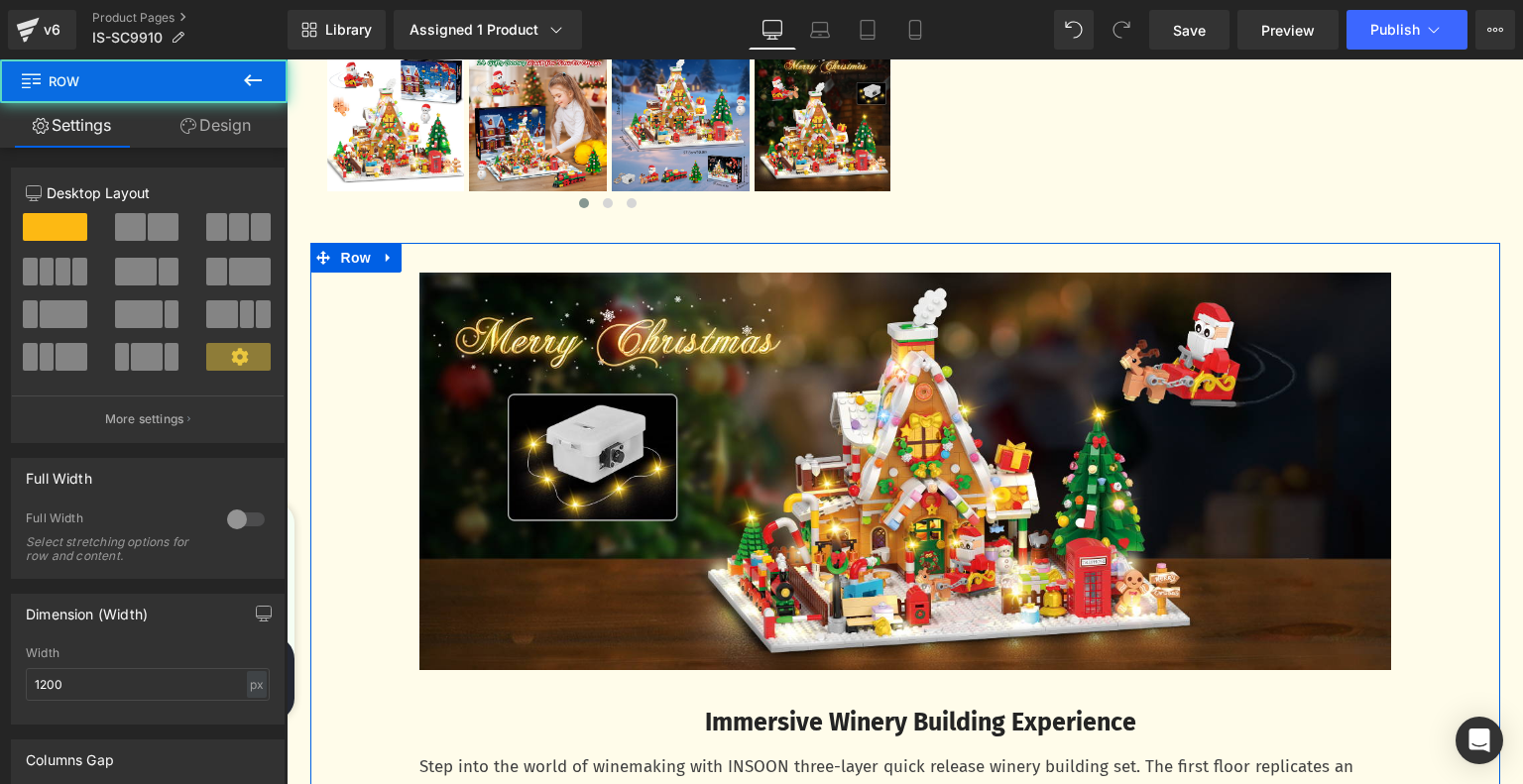 click on "Design" at bounding box center [215, 125] 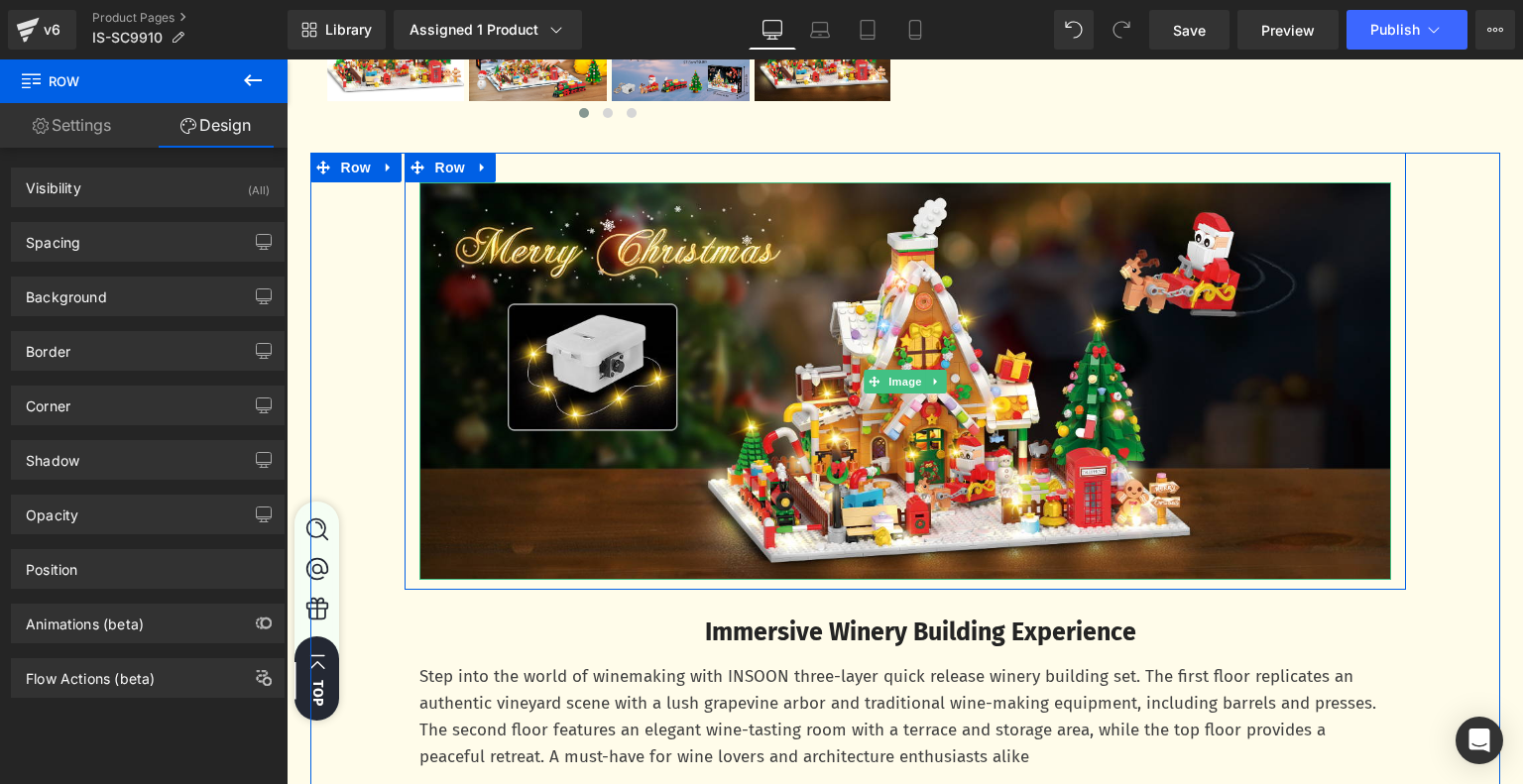 scroll, scrollTop: 1090, scrollLeft: 0, axis: vertical 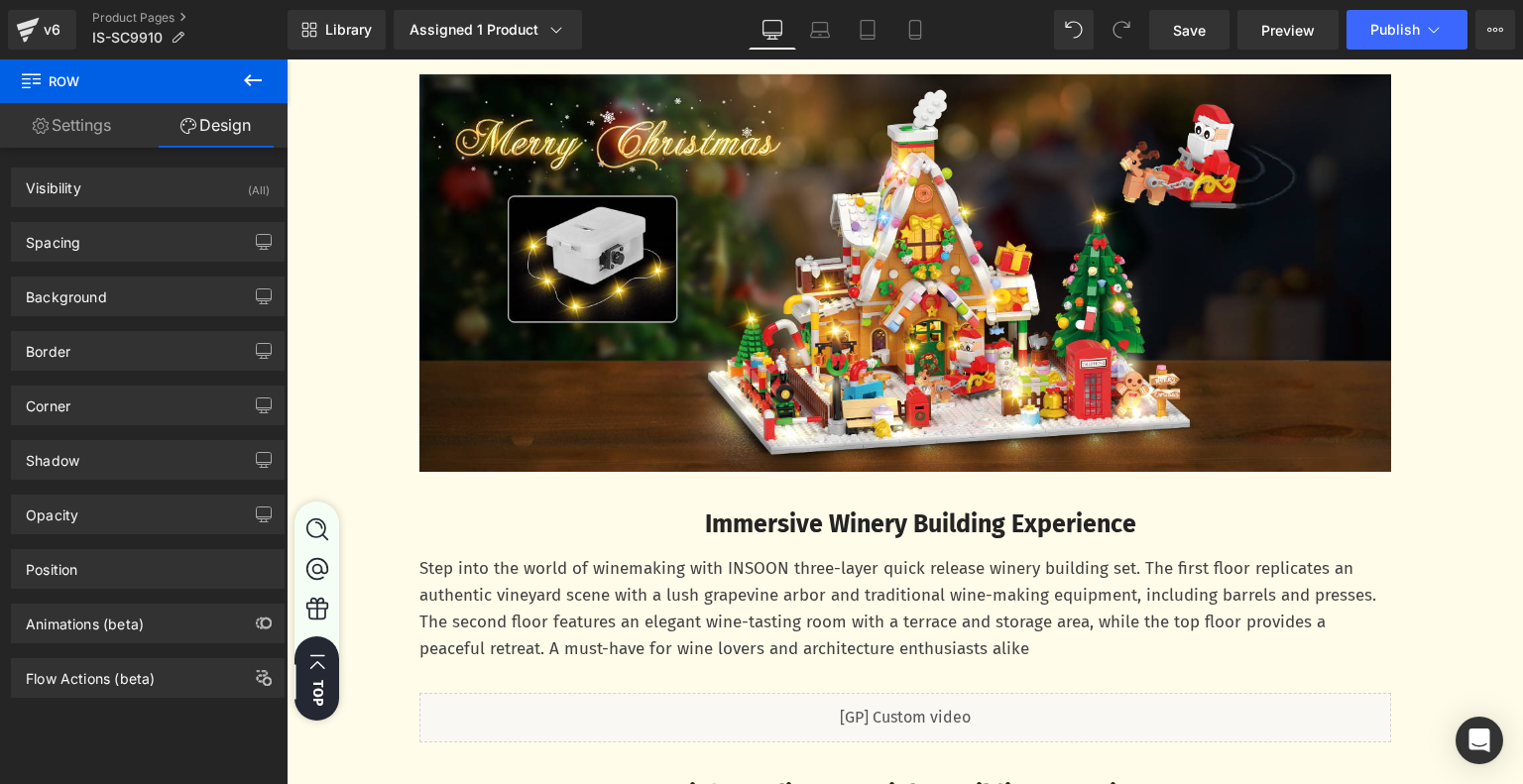 click on "Immersive Winery Building Experience" at bounding box center (920, 524) 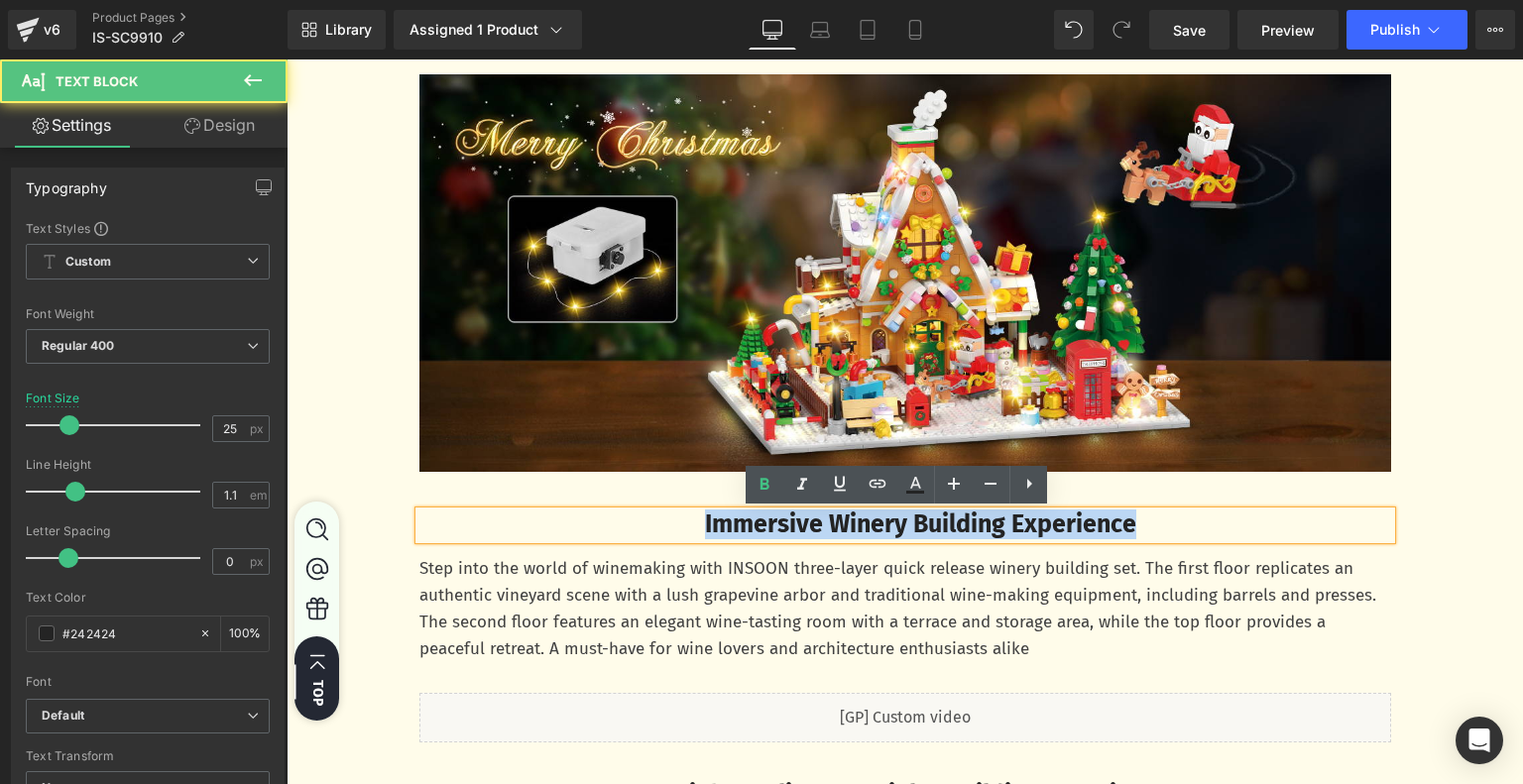 drag, startPoint x: 680, startPoint y: 529, endPoint x: 1257, endPoint y: 528, distance: 577.00087 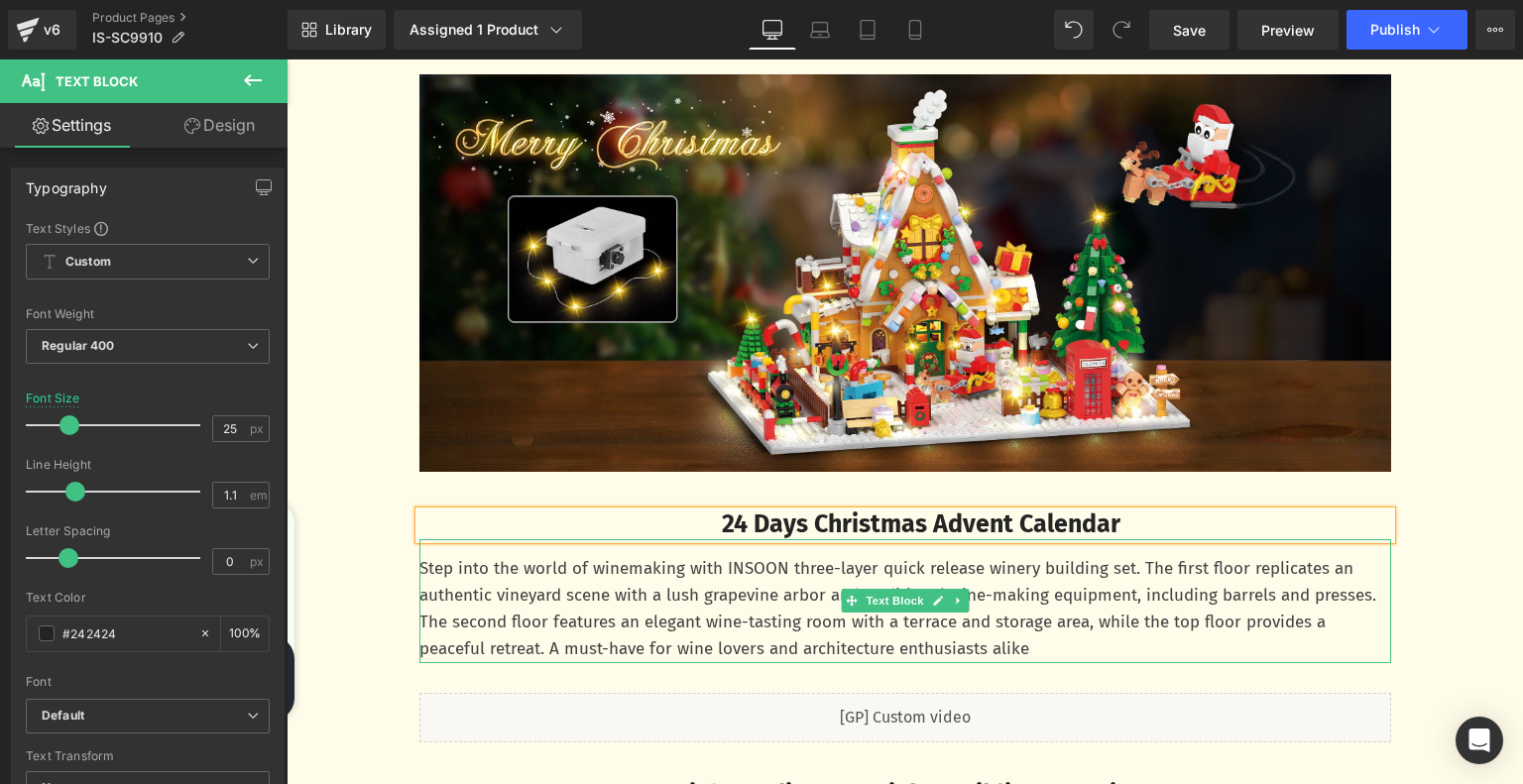 click on "Step into the world of winemaking with INSOON three-layer quick release winery building set. The first floor replicates an authentic vineyard scene with a lush grapevine arbor and traditional wine-making equipment, including barrels and presses. The second floor features an elegant wine-tasting room with a terrace and storage area, while the top floor provides a peaceful retreat. A must-have for wine lovers and architecture enthusiasts alike" at bounding box center (905, 609) 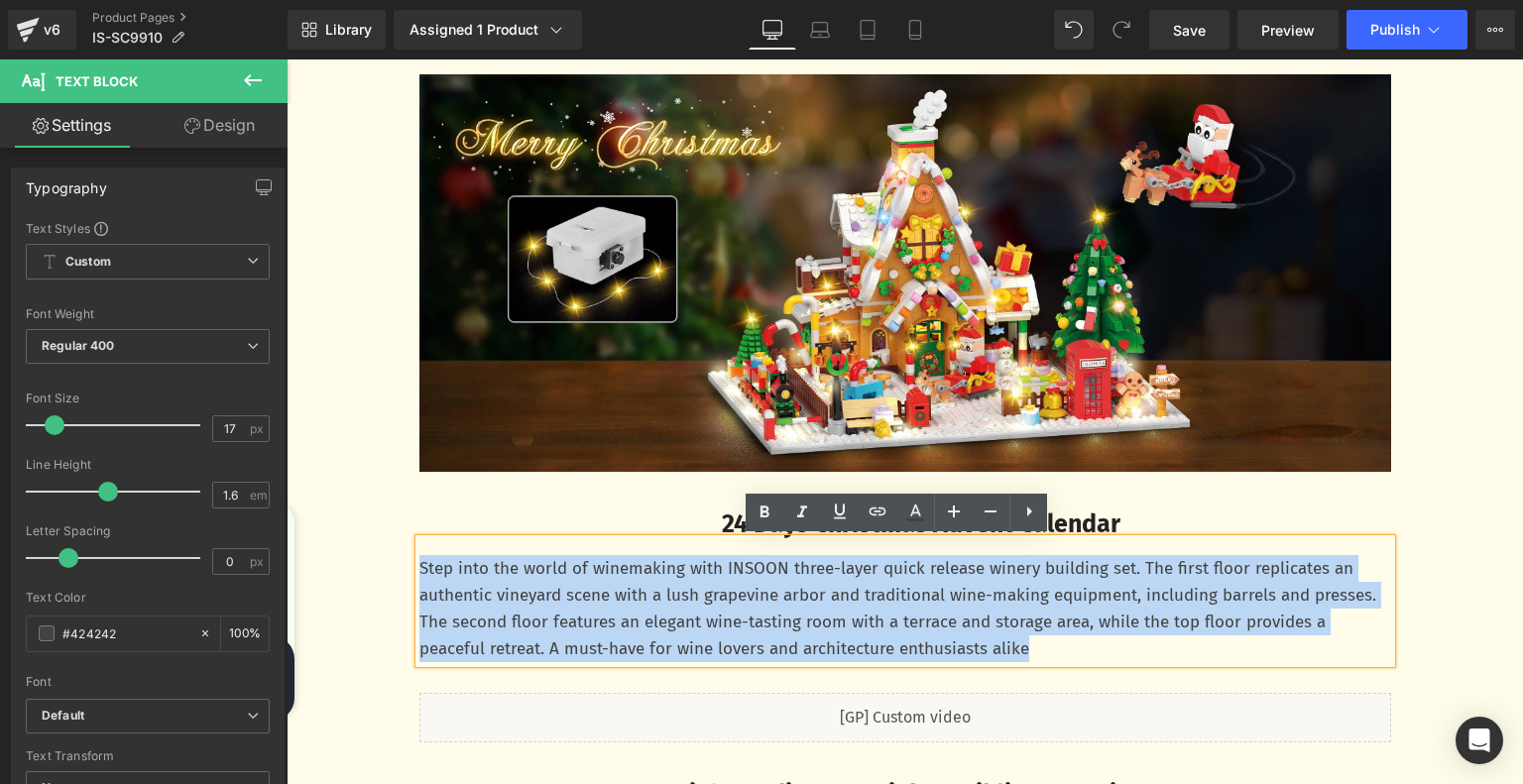 drag, startPoint x: 413, startPoint y: 567, endPoint x: 1051, endPoint y: 656, distance: 644.17777 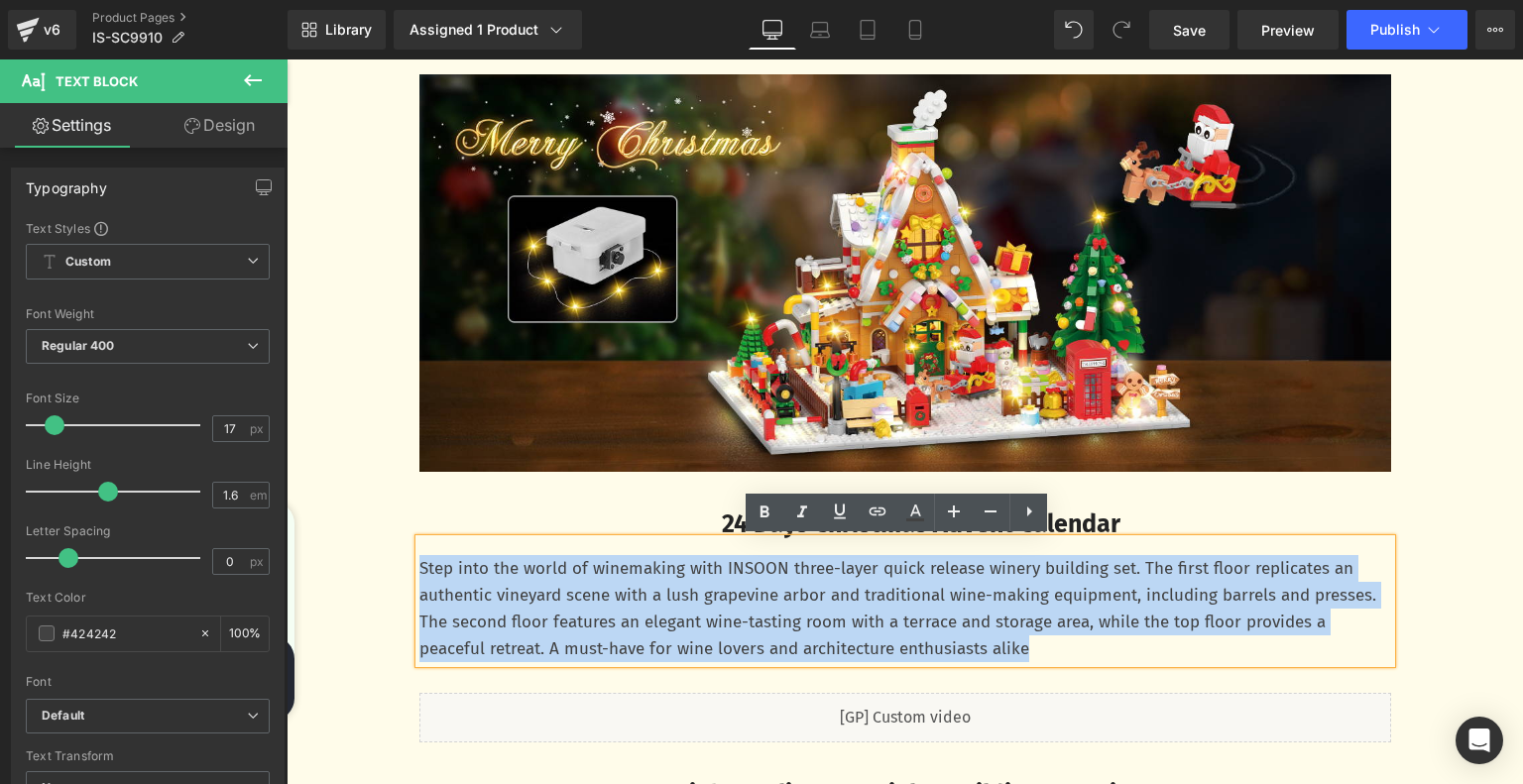 click on "Step into the world of winemaking with INSOON three-layer quick release winery building set. The first floor replicates an authentic vineyard scene with a lush grapevine arbor and traditional wine-making equipment, including barrels and presses. The second floor features an elegant wine-tasting room with a terrace and storage area, while the top floor provides a peaceful retreat. A must-have for wine lovers and architecture enthusiasts alike" at bounding box center [905, 609] 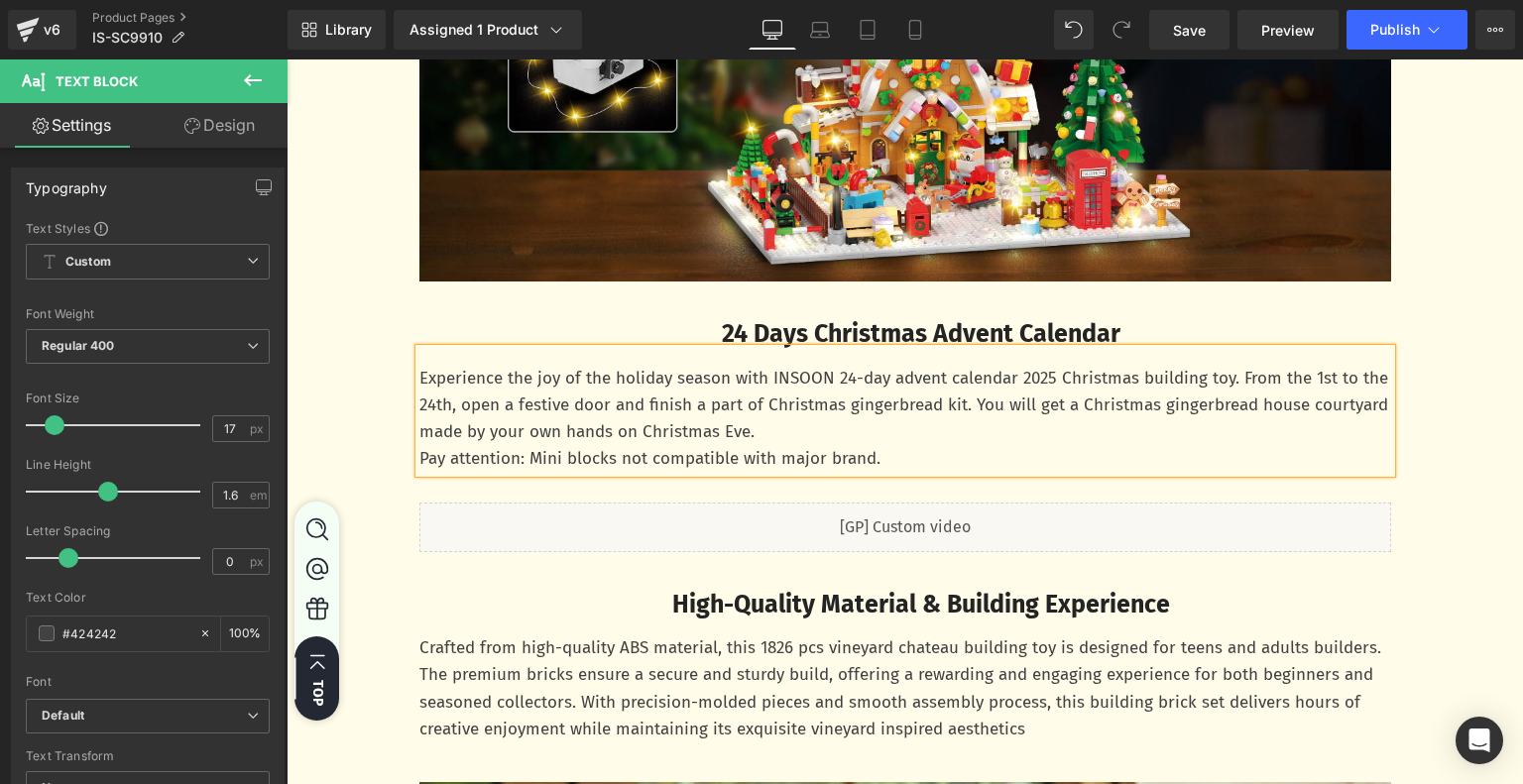 scroll, scrollTop: 1189, scrollLeft: 0, axis: vertical 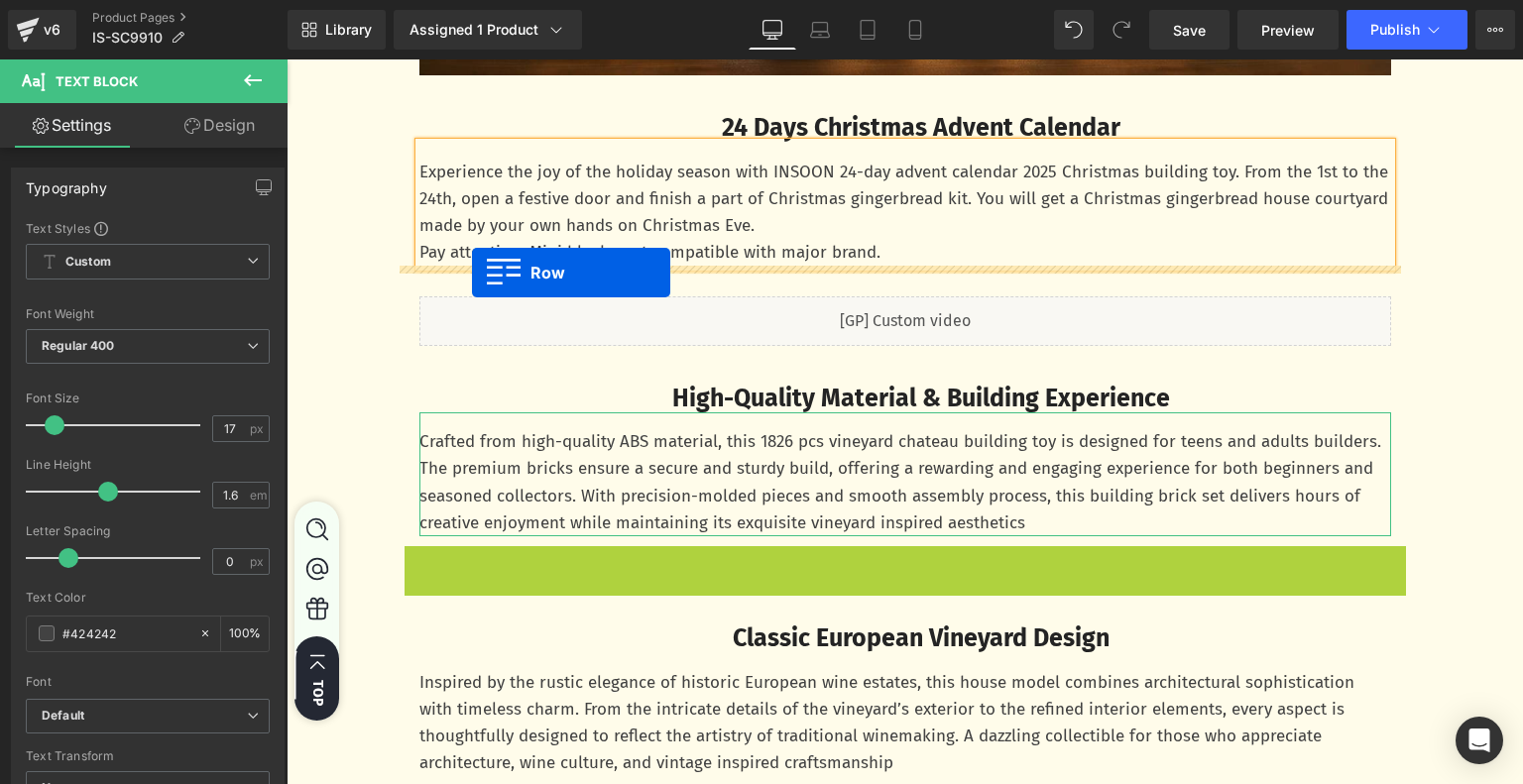 drag, startPoint x: 406, startPoint y: 561, endPoint x: 471, endPoint y: 273, distance: 295.244 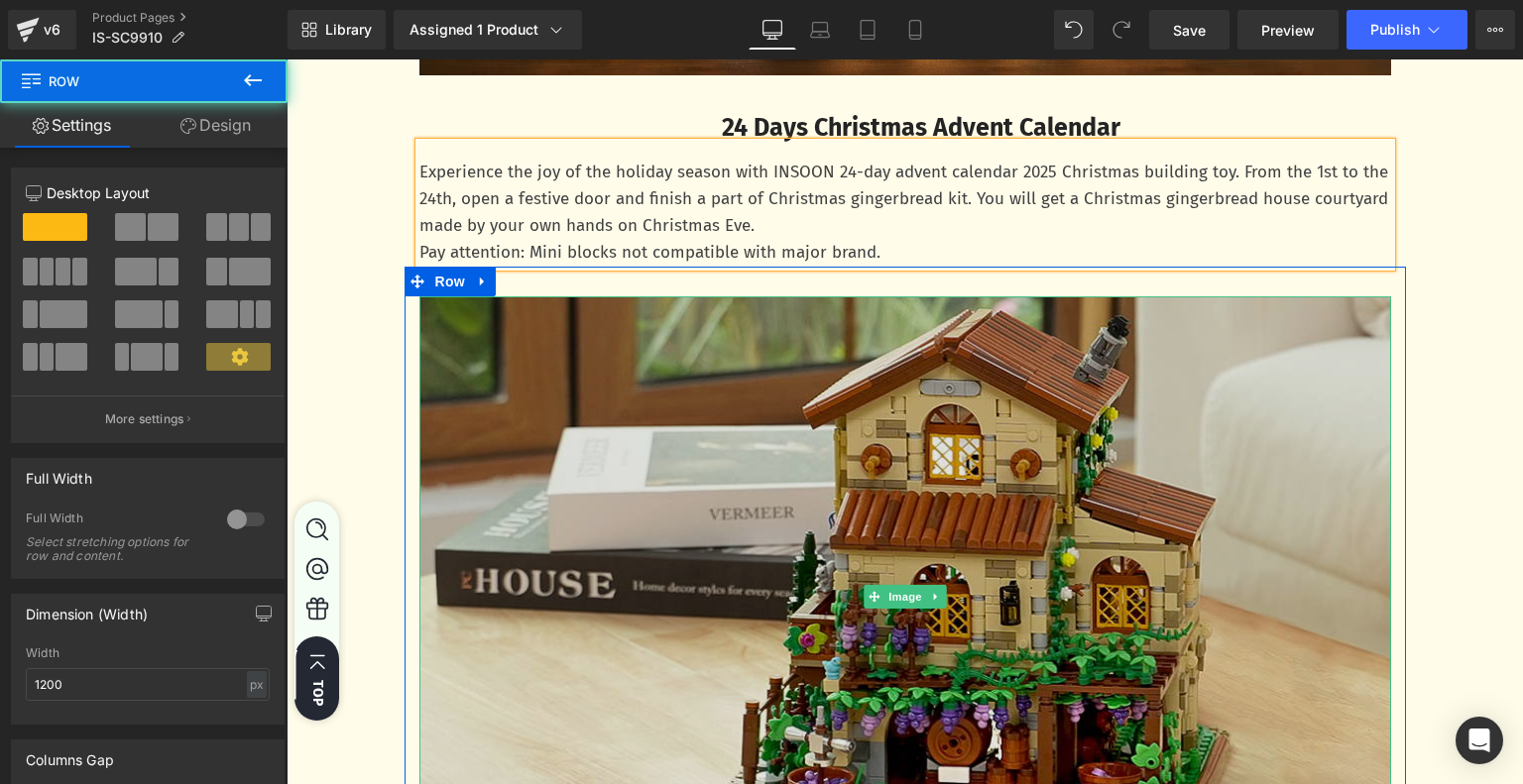 scroll, scrollTop: 1784, scrollLeft: 0, axis: vertical 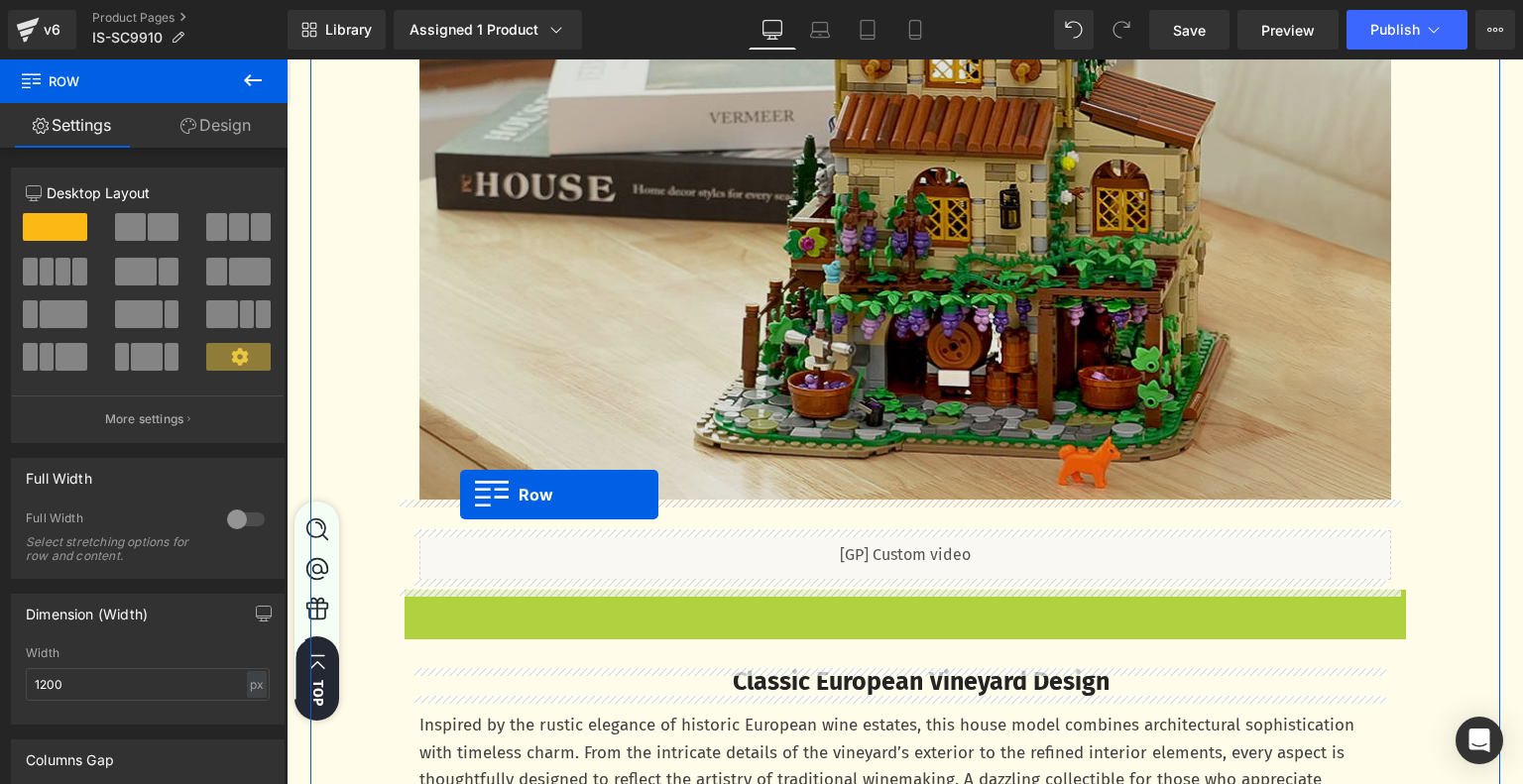 drag, startPoint x: 410, startPoint y: 603, endPoint x: 460, endPoint y: 495, distance: 119.0126 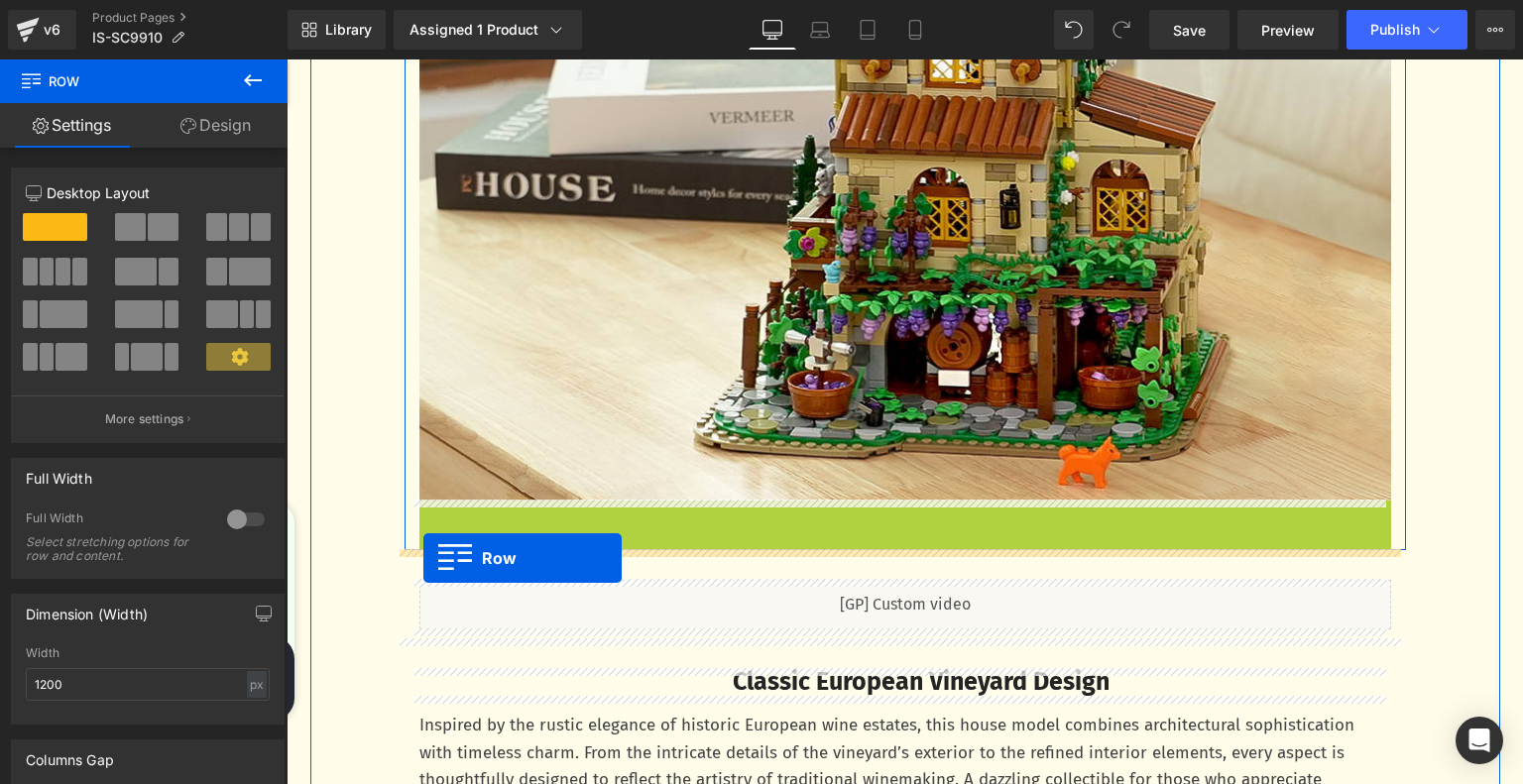 drag, startPoint x: 416, startPoint y: 519, endPoint x: 423, endPoint y: 558, distance: 39.623226 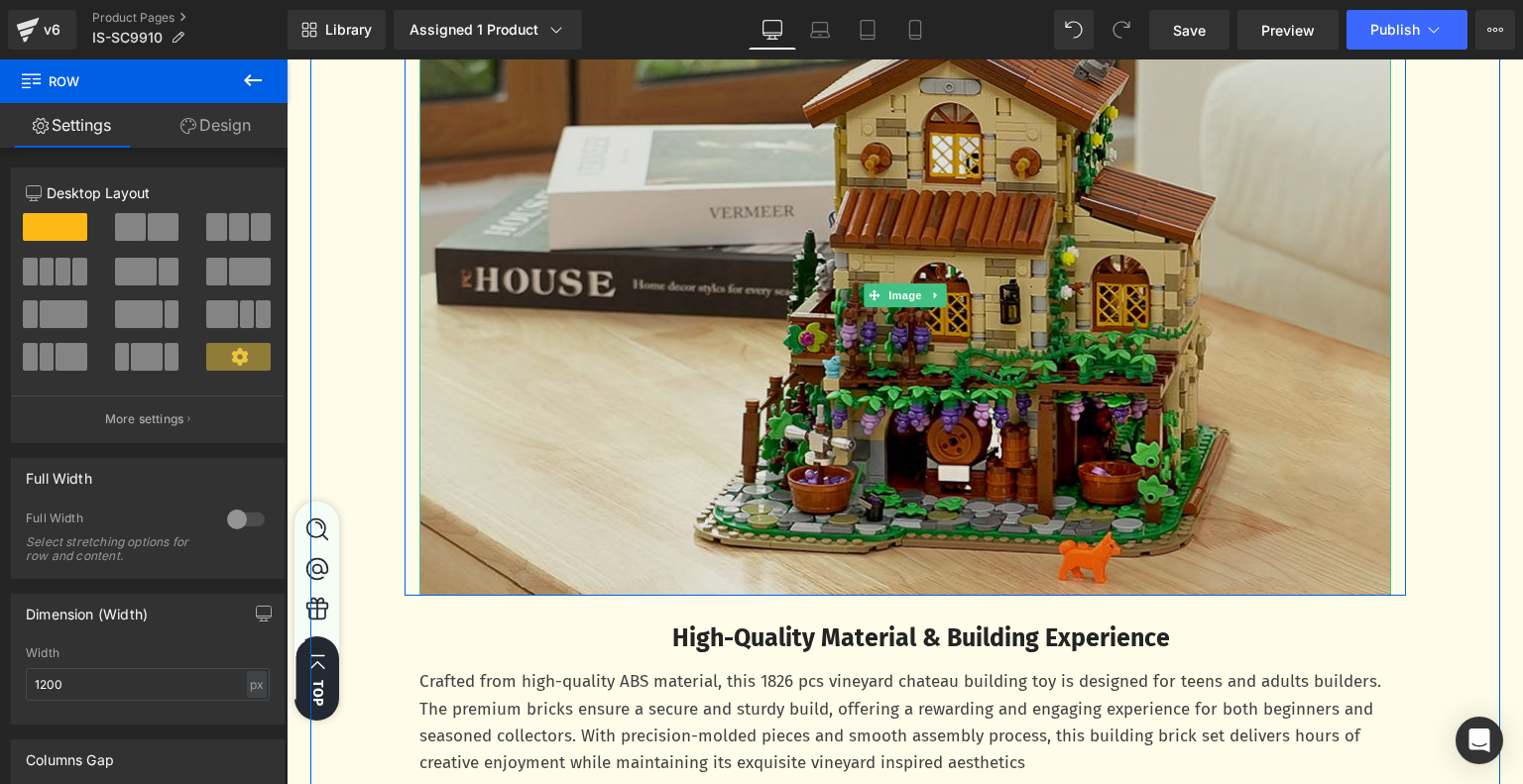 scroll, scrollTop: 1586, scrollLeft: 0, axis: vertical 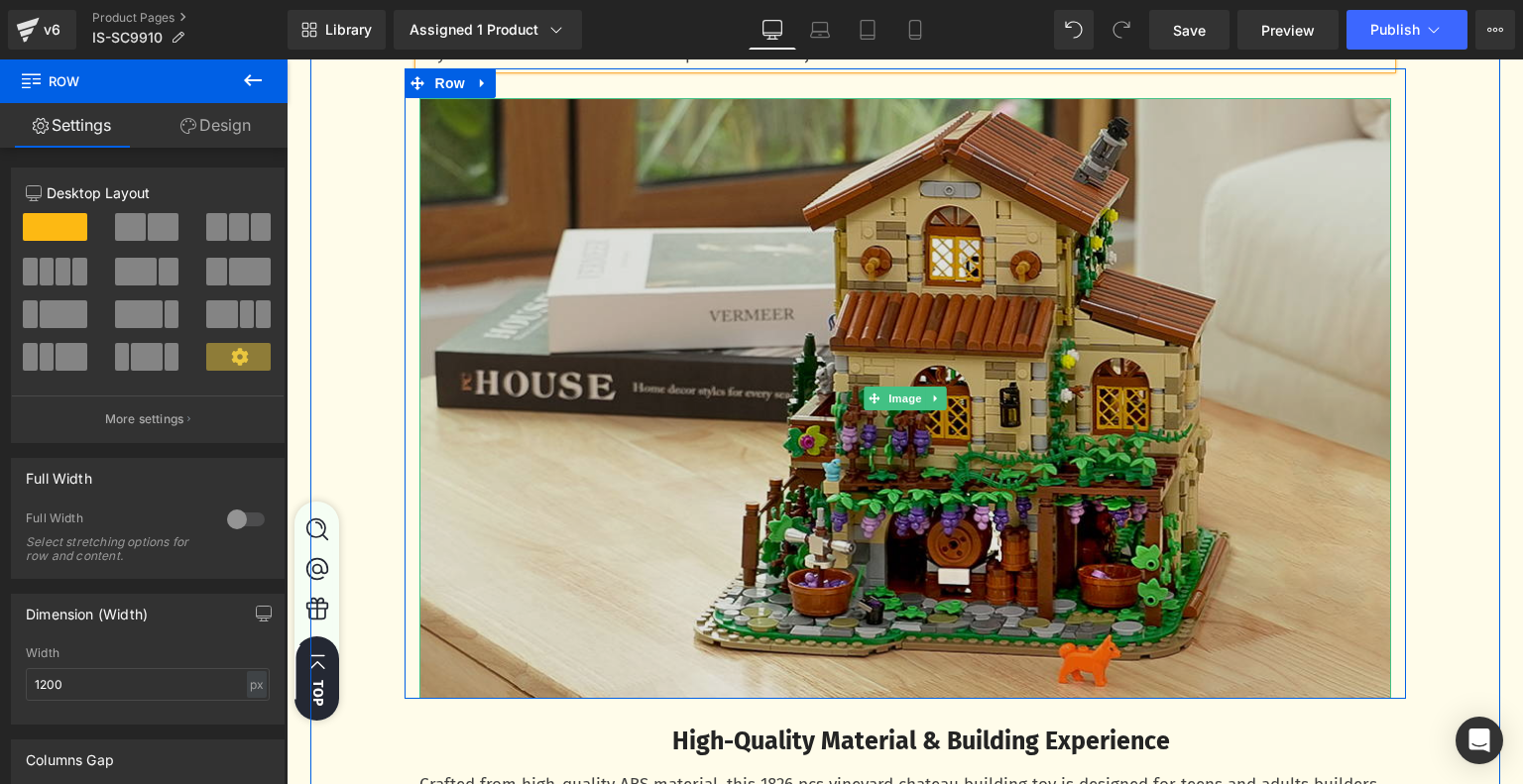 click at bounding box center [905, 398] 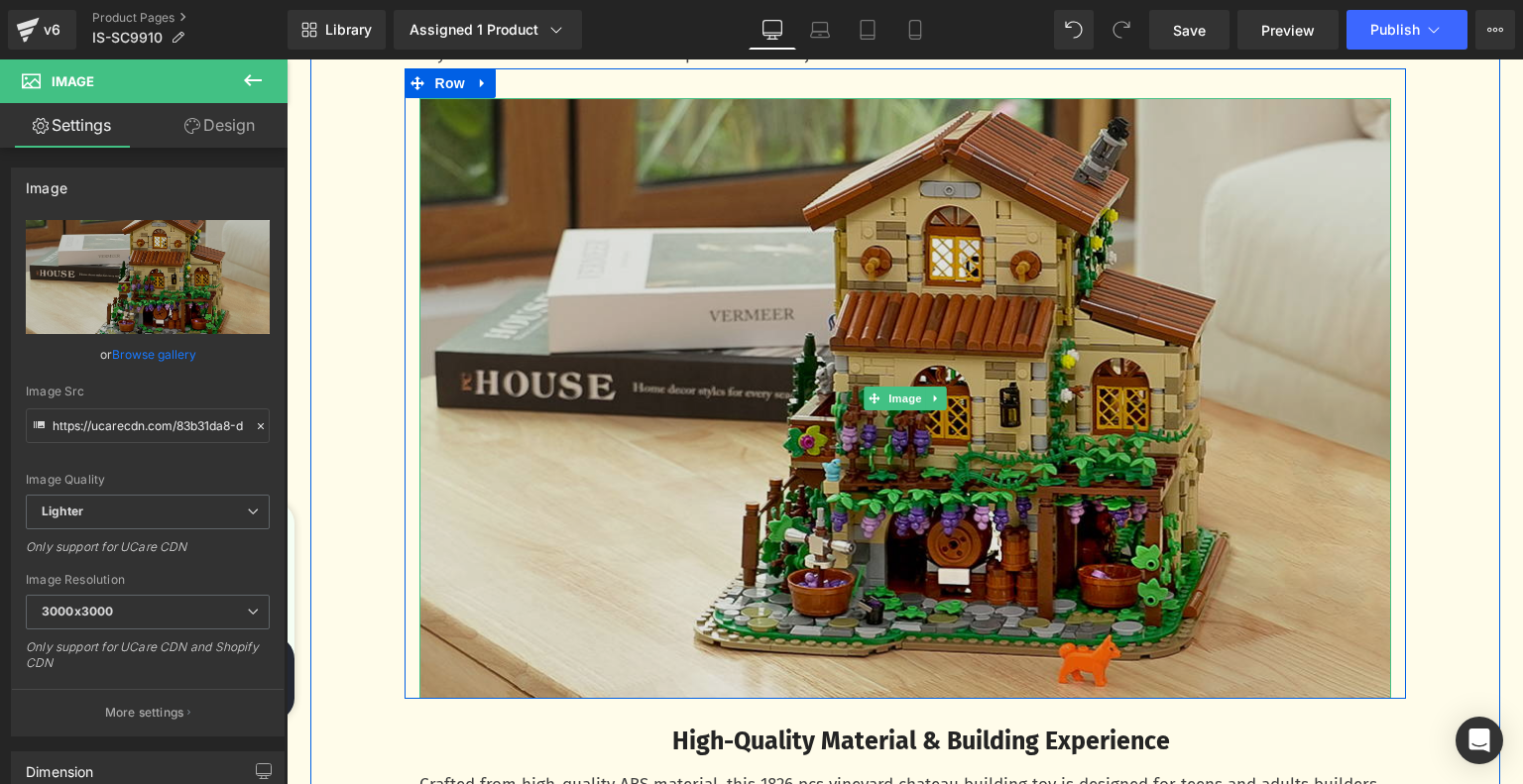 click at bounding box center (905, 398) 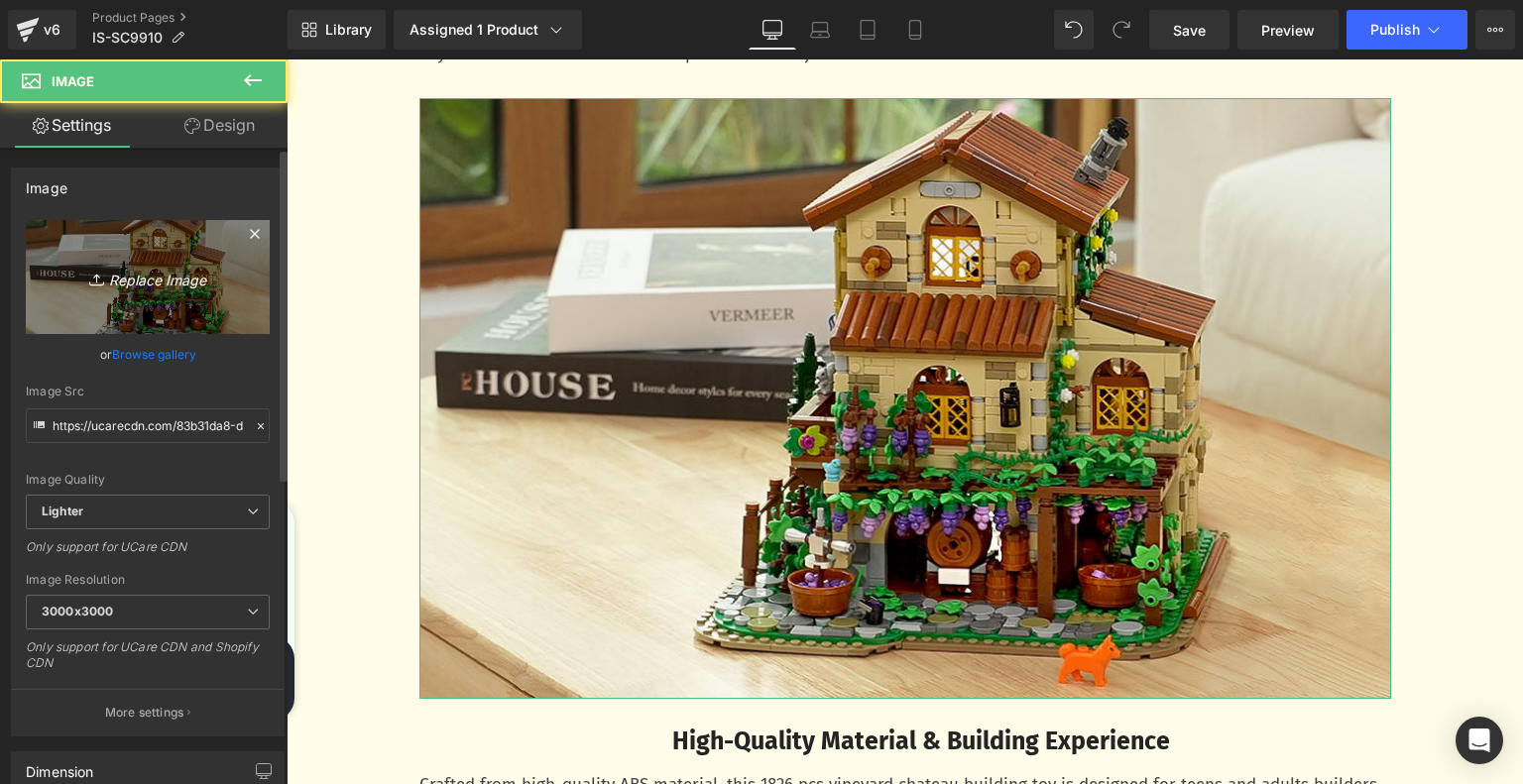 click on "Replace Image" at bounding box center (148, 277) 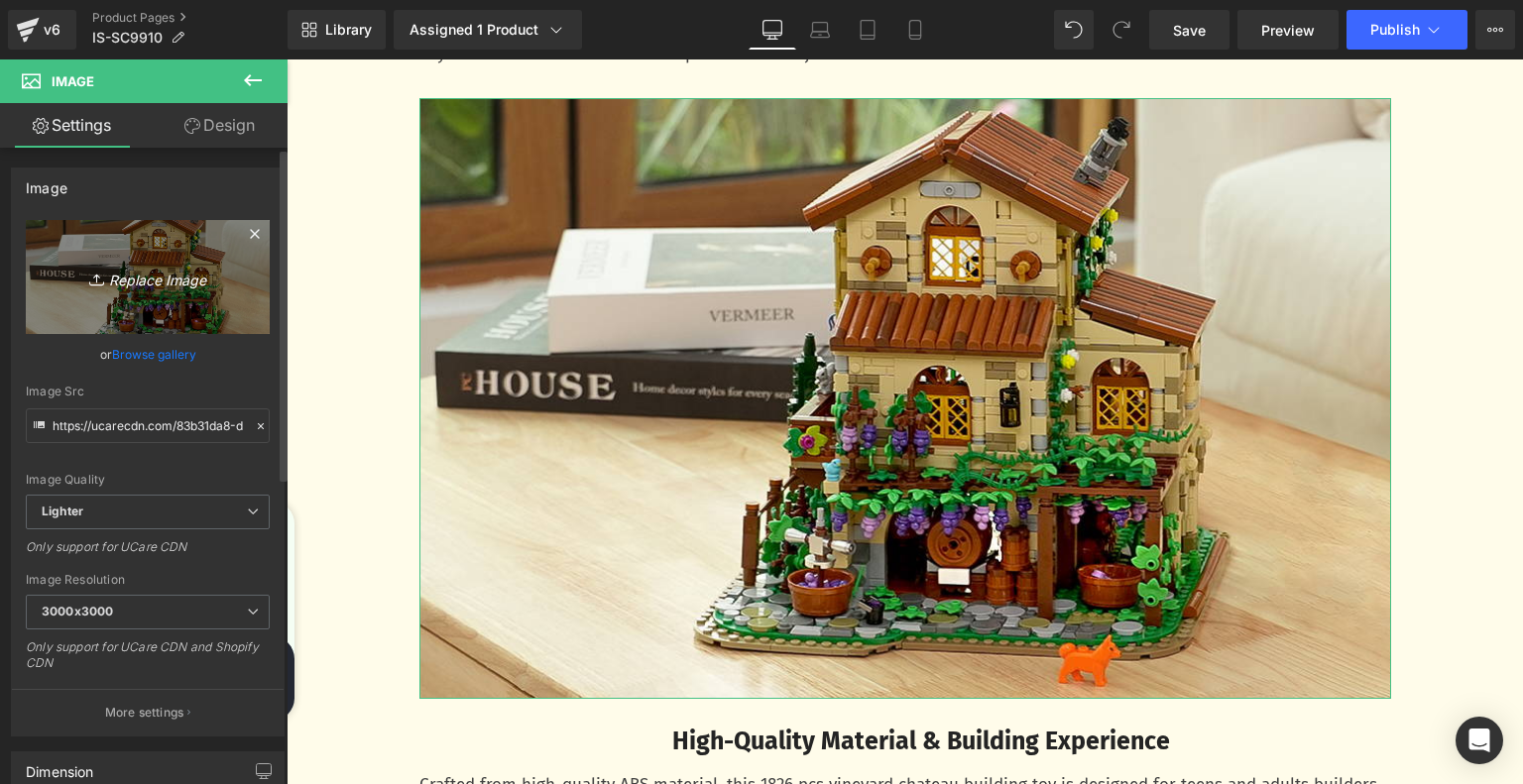 type on "C:\fakepath\3.jpg" 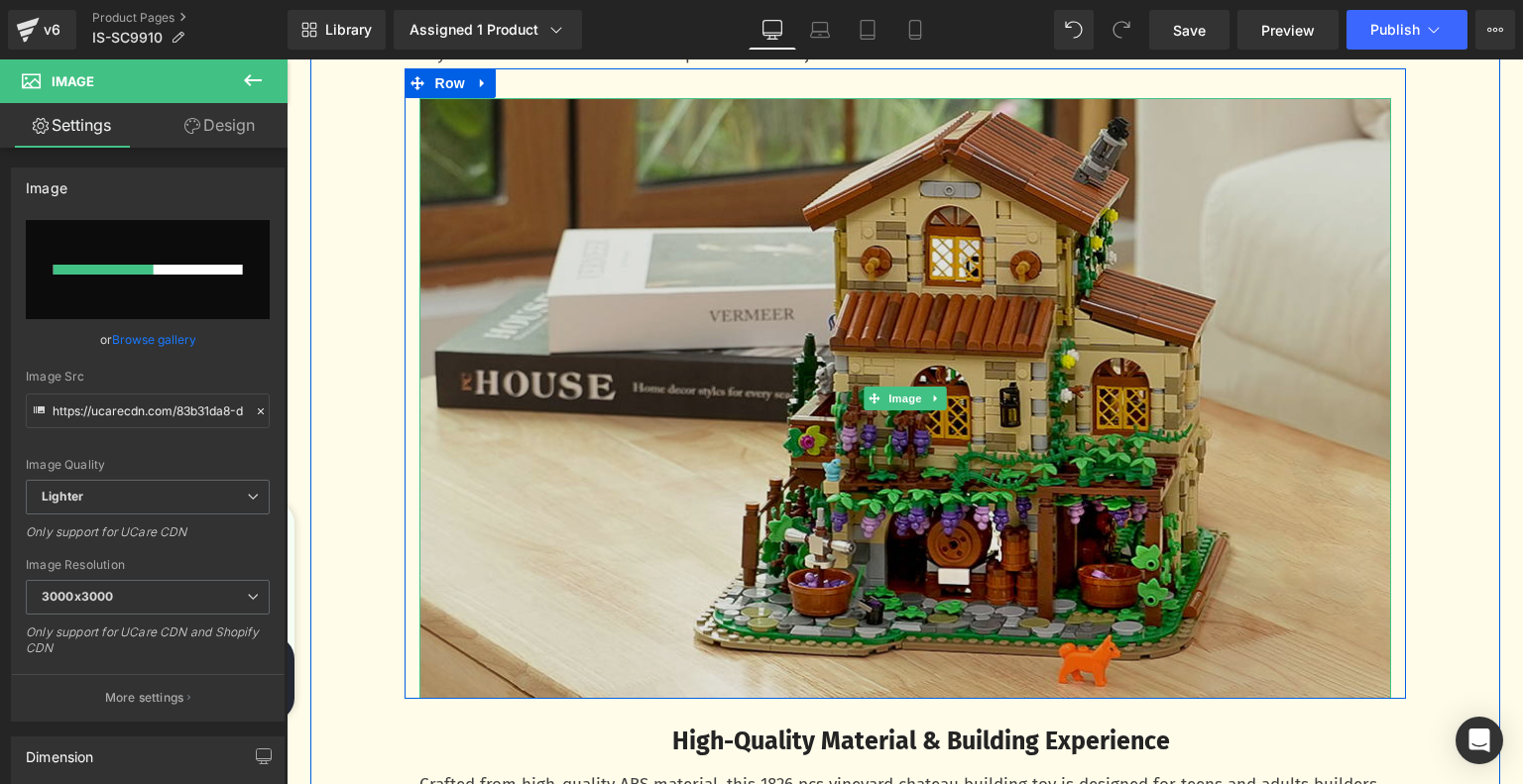type 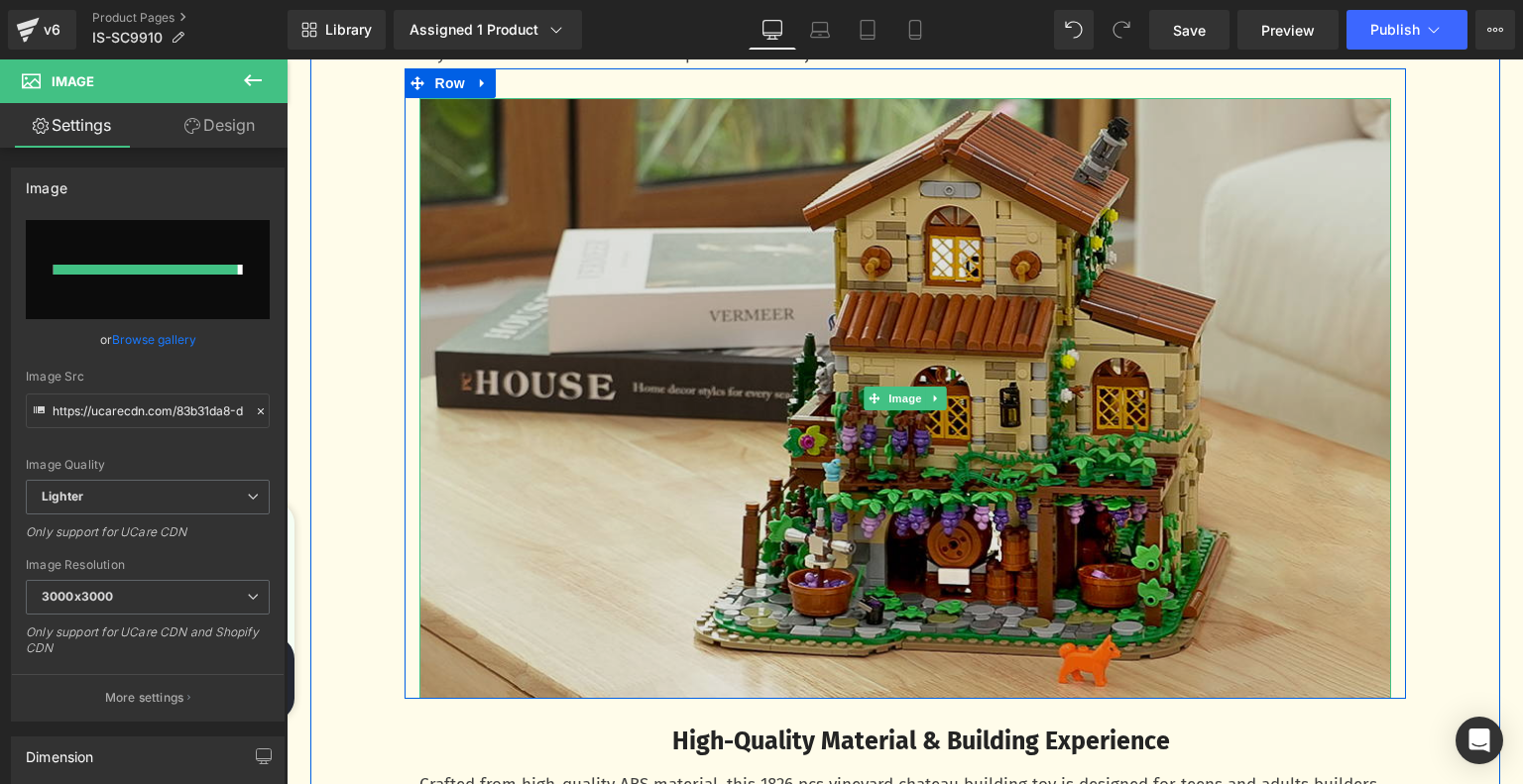 type on "https://ucarecdn.com/6b2af357-8f05-4926-bae7-ad5ba67d2494/-/format/auto/-/preview/3000x3000/-/quality/lighter/3.jpg" 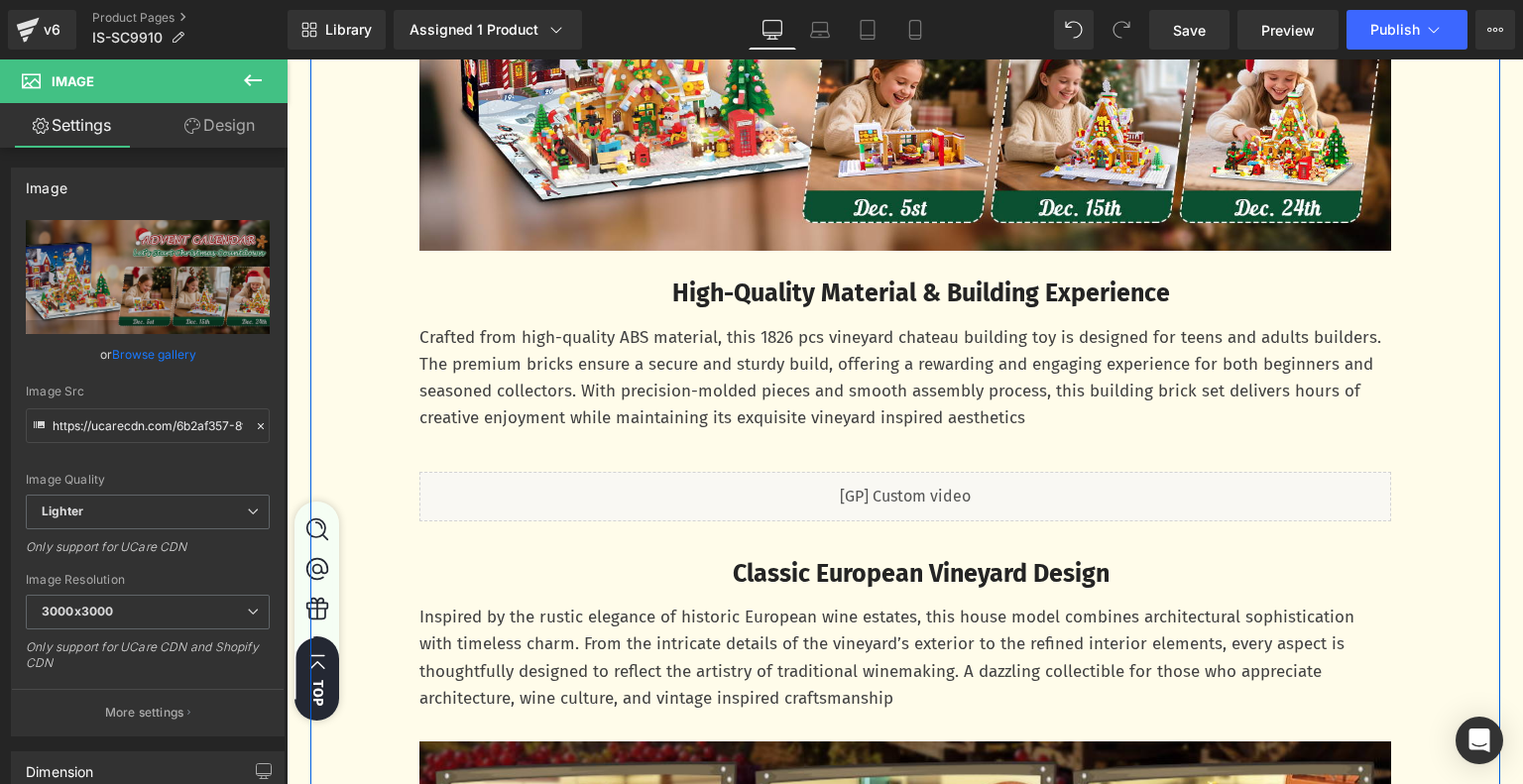 scroll, scrollTop: 1982, scrollLeft: 0, axis: vertical 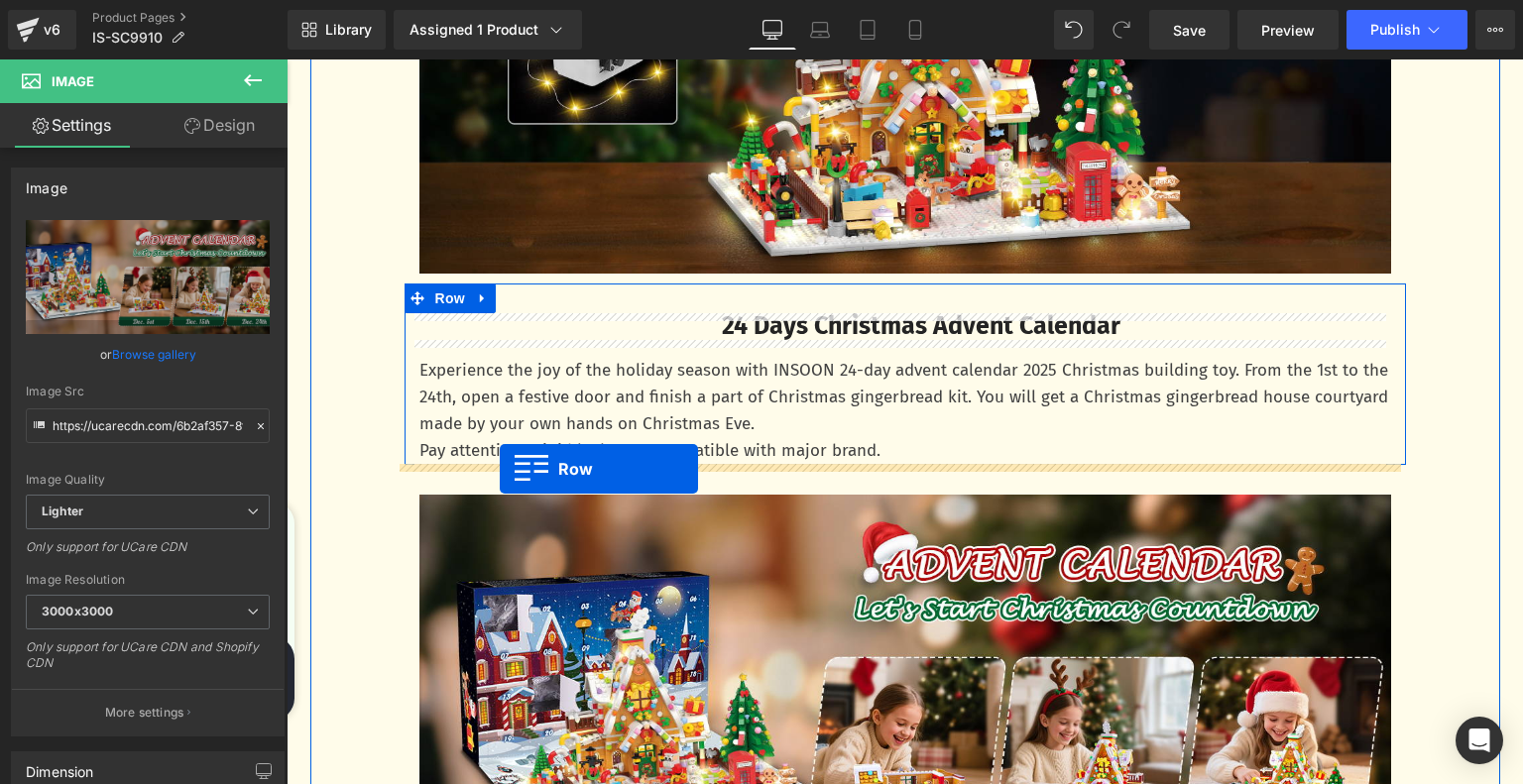 drag, startPoint x: 406, startPoint y: 310, endPoint x: 500, endPoint y: 469, distance: 184.70788 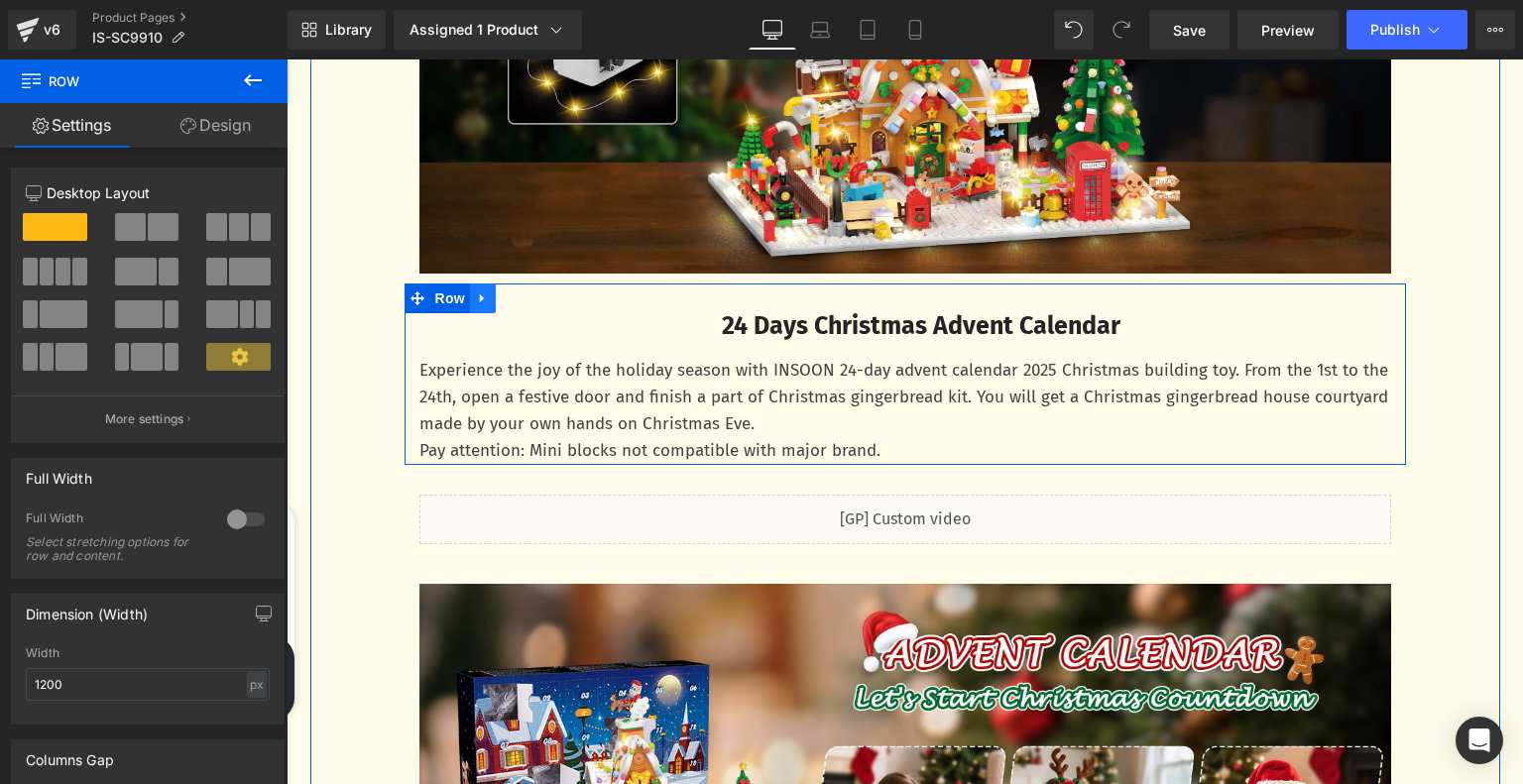 click 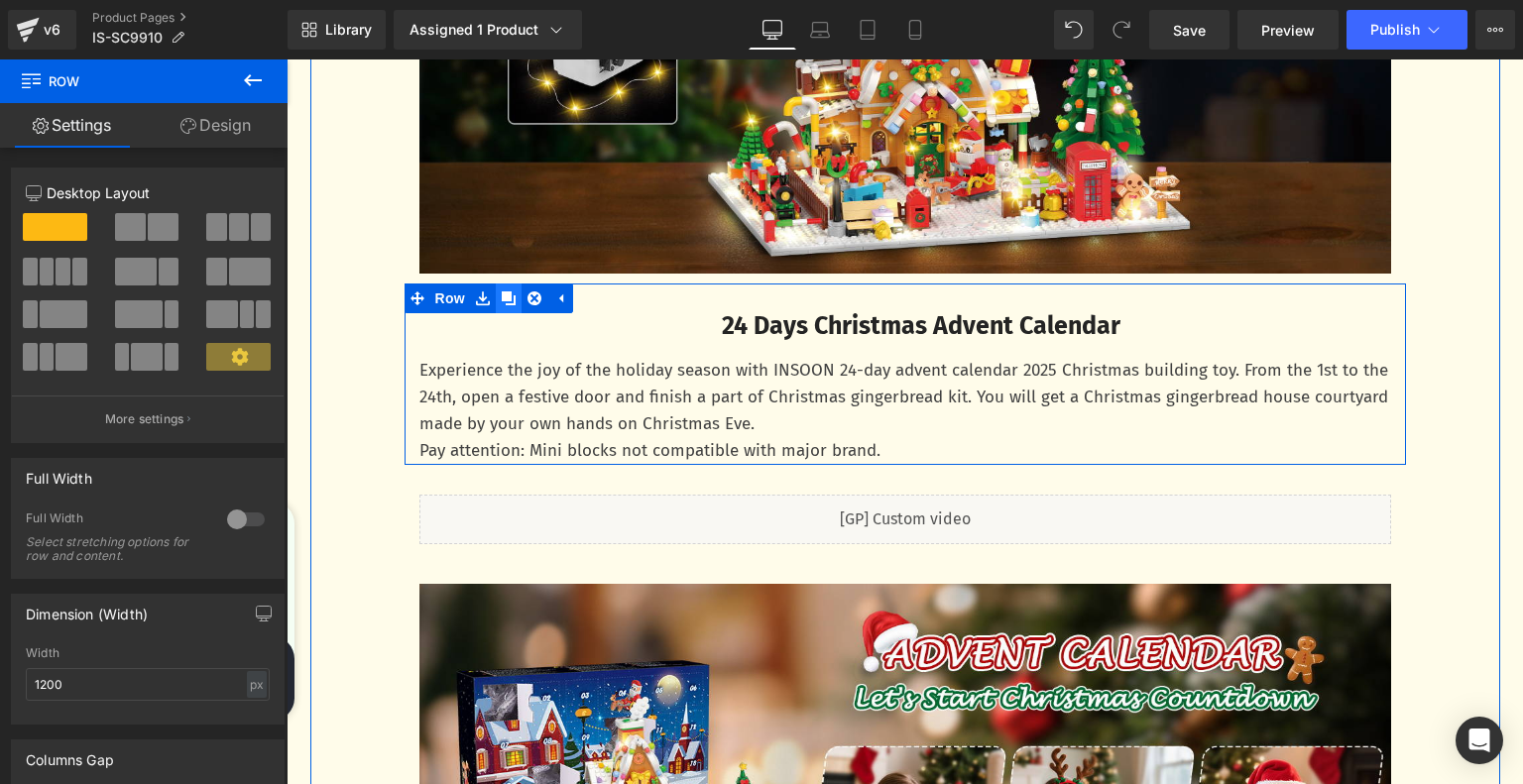 click 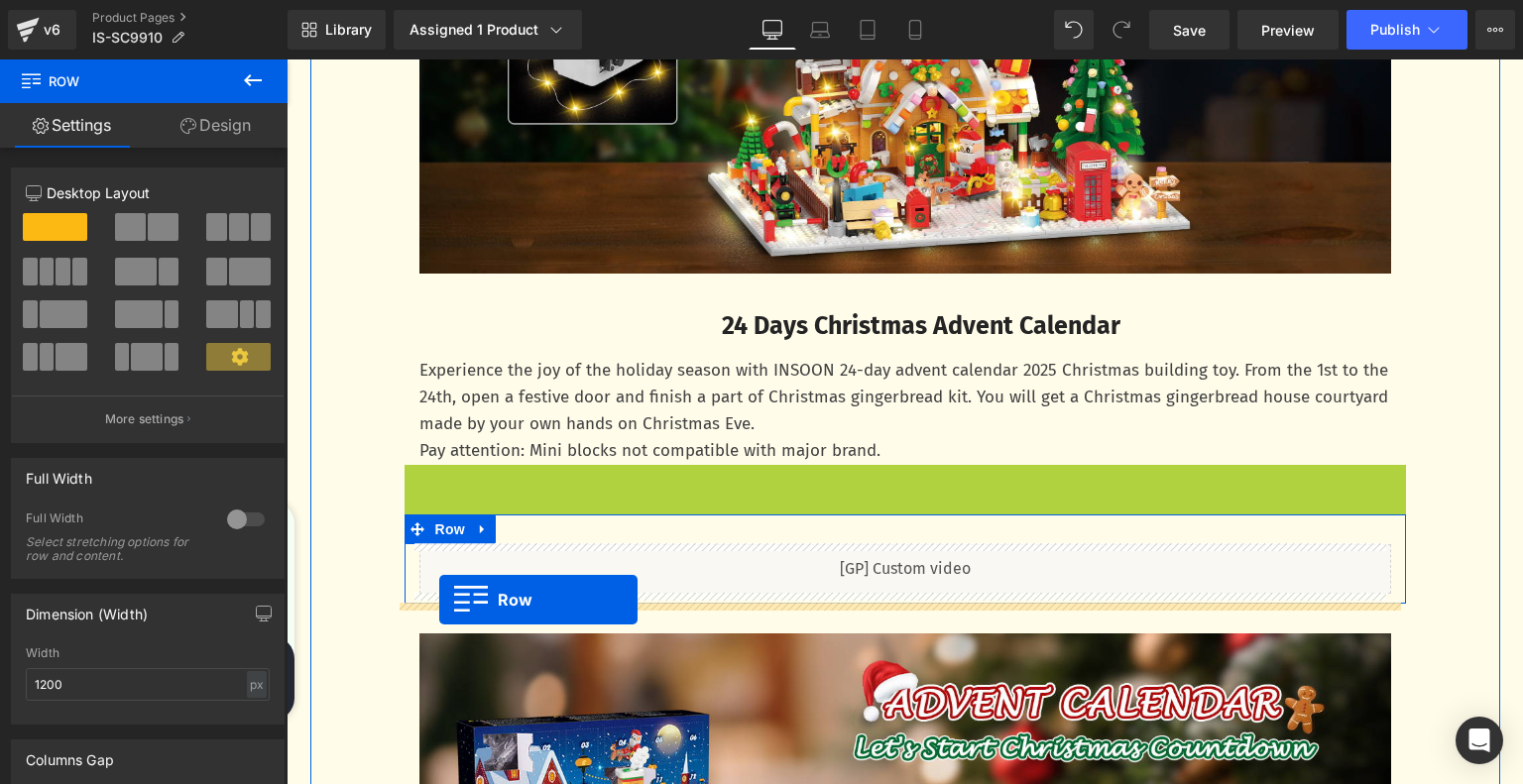 drag, startPoint x: 411, startPoint y: 477, endPoint x: 439, endPoint y: 600, distance: 126.14674 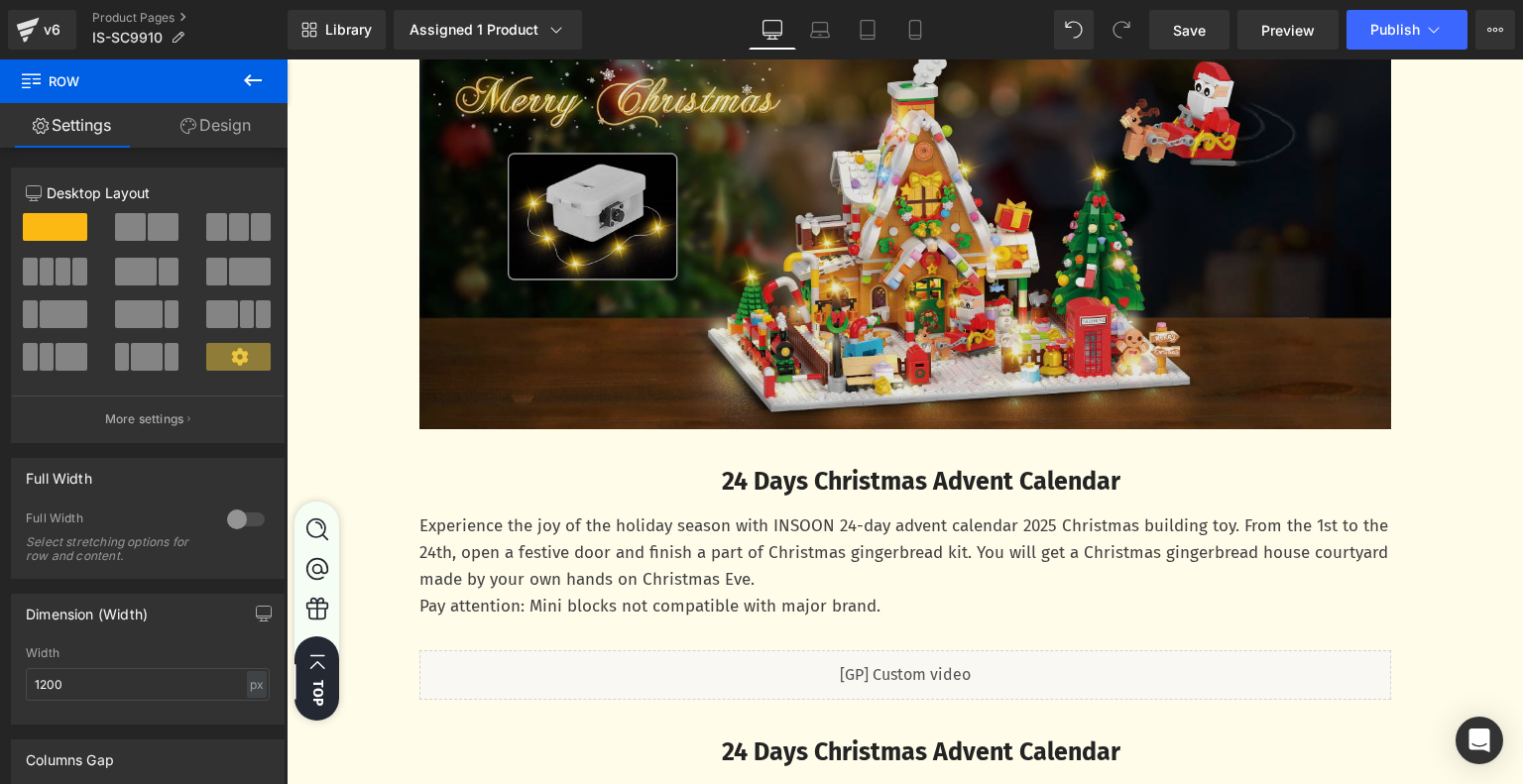 scroll, scrollTop: 1288, scrollLeft: 0, axis: vertical 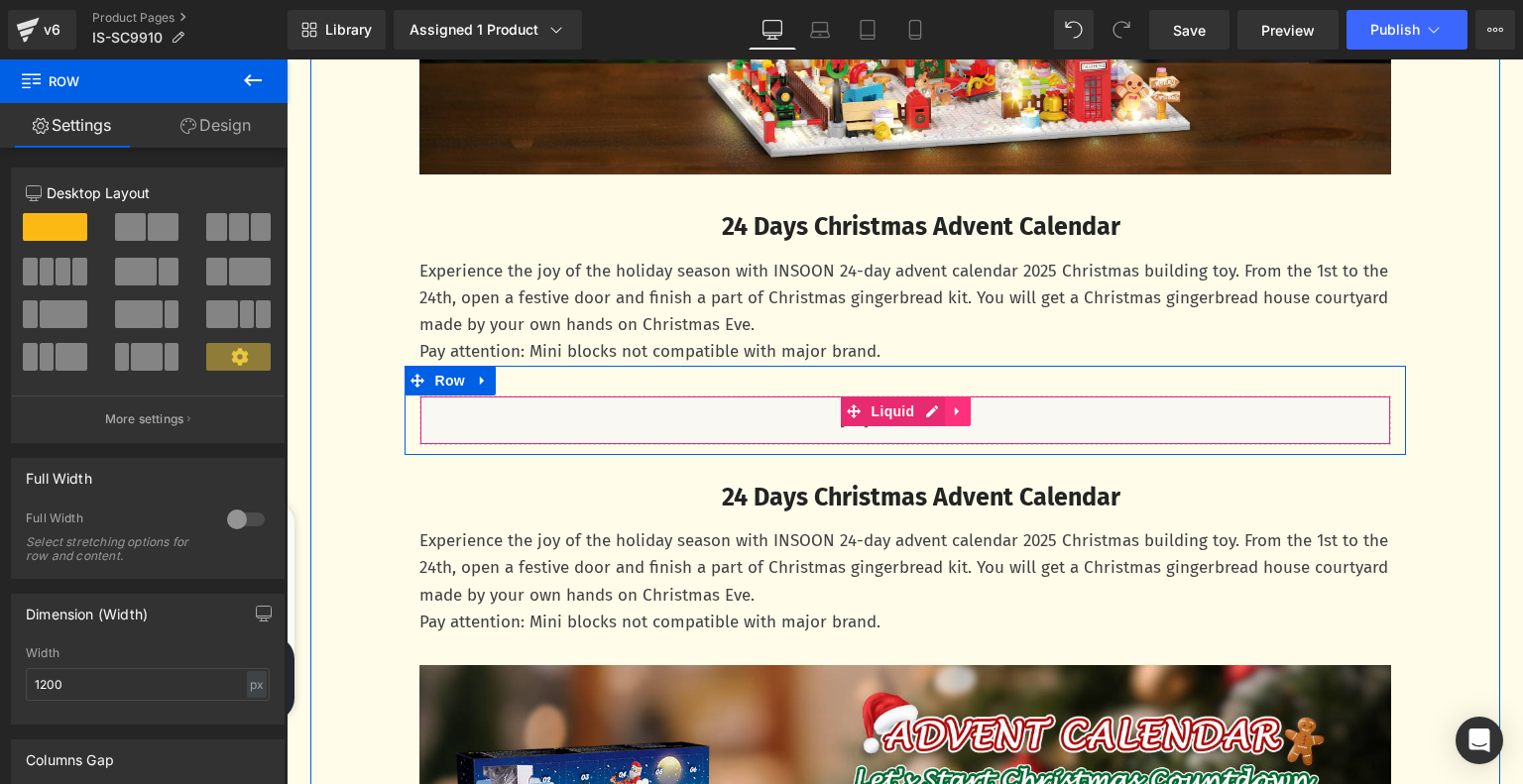 click at bounding box center (958, 411) 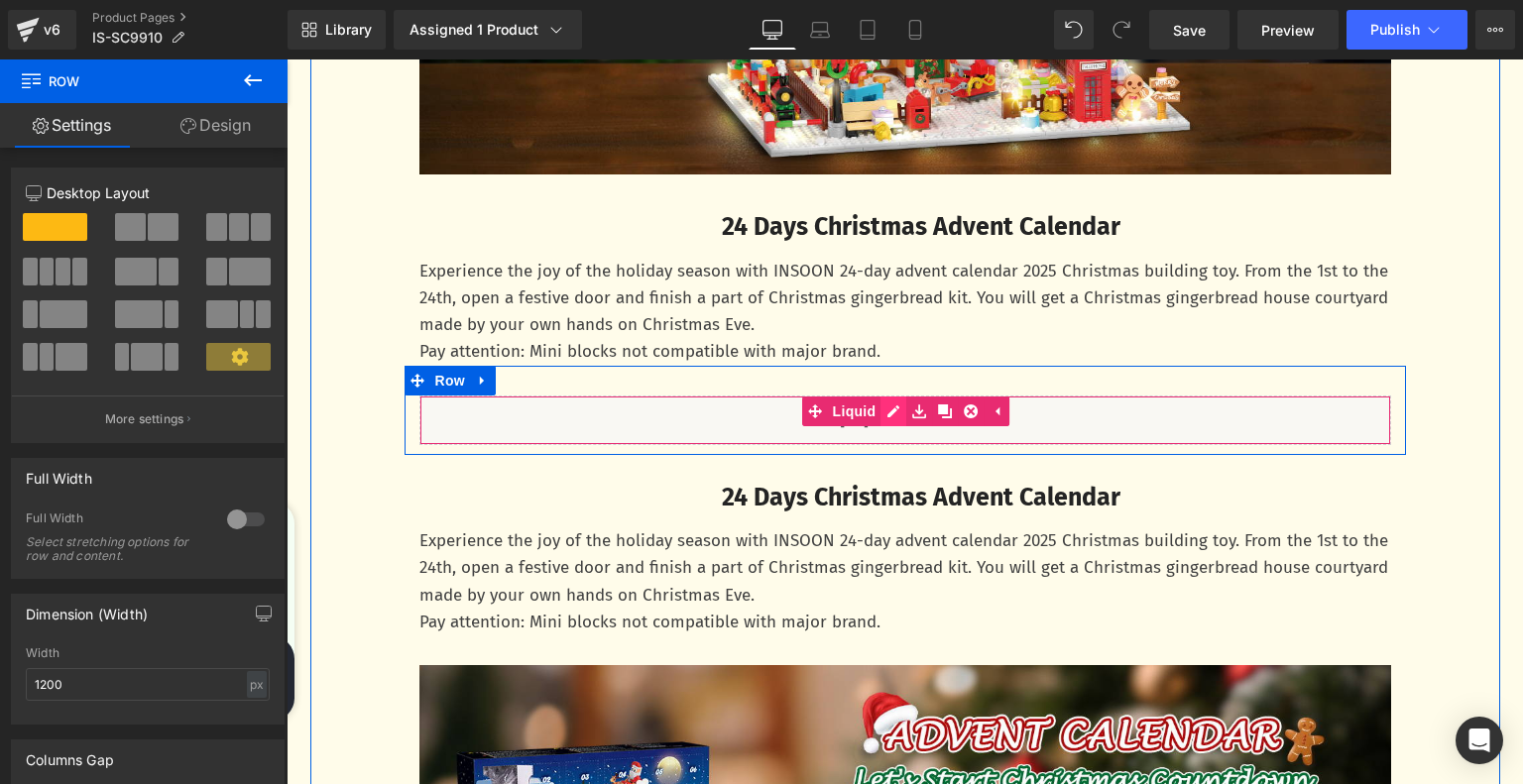 click on "Liquid" at bounding box center (905, 420) 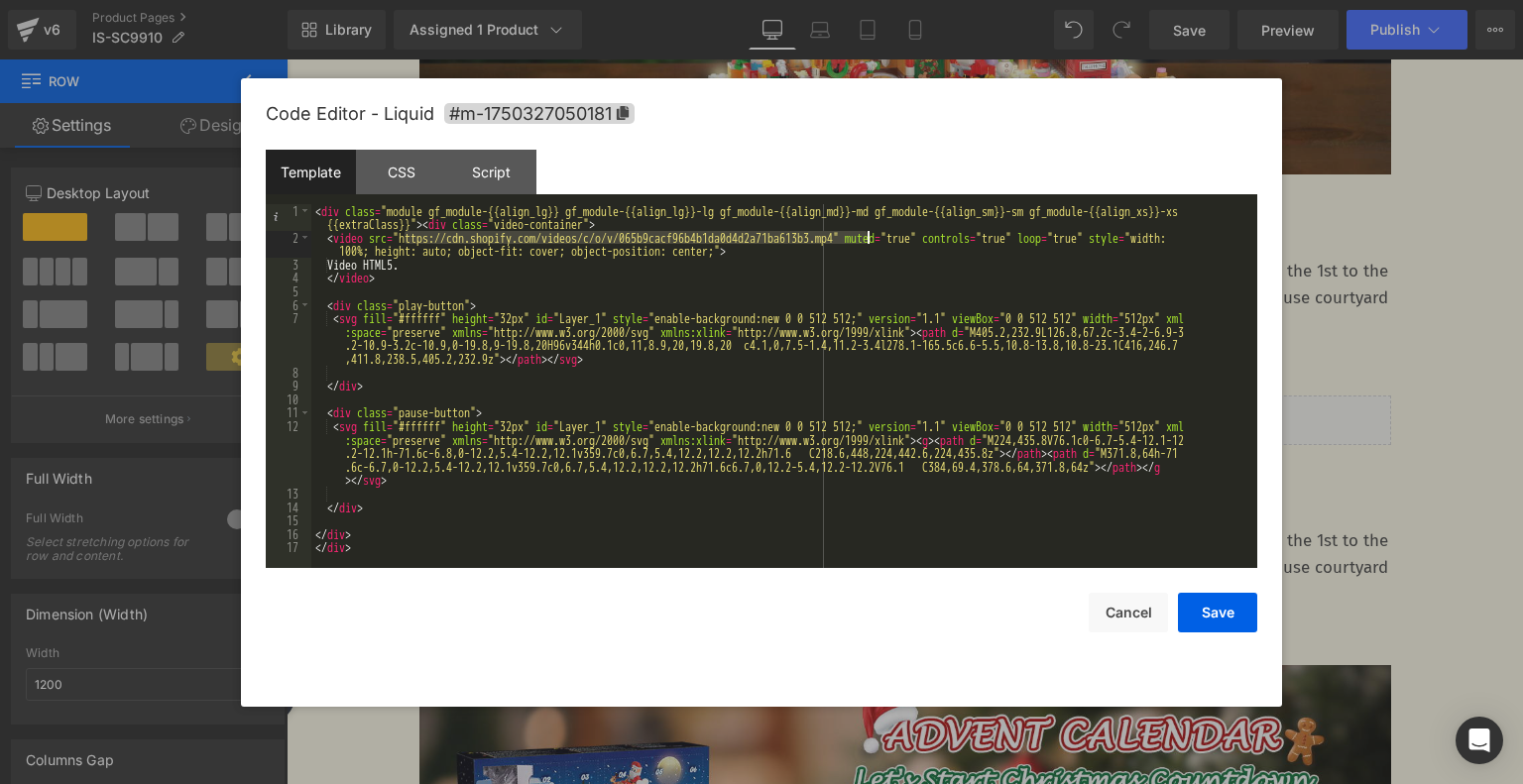 drag, startPoint x: 402, startPoint y: 240, endPoint x: 867, endPoint y: 244, distance: 465.0172 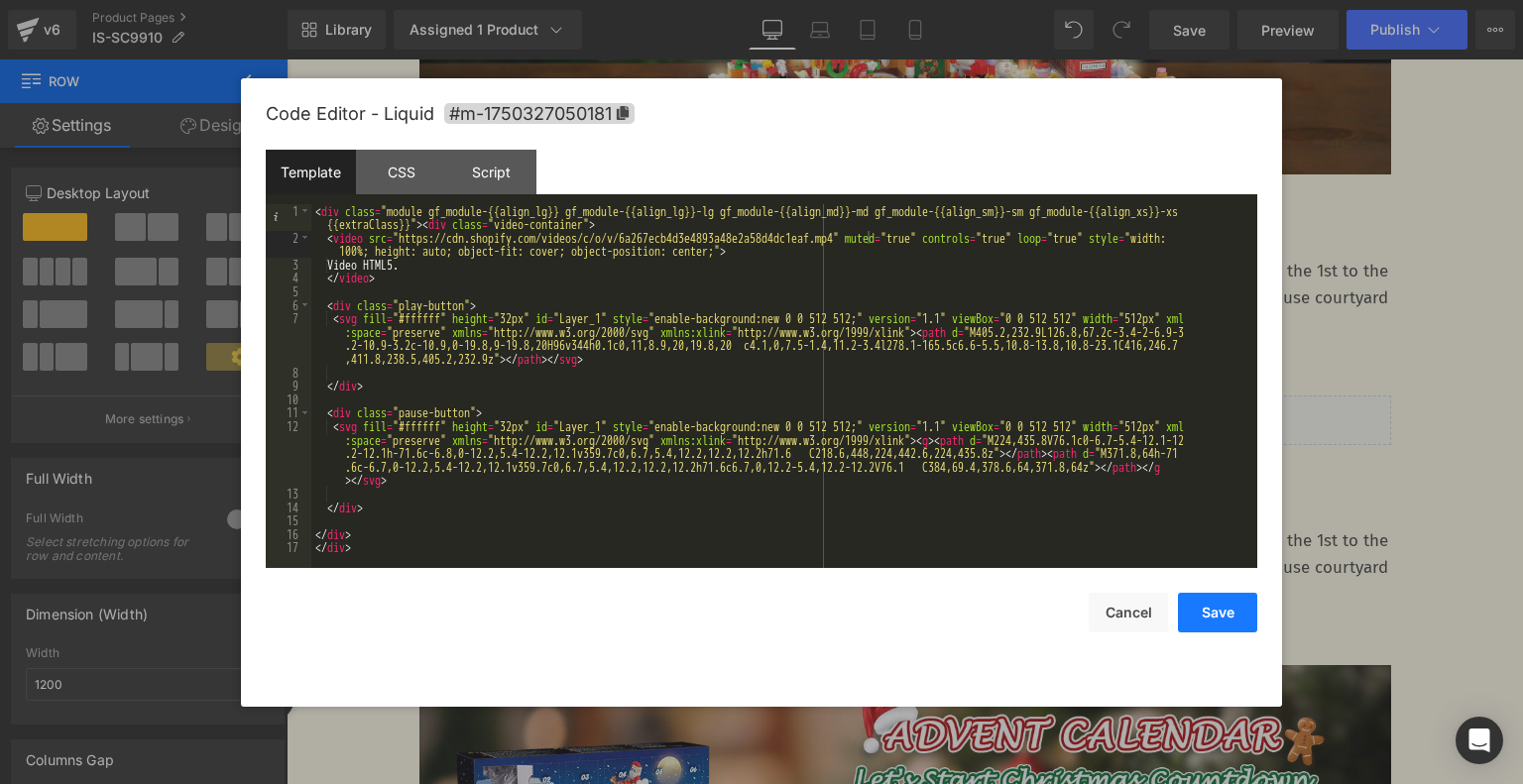 drag, startPoint x: 1216, startPoint y: 628, endPoint x: 929, endPoint y: 562, distance: 294.4911 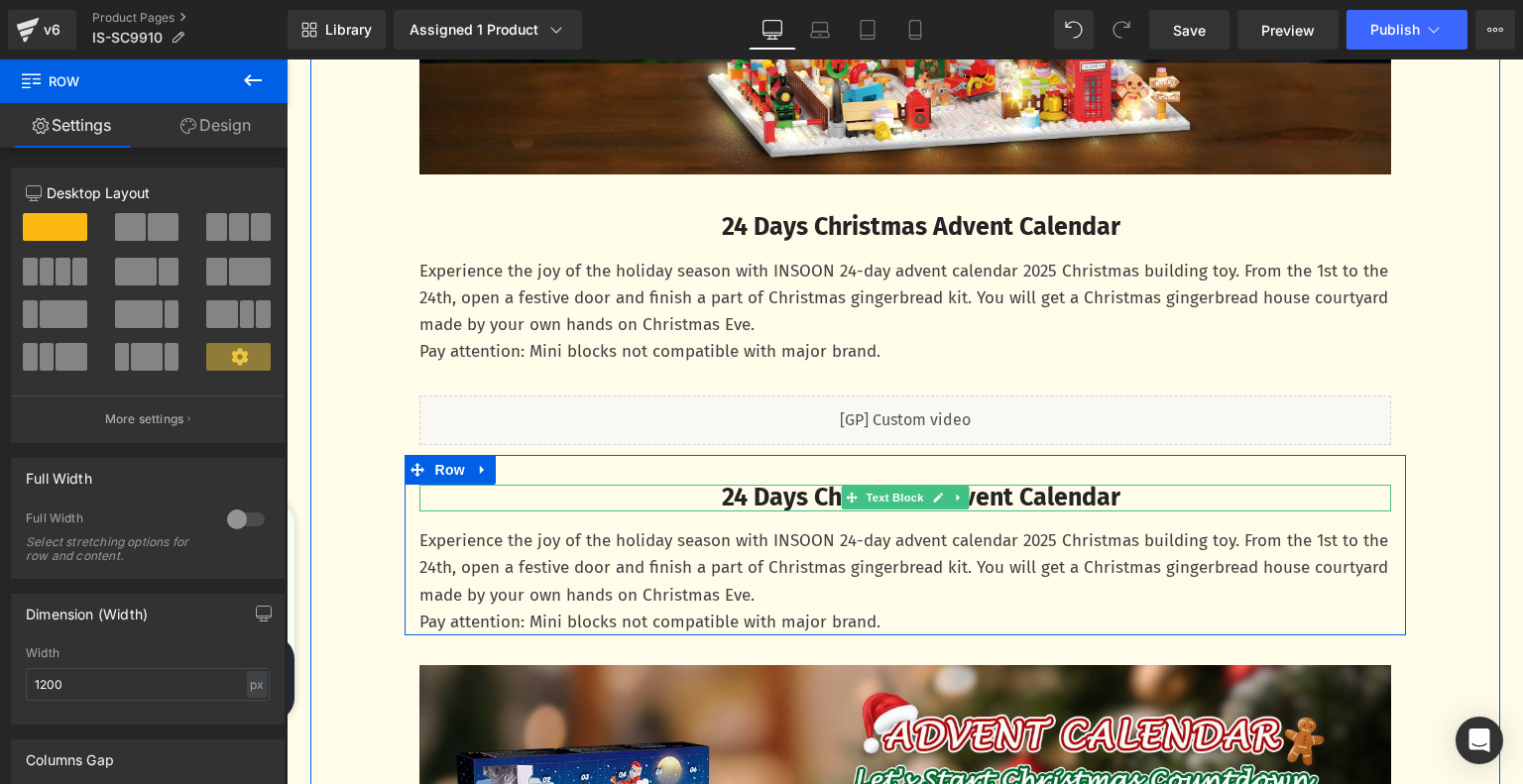 click on "24 Days Christmas Advent Calendar" at bounding box center (921, 498) 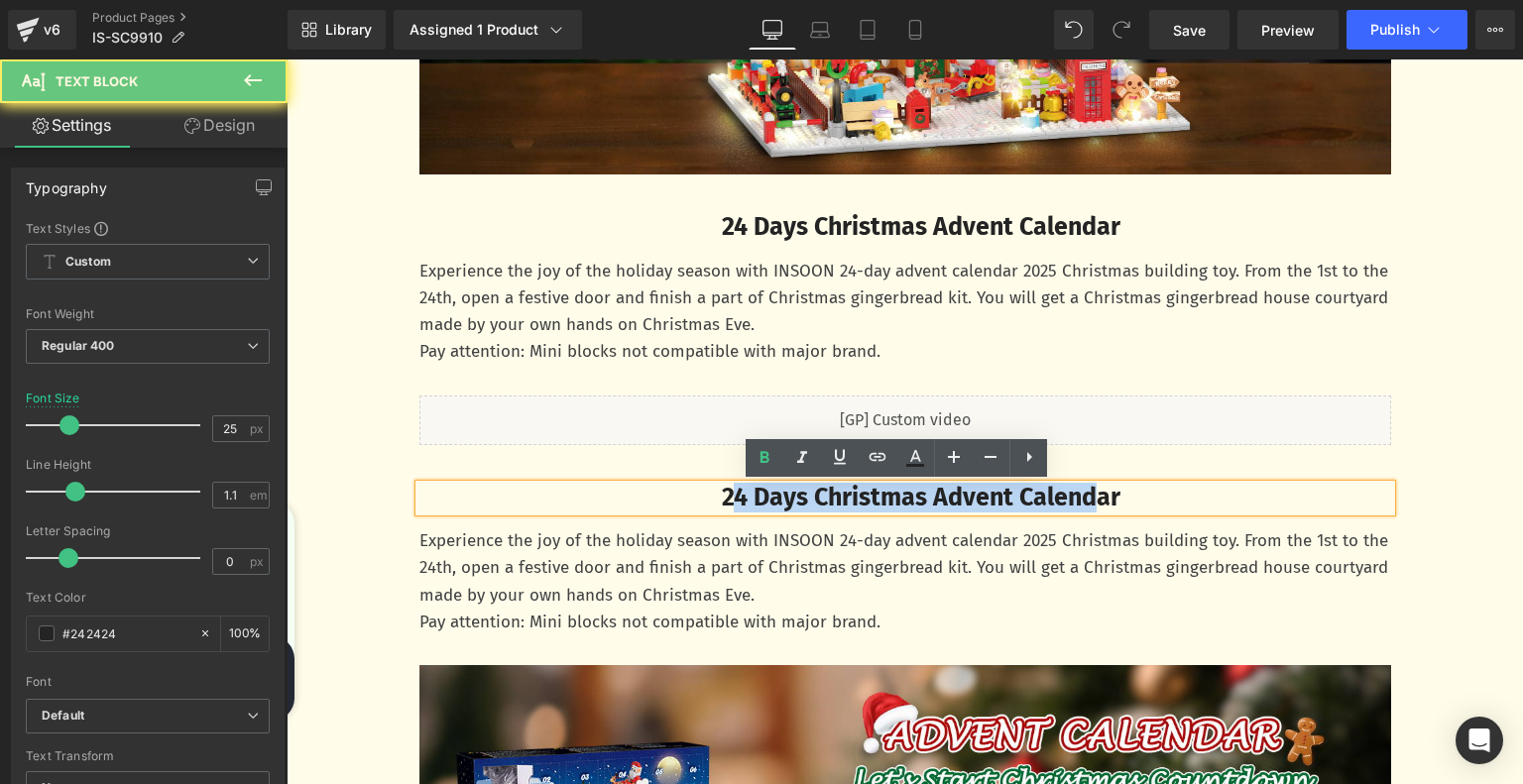 drag, startPoint x: 704, startPoint y: 496, endPoint x: 1103, endPoint y: 503, distance: 399.0614 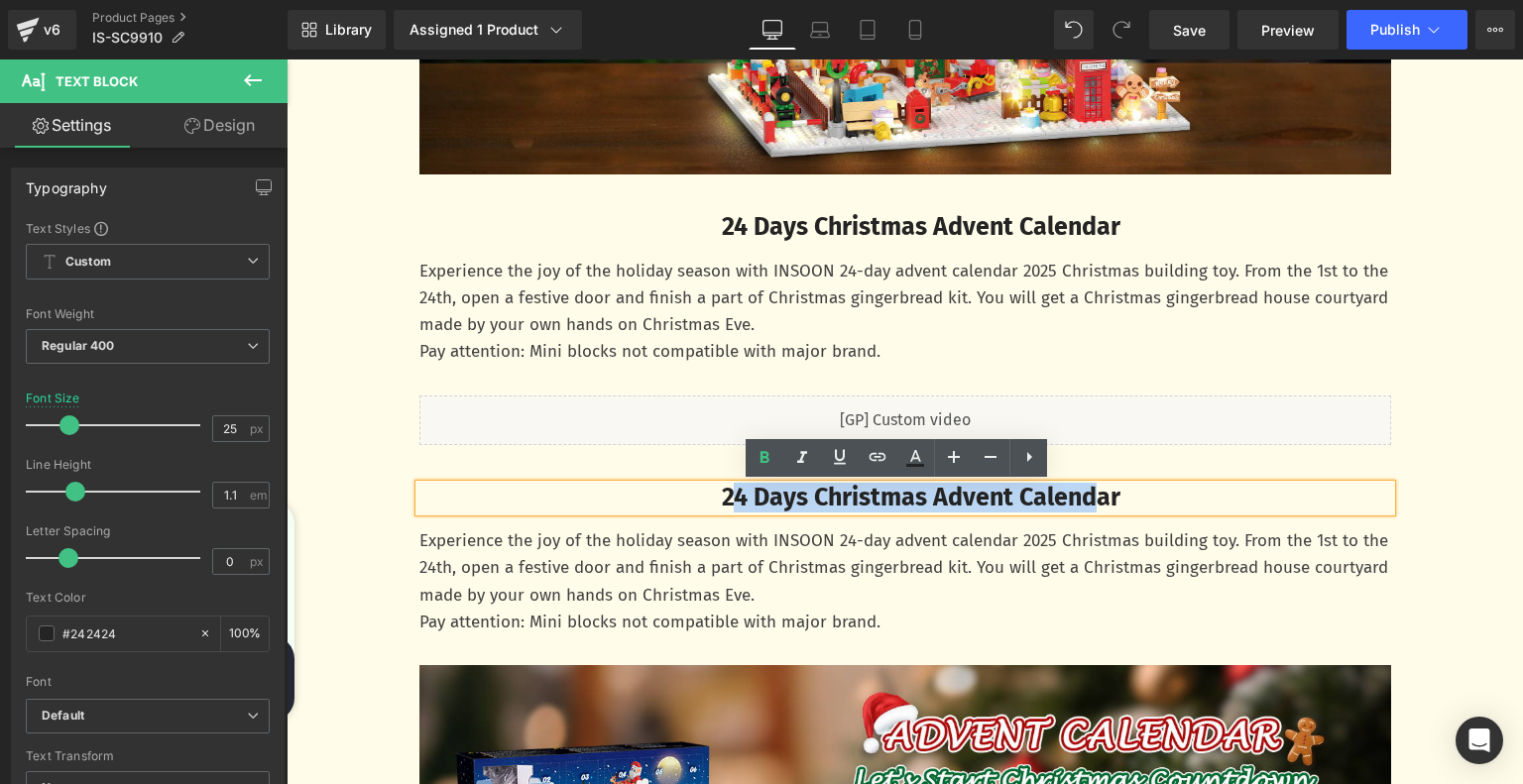 copy on "4 Days Christmas Advent Calend" 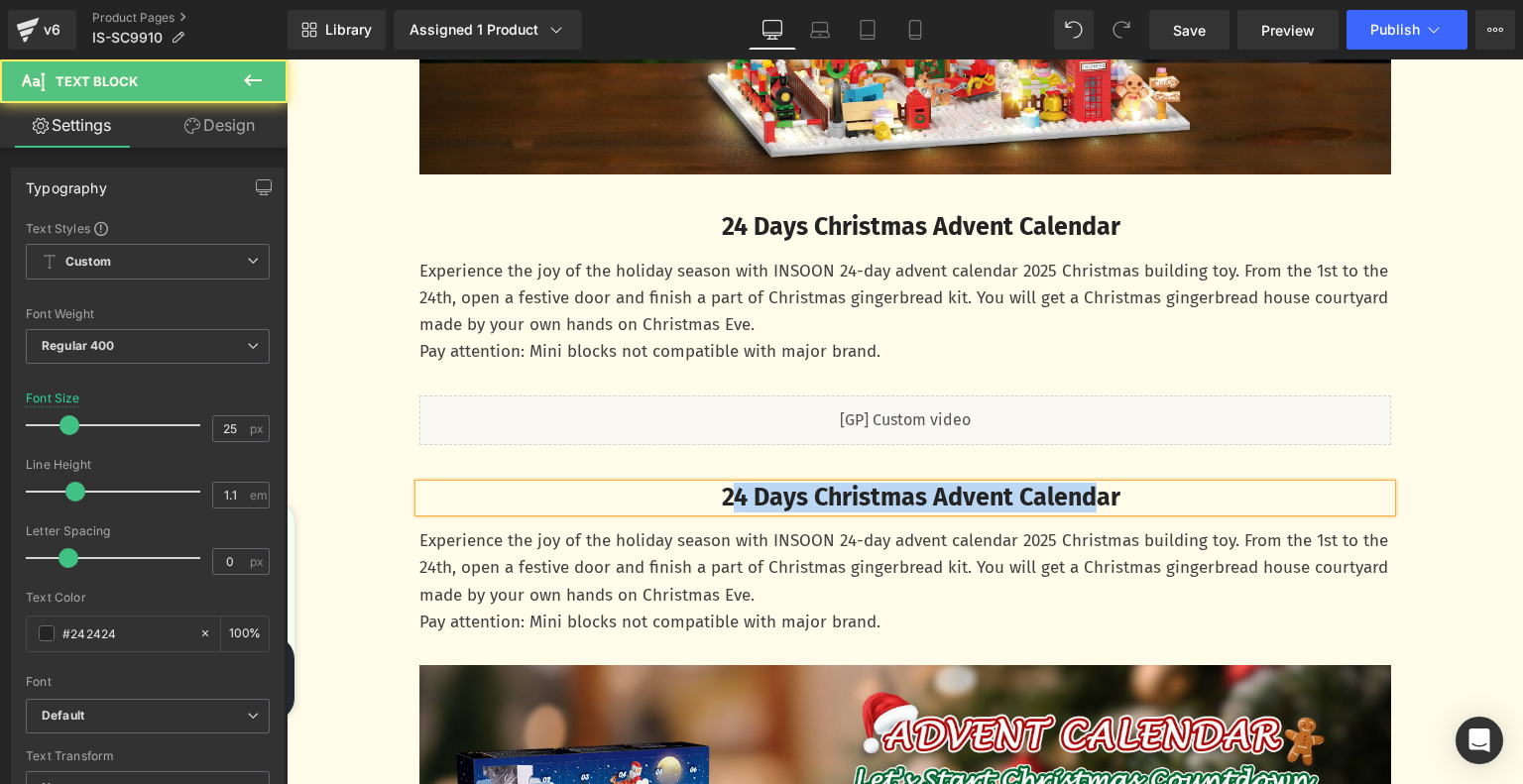 click on "24 Days Christmas Advent Calendar" at bounding box center (921, 498) 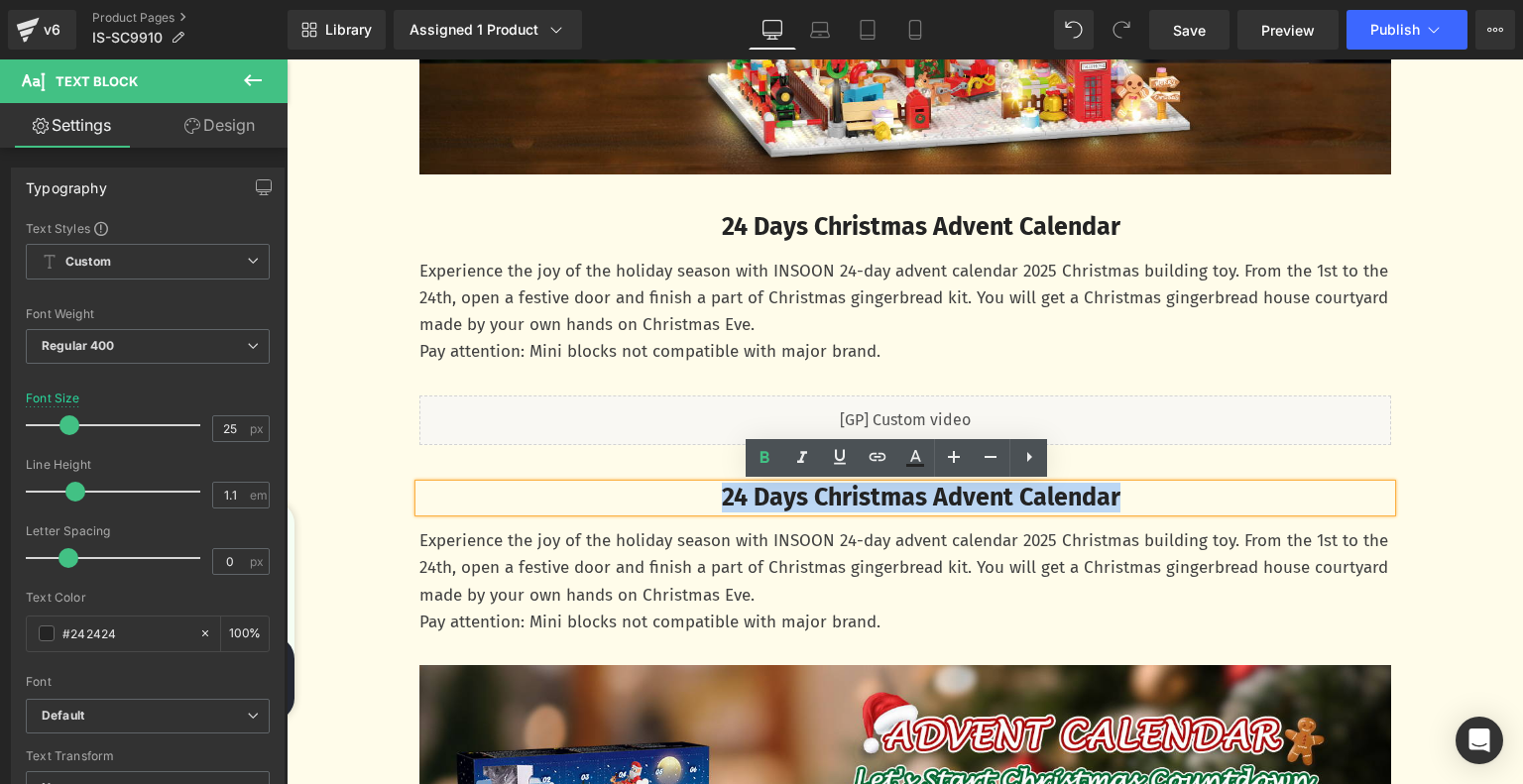 drag, startPoint x: 699, startPoint y: 495, endPoint x: 1125, endPoint y: 504, distance: 426.09506 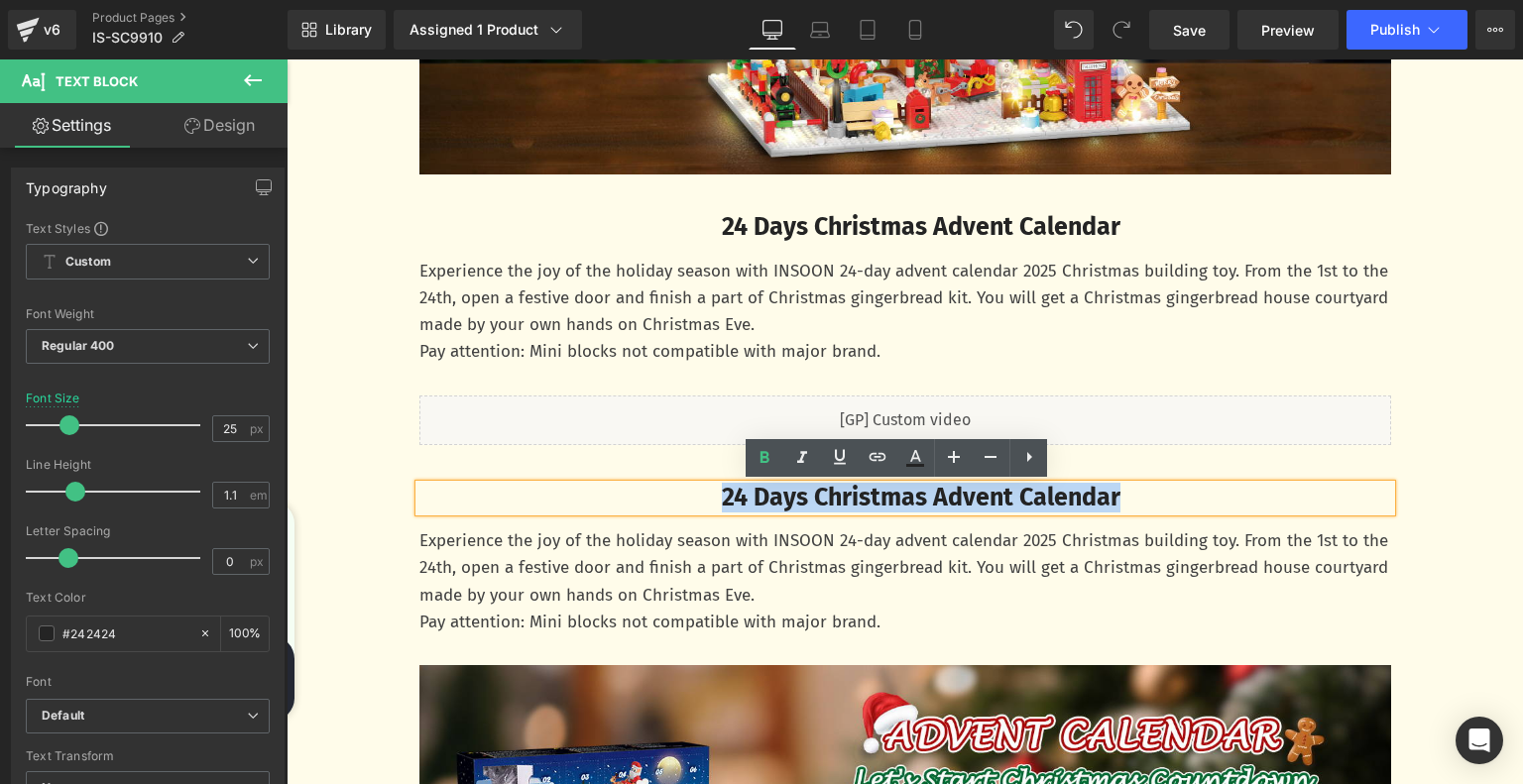 click on "24 Days Christmas Advent Calendar" at bounding box center [921, 498] 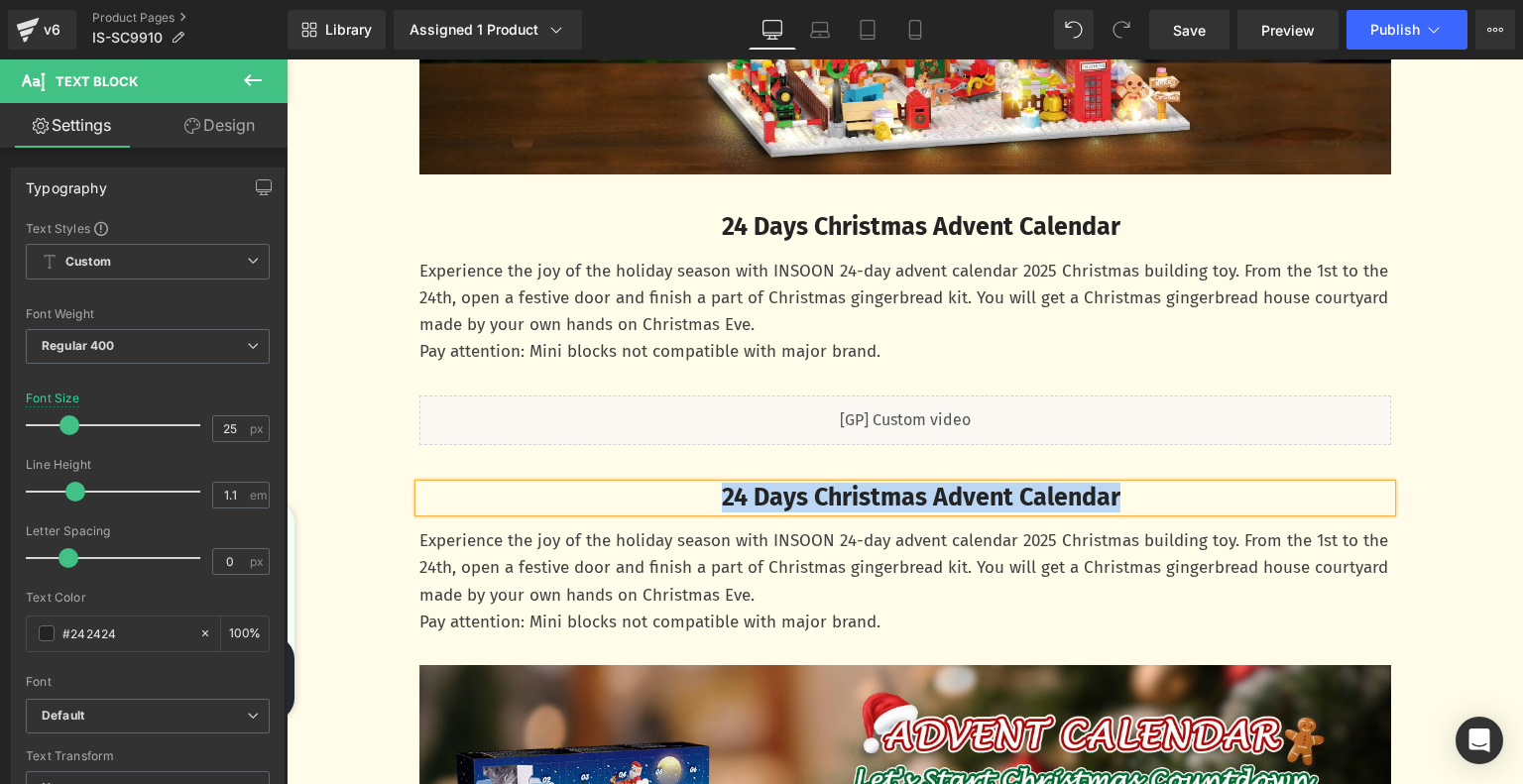 paste 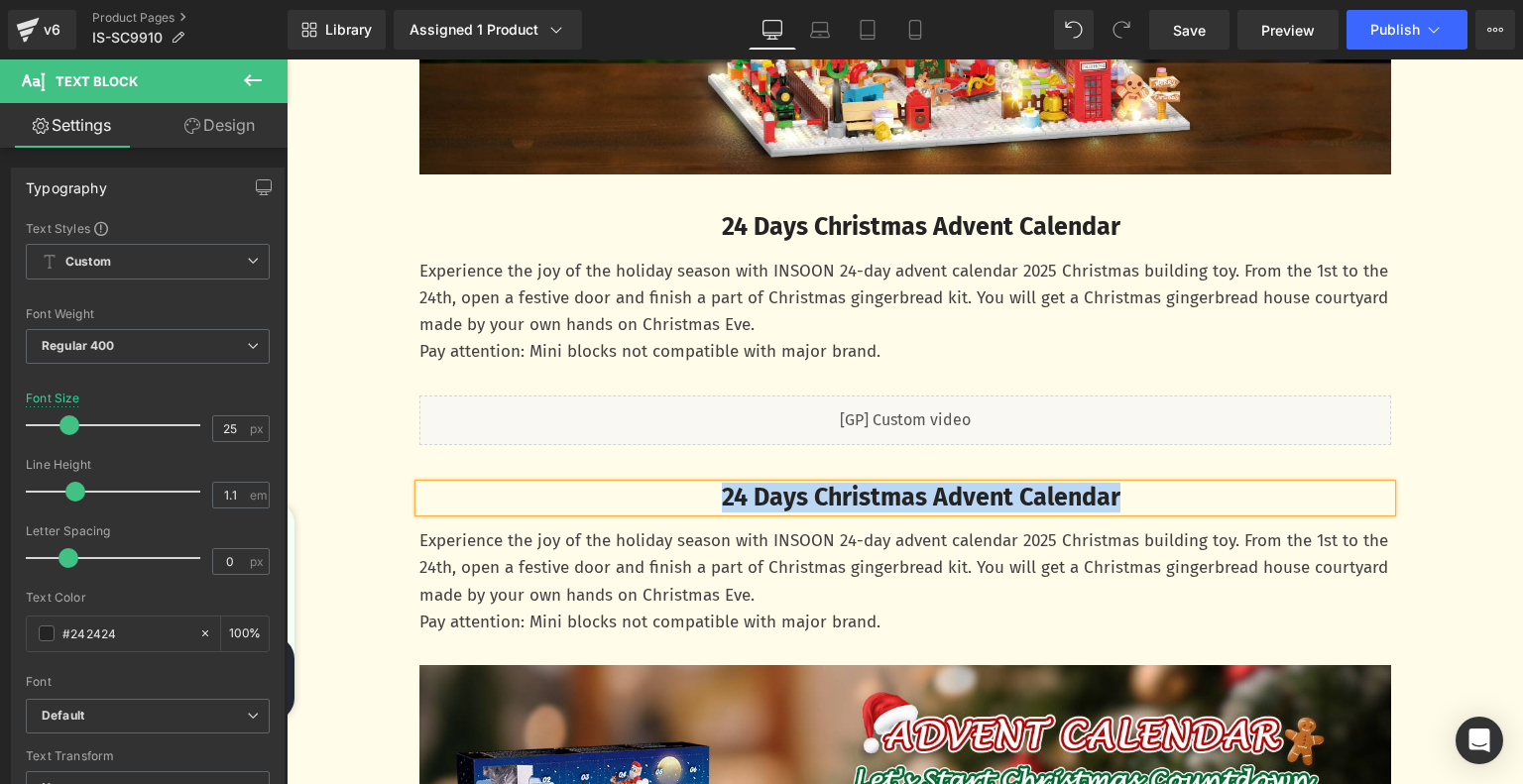 type 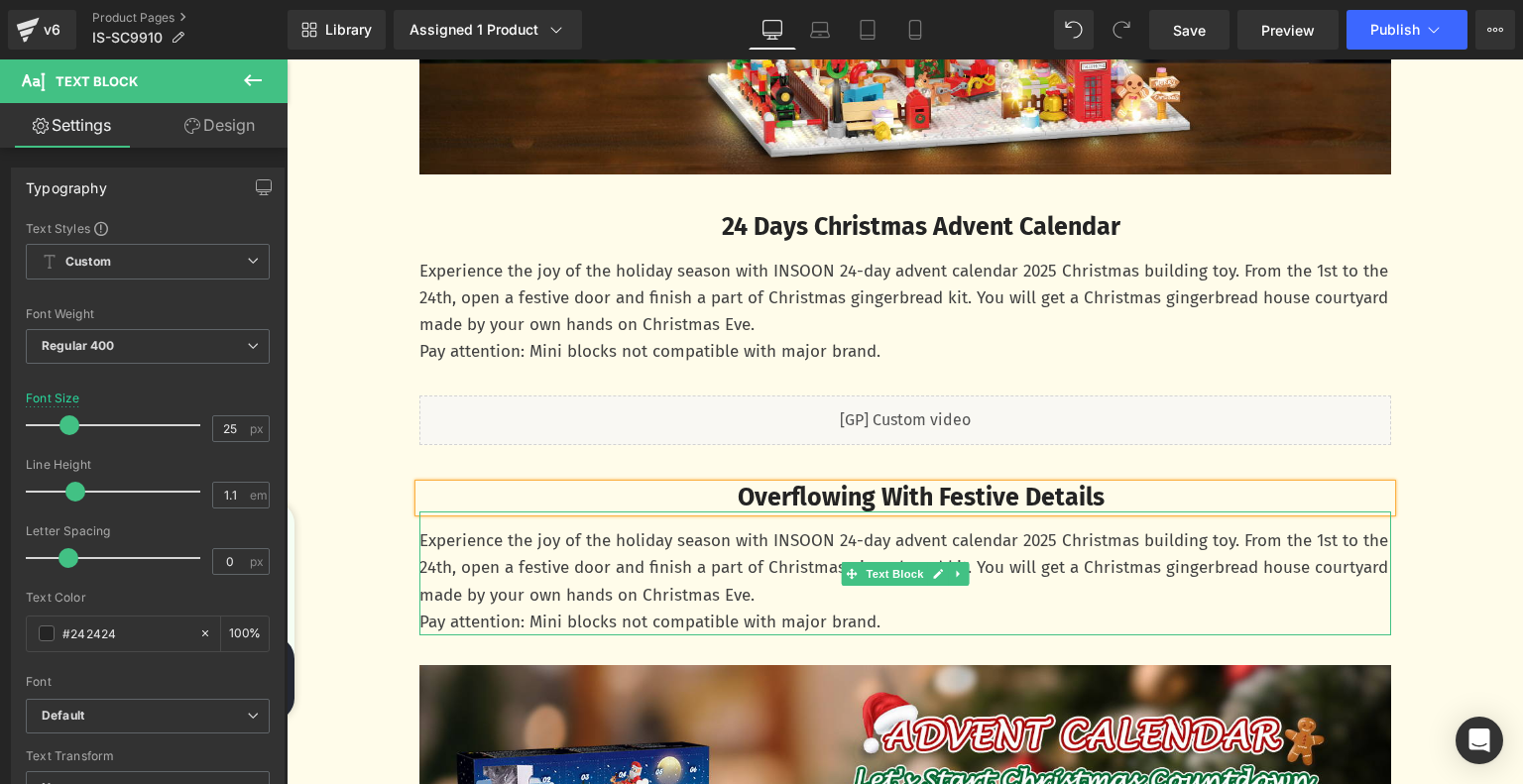 click on "Experience the joy of the holiday season with INSOON 24-day advent calendar 2025 Christmas building toy. From the 1st to the 24th, open a festive door and finish a part of Christmas gingerbread kit. You will get a Christmas gingerbread house courtyard made by your own hands on Christmas Eve." at bounding box center [905, 568] 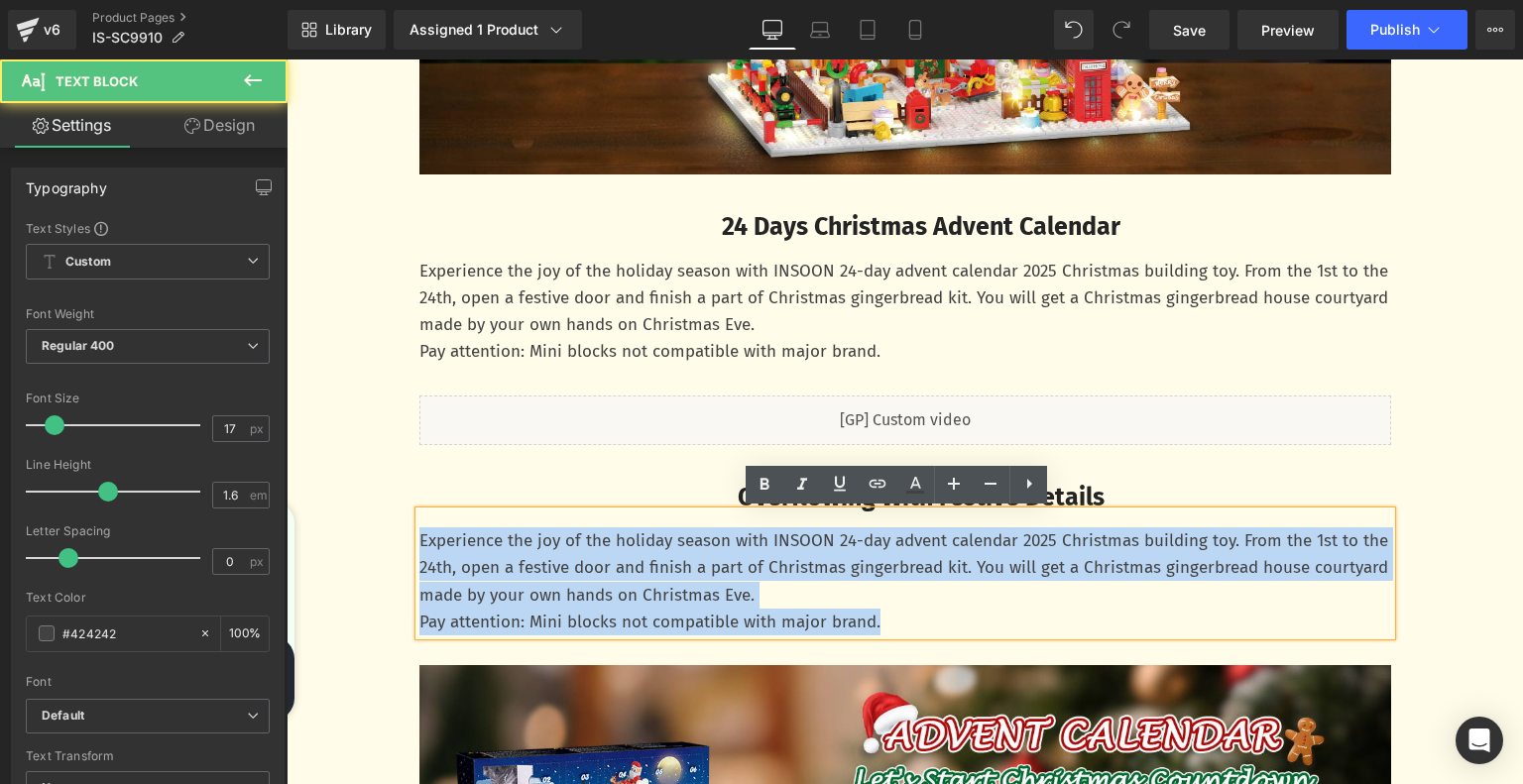 drag, startPoint x: 411, startPoint y: 538, endPoint x: 900, endPoint y: 621, distance: 495.99395 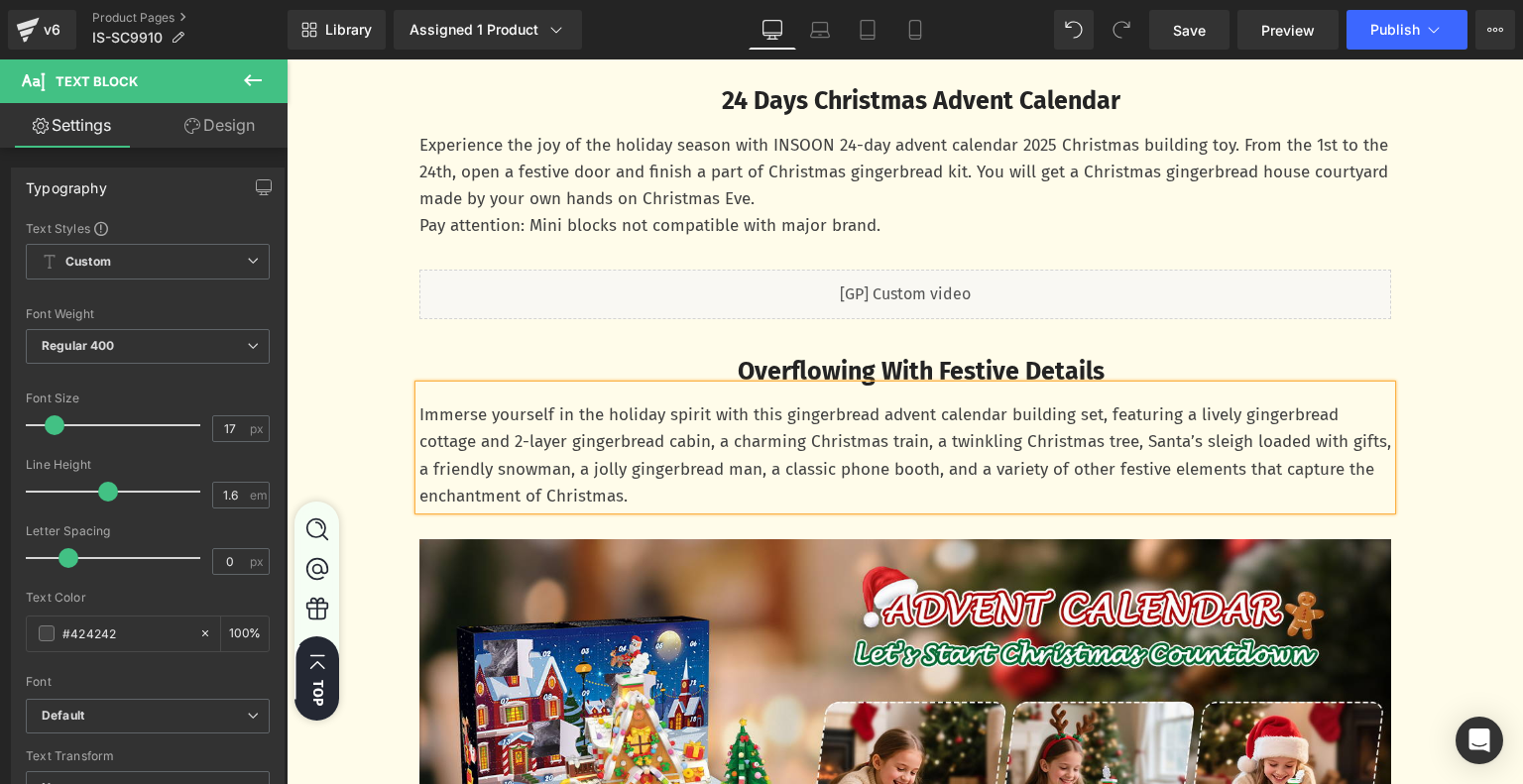 scroll, scrollTop: 1586, scrollLeft: 0, axis: vertical 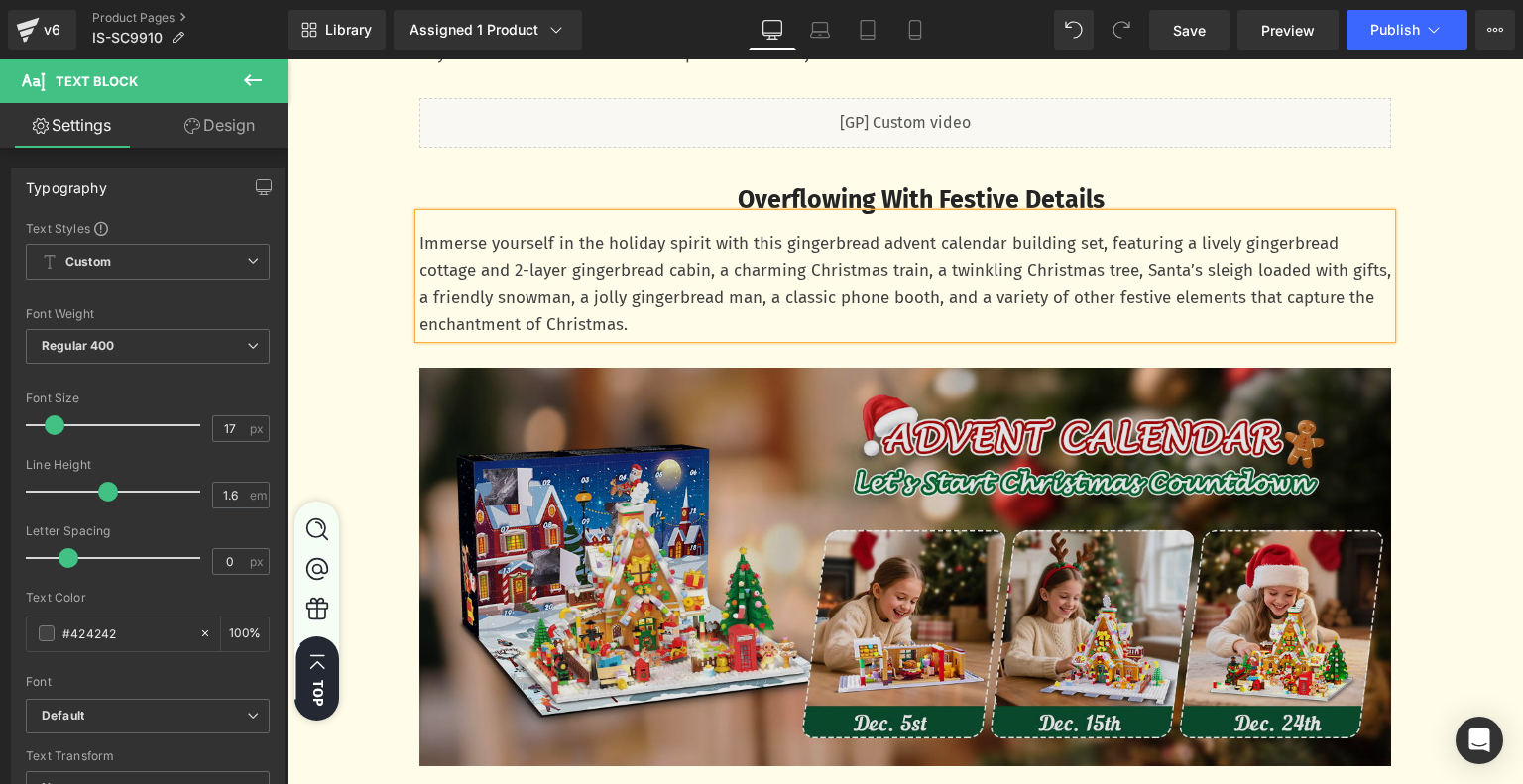 click at bounding box center (905, 567) 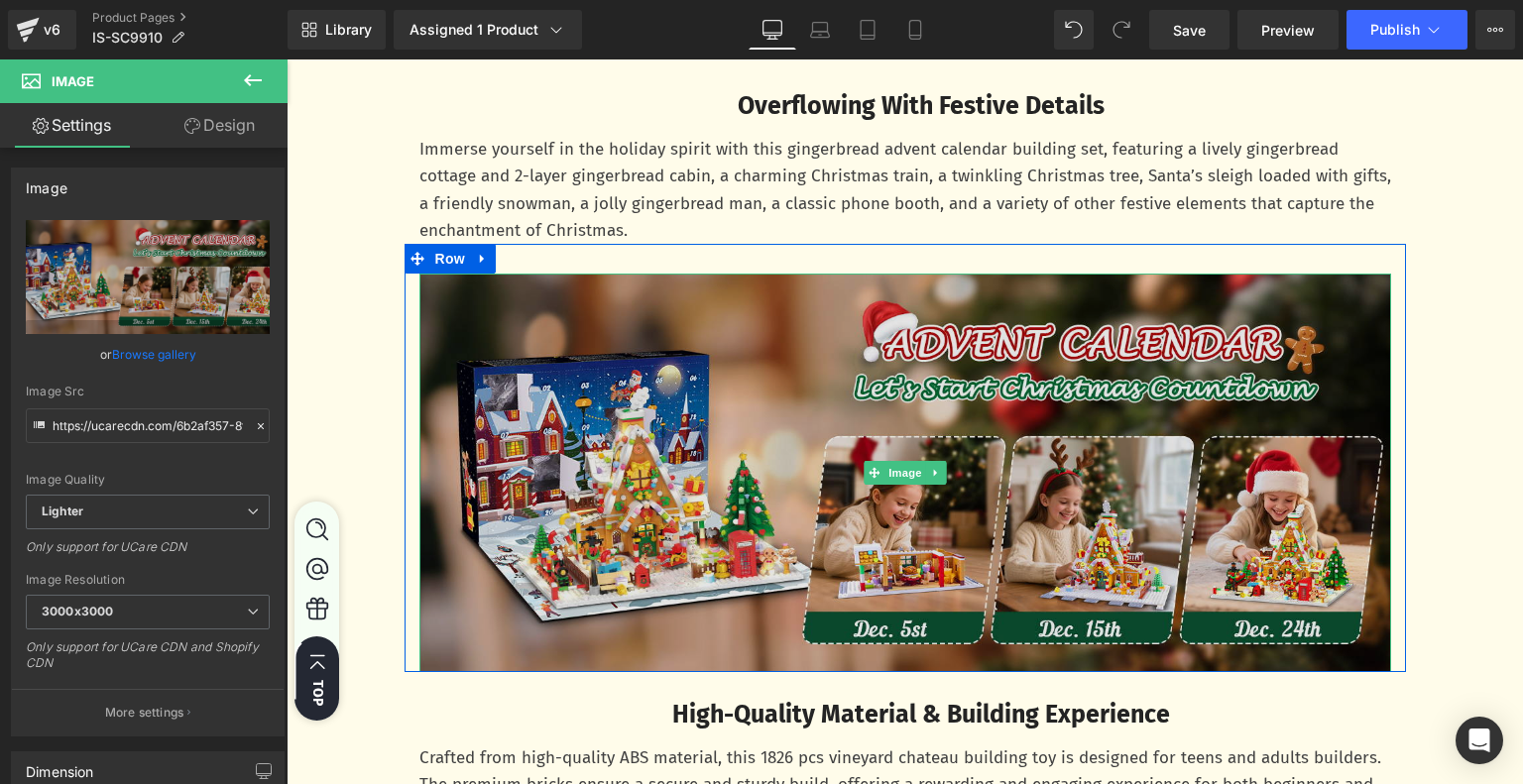 scroll, scrollTop: 1685, scrollLeft: 0, axis: vertical 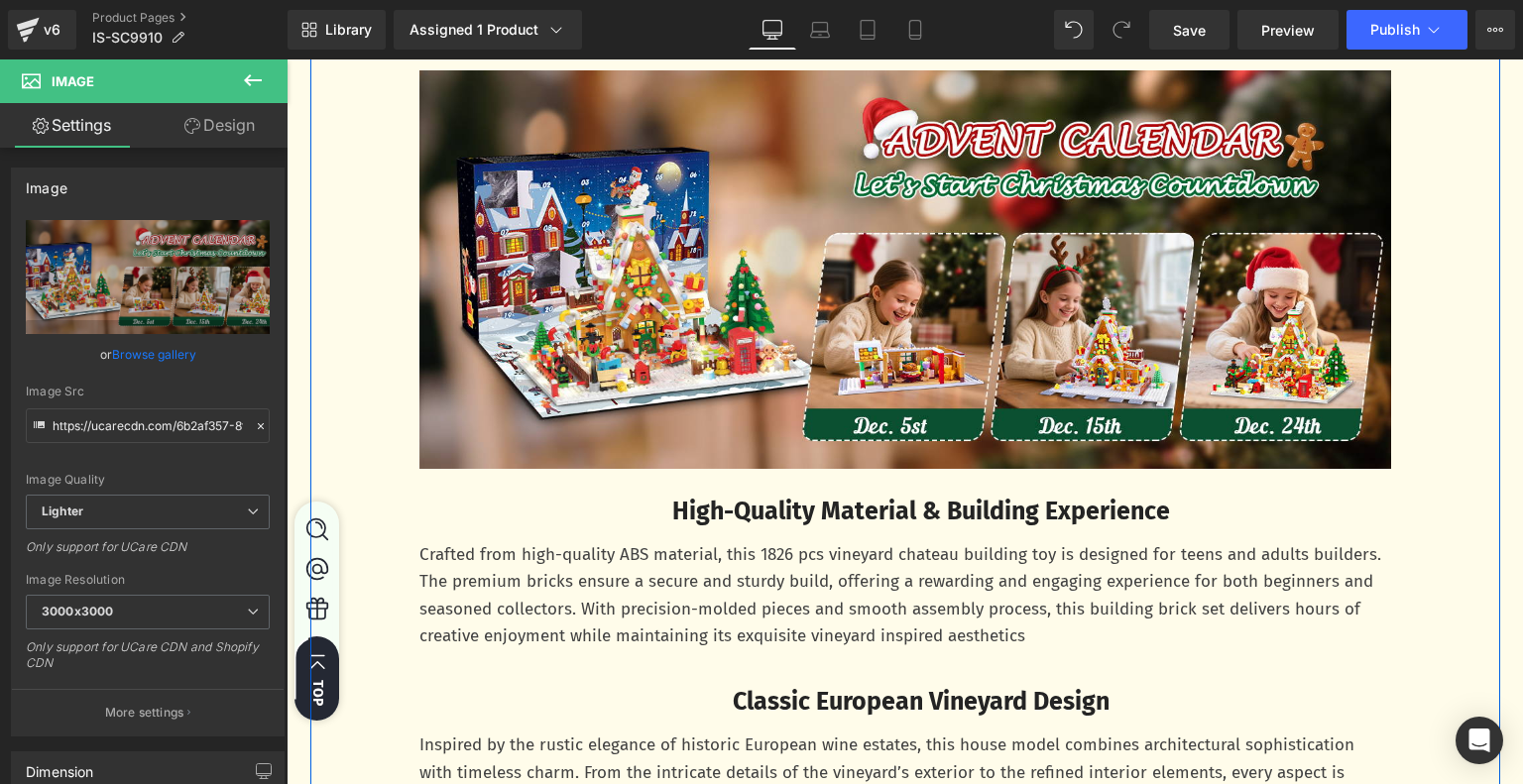 click on "High-Quality Material & Building Experience" at bounding box center (921, 511) 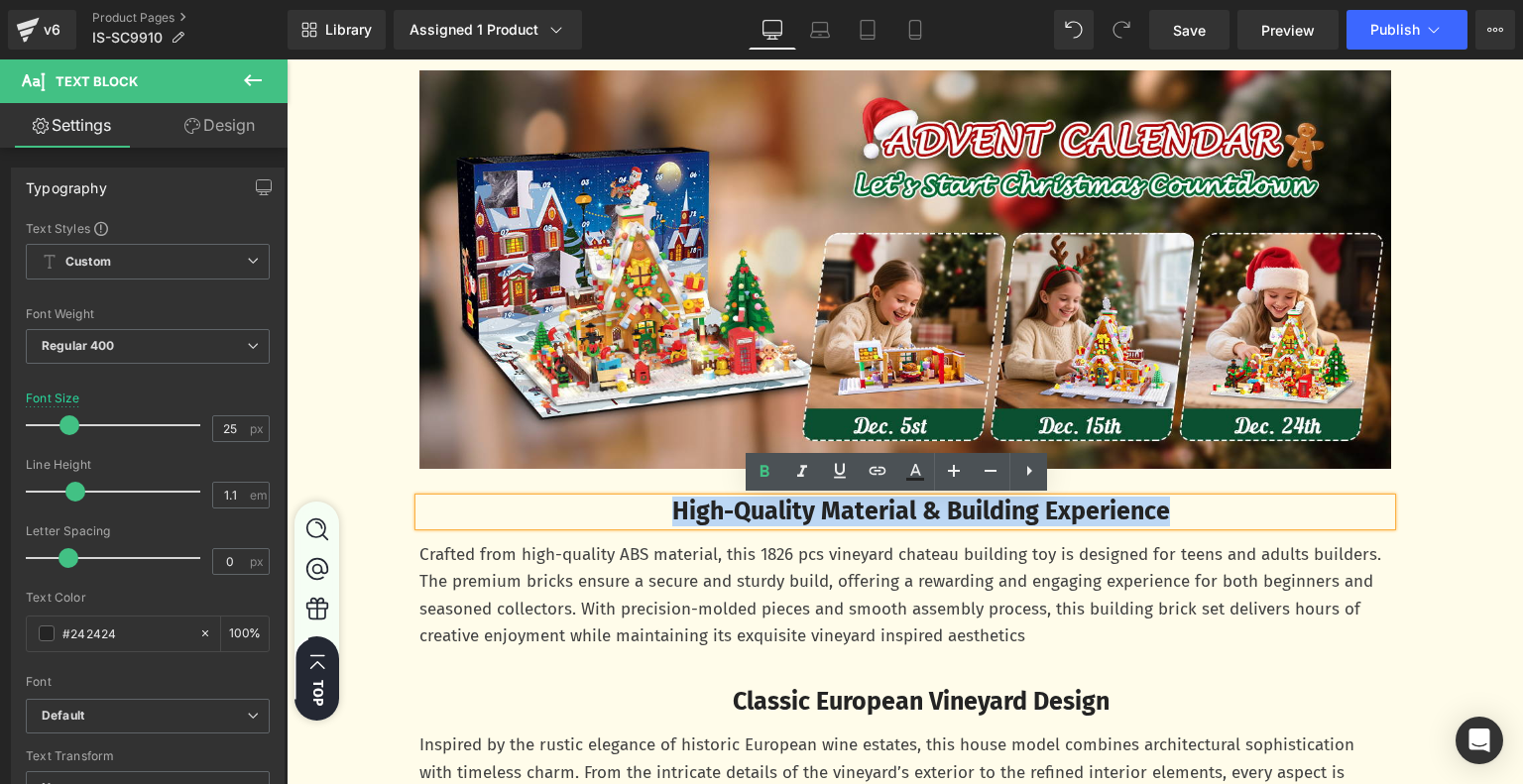 drag, startPoint x: 651, startPoint y: 510, endPoint x: 1210, endPoint y: 518, distance: 559.0572 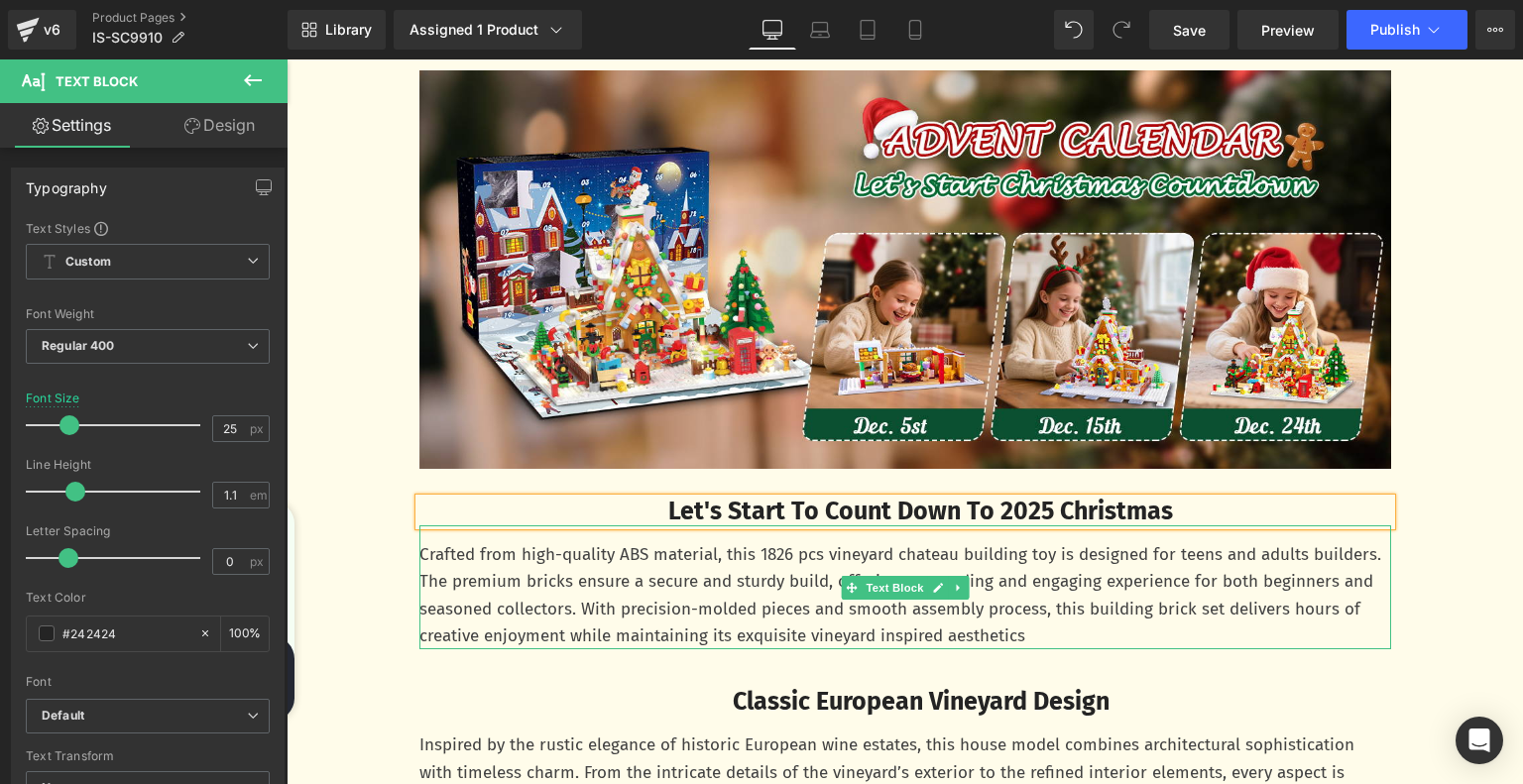 click on "Crafted from high-quality ABS material, this 1826 pcs vineyard chateau building toy is designed for teens and adults builders. The premium bricks ensure a secure and sturdy build, offering a rewarding and engaging experience for both beginners and seasoned collectors. With precision-molded pieces and smooth assembly process, this building brick set delivers hours of creative enjoyment while maintaining its exquisite vineyard inspired aesthetics" at bounding box center (905, 595) 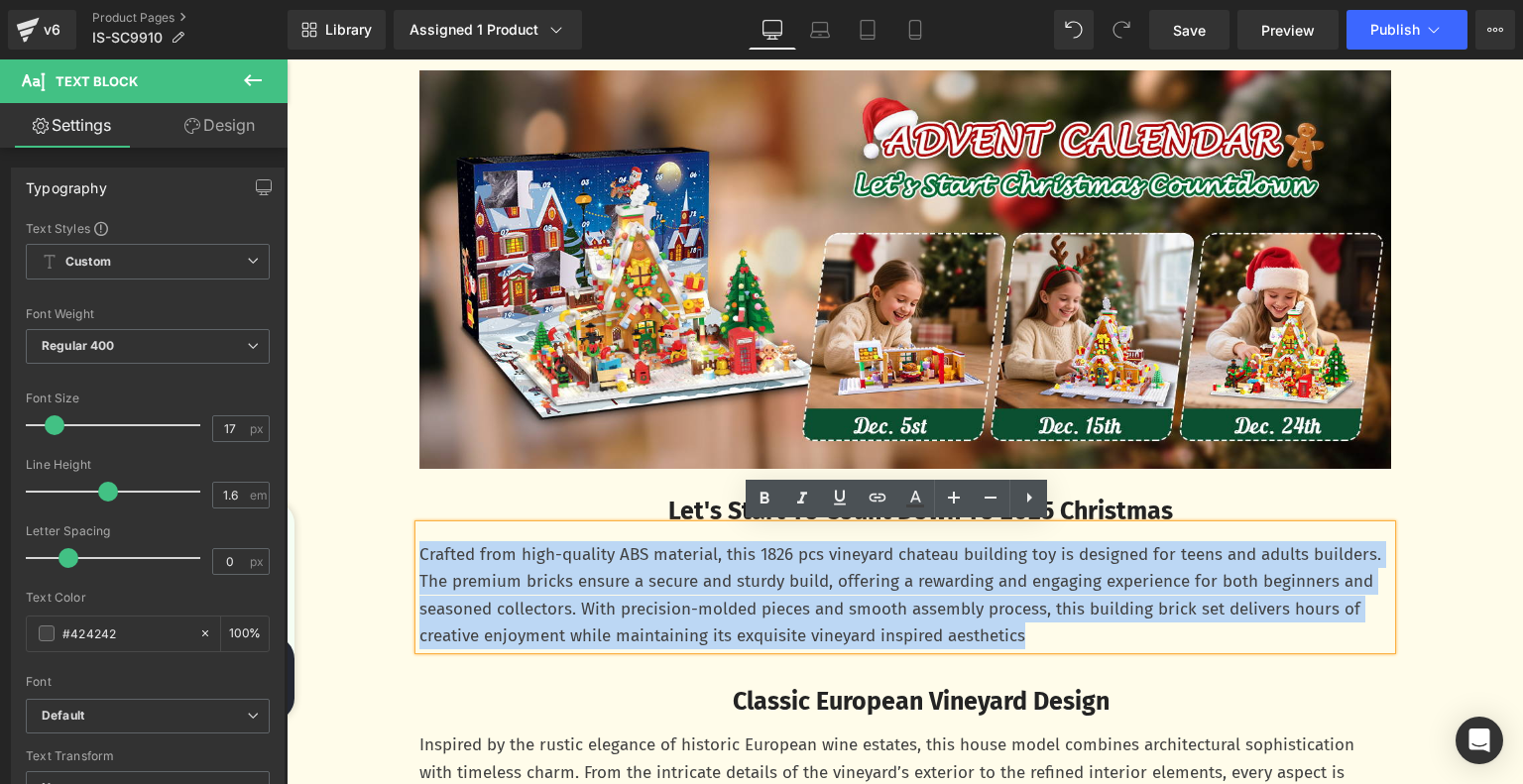 drag, startPoint x: 410, startPoint y: 558, endPoint x: 1237, endPoint y: 649, distance: 831.992 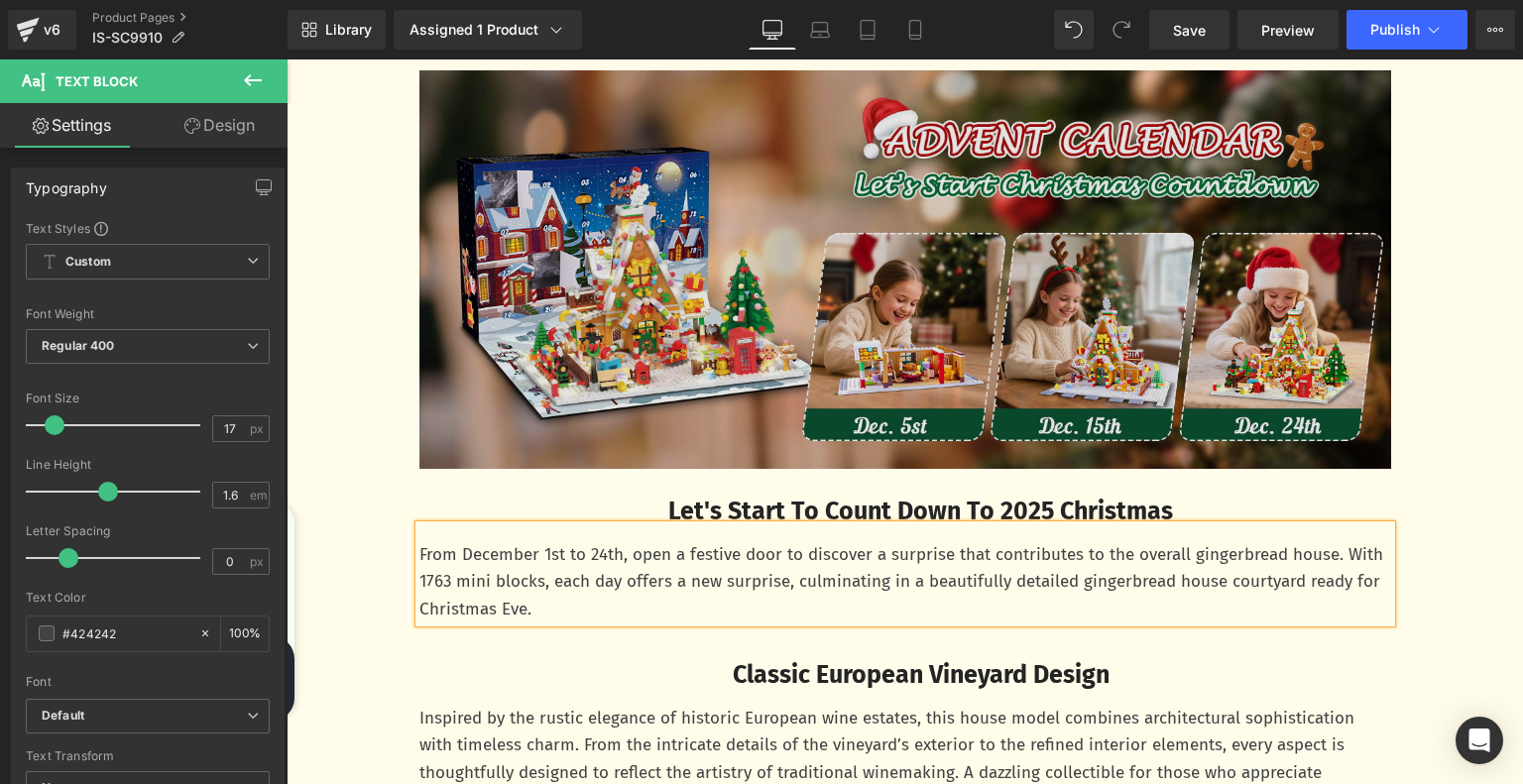 click at bounding box center (905, 270) 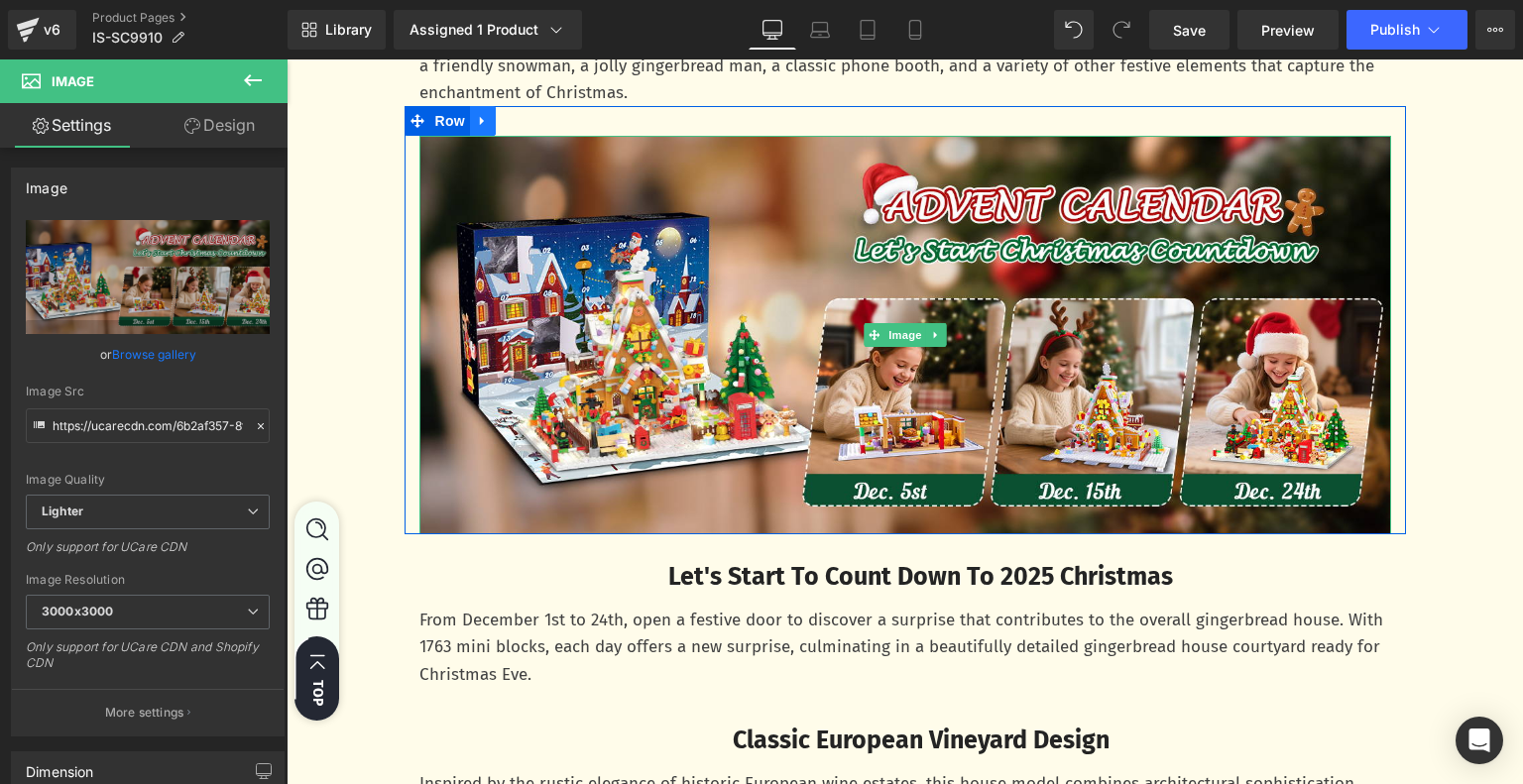 scroll, scrollTop: 1784, scrollLeft: 0, axis: vertical 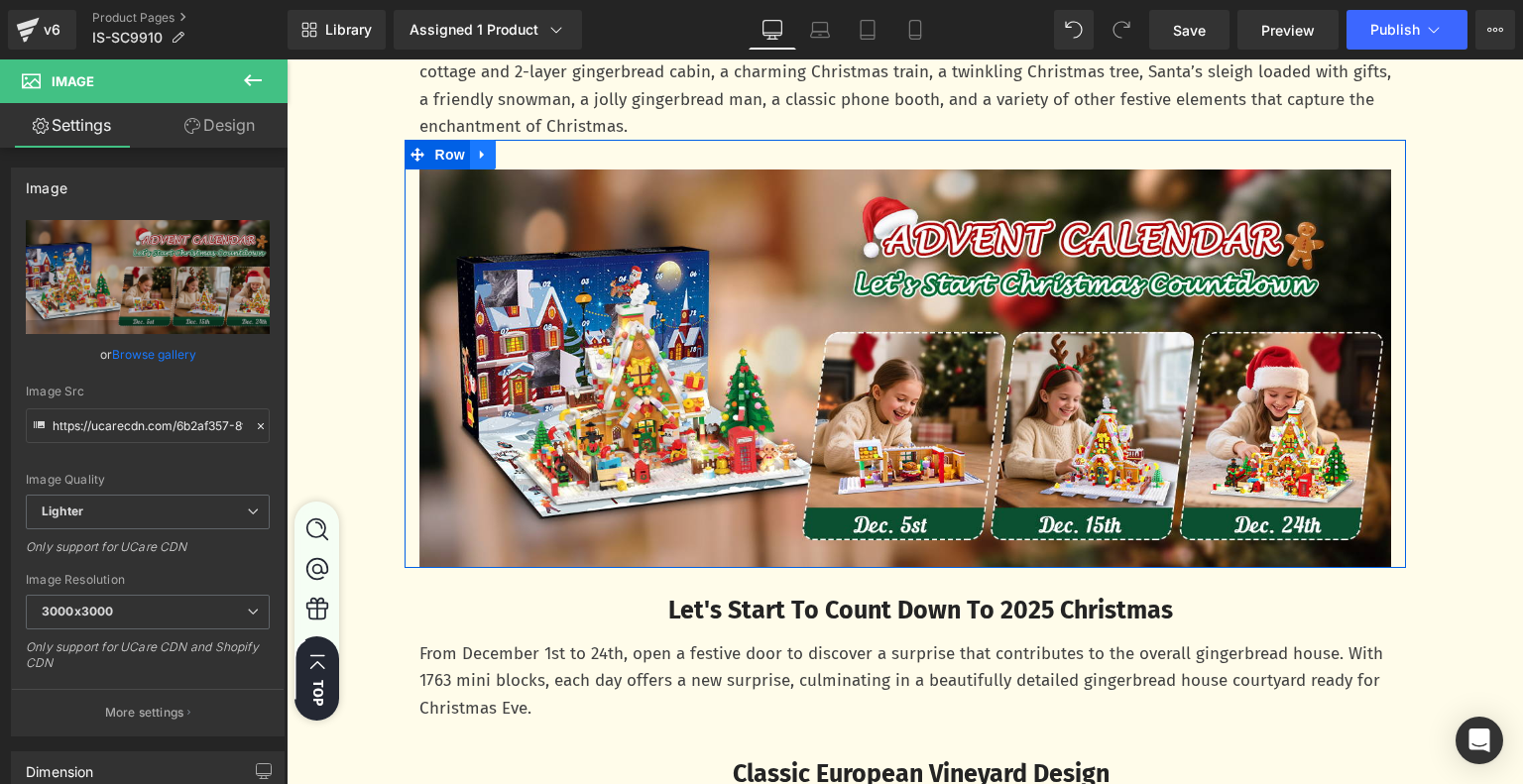 click 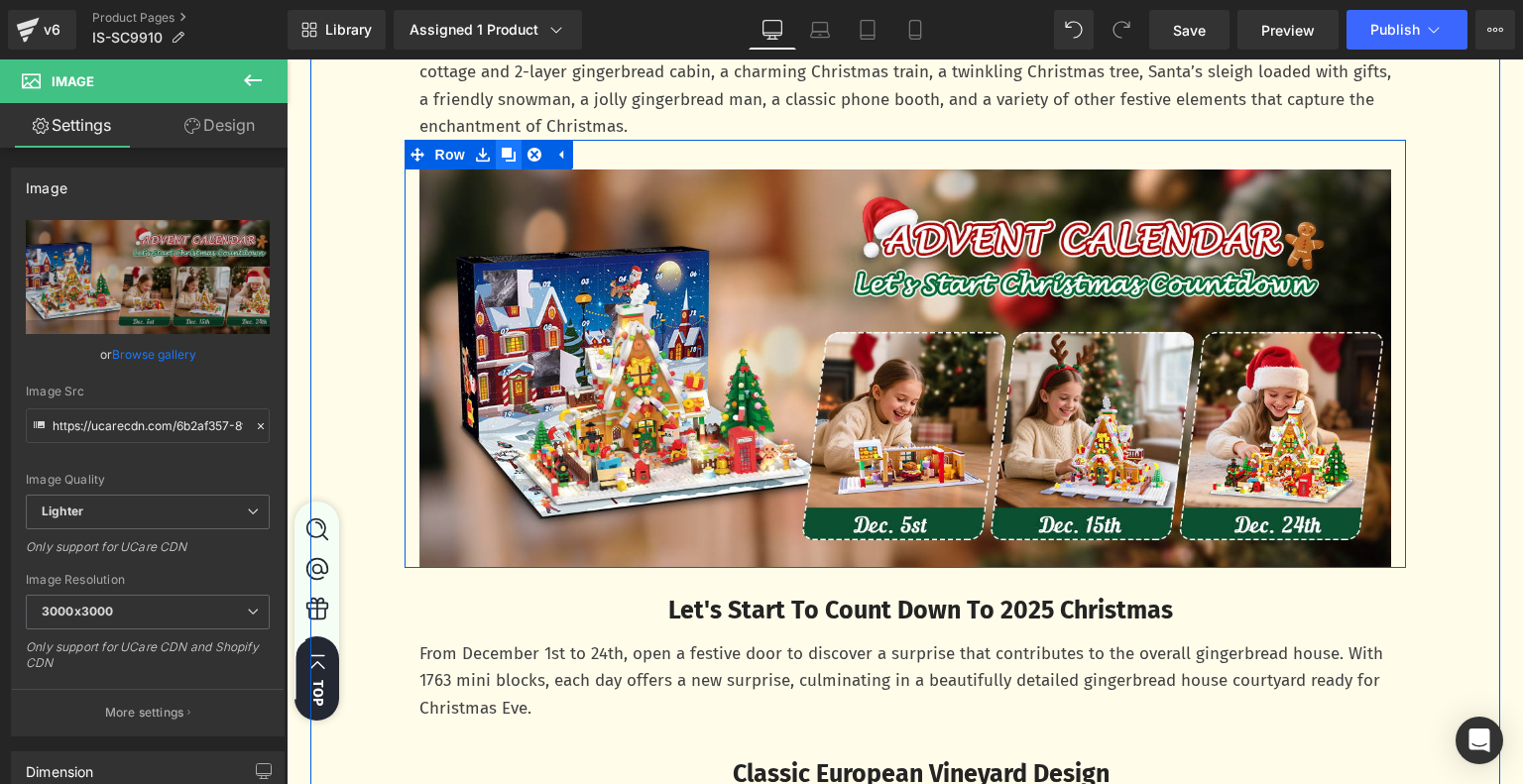 click 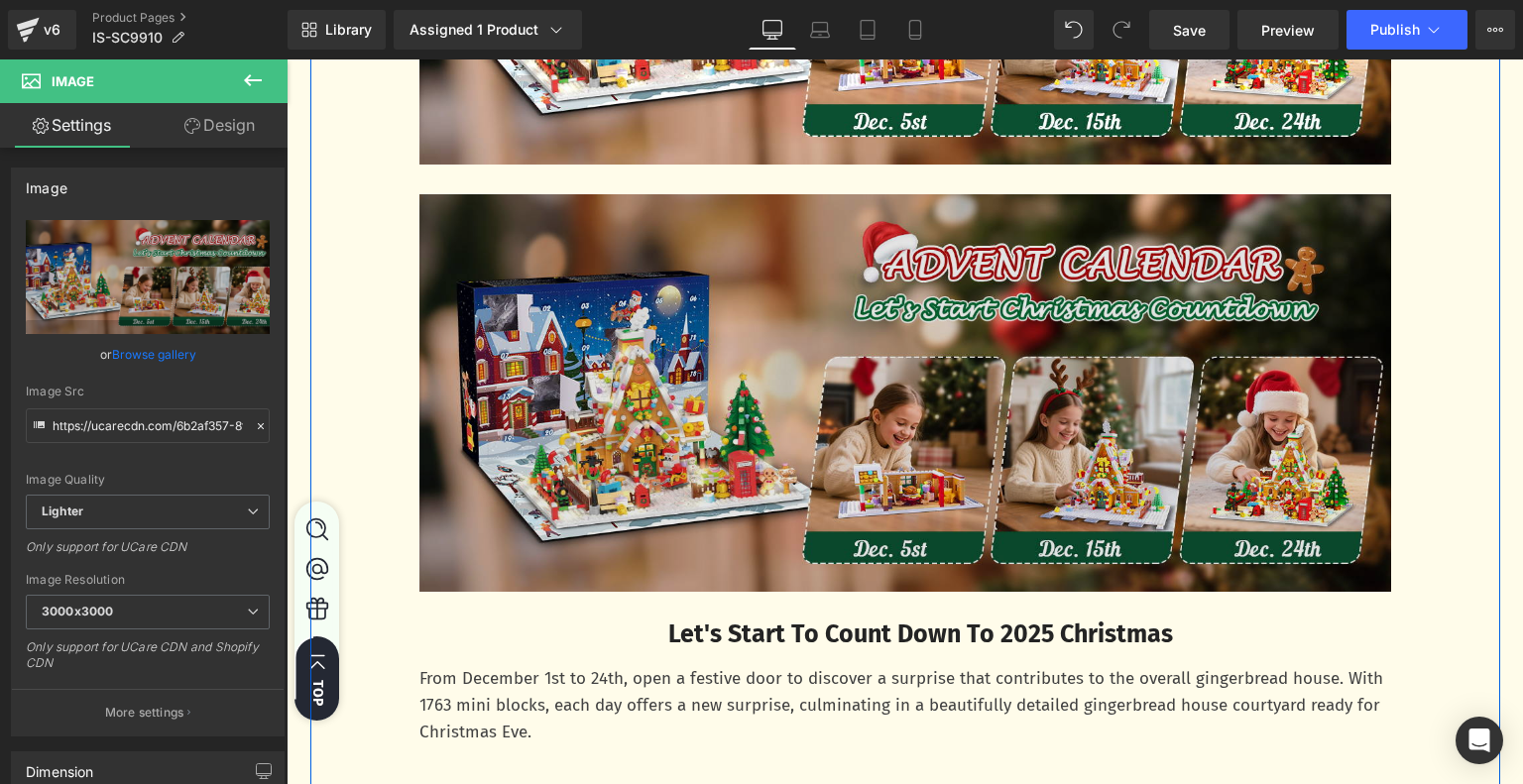 click at bounding box center (905, 393) 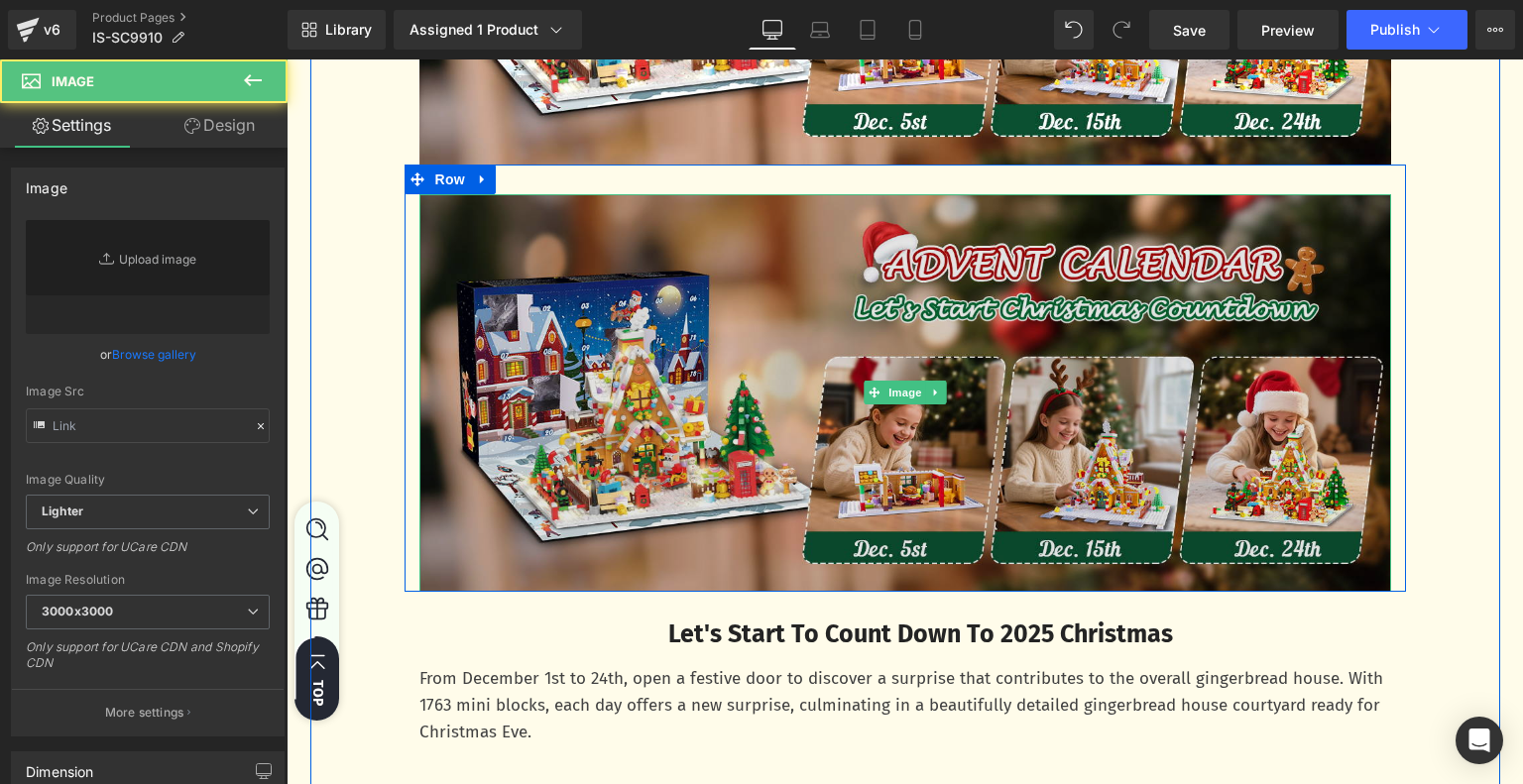 type on "https://ucarecdn.com/6b2af357-8f05-4926-bae7-ad5ba67d2494/-/format/auto/-/preview/3000x3000/-/quality/lighter/3.jpg" 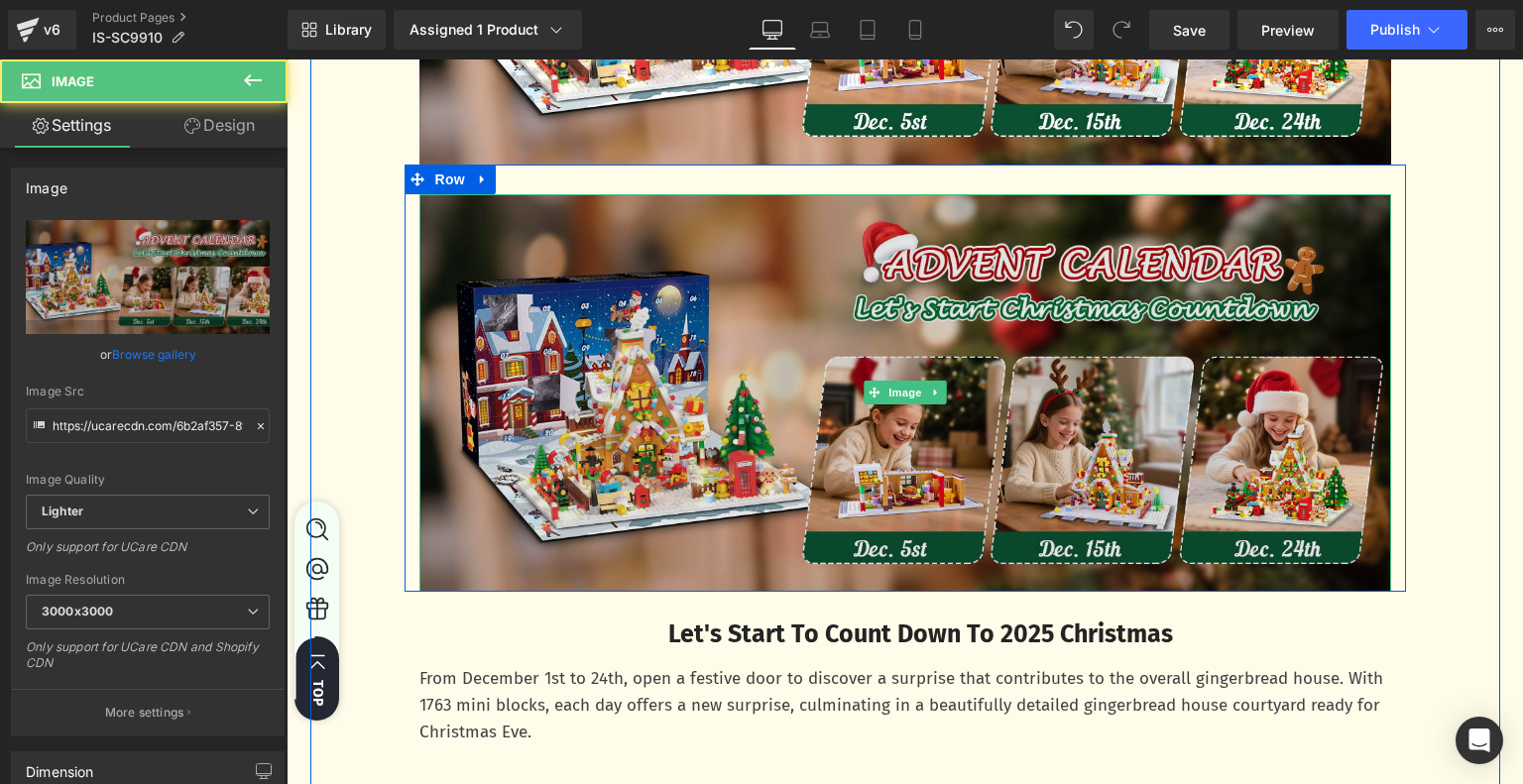 scroll, scrollTop: 2212, scrollLeft: 0, axis: vertical 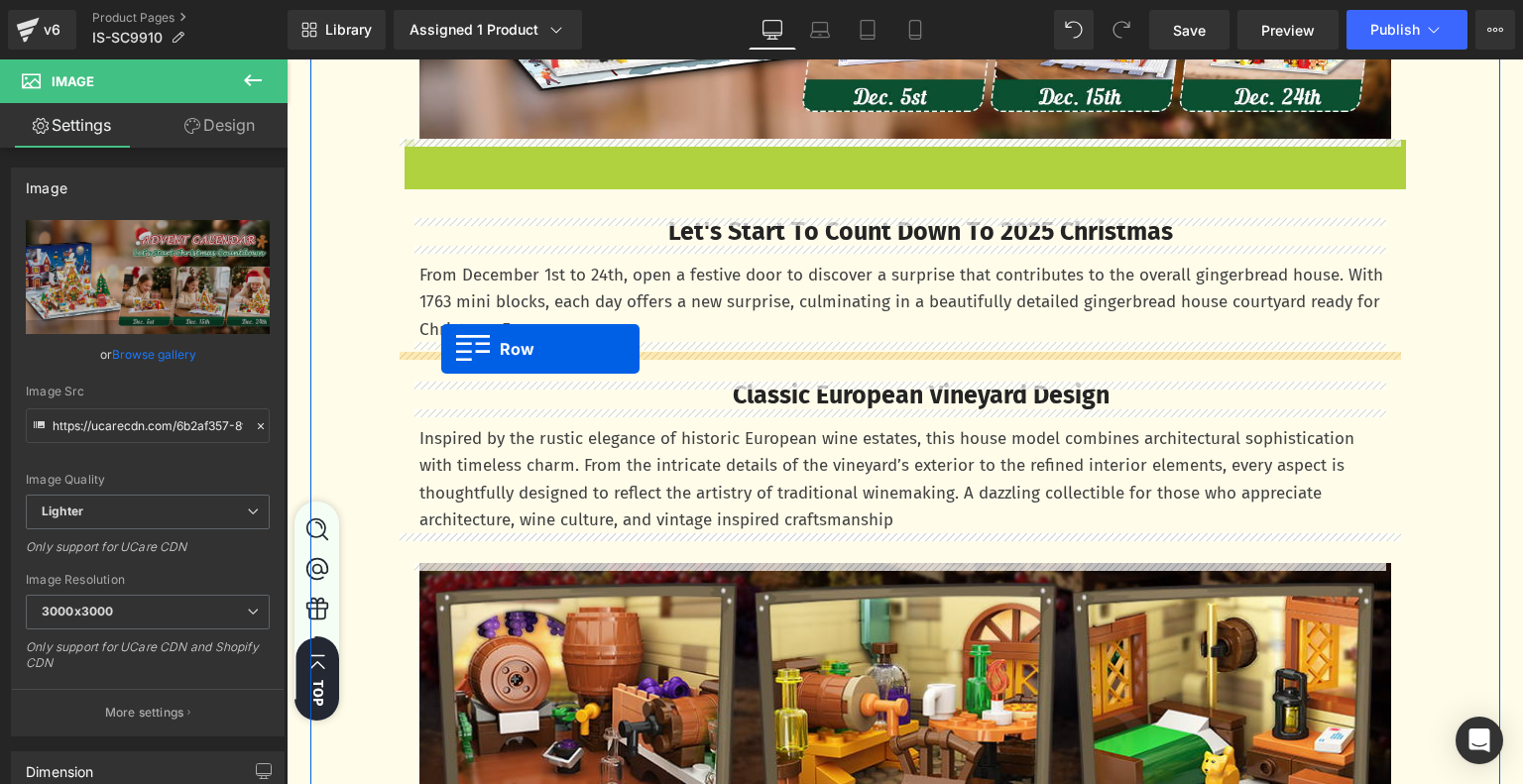 drag, startPoint x: 406, startPoint y: 155, endPoint x: 441, endPoint y: 349, distance: 197.1319 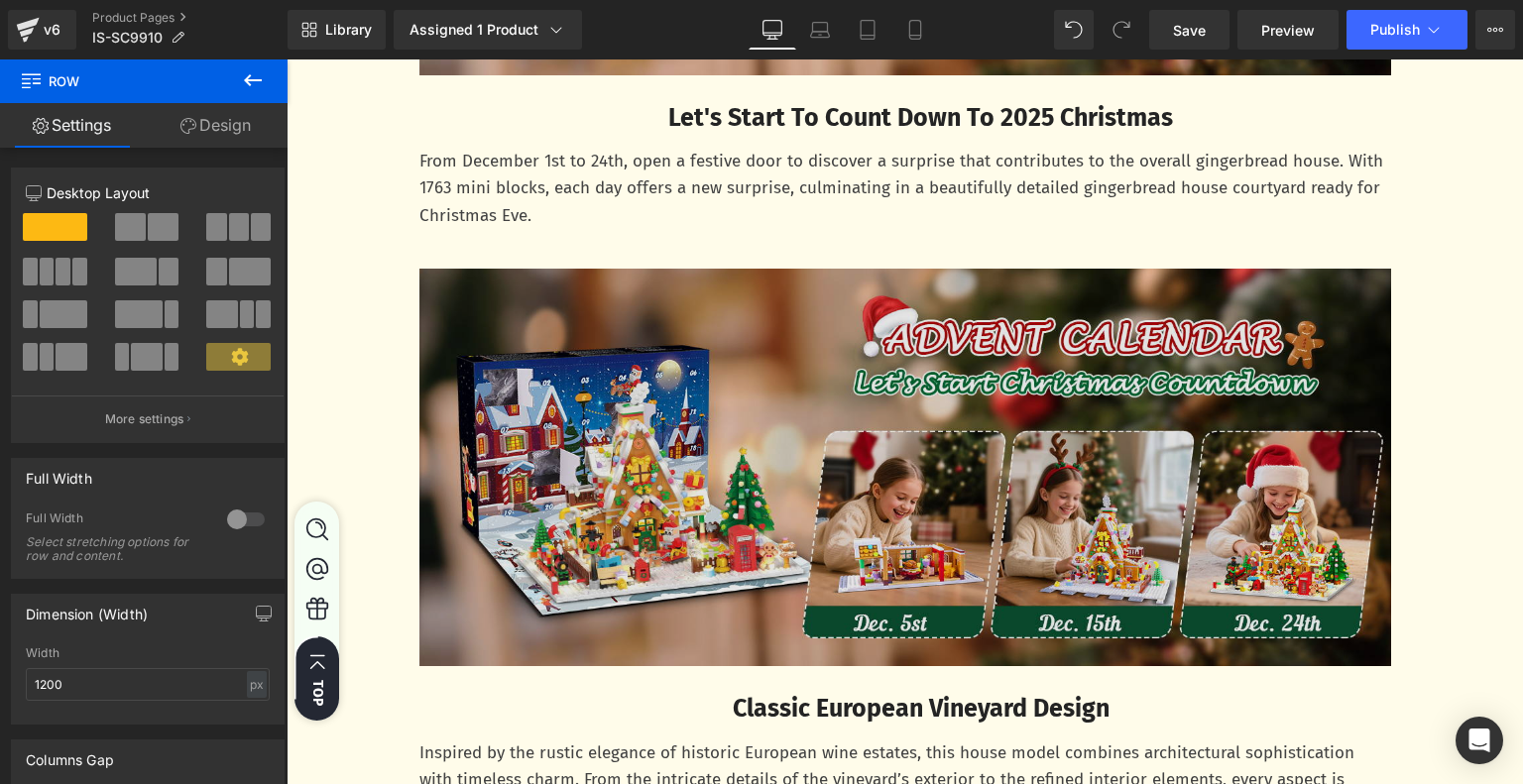 scroll, scrollTop: 2311, scrollLeft: 0, axis: vertical 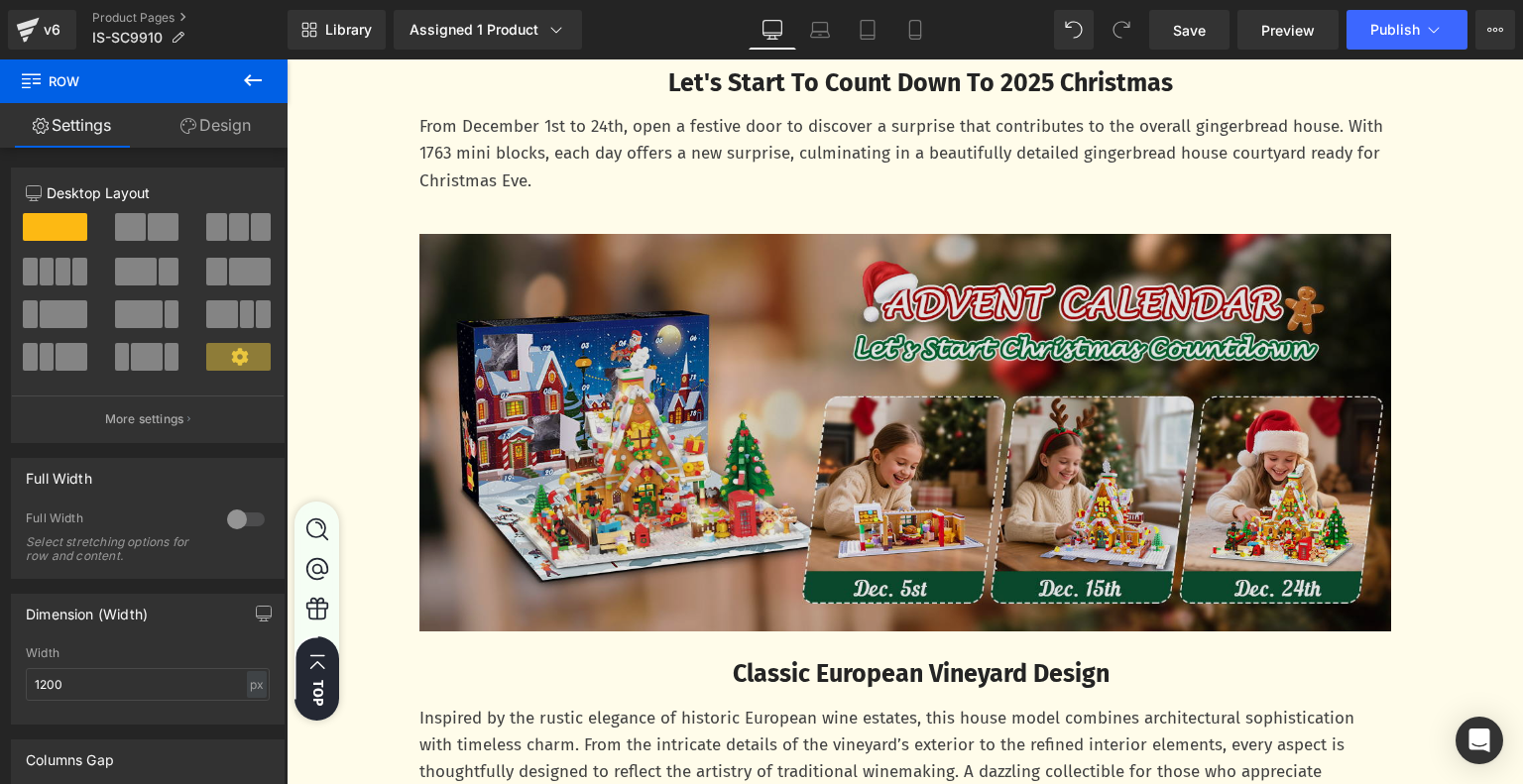 click at bounding box center (905, 433) 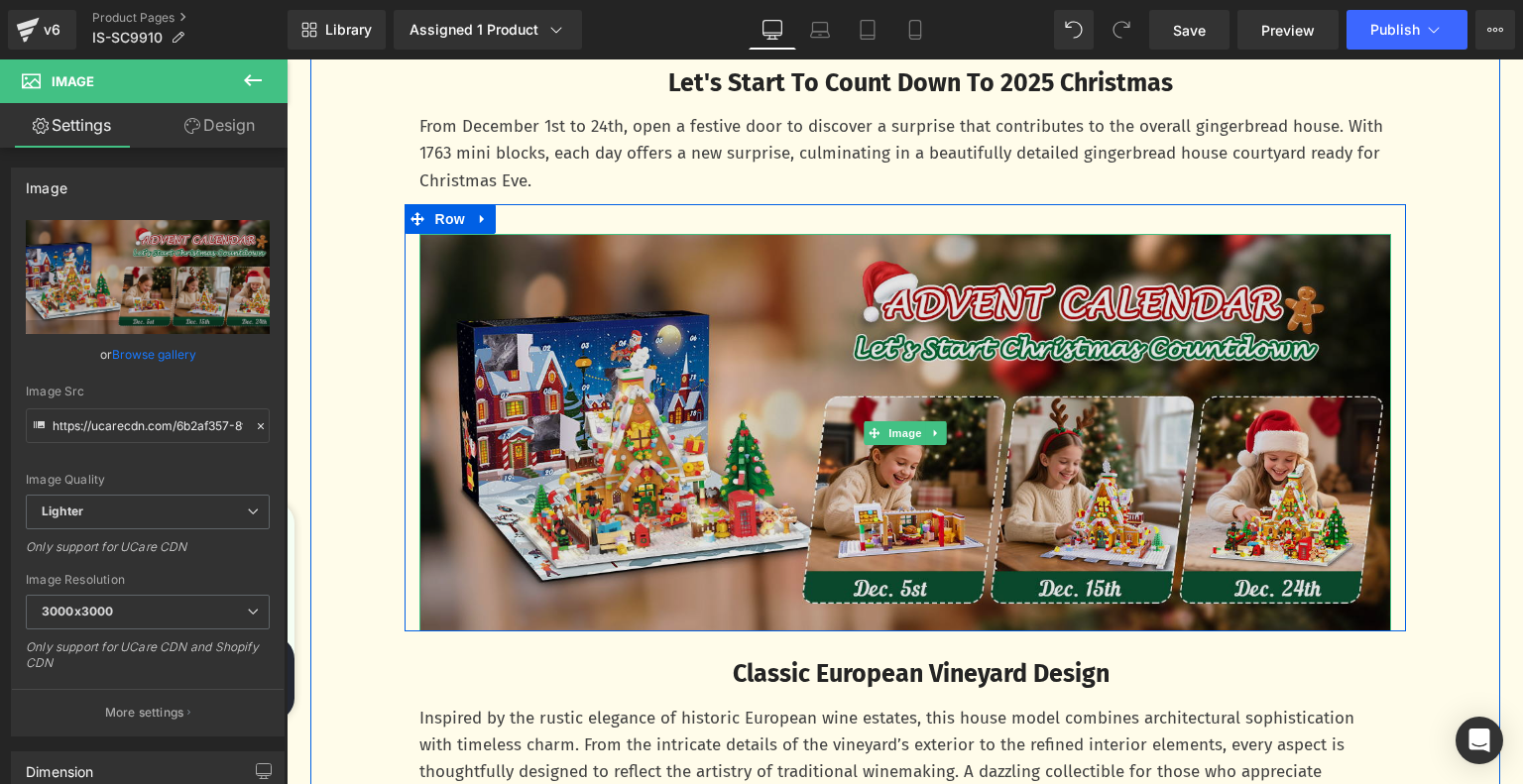 click at bounding box center (905, 433) 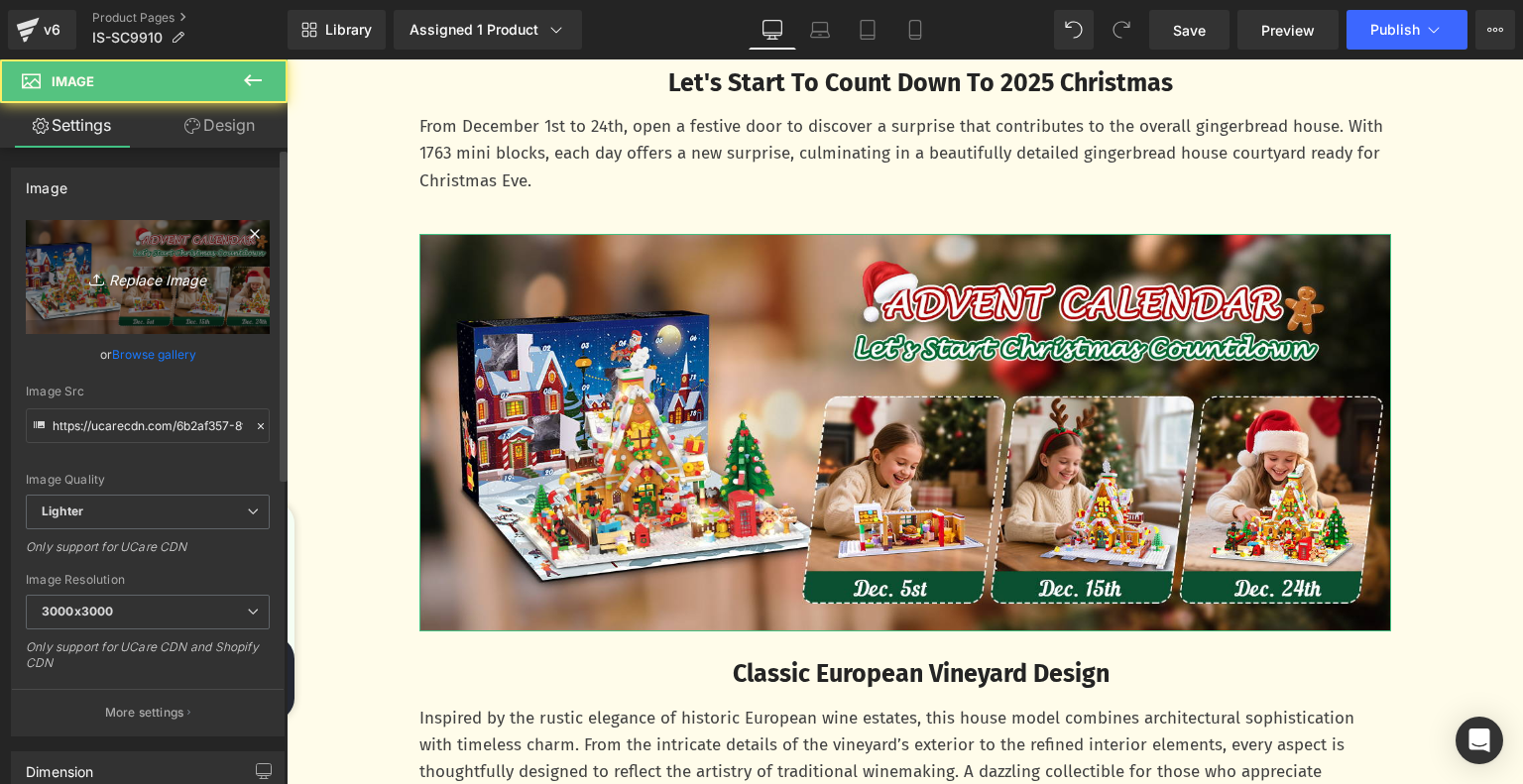 click on "Replace Image" at bounding box center [148, 277] 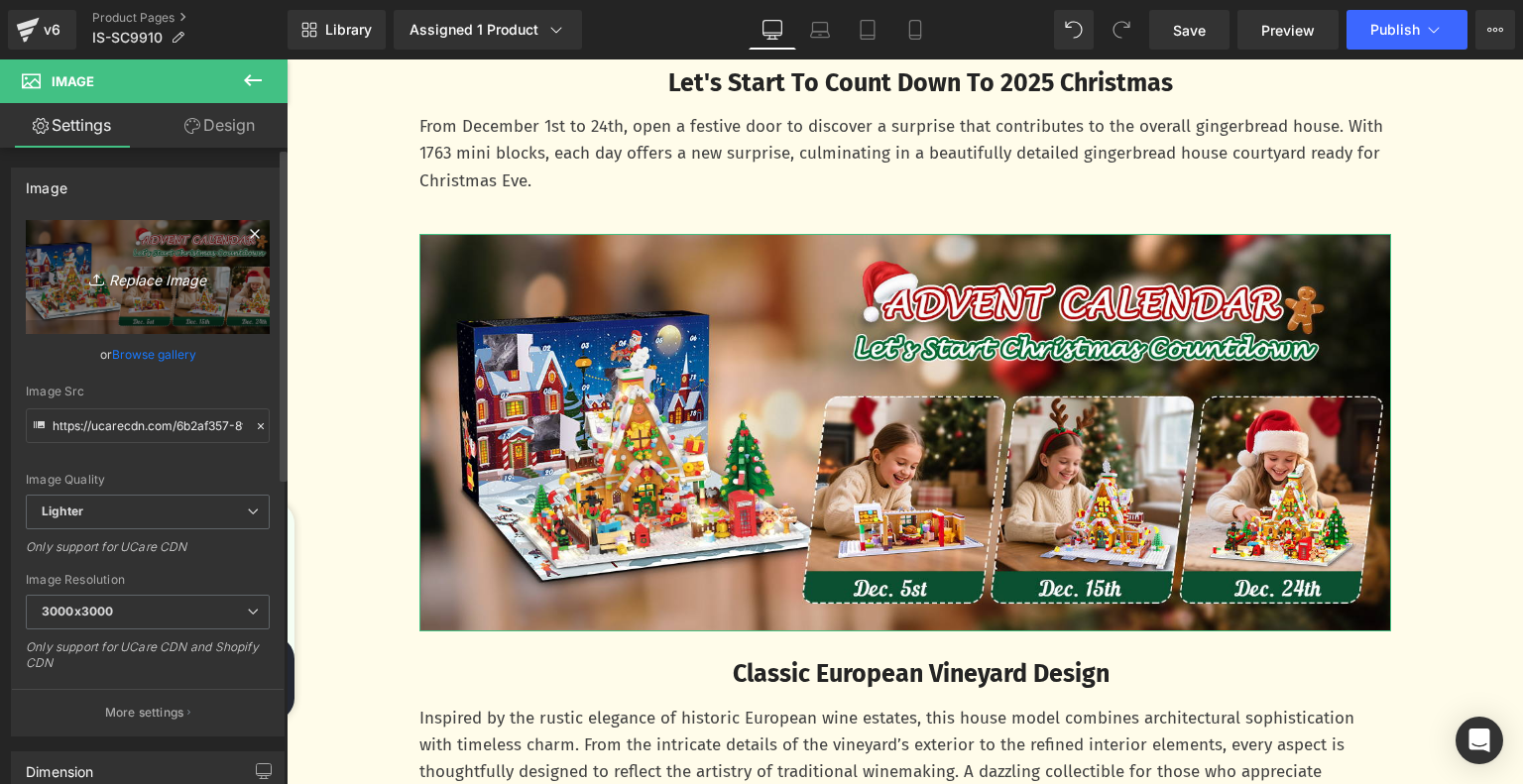 type on "C:\fakepath\2.jpg" 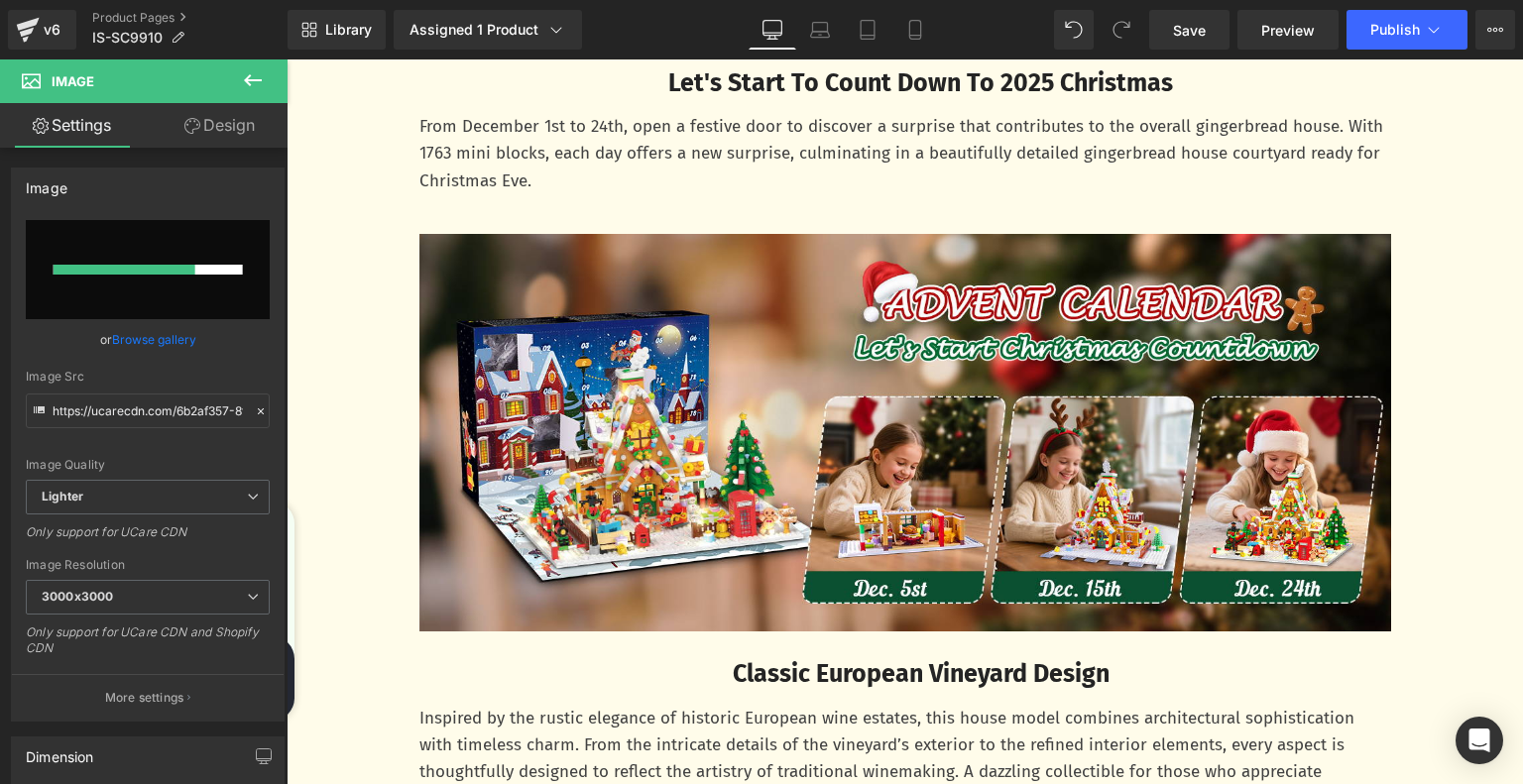 type 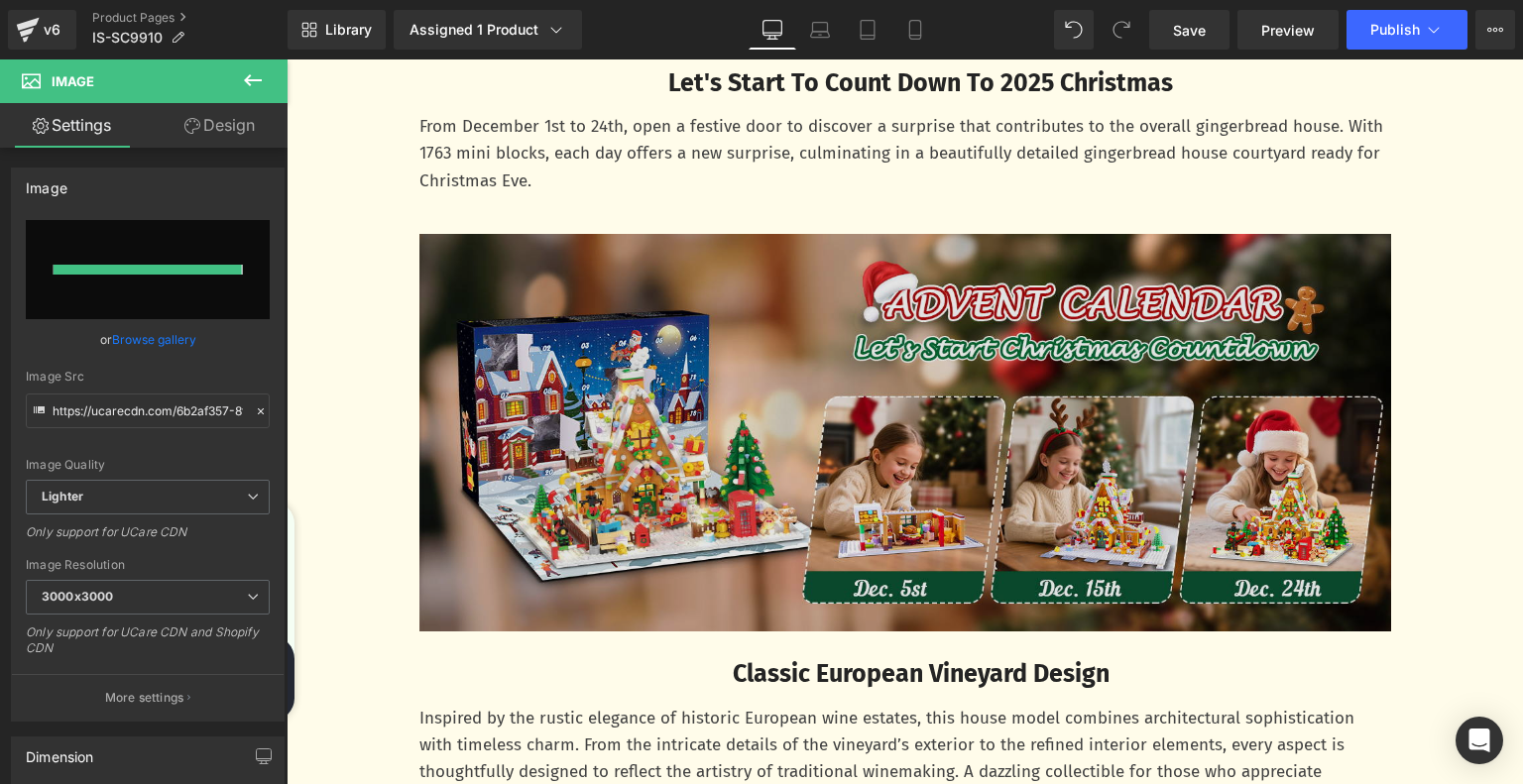 type on "https://ucarecdn.com/ea17310d-ef19-4058-a21e-48d7bf5e9319/-/format/auto/-/preview/3000x3000/-/quality/lighter/2.jpg" 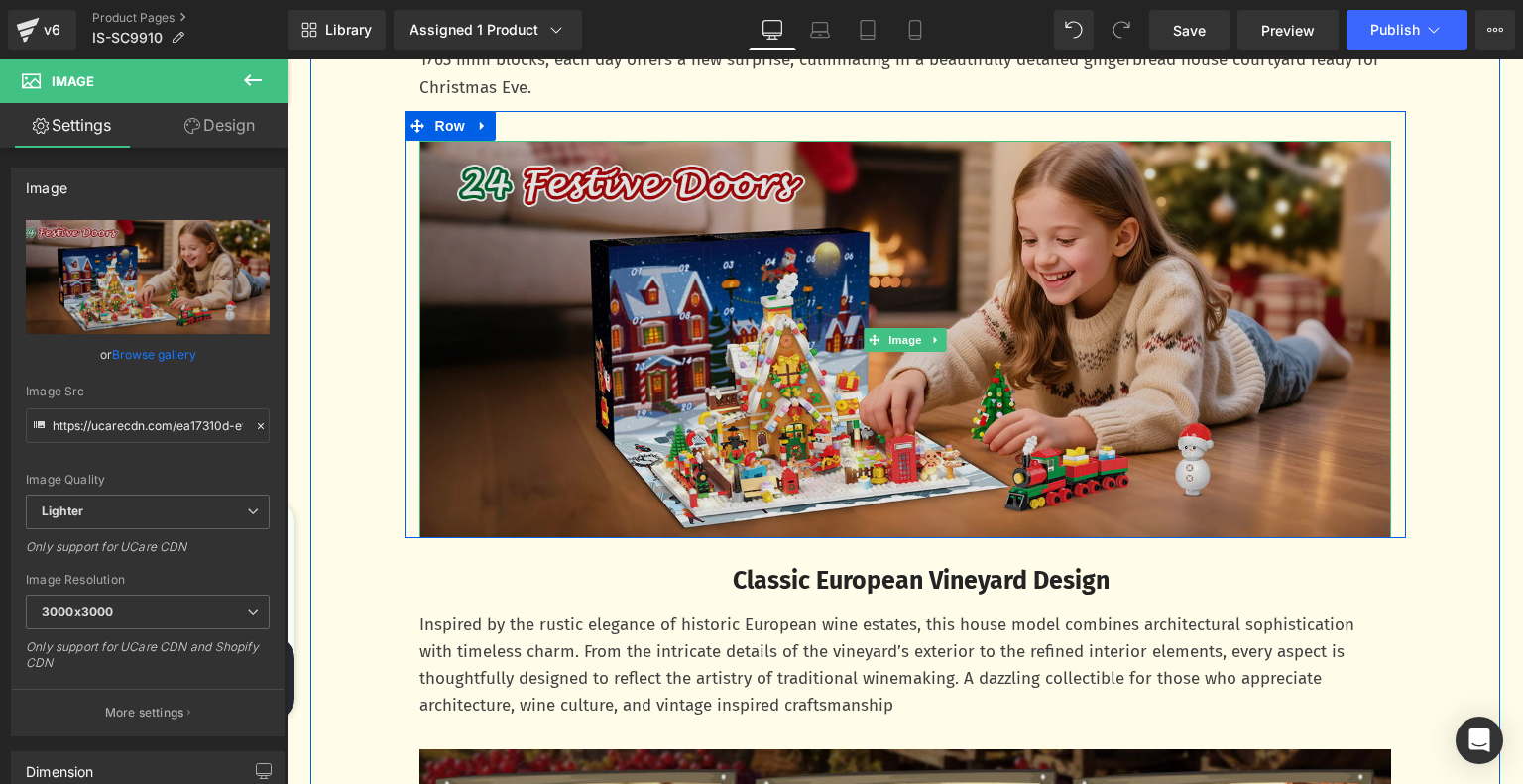 scroll, scrollTop: 2609, scrollLeft: 0, axis: vertical 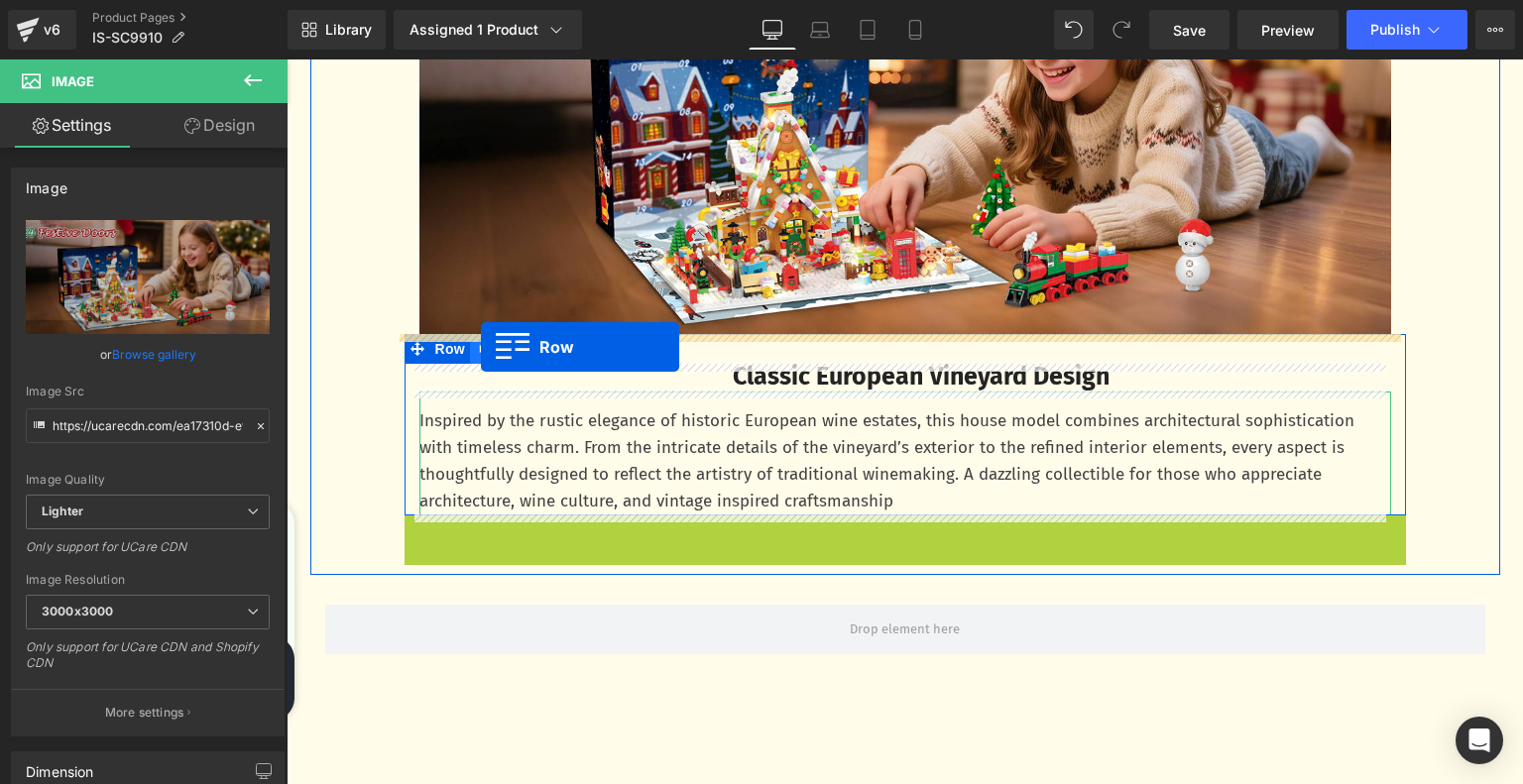 drag, startPoint x: 413, startPoint y: 528, endPoint x: 481, endPoint y: 347, distance: 193.35201 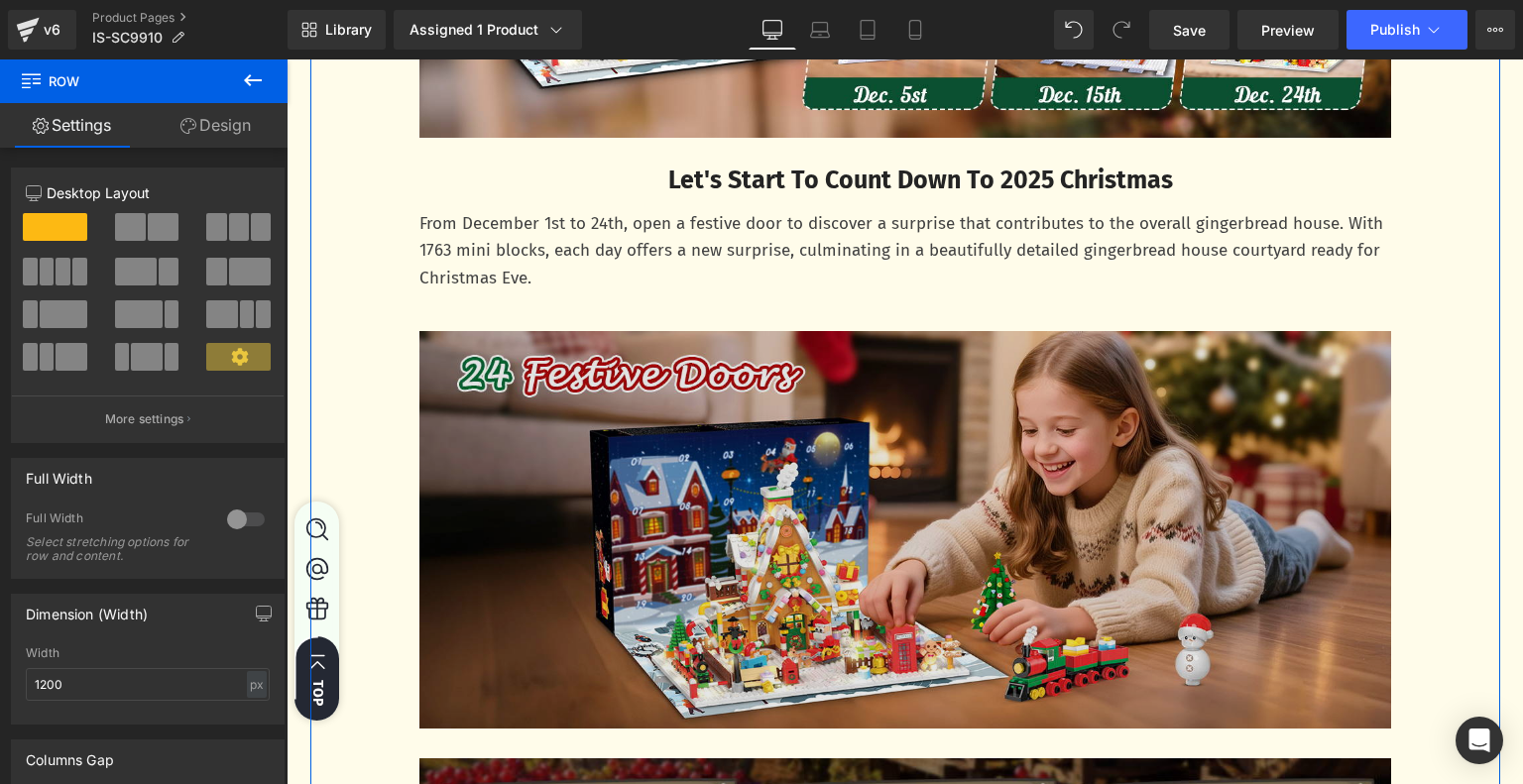 scroll, scrollTop: 2113, scrollLeft: 0, axis: vertical 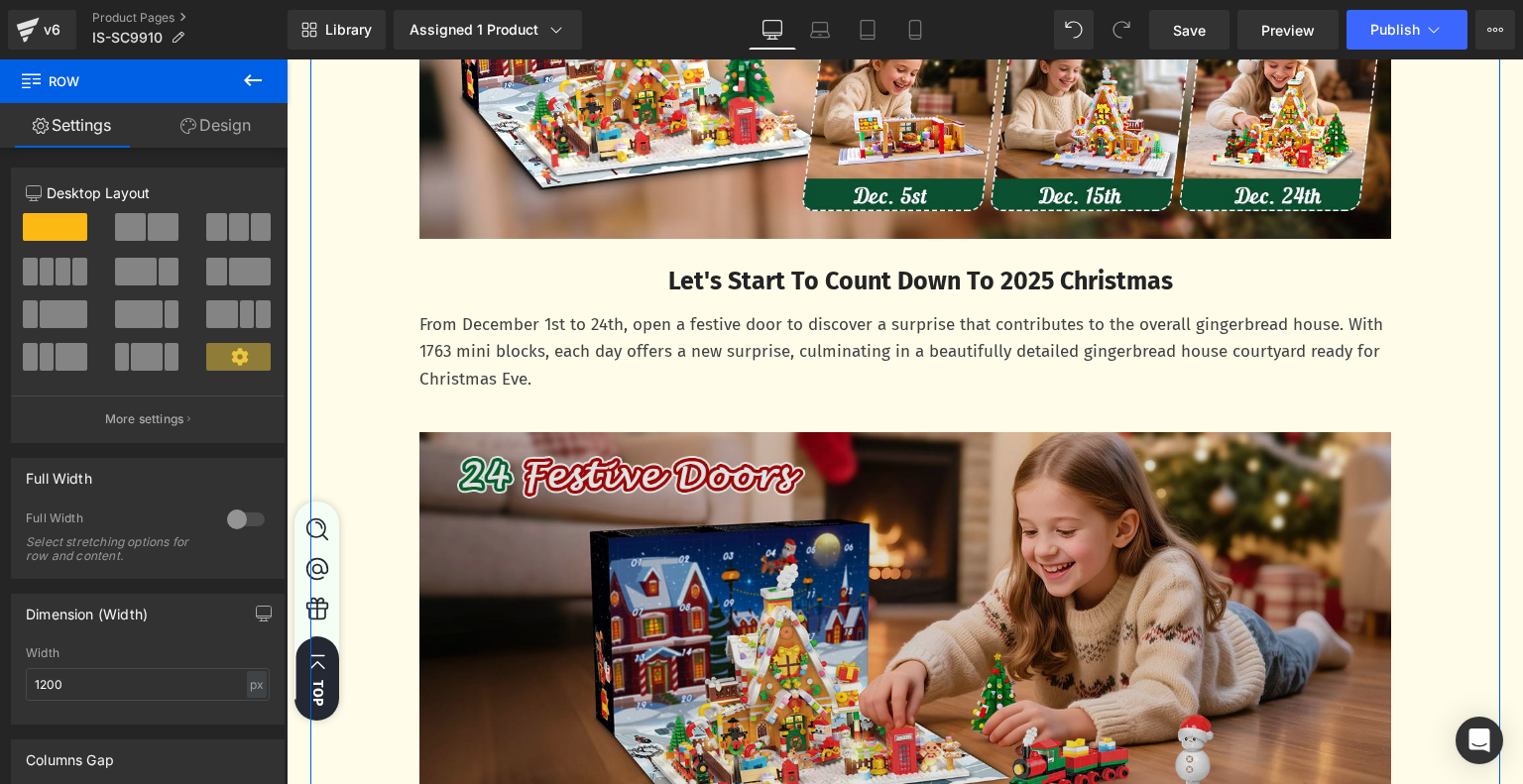 click at bounding box center (905, 631) 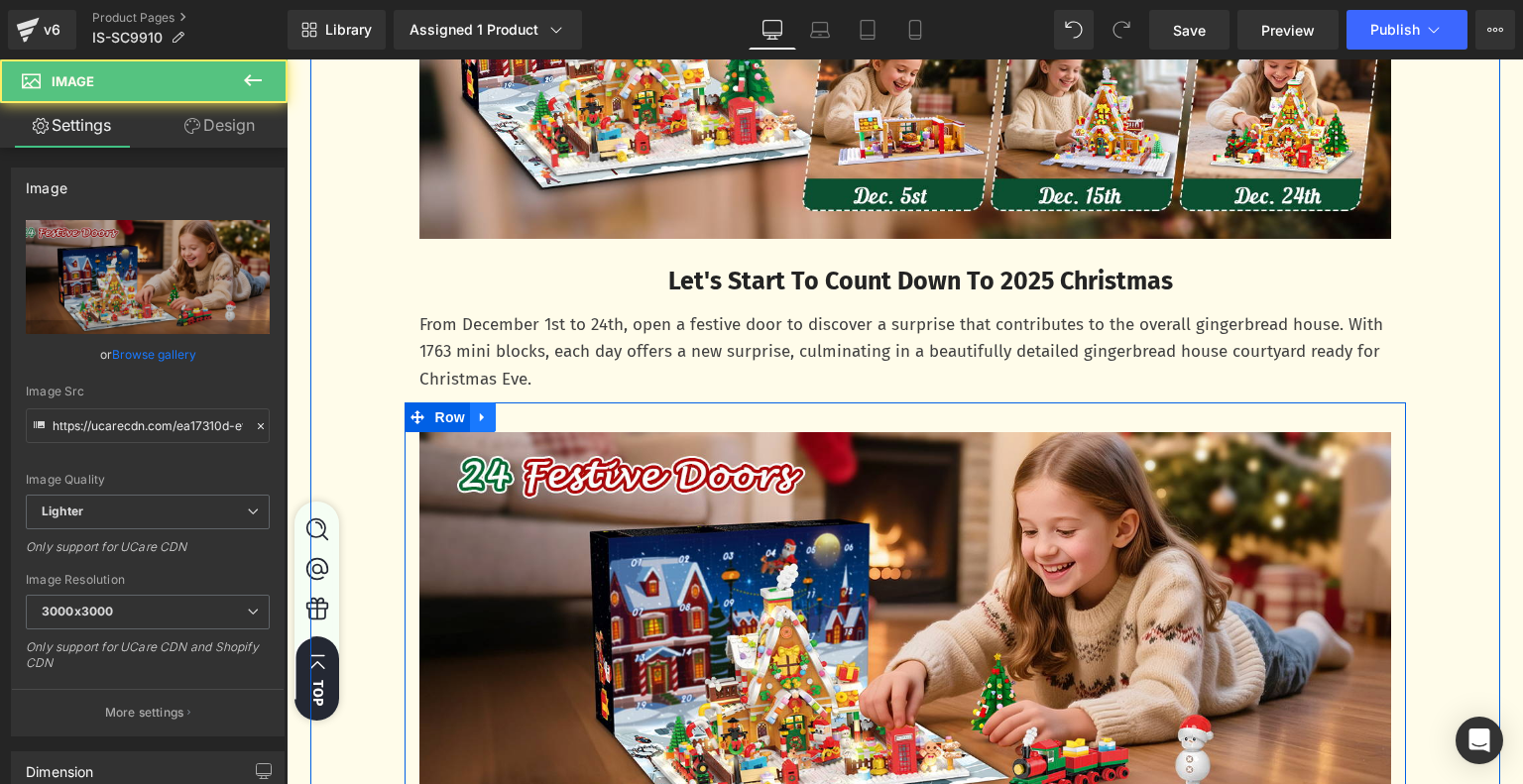 click at bounding box center (483, 417) 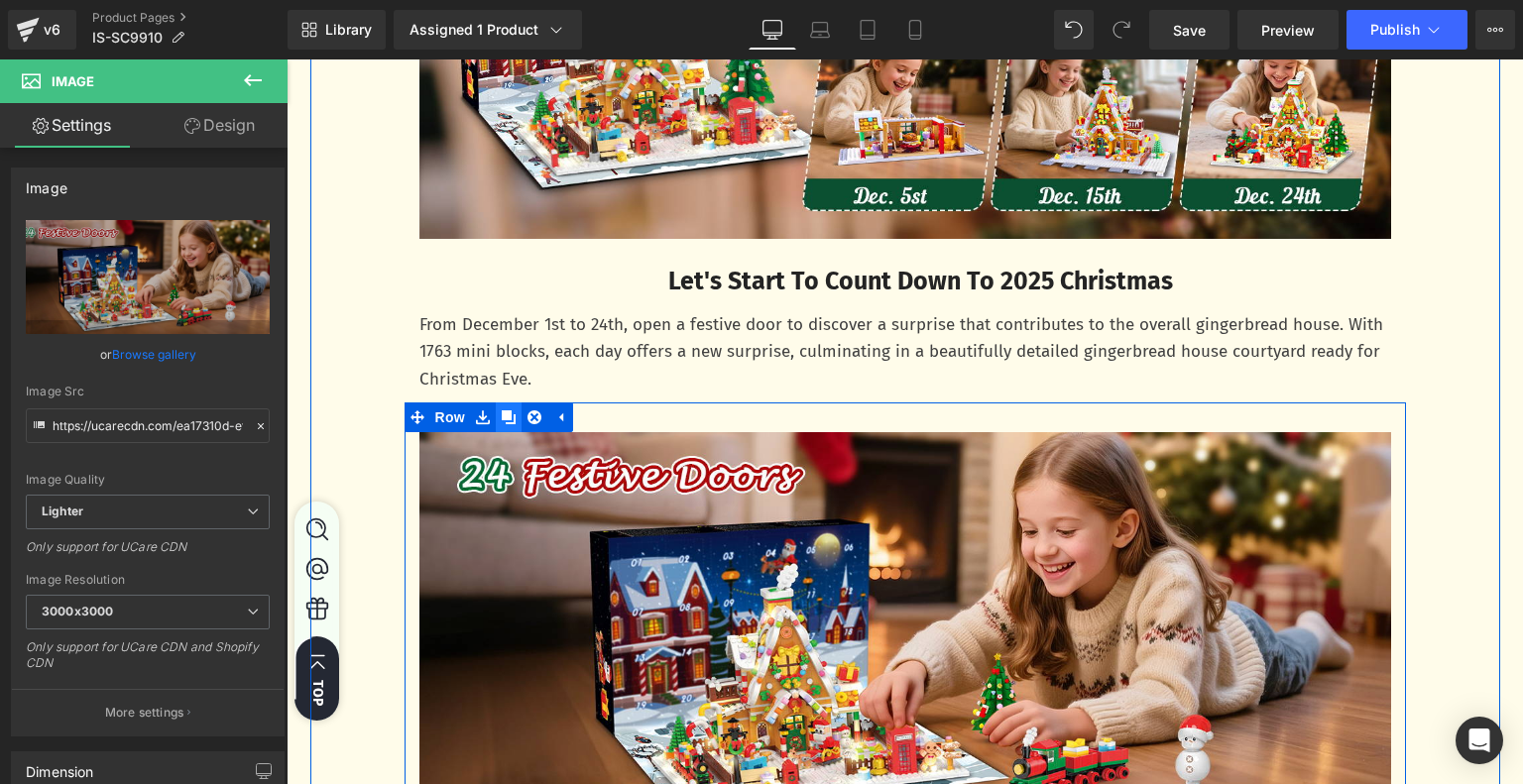 click 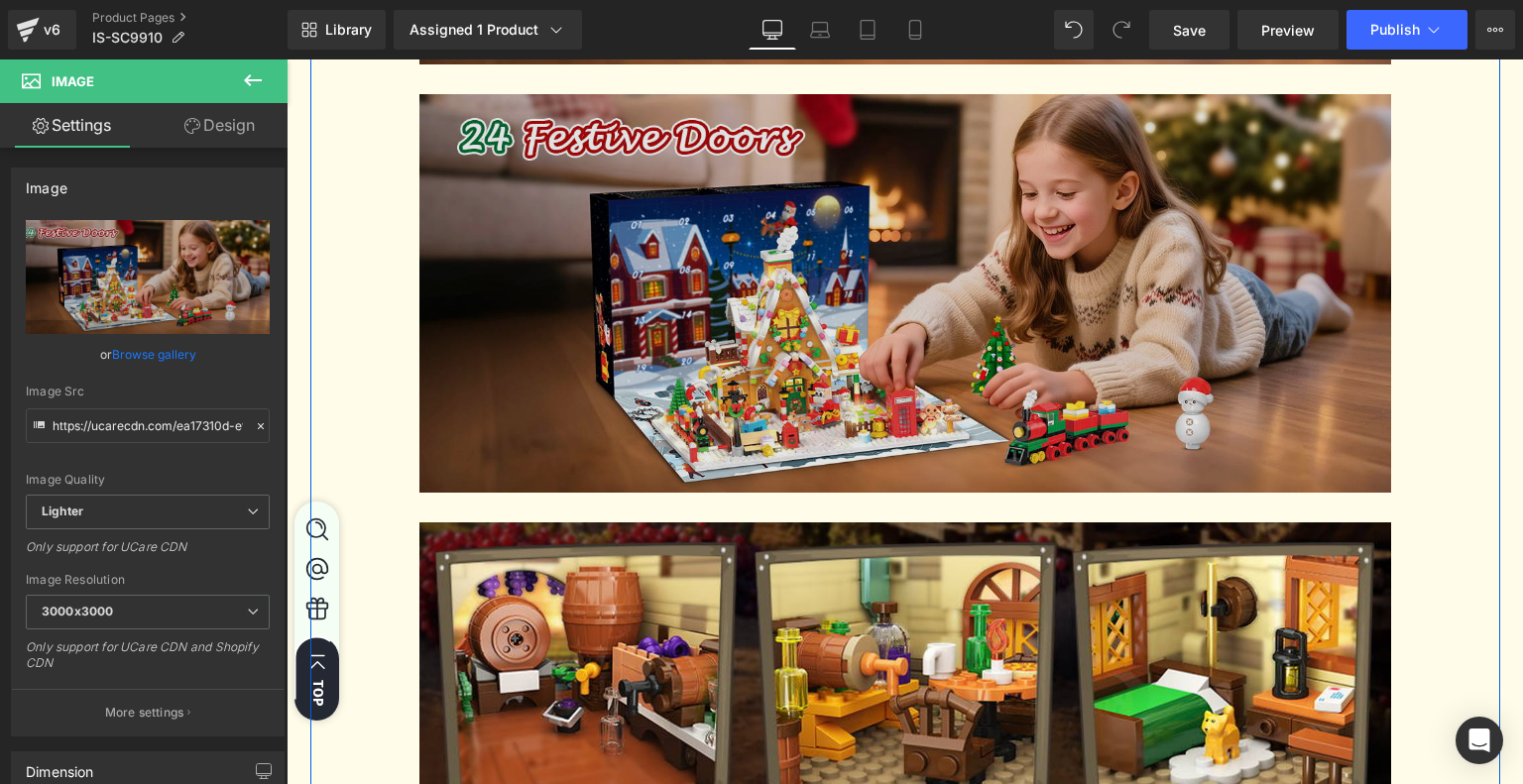 scroll, scrollTop: 2901, scrollLeft: 0, axis: vertical 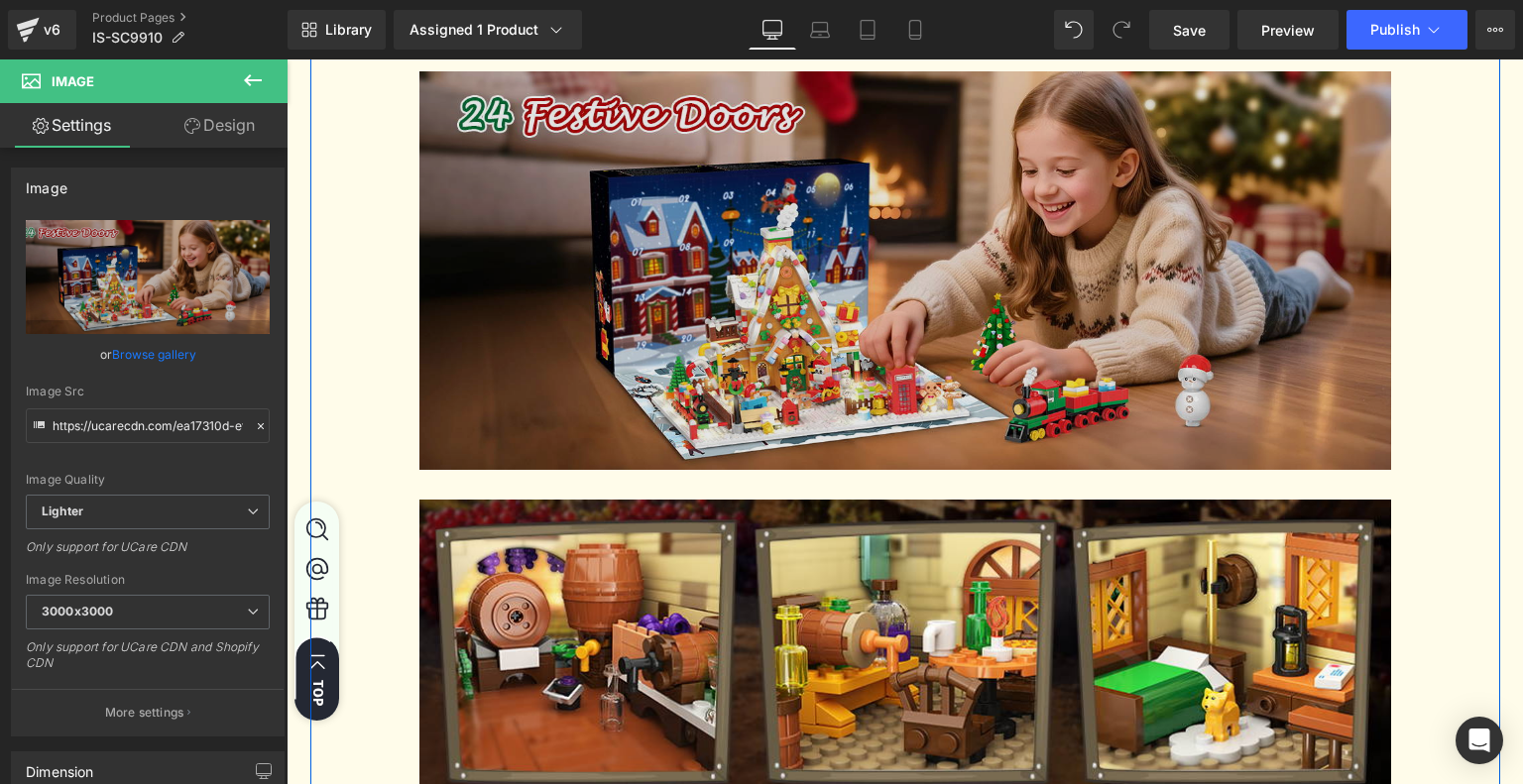click at bounding box center (905, 271) 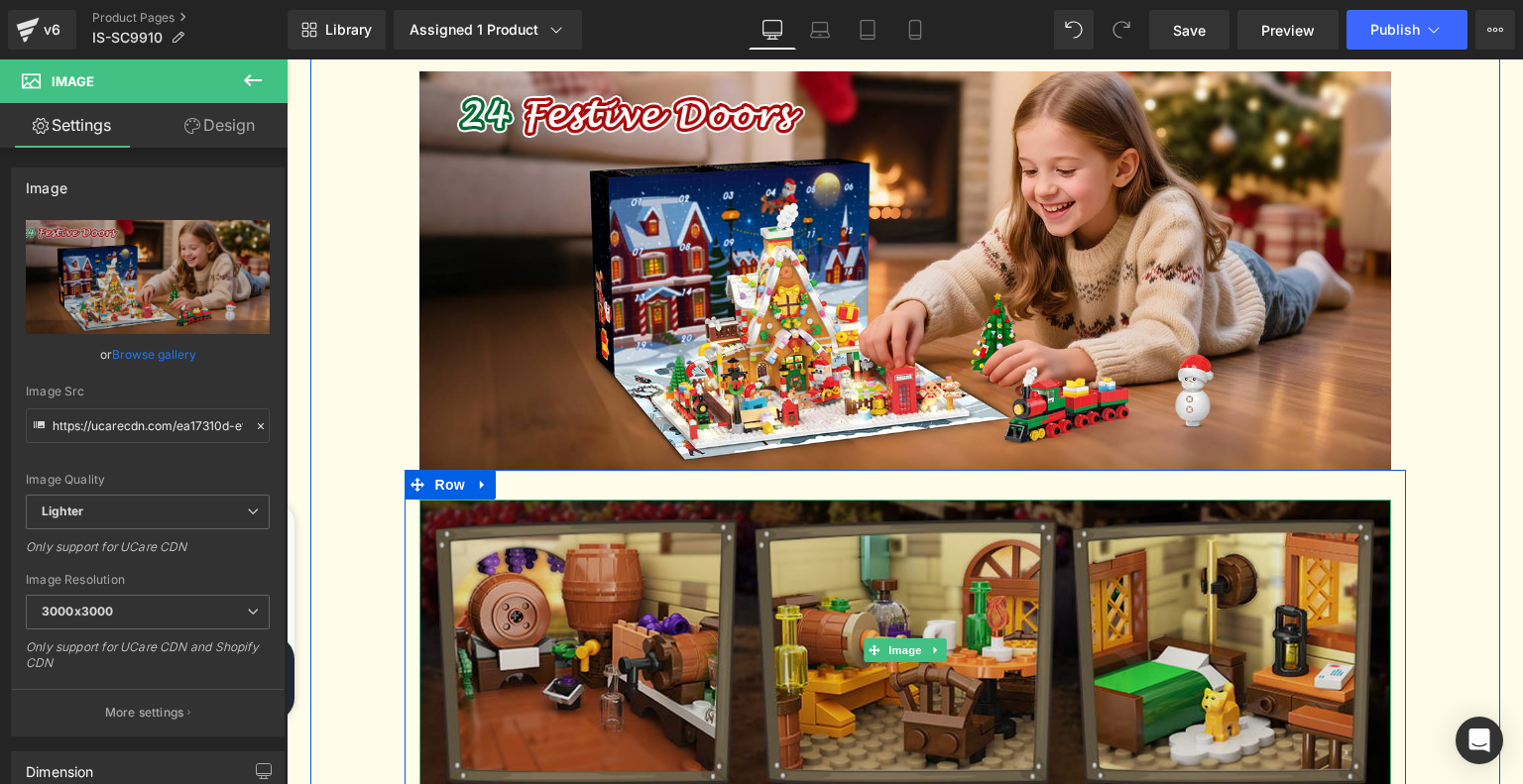 click at bounding box center (905, 649) 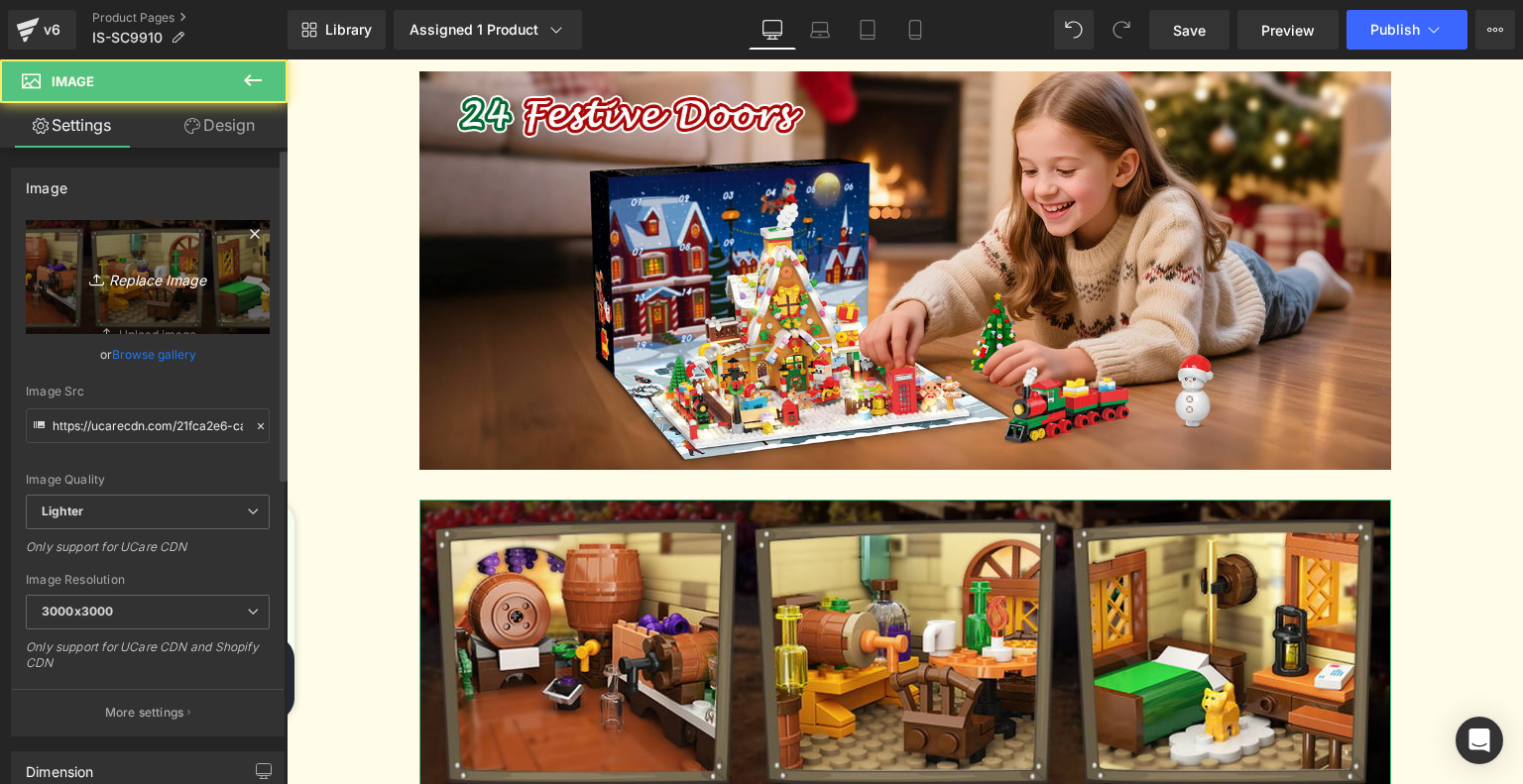click on "Replace Image" at bounding box center (148, 277) 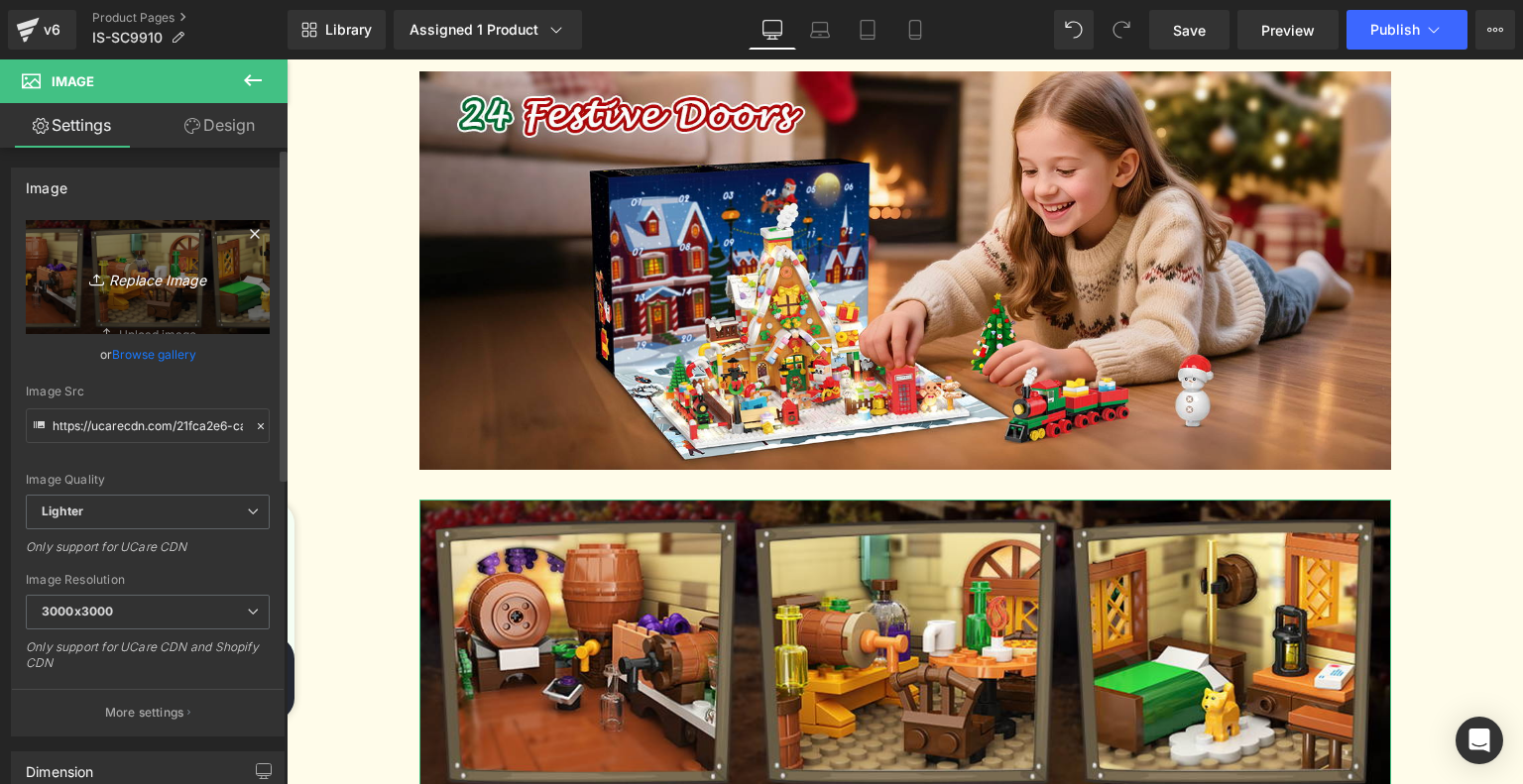 type on "C:\fakepath\4.jpg" 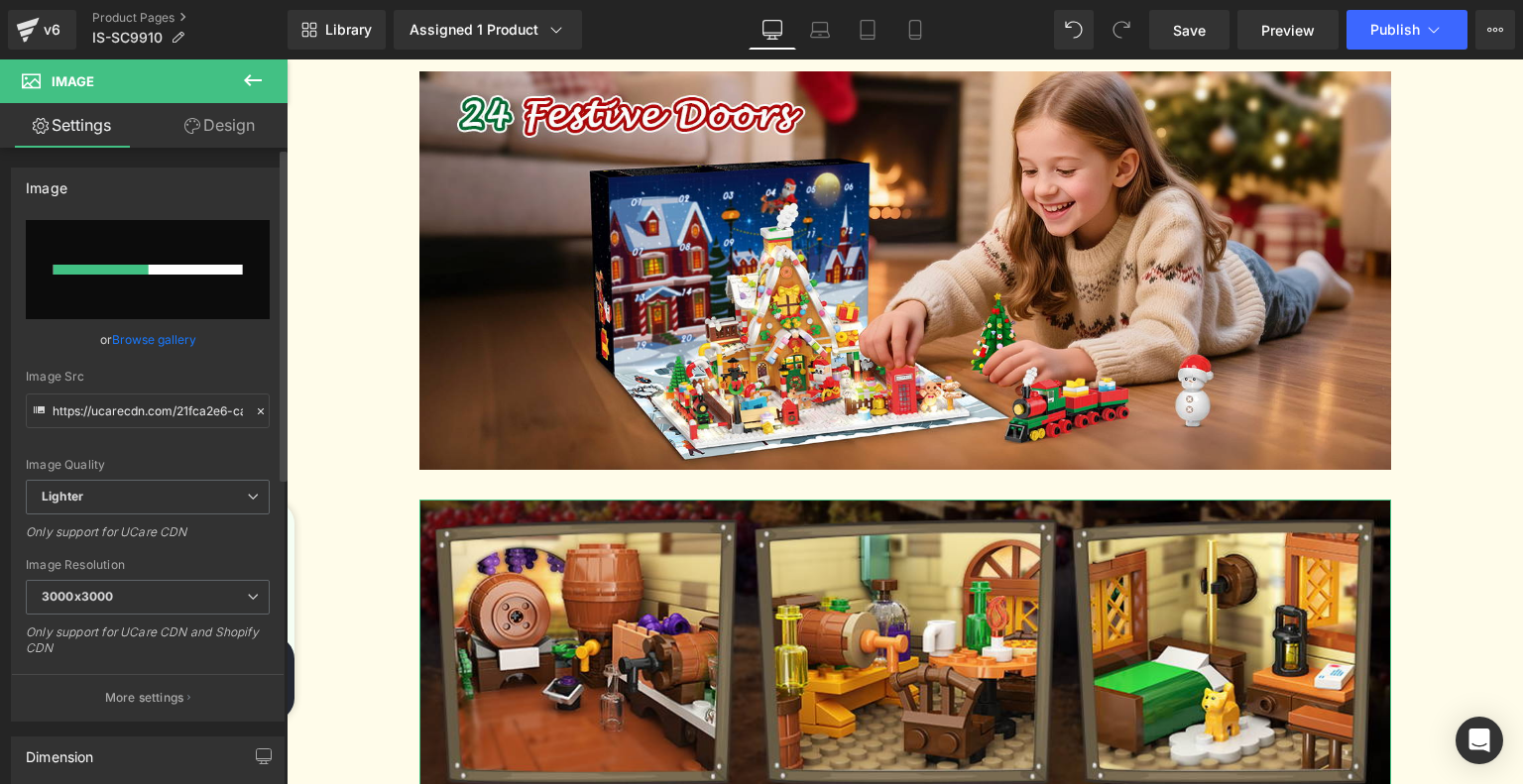 type 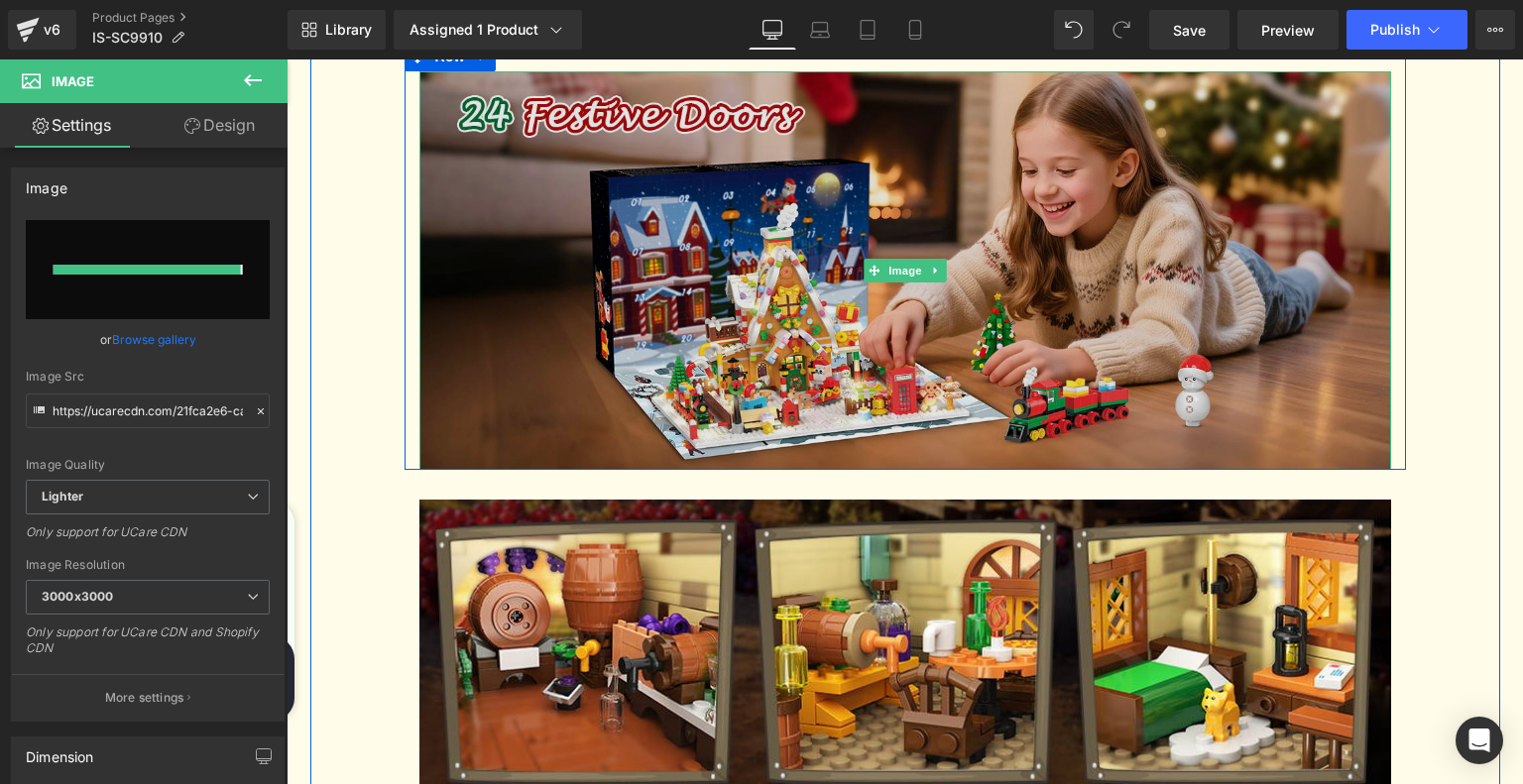 type on "https://ucarecdn.com/4e915899-7d07-4eaf-944d-27e588a66222/-/format/auto/-/preview/3000x3000/-/quality/lighter/4.jpg" 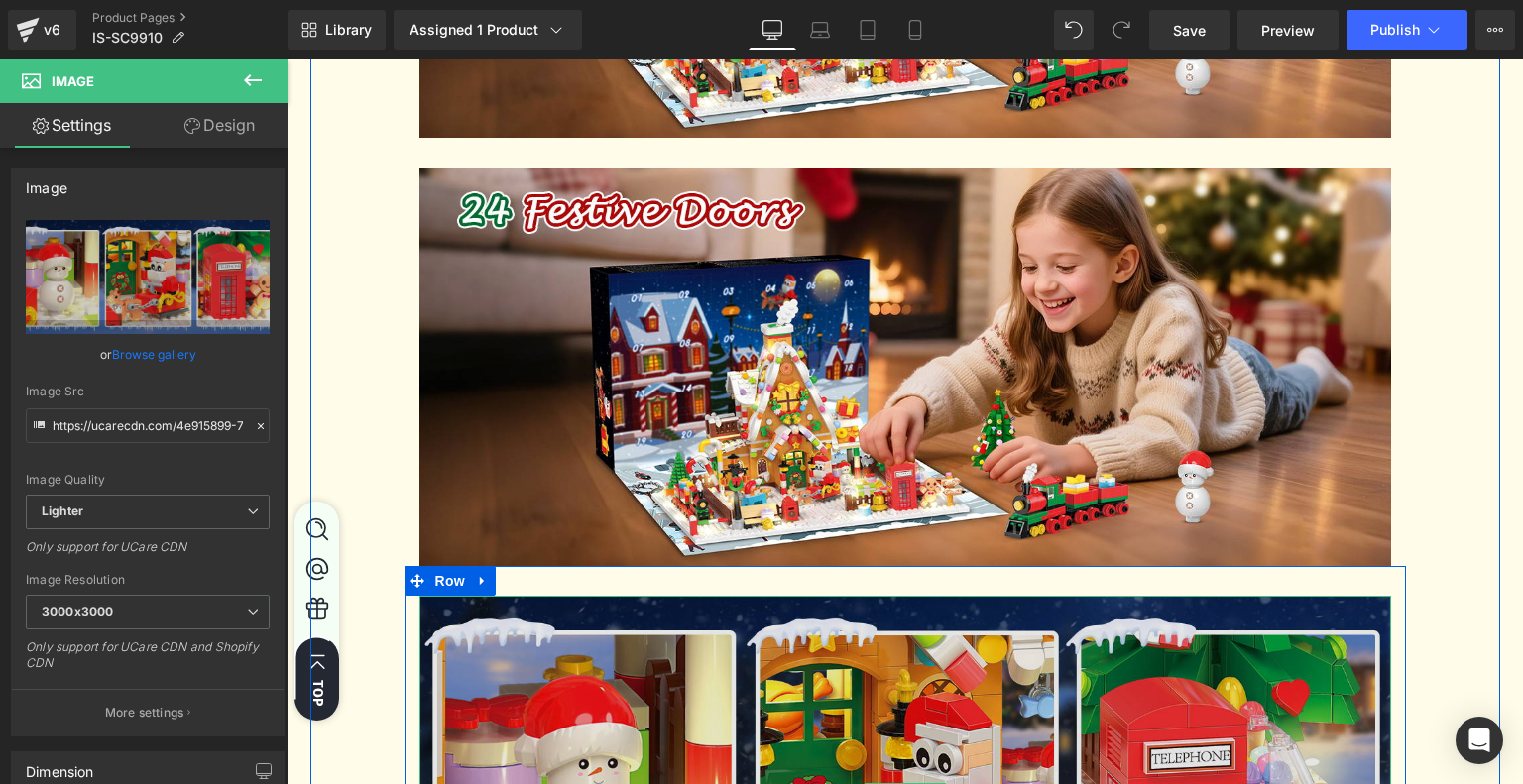 scroll, scrollTop: 2703, scrollLeft: 0, axis: vertical 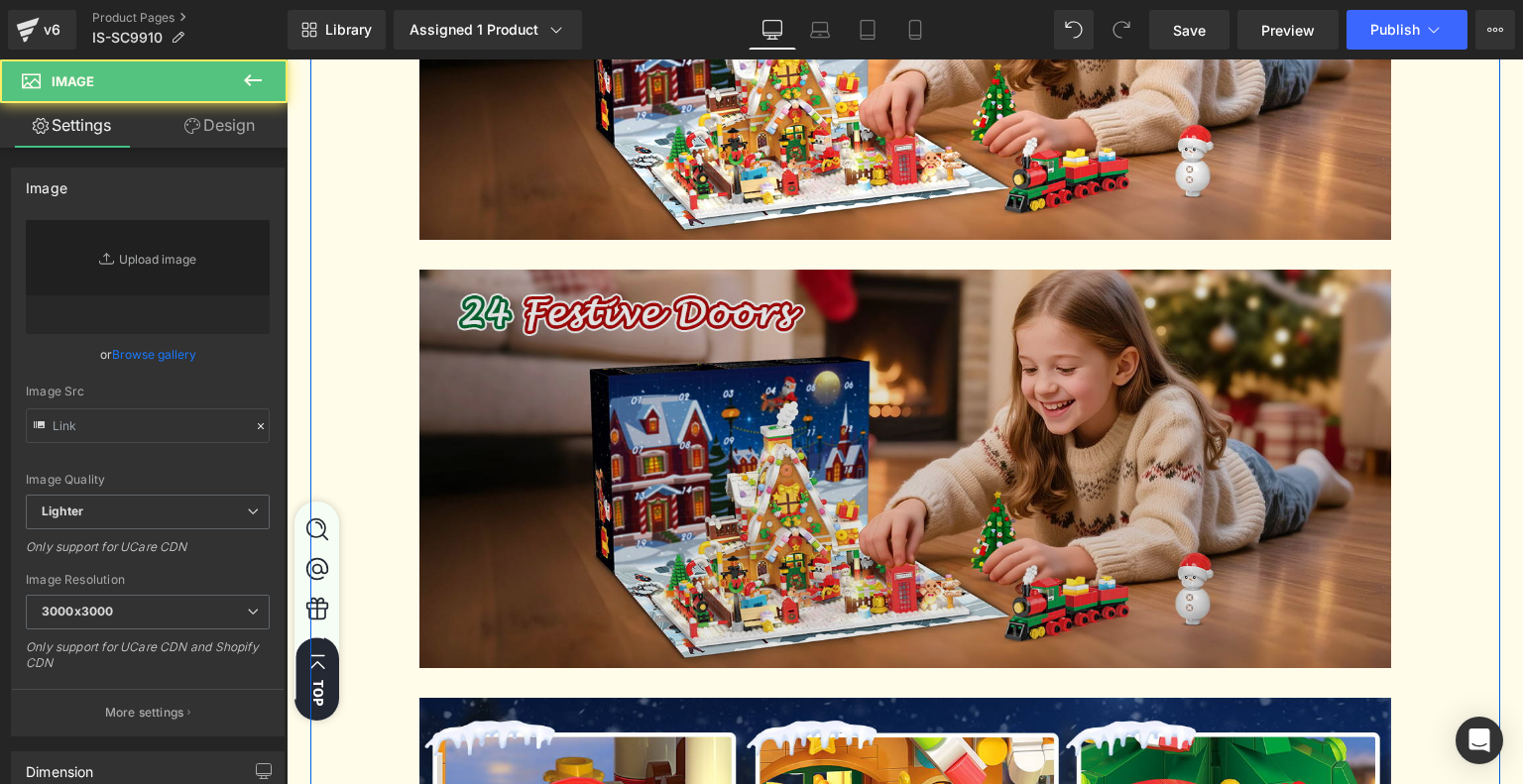 click at bounding box center (905, 469) 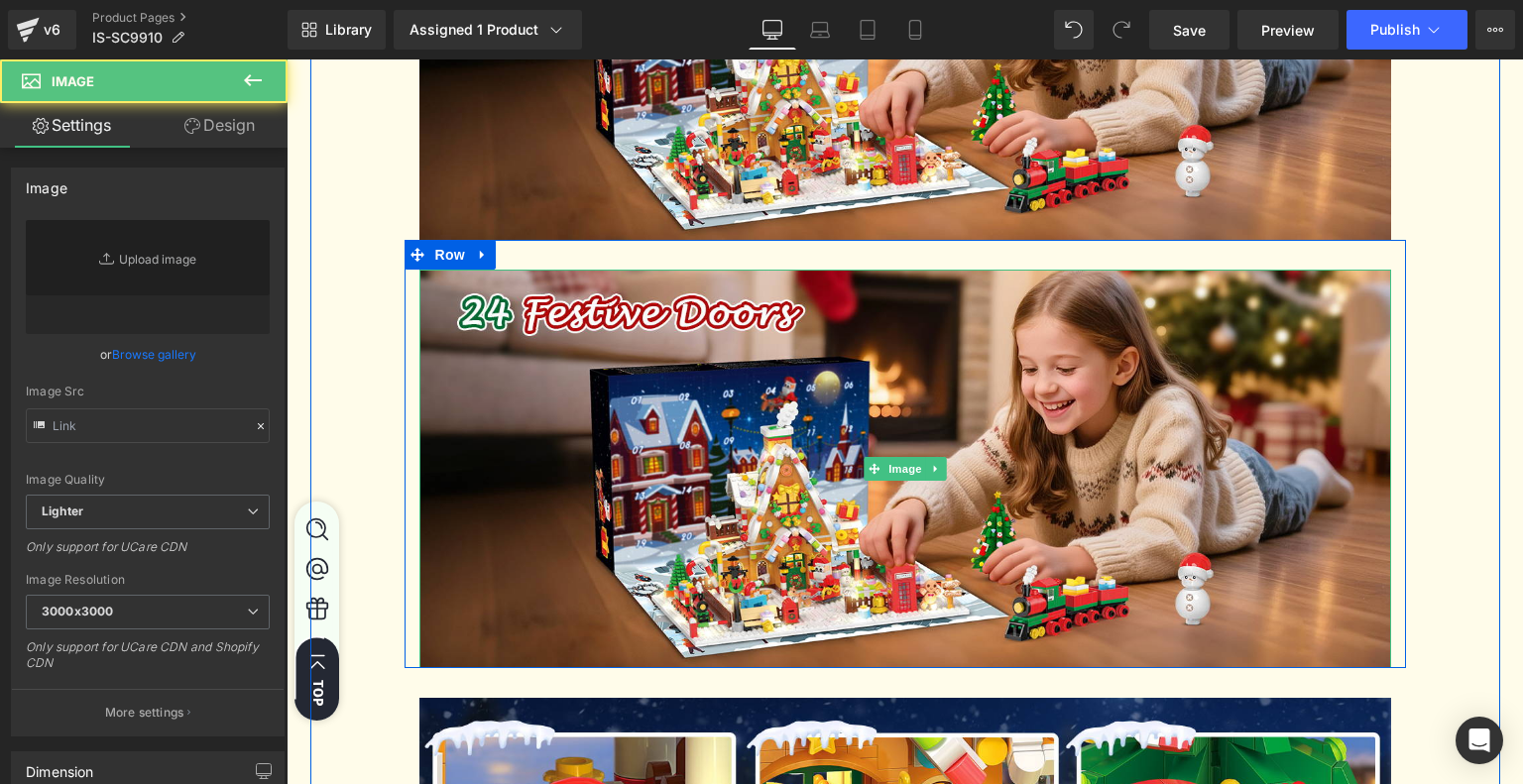 type on "https://ucarecdn.com/ea17310d-ef19-4058-a21e-48d7bf5e9319/-/format/auto/-/preview/3000x3000/-/quality/lighter/2.jpg" 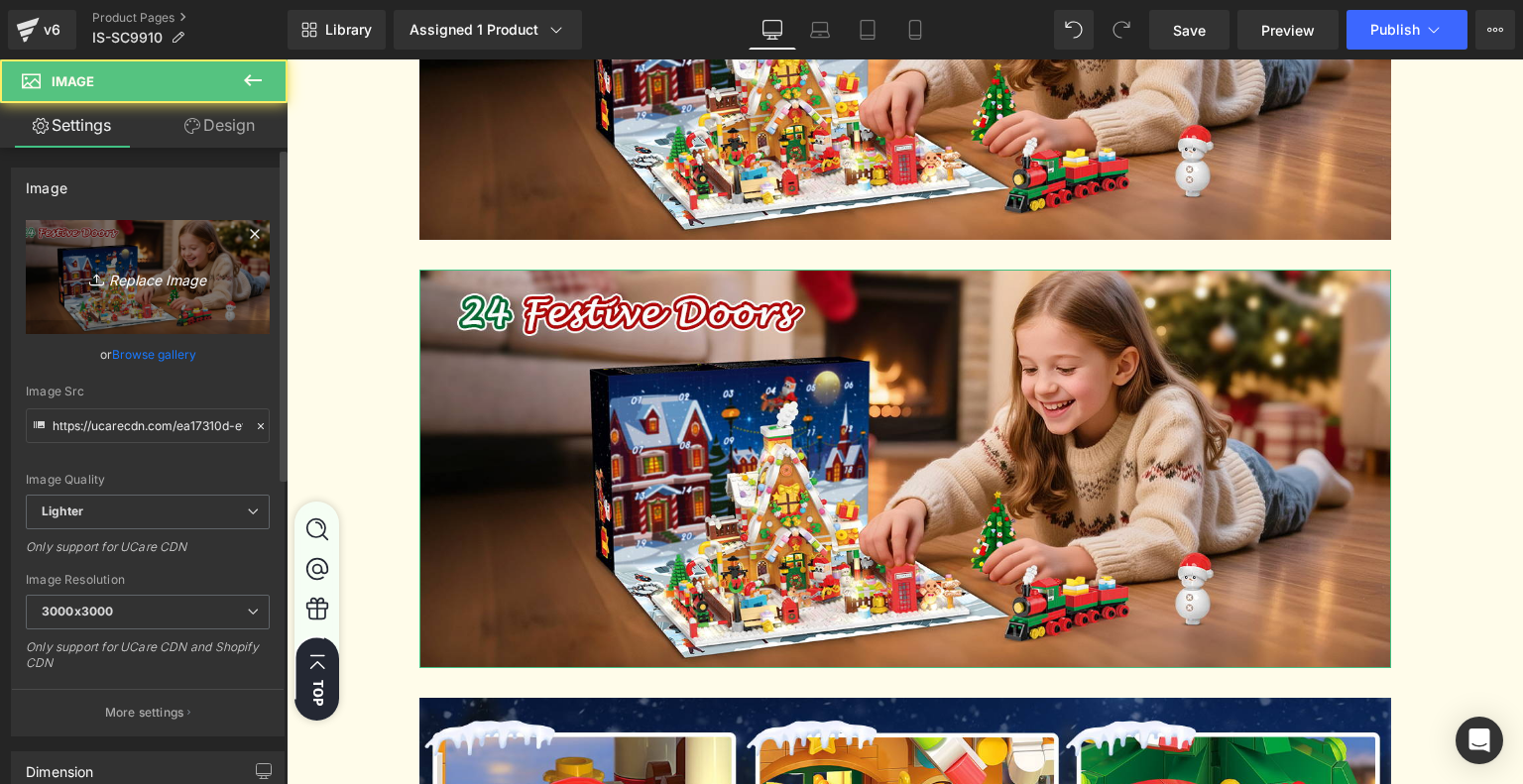 click on "Replace Image" at bounding box center [148, 277] 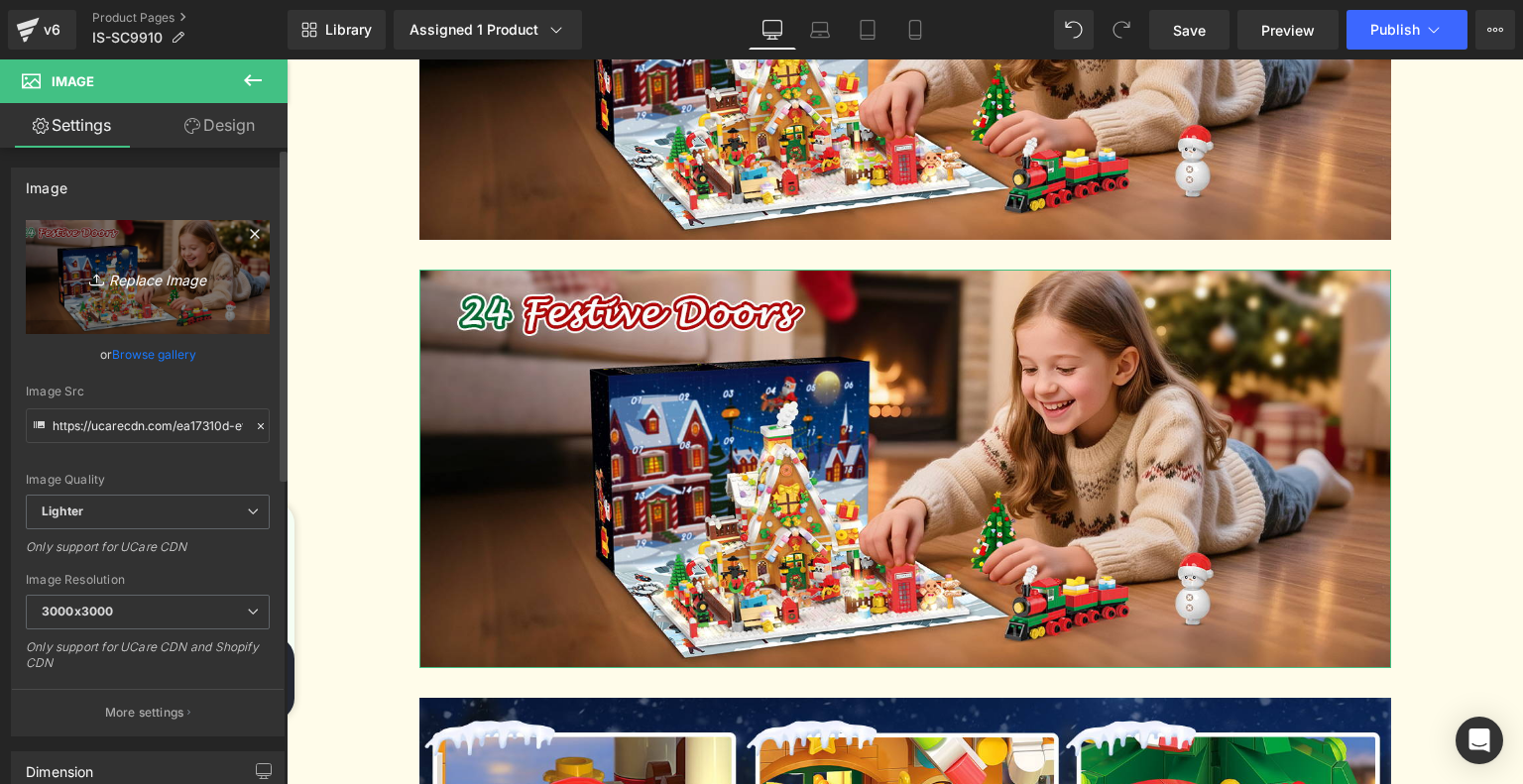 type on "C:\fakepath\4.jpg" 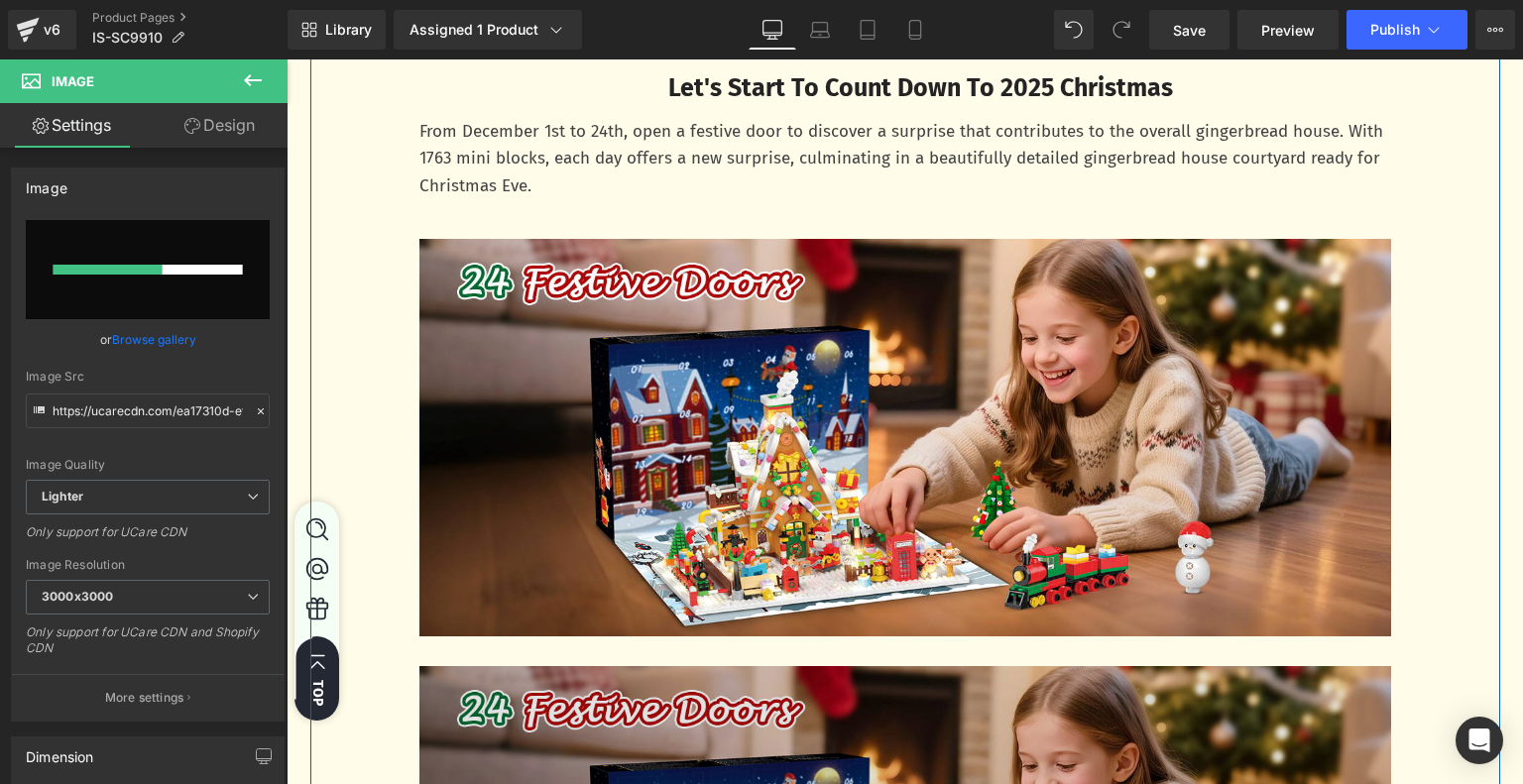 type 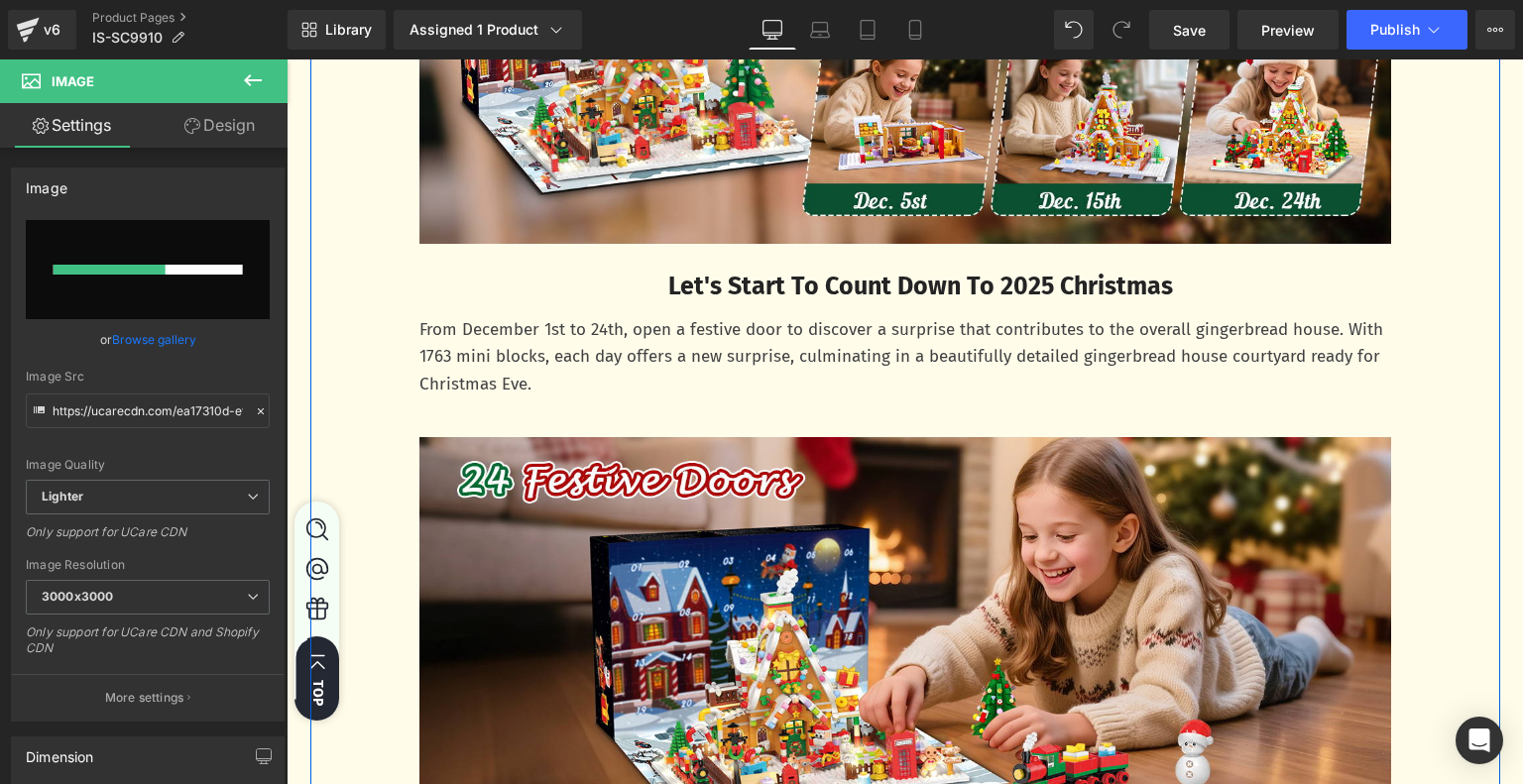 scroll, scrollTop: 2505, scrollLeft: 0, axis: vertical 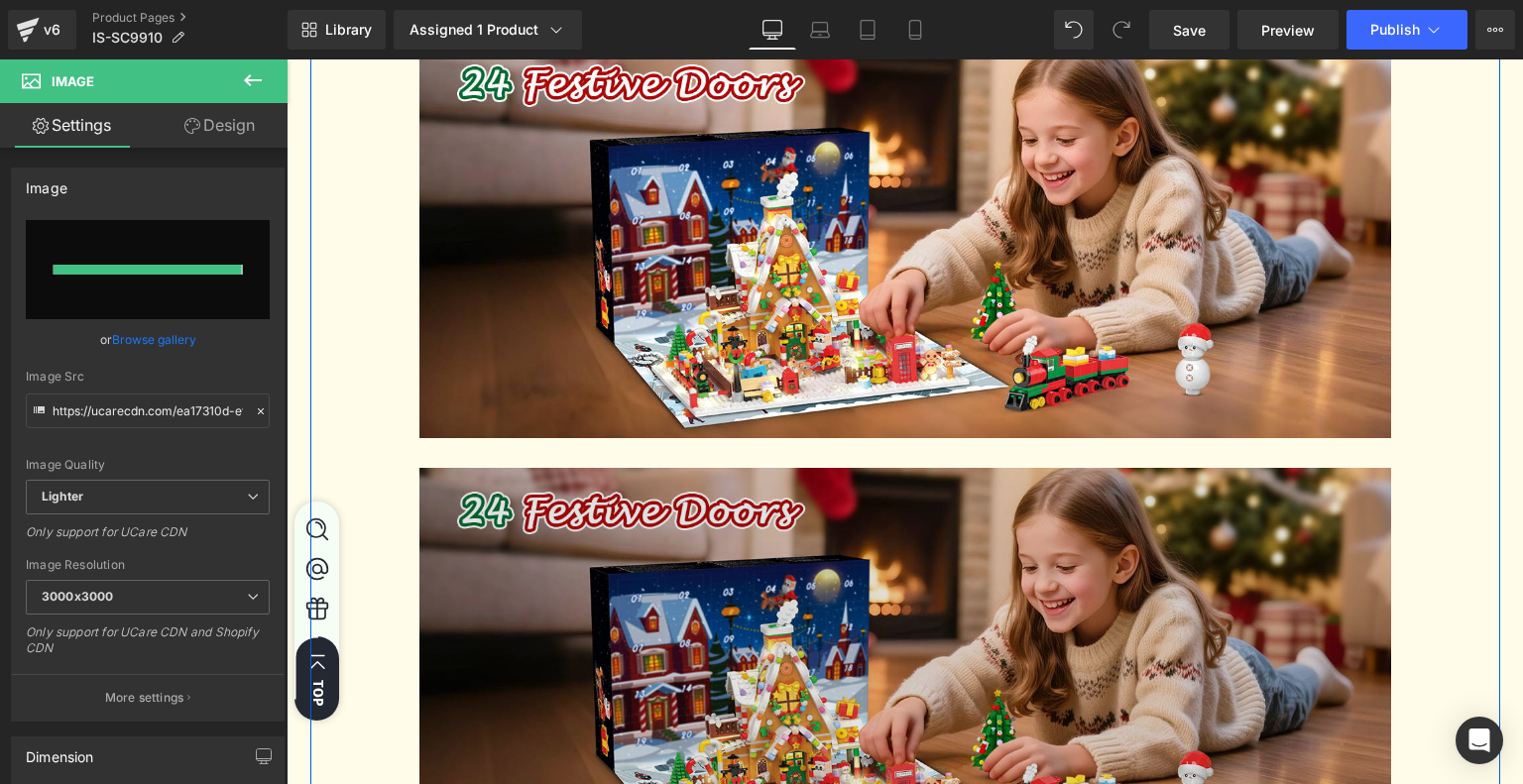 type on "https://ucarecdn.com/5f282841-e402-4667-901a-25187fe9ab35/-/format/auto/-/preview/3000x3000/-/quality/lighter/4.jpg" 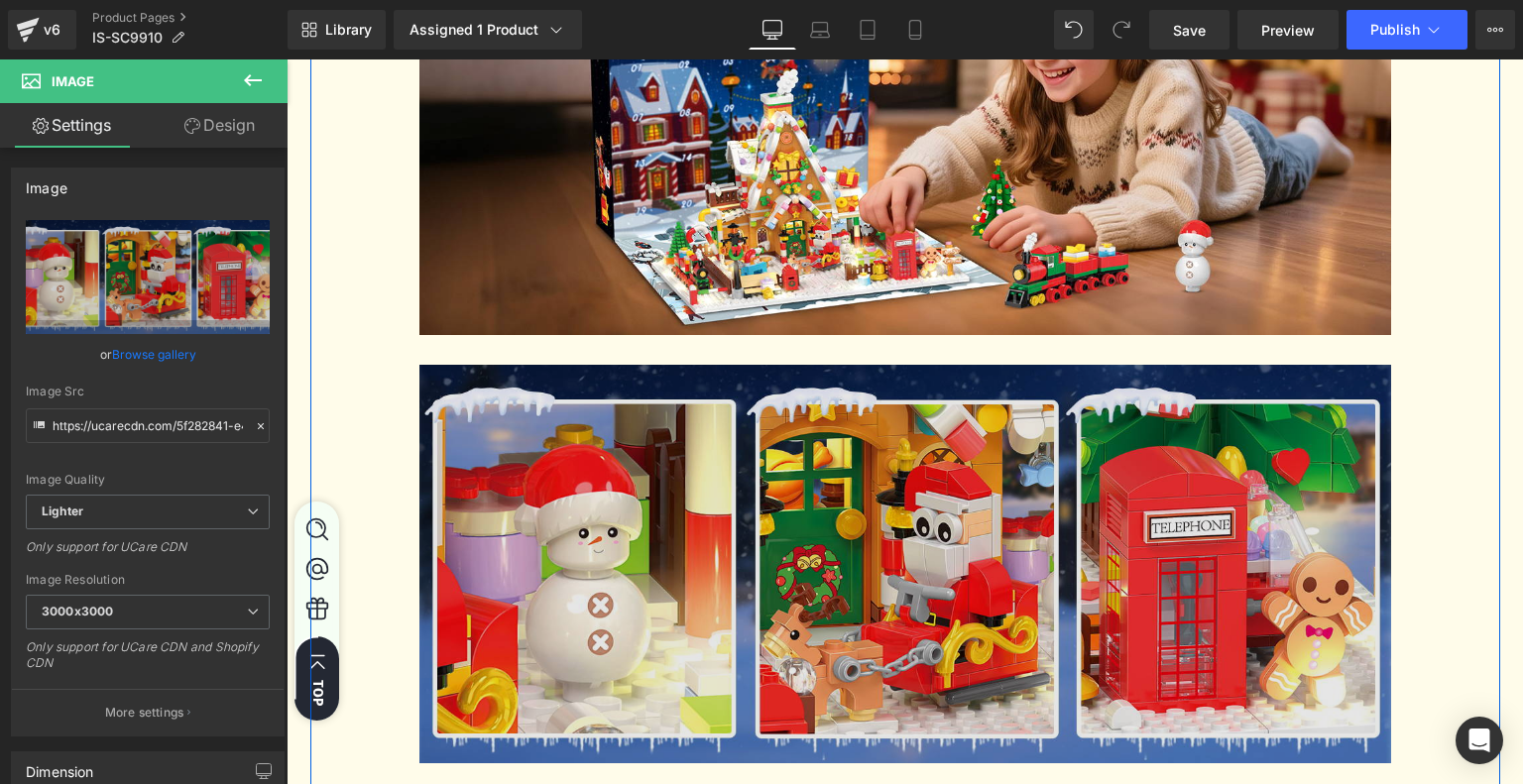 scroll, scrollTop: 2802, scrollLeft: 0, axis: vertical 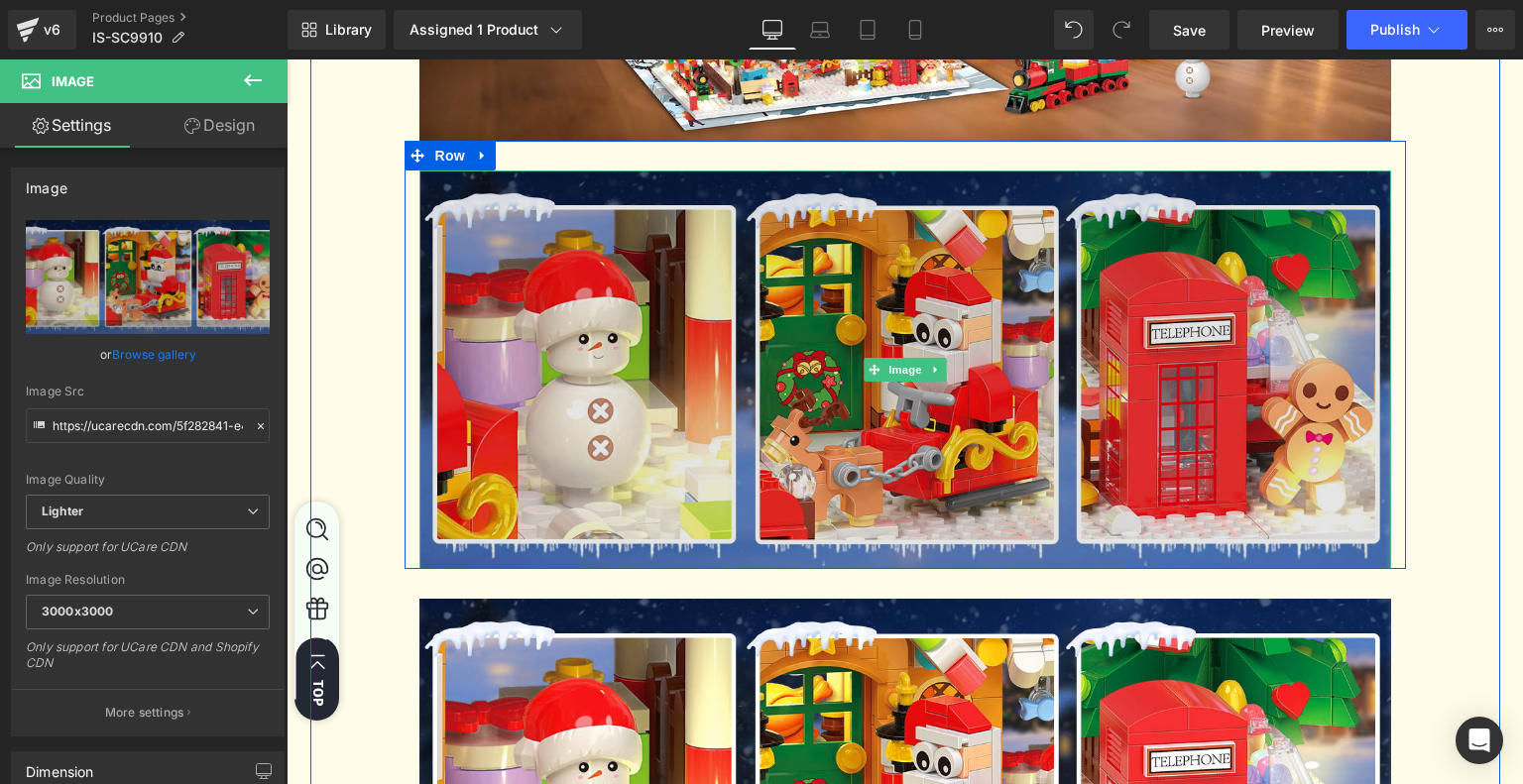 click at bounding box center [905, 370] 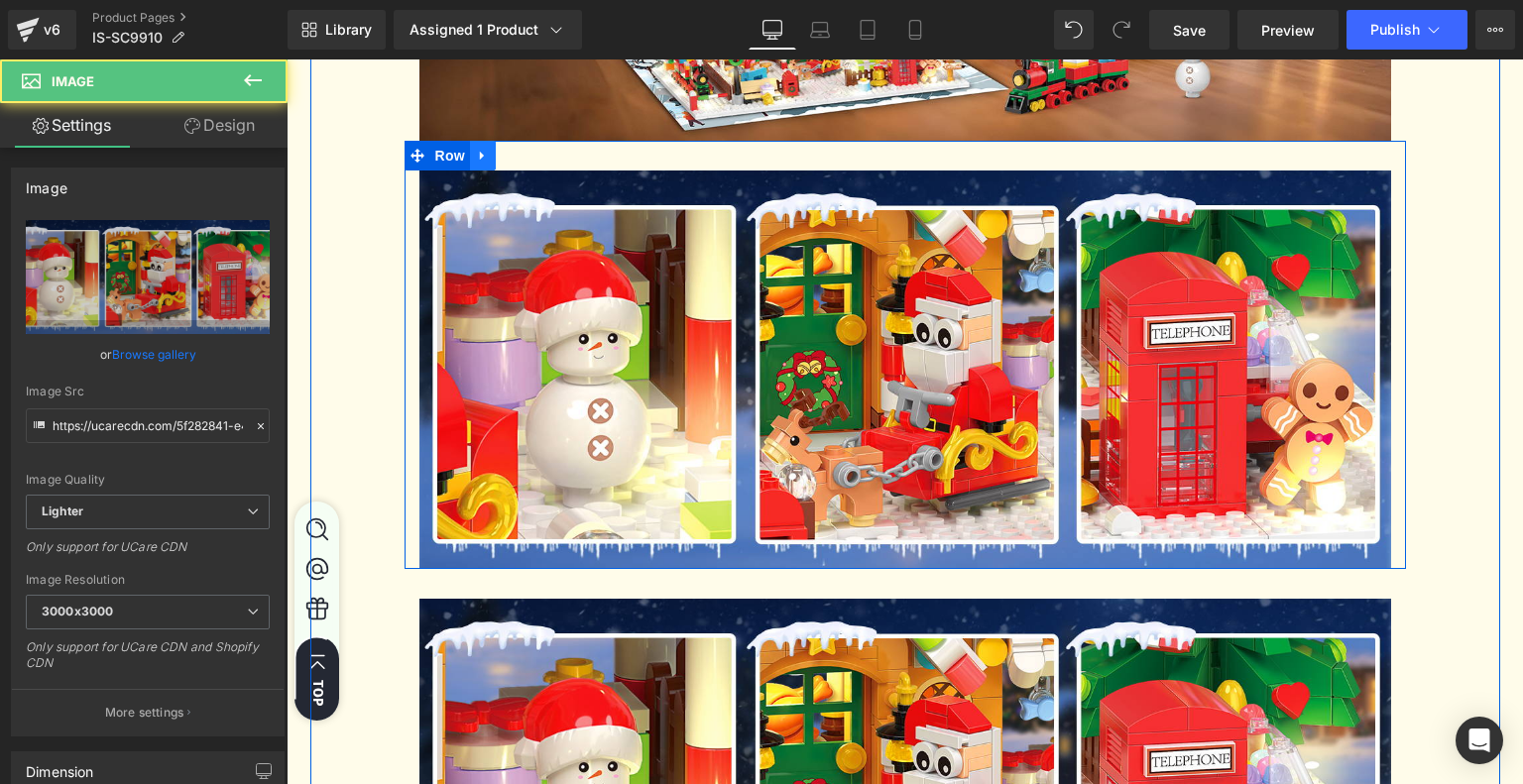click 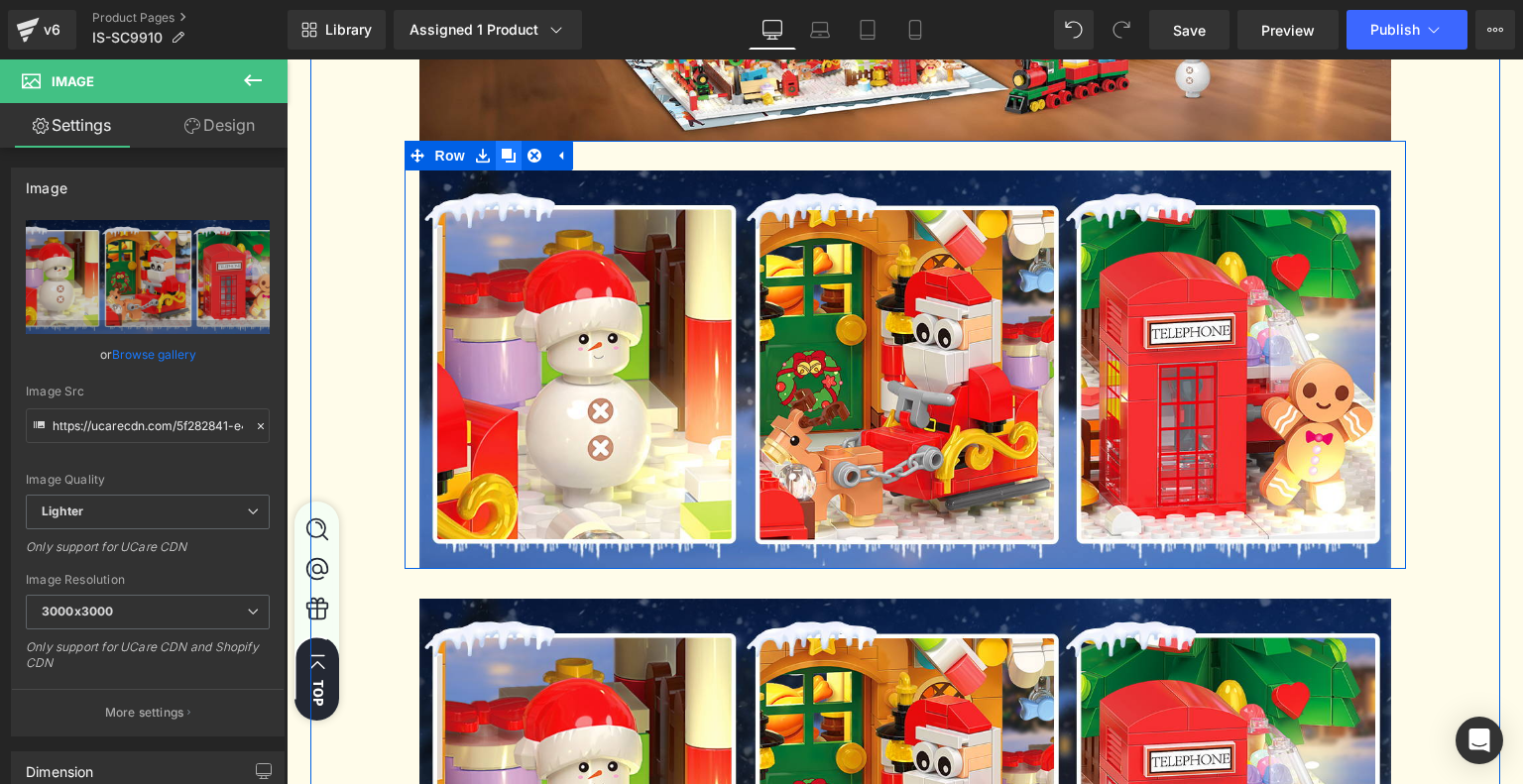 click 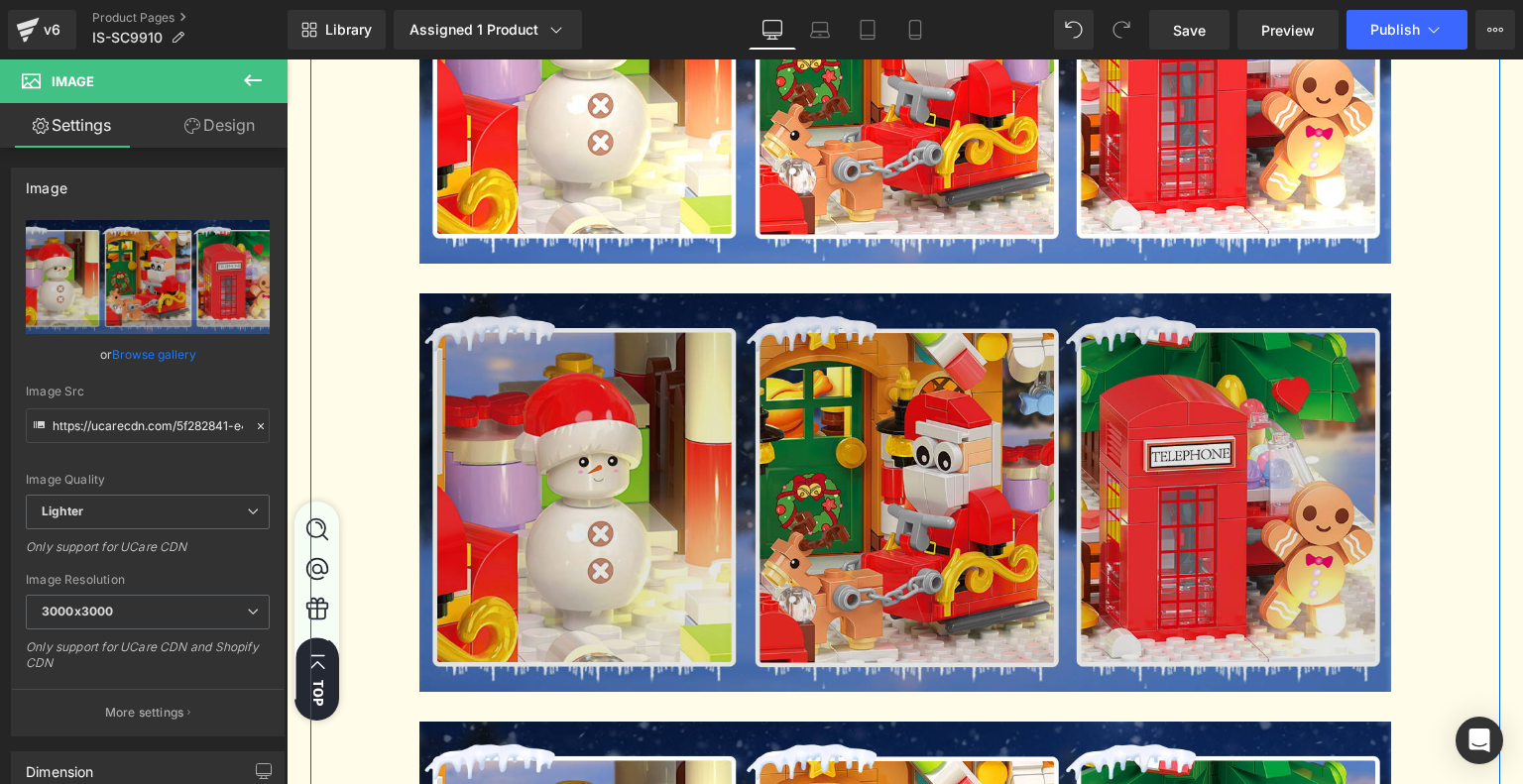 scroll, scrollTop: 3039, scrollLeft: 0, axis: vertical 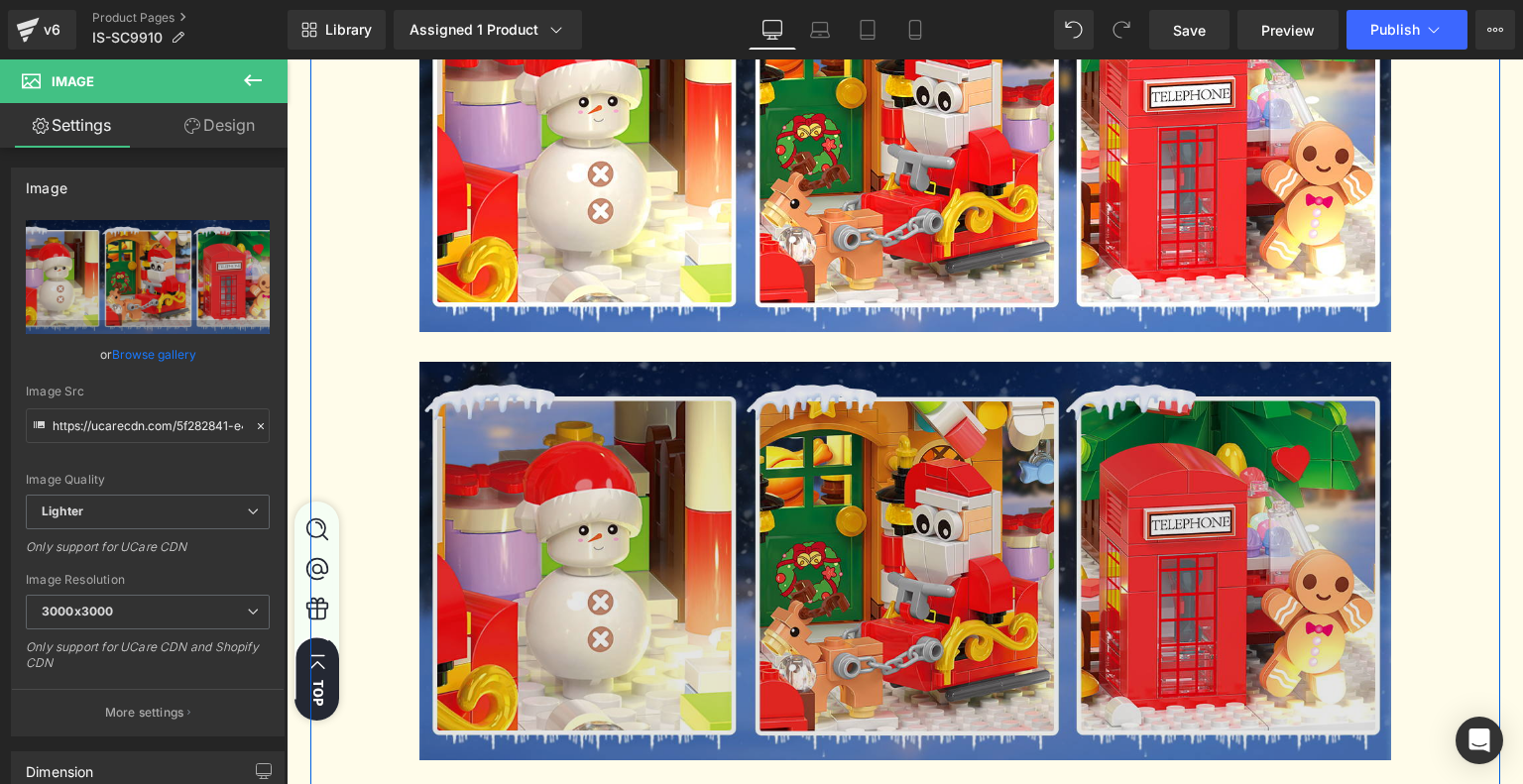 click at bounding box center [905, 561] 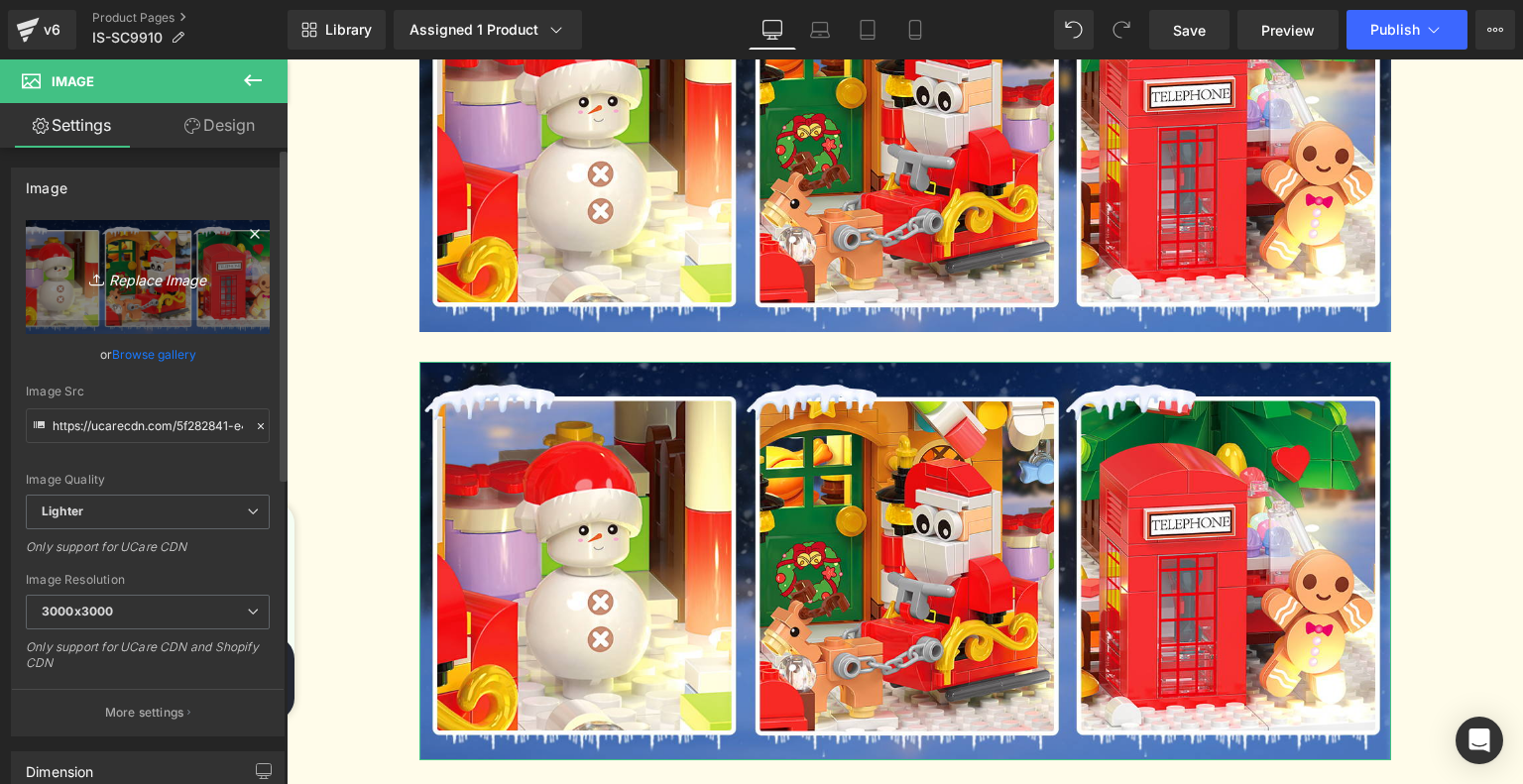click on "Replace Image" at bounding box center (148, 277) 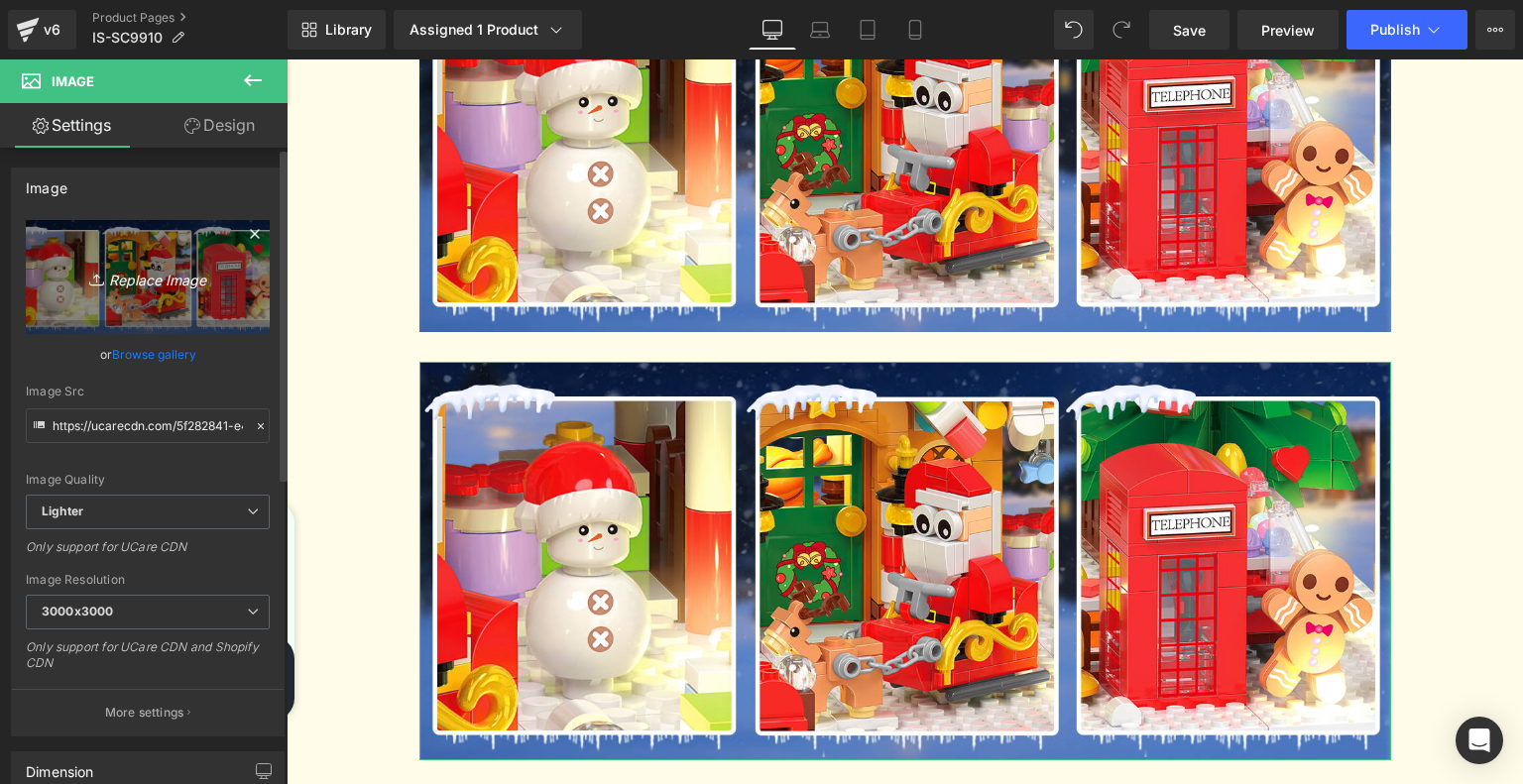 type on "C:\fakepath\5.jpg" 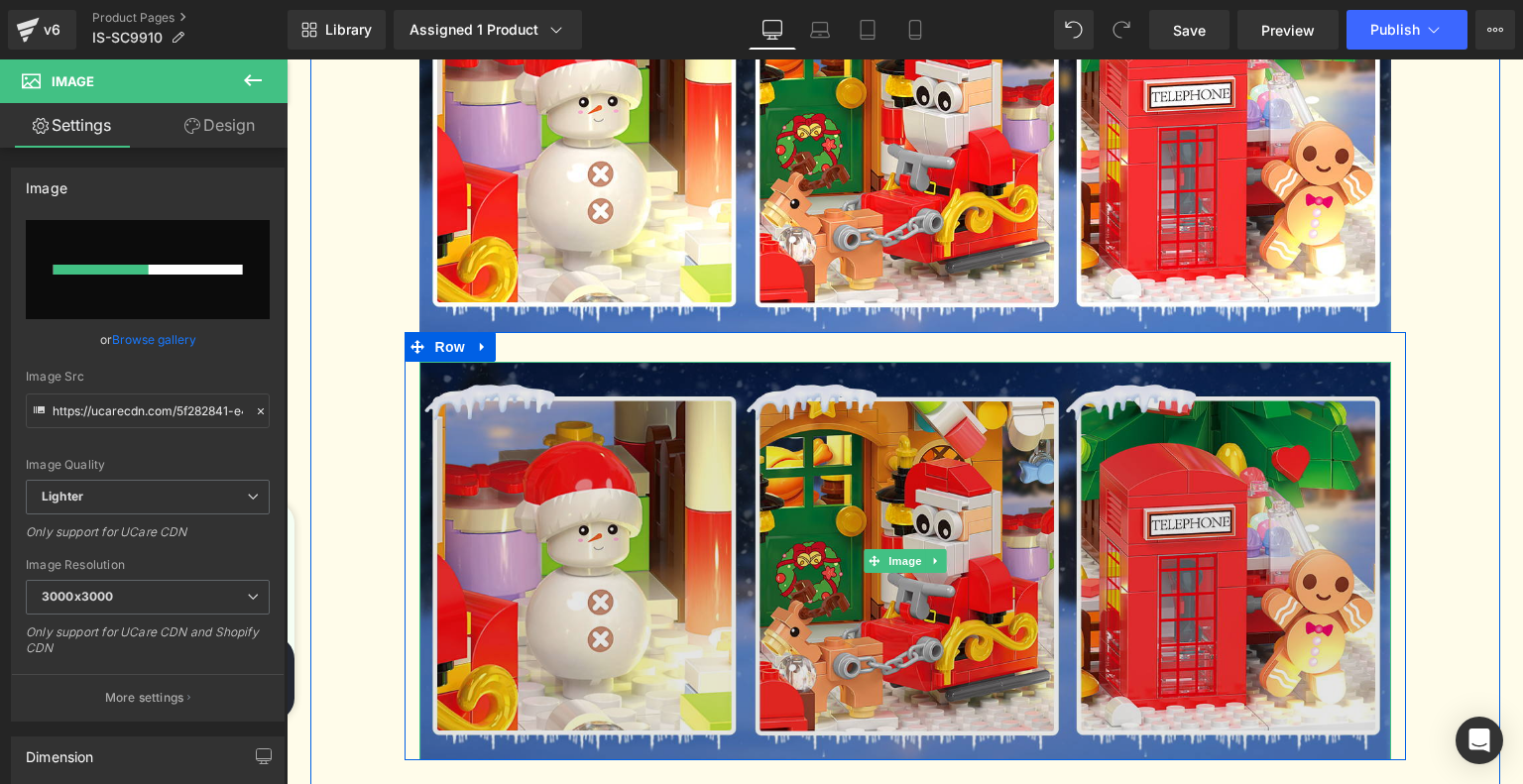 type 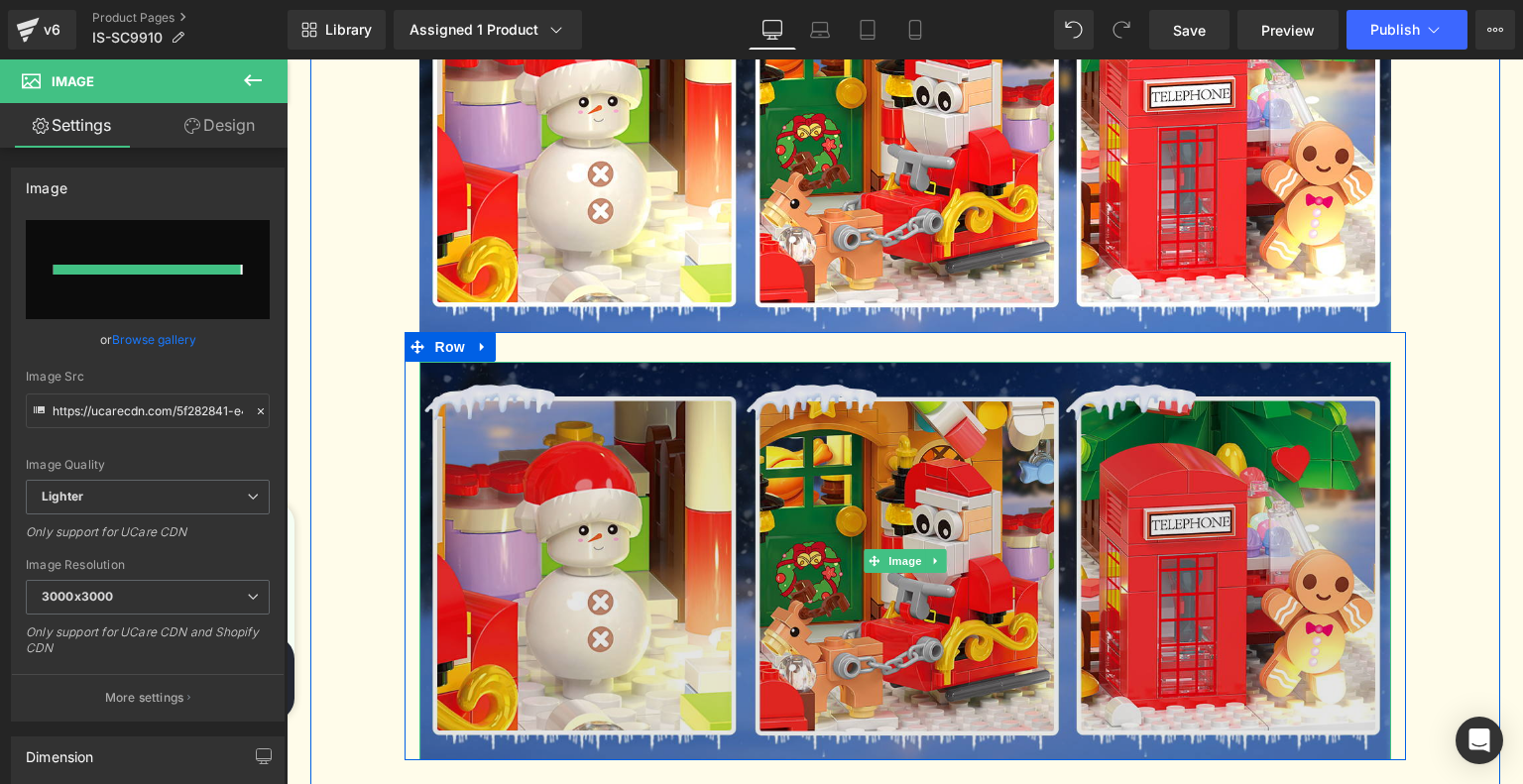 type on "https://ucarecdn.com/597f2b37-ab05-424e-8662-f1c65b55ce99/-/format/auto/-/preview/3000x3000/-/quality/lighter/5.jpg" 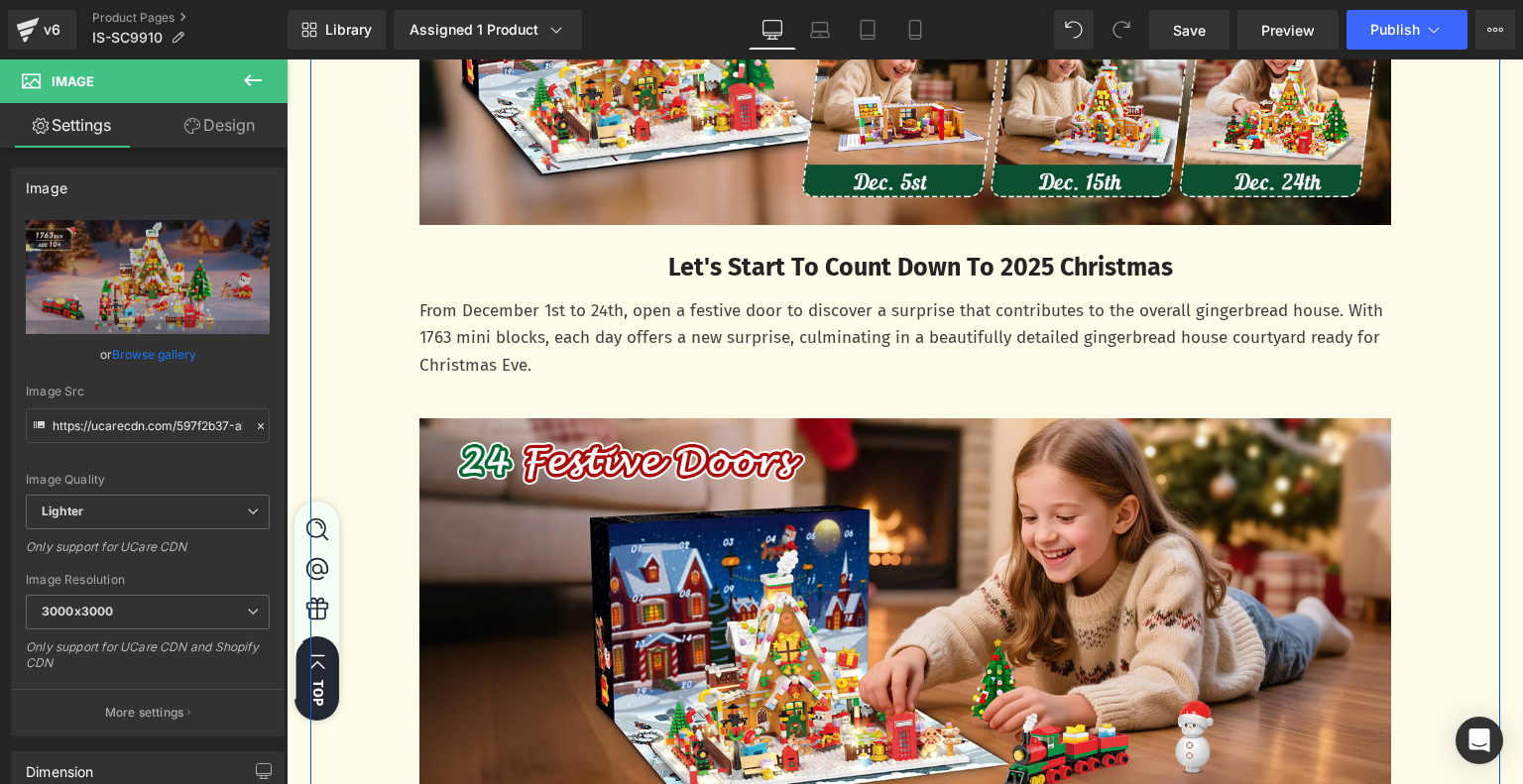 scroll, scrollTop: 2048, scrollLeft: 0, axis: vertical 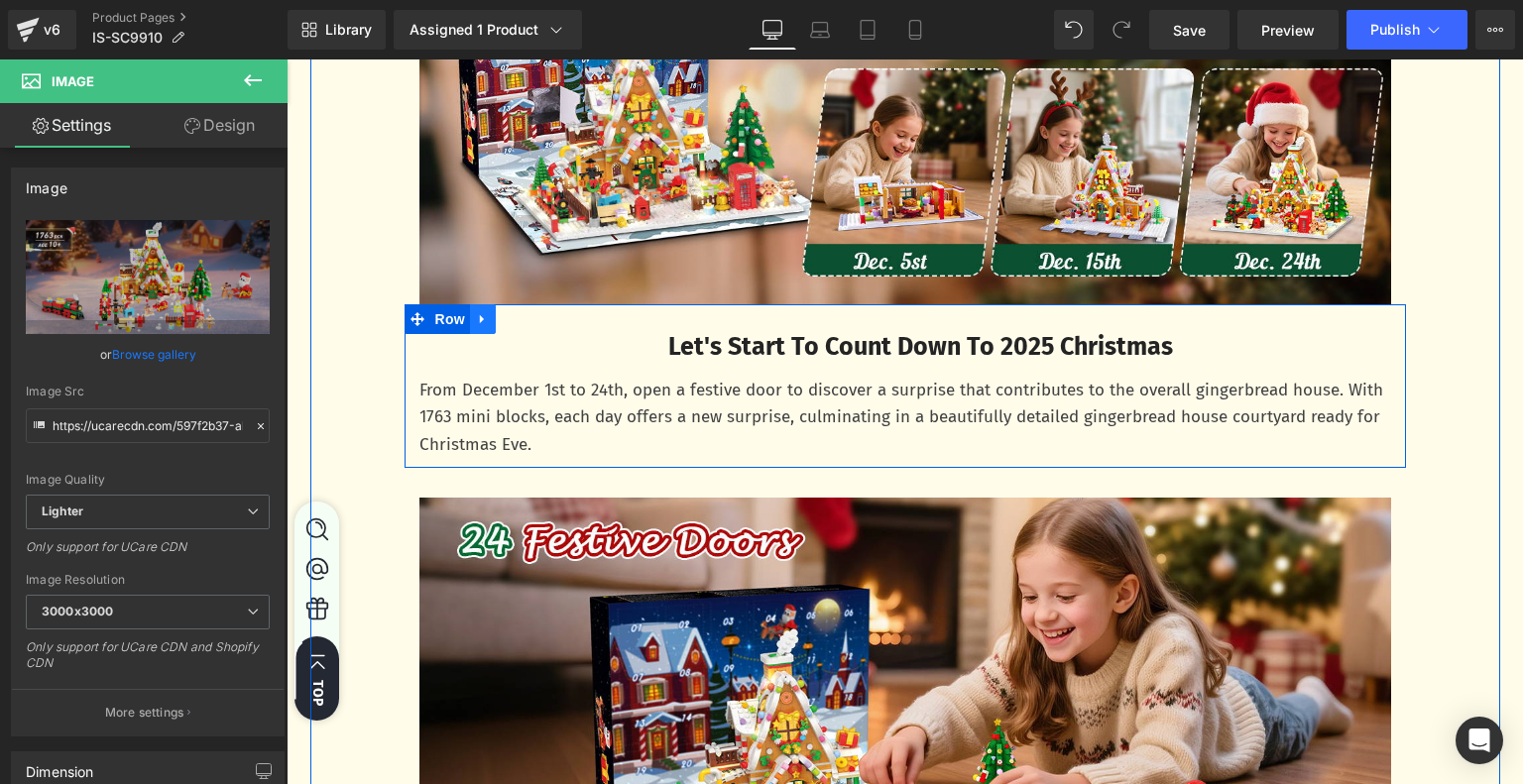 click at bounding box center [483, 319] 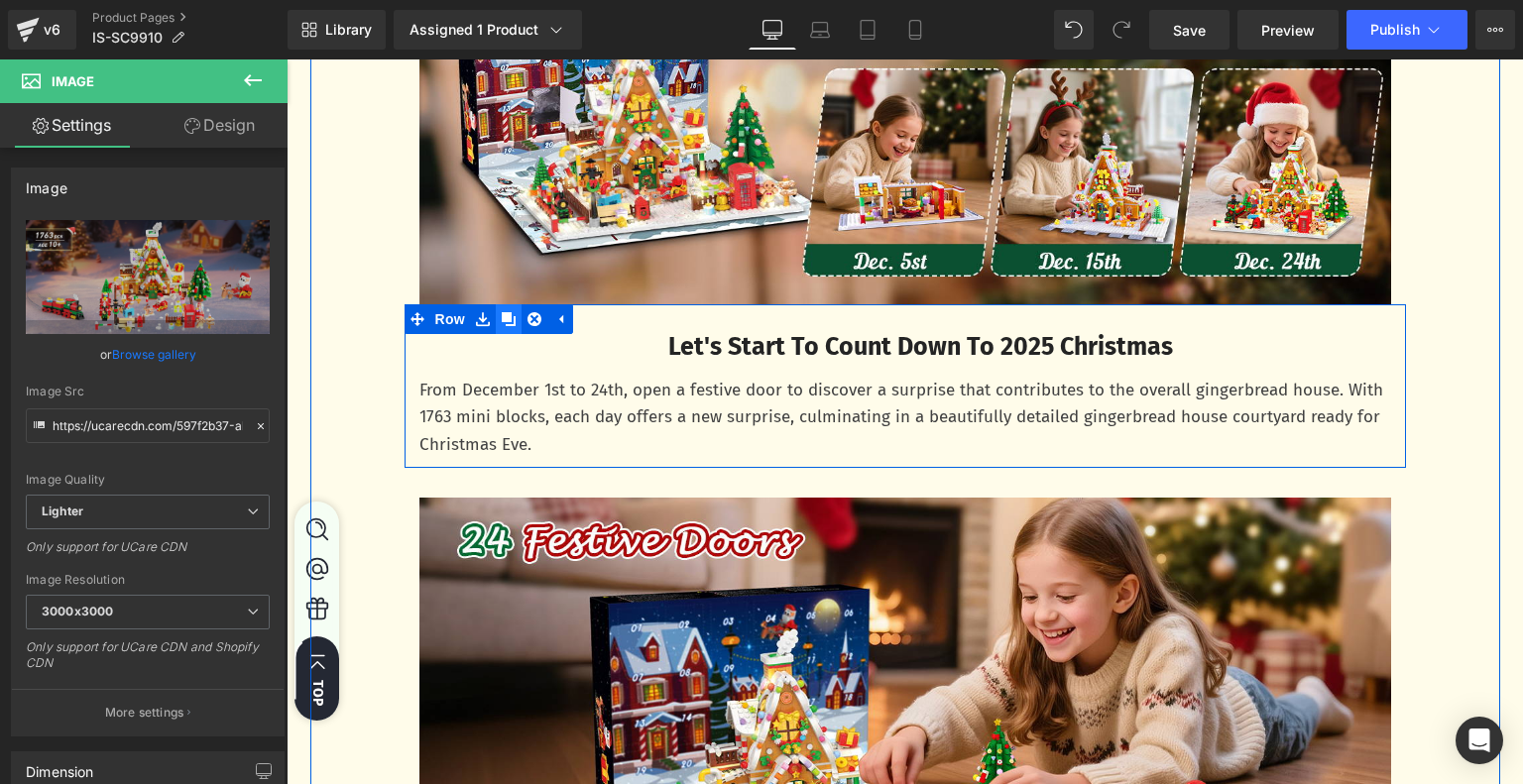 click 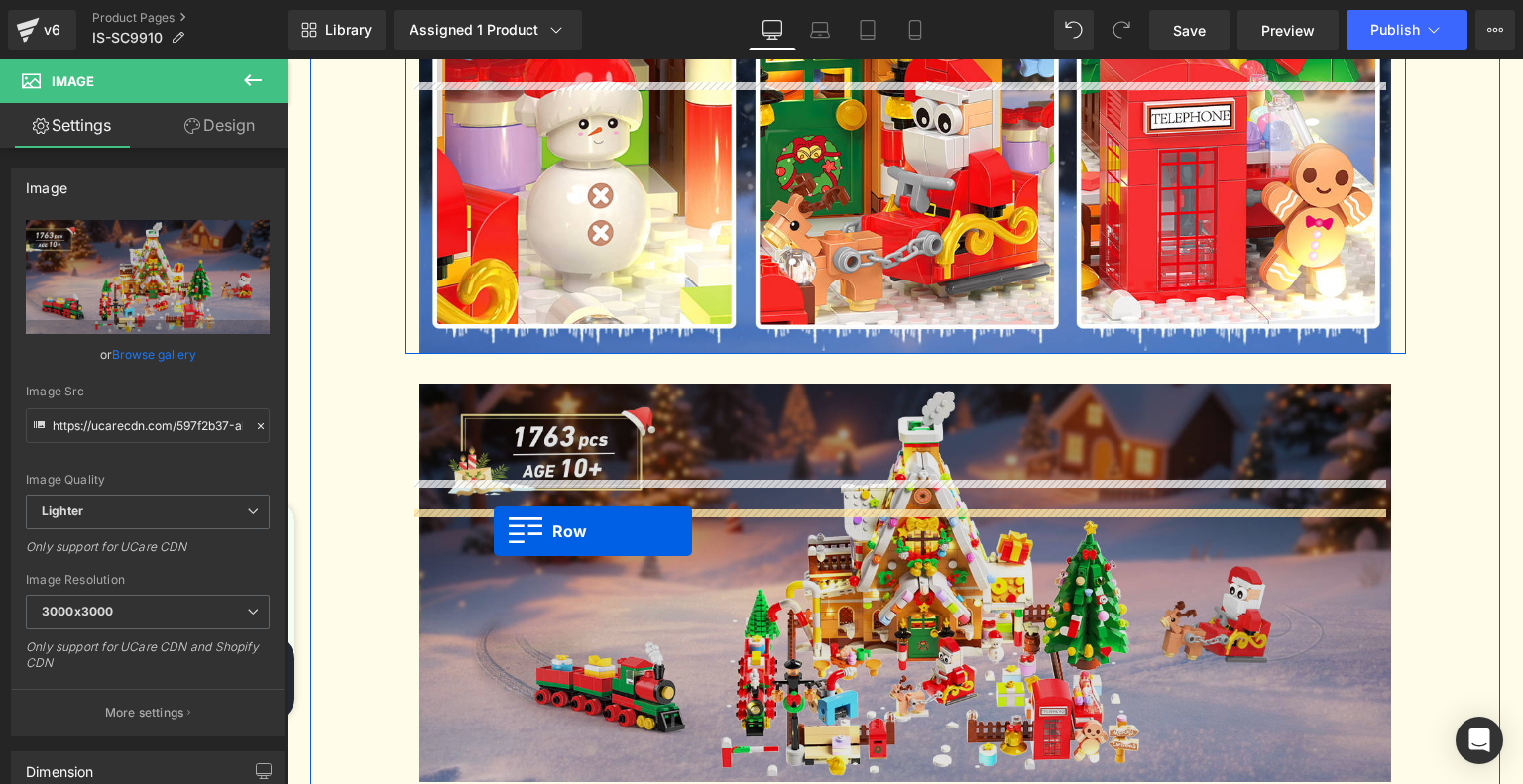 scroll, scrollTop: 3336, scrollLeft: 0, axis: vertical 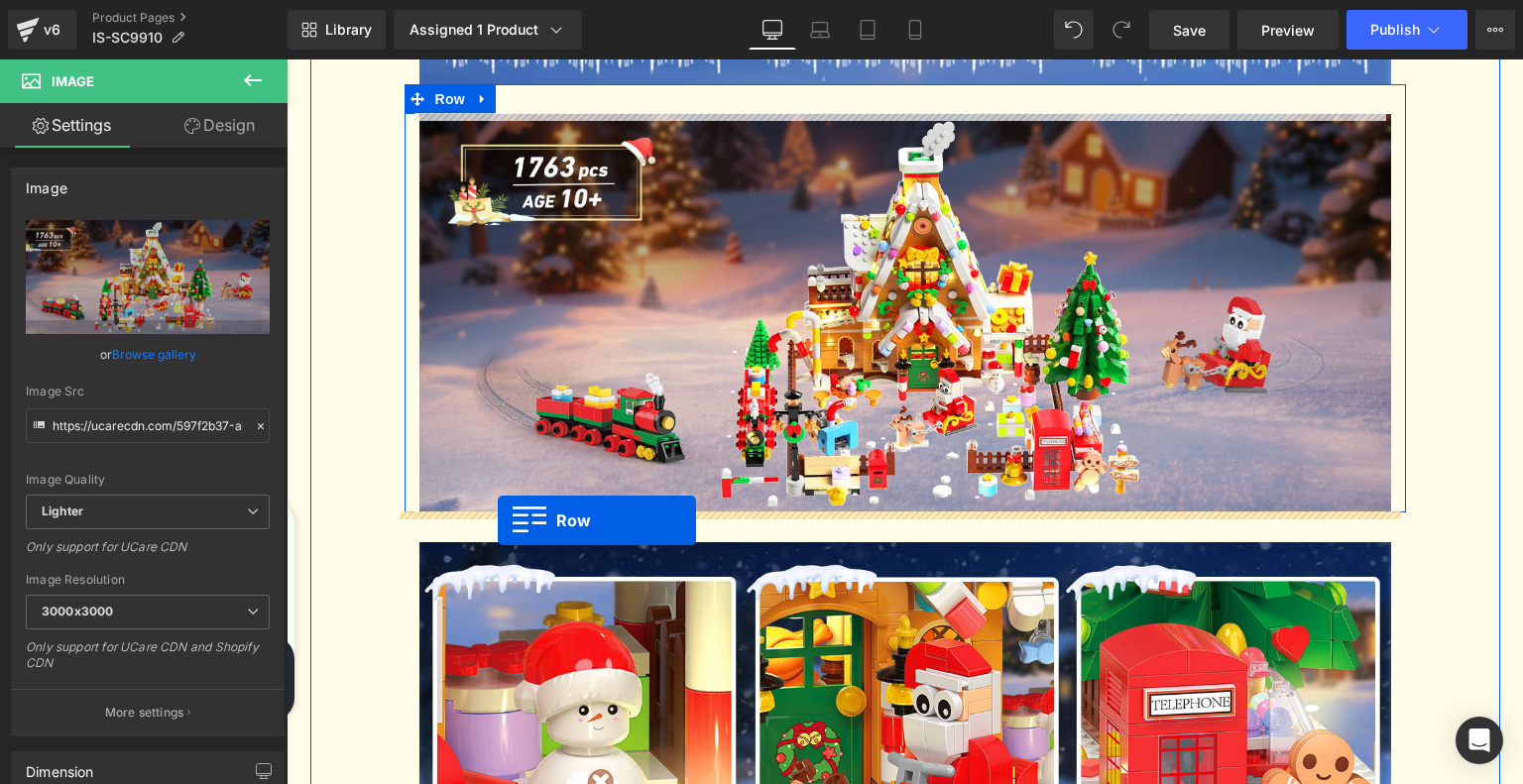 drag, startPoint x: 413, startPoint y: 488, endPoint x: 498, endPoint y: 520, distance: 90.82401 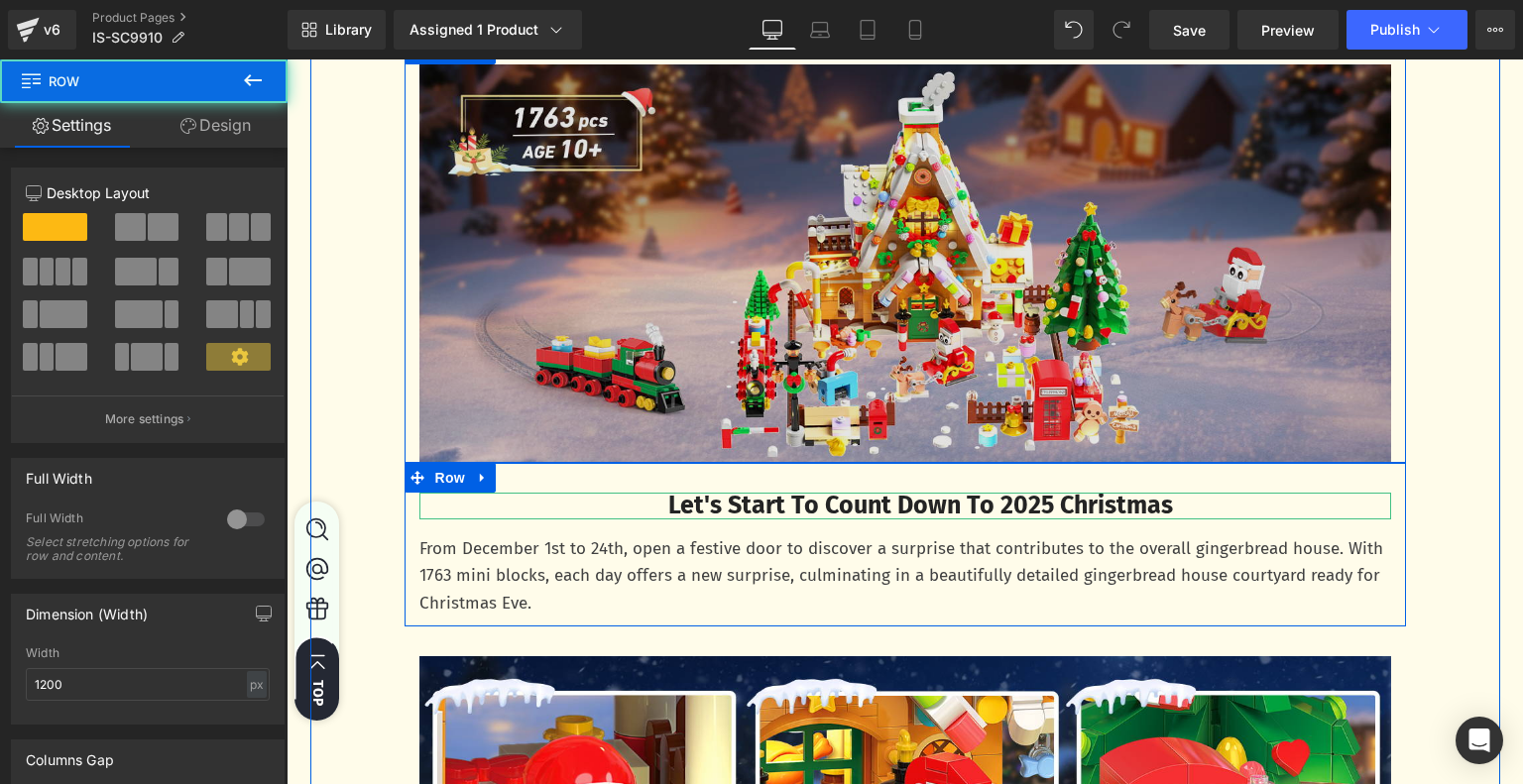 scroll, scrollTop: 3287, scrollLeft: 0, axis: vertical 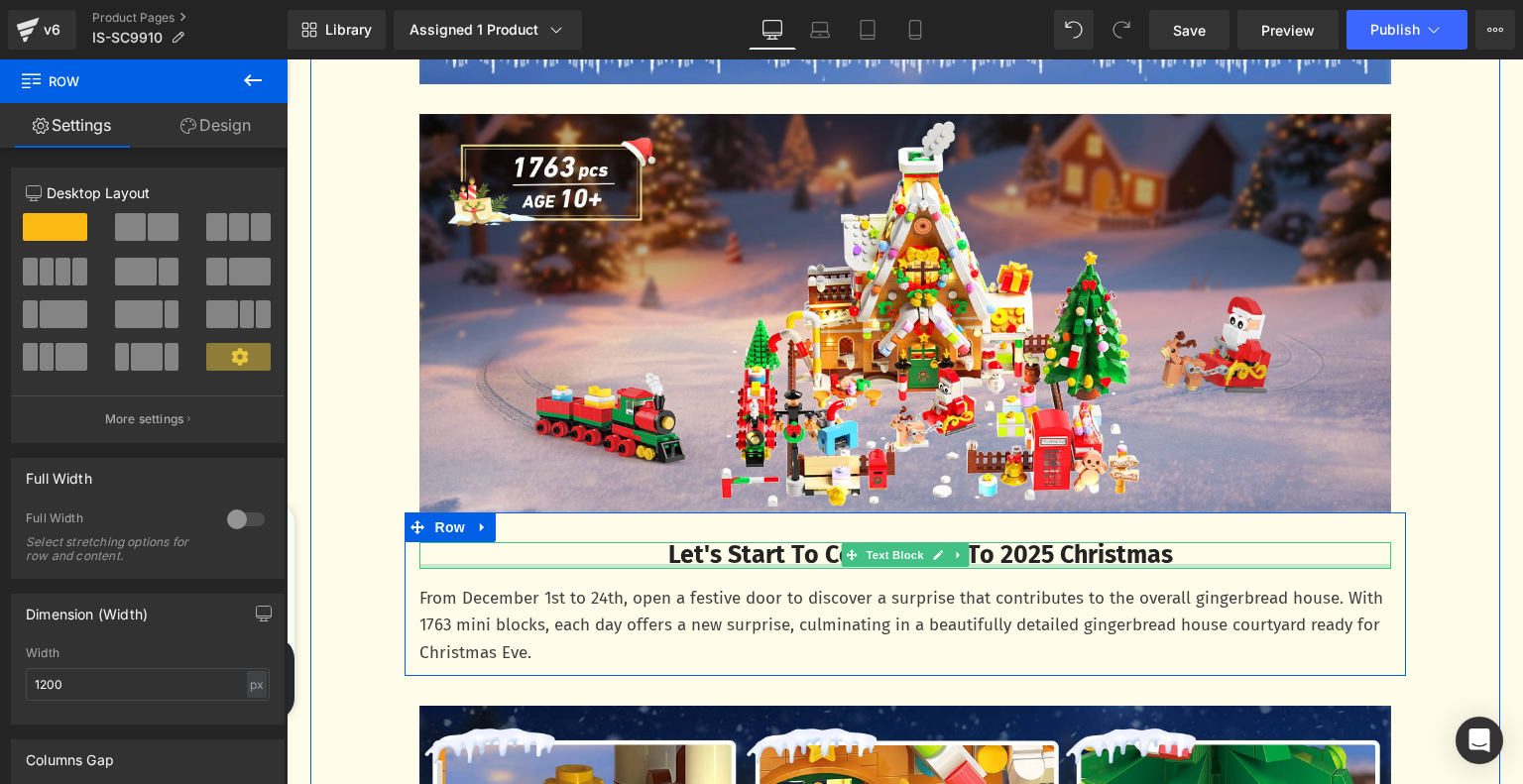 click on "Let's Start To Count Down To 2025 Christmas" at bounding box center (920, 555) 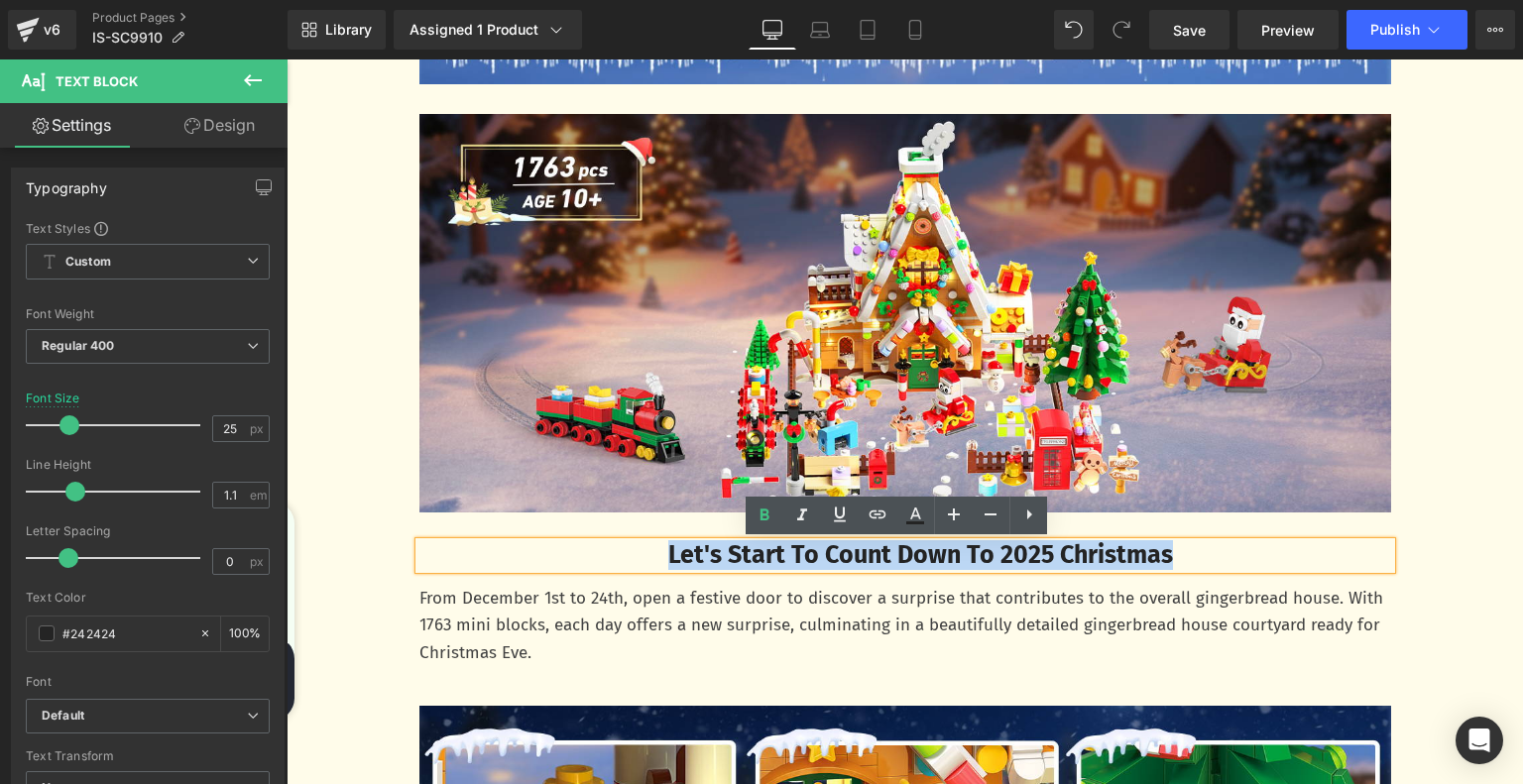 drag, startPoint x: 643, startPoint y: 557, endPoint x: 1217, endPoint y: 550, distance: 574.0427 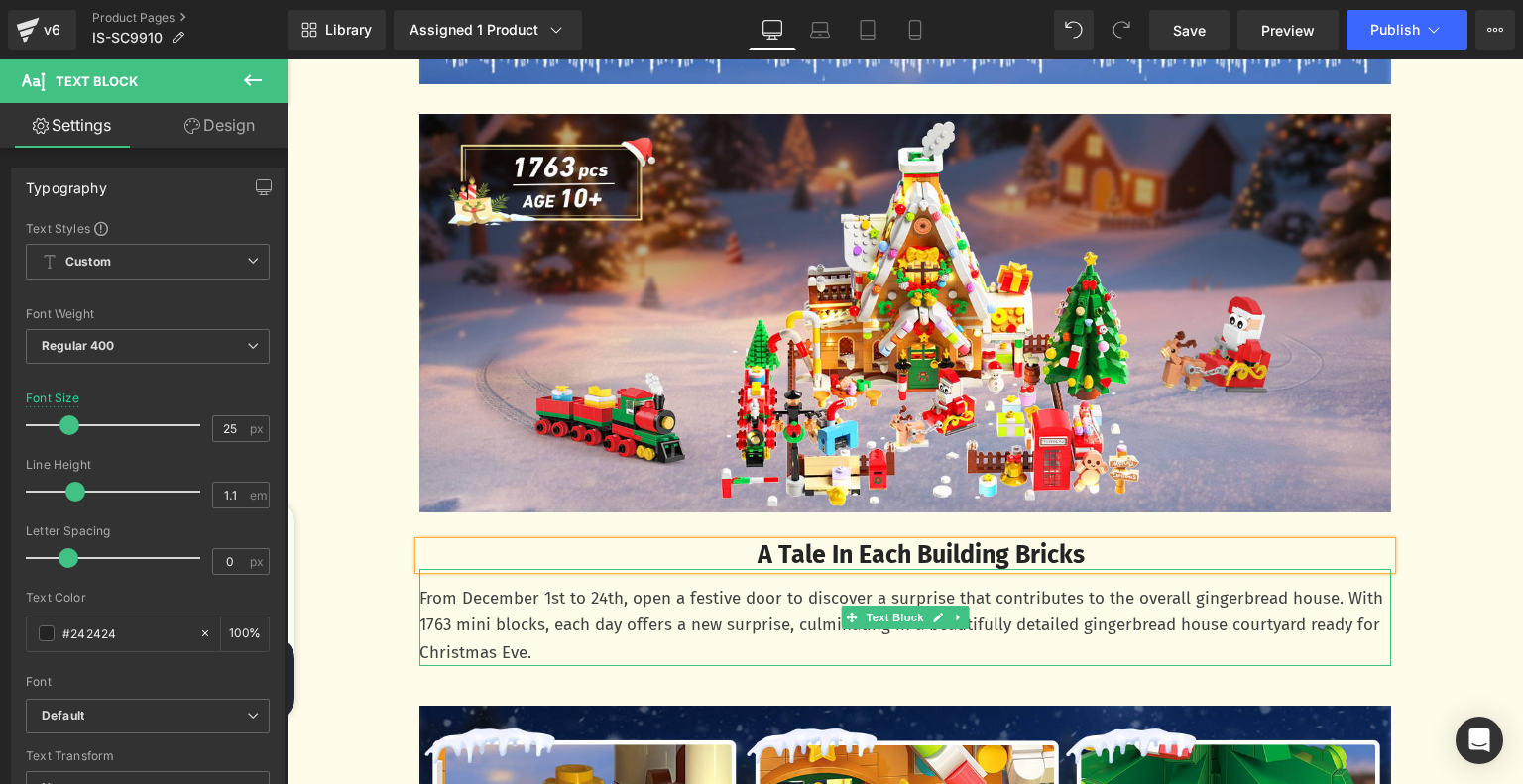 click on "From December 1st to 24th, open a festive door to discover a surprise that contributes to the overall gingerbread house. With 1763 mini blocks, each day offers a new surprise, culminating in a beautifully detailed gingerbread house courtyard ready for Christmas Eve." at bounding box center (905, 625) 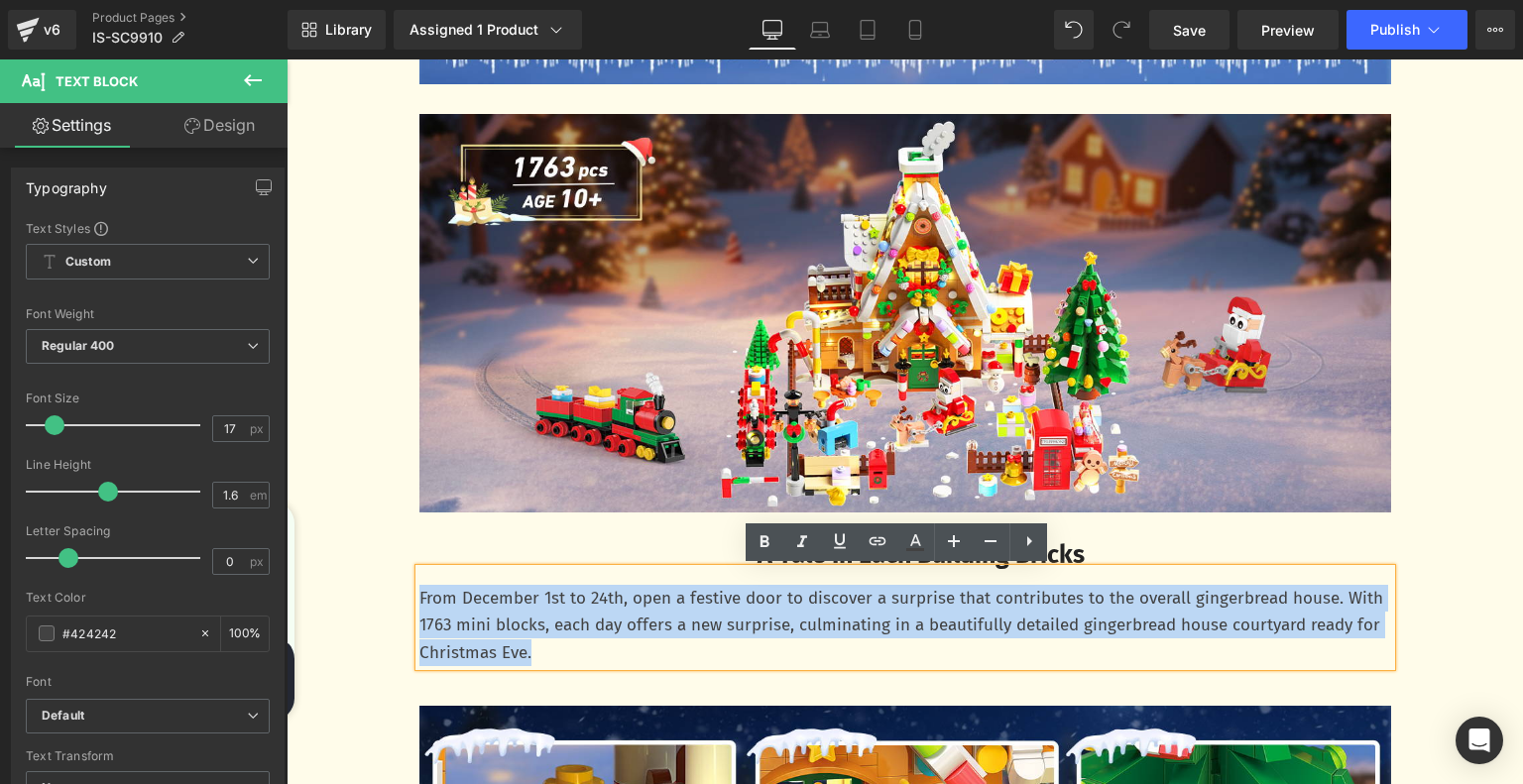 drag, startPoint x: 599, startPoint y: 657, endPoint x: 394, endPoint y: 580, distance: 218.98402 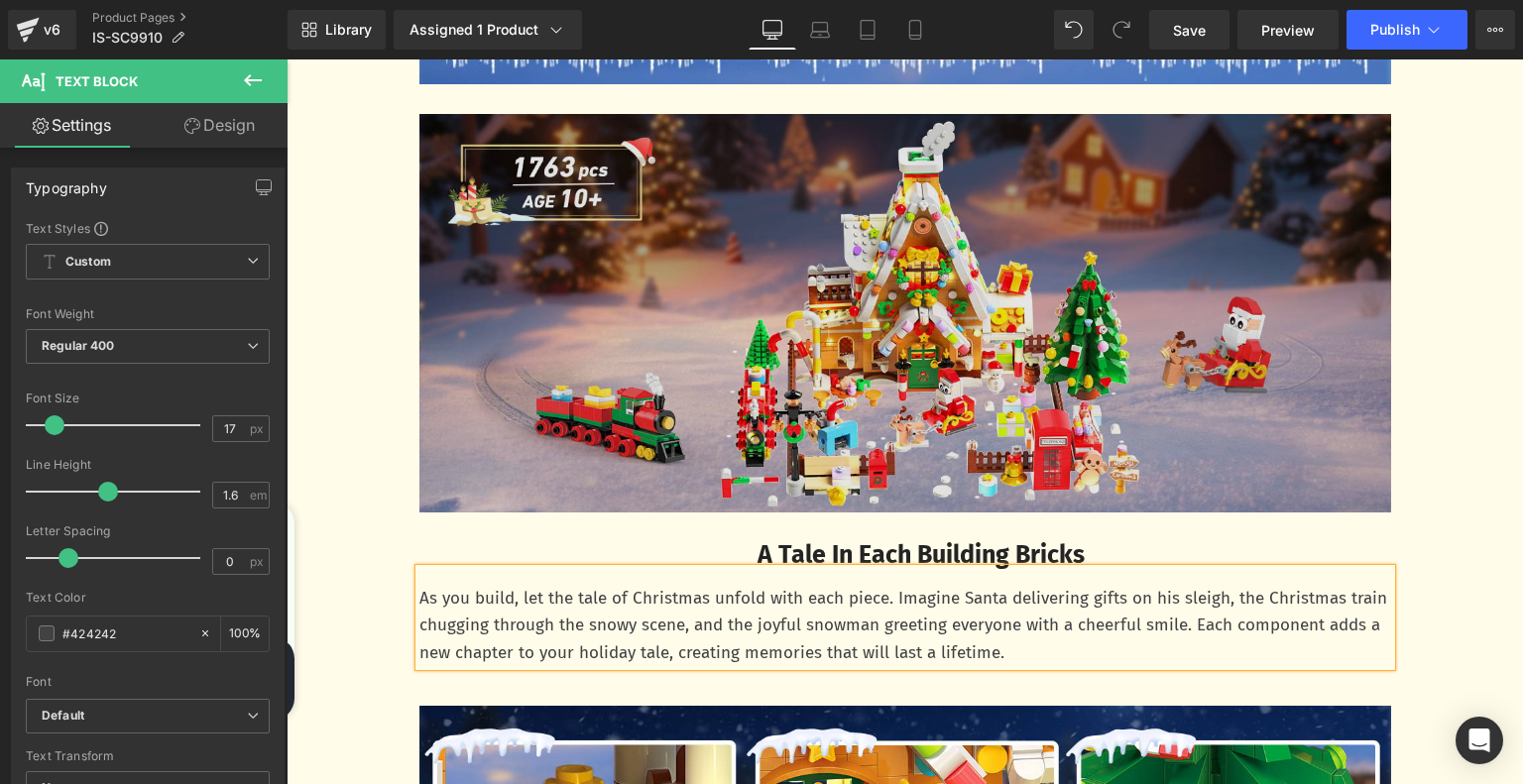 click at bounding box center (905, 313) 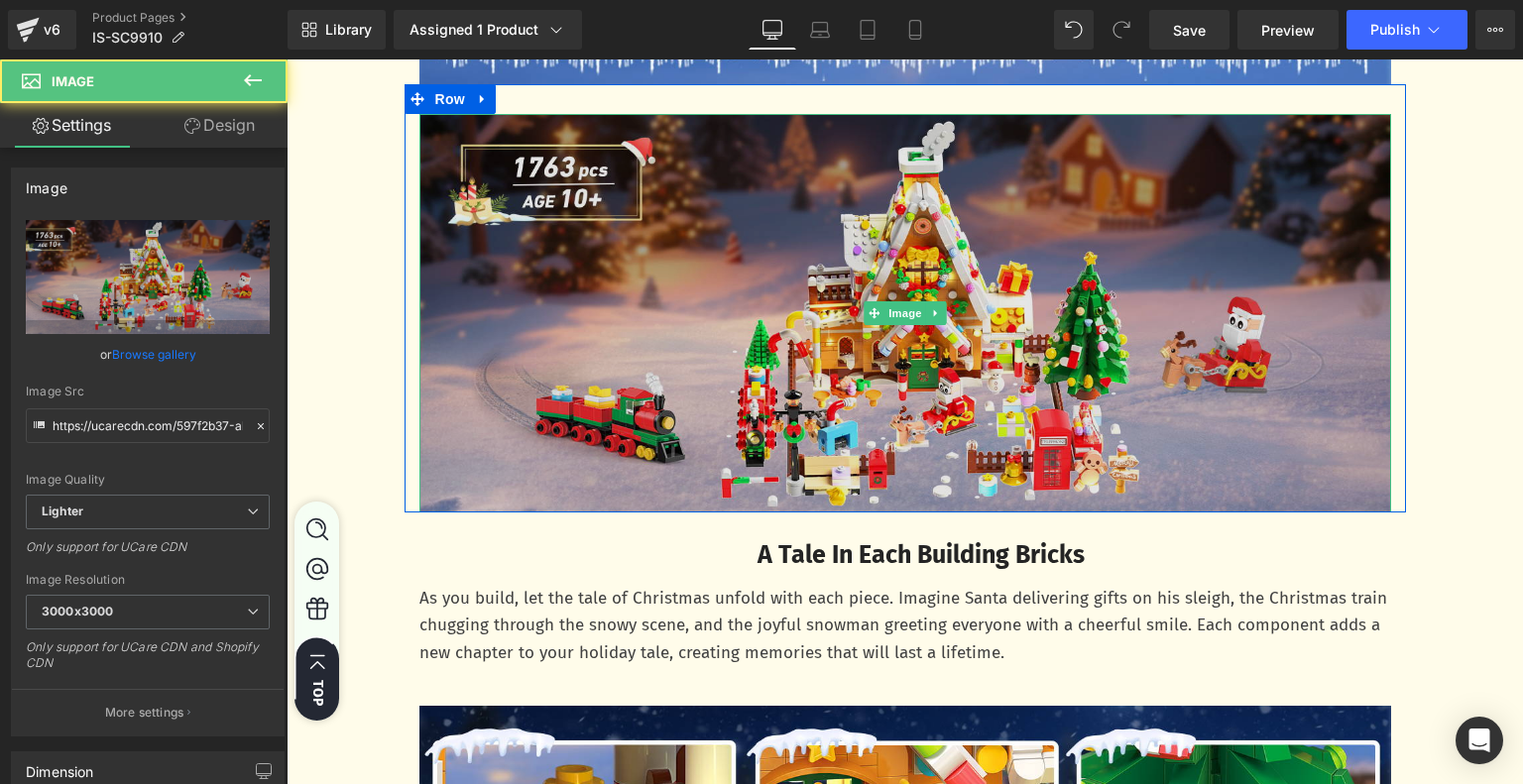 scroll, scrollTop: 3584, scrollLeft: 0, axis: vertical 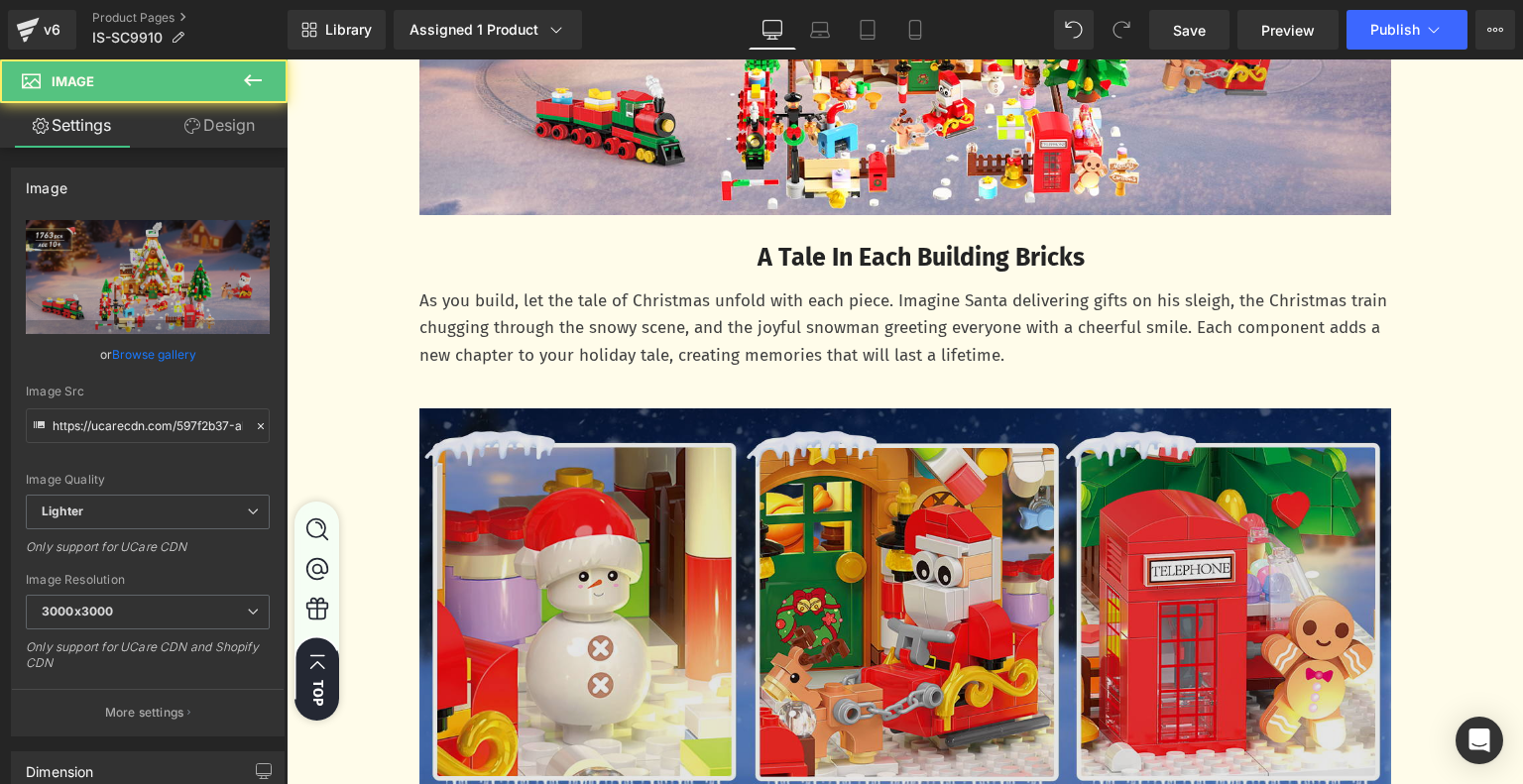 click at bounding box center (905, 608) 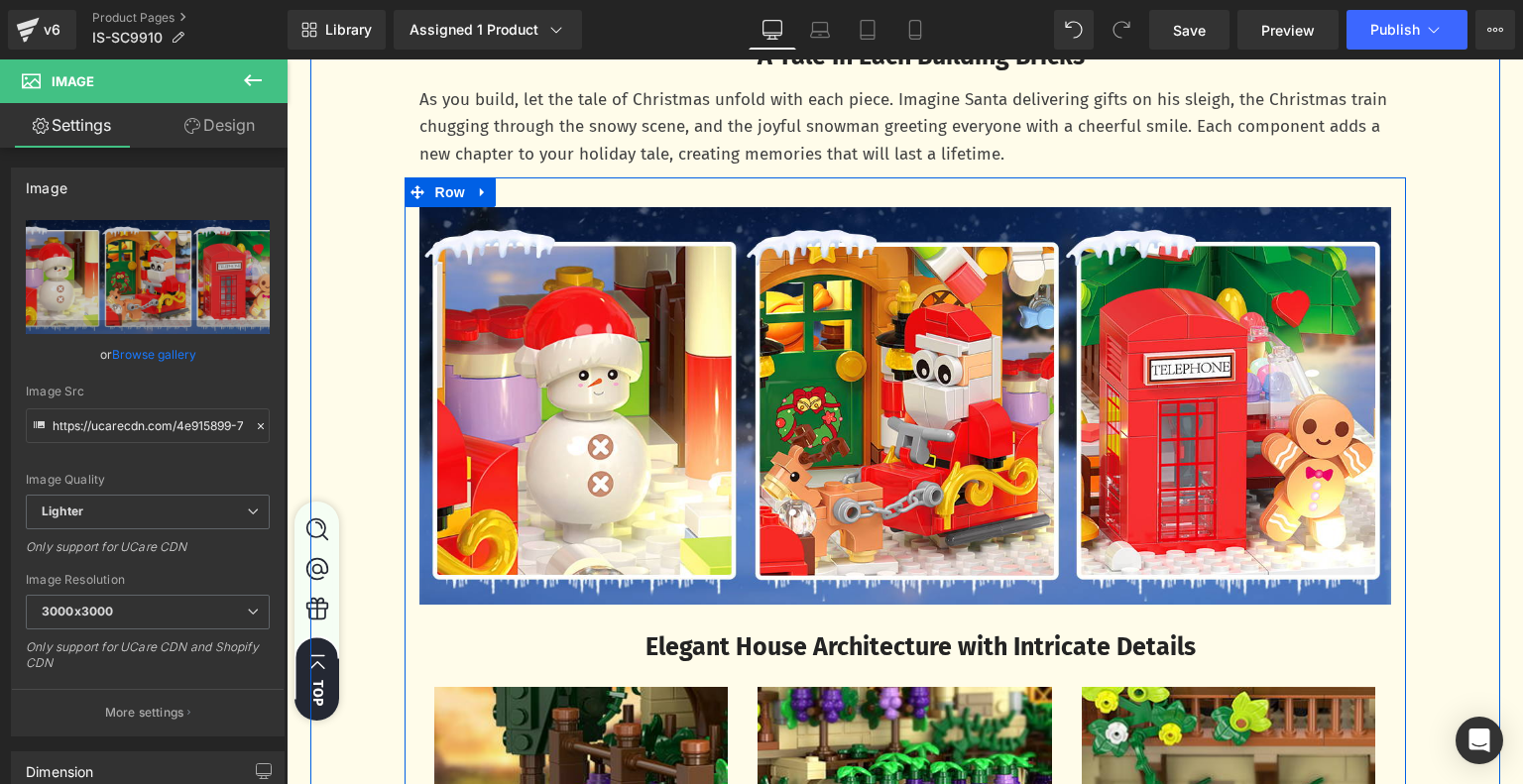 scroll, scrollTop: 3881, scrollLeft: 0, axis: vertical 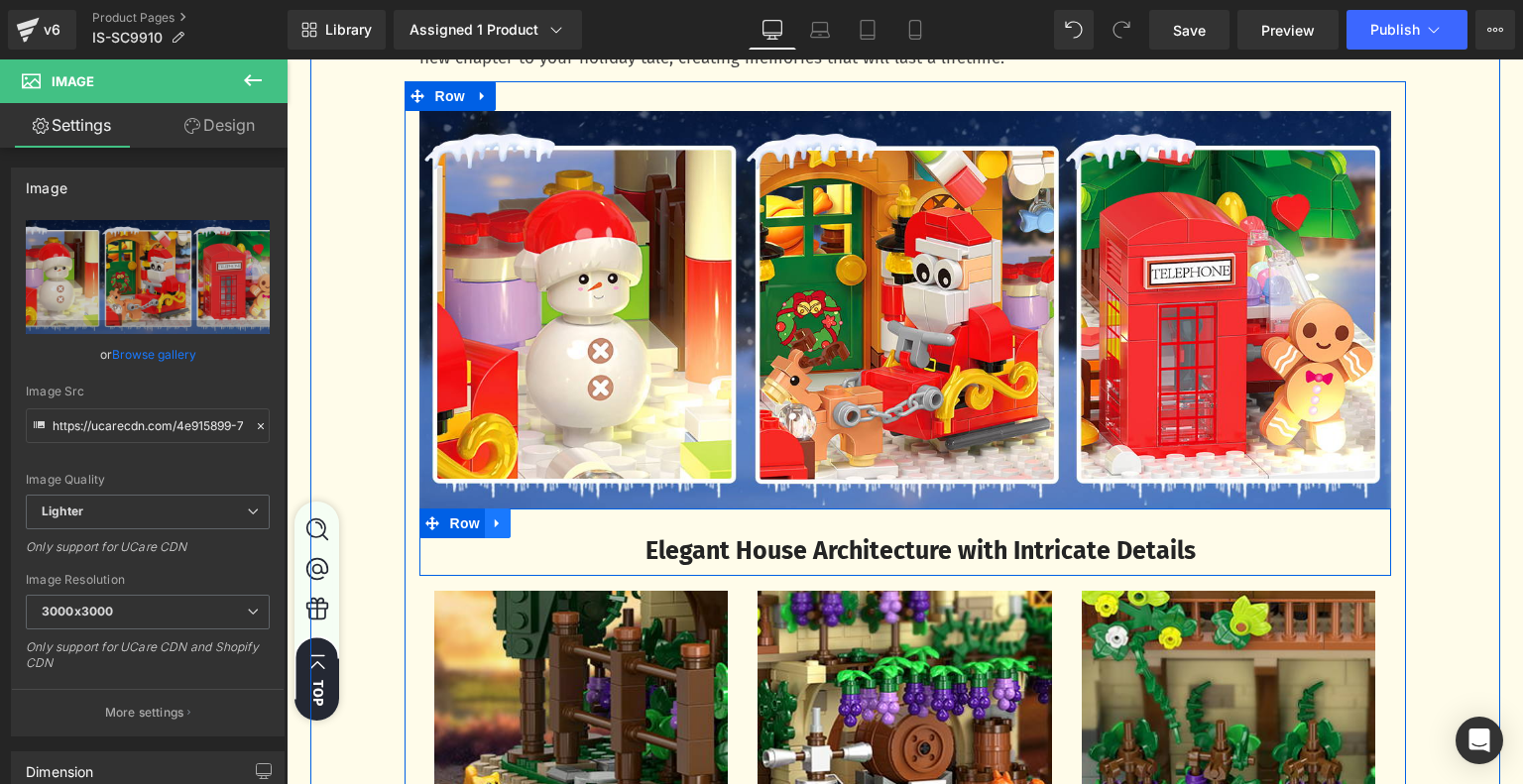 click 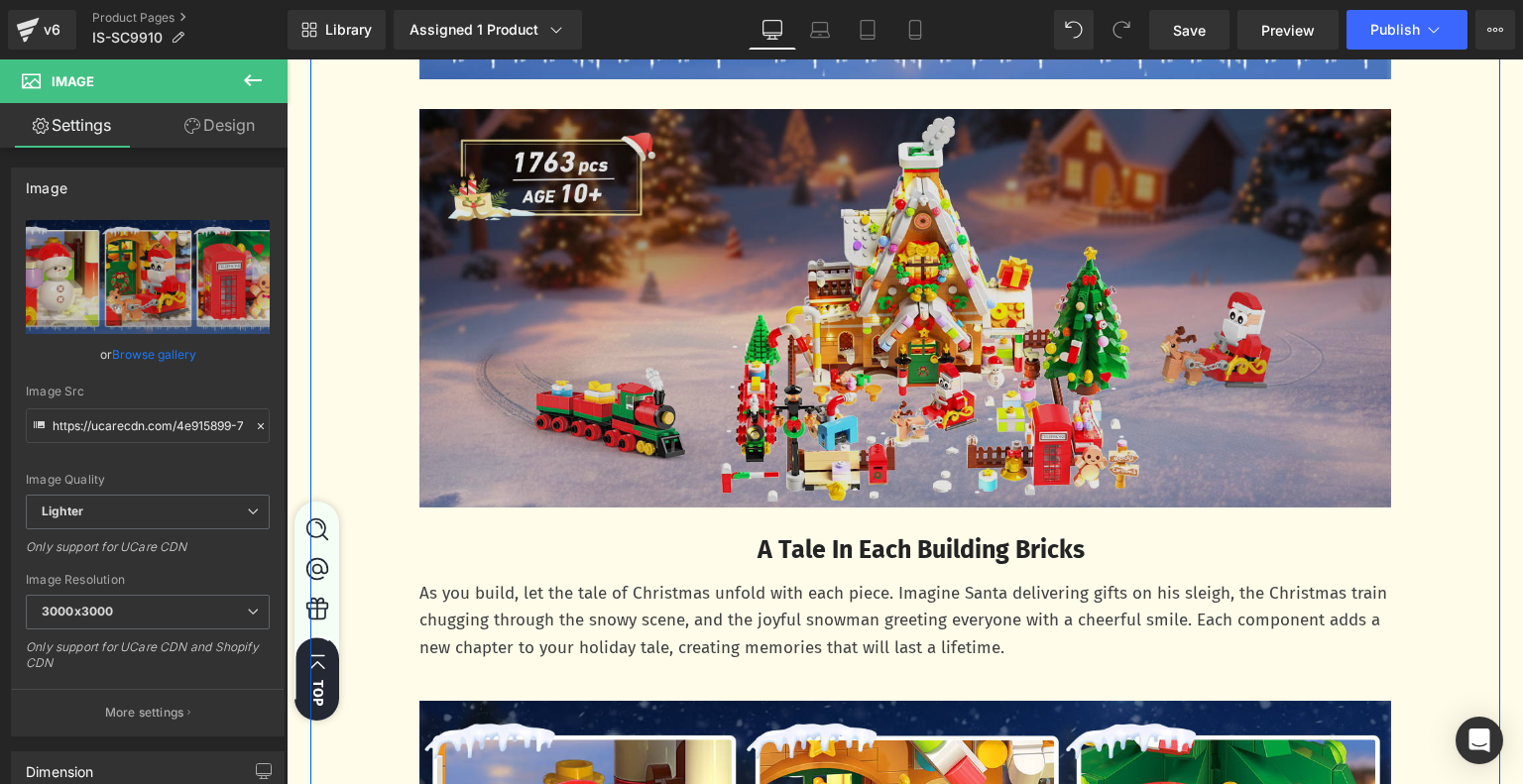 scroll, scrollTop: 3088, scrollLeft: 0, axis: vertical 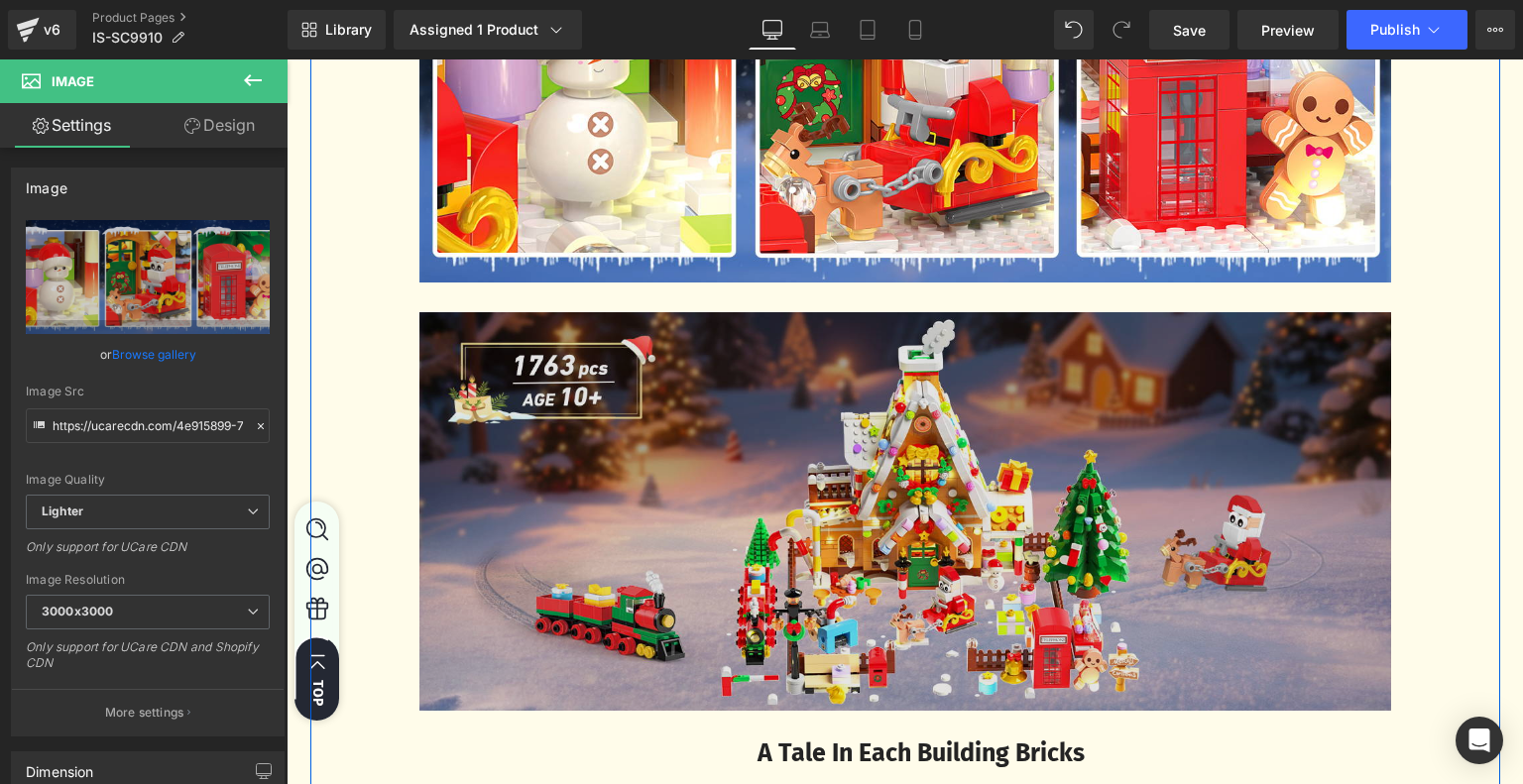 click at bounding box center [905, 511] 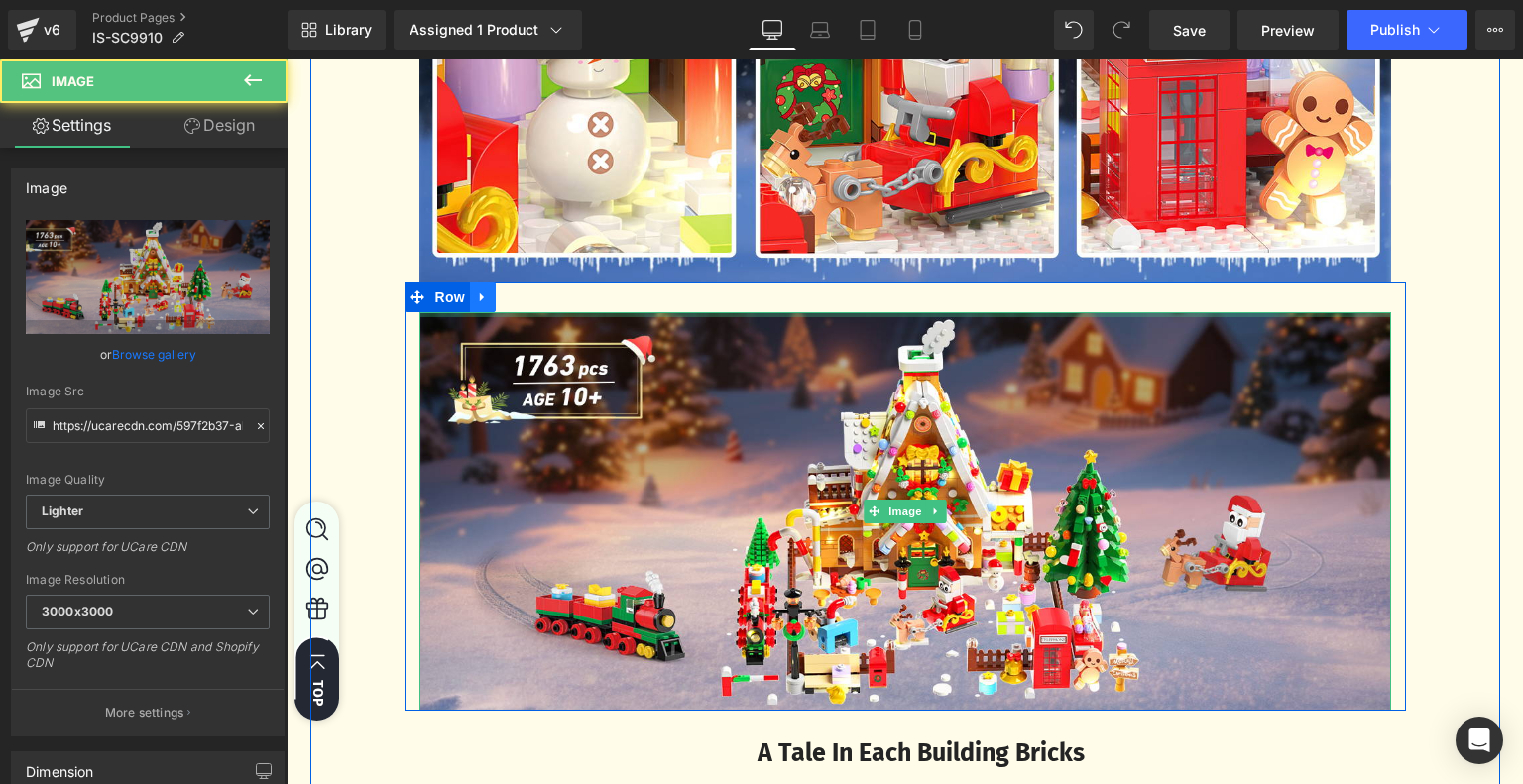 click 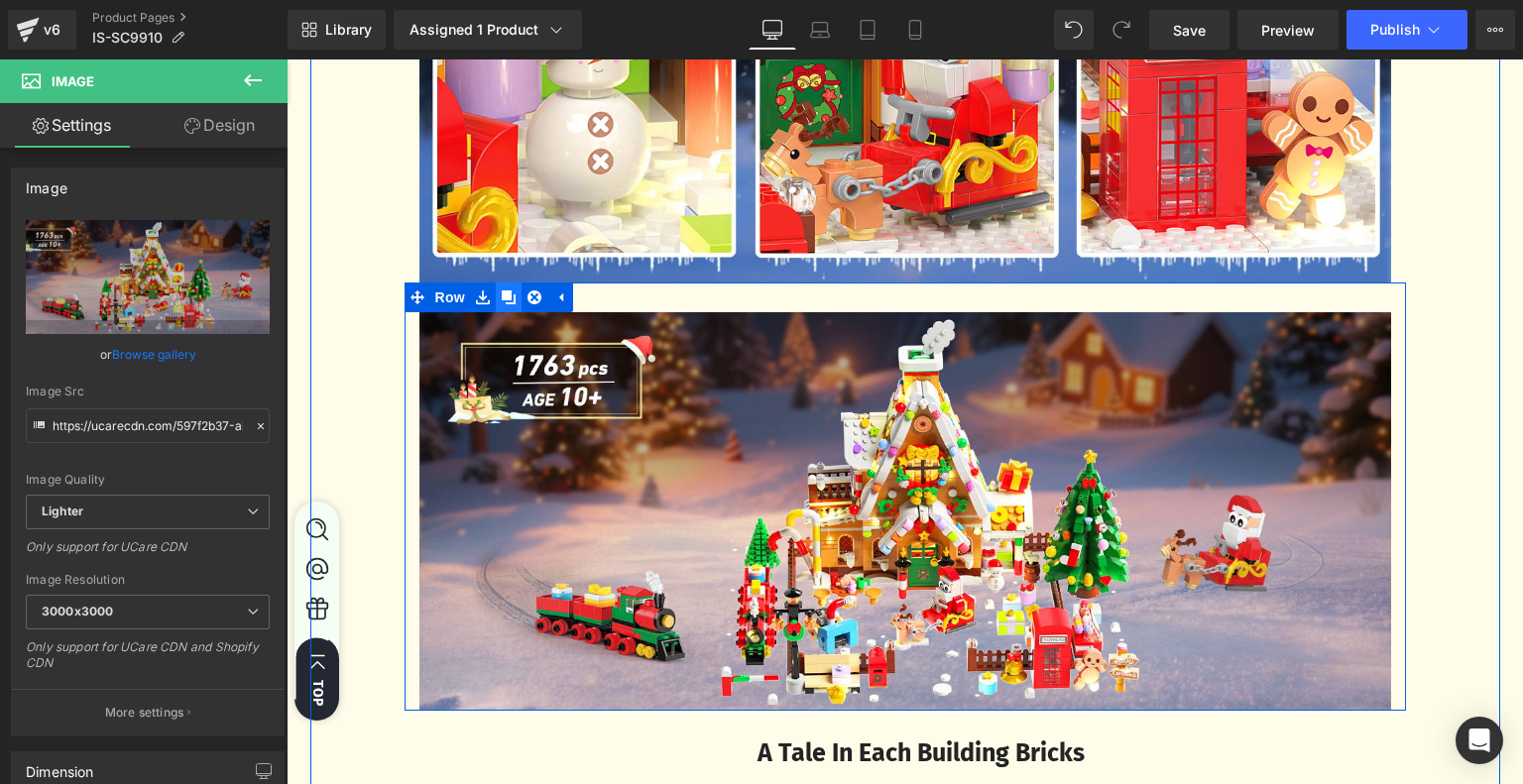 click 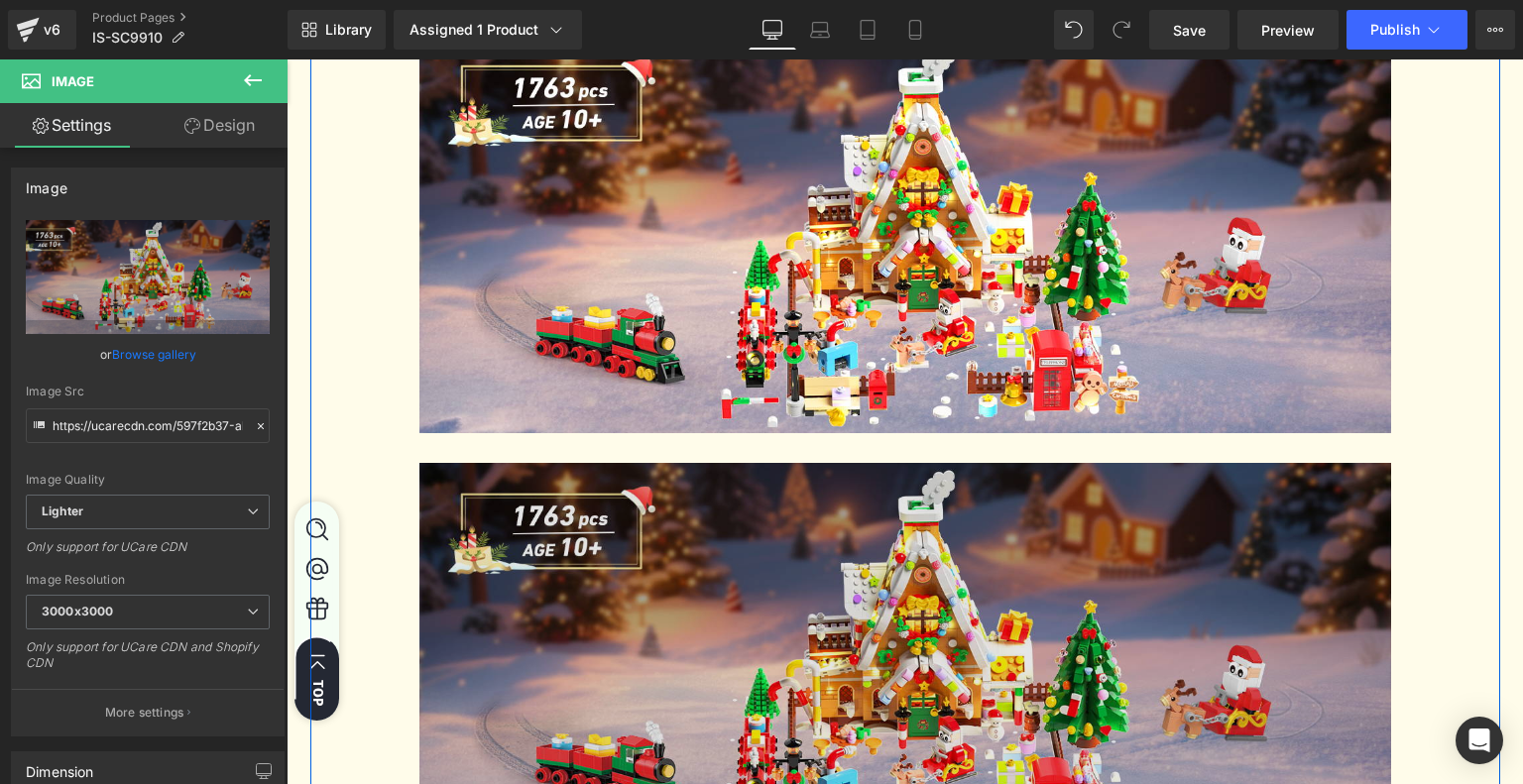 scroll, scrollTop: 3560, scrollLeft: 0, axis: vertical 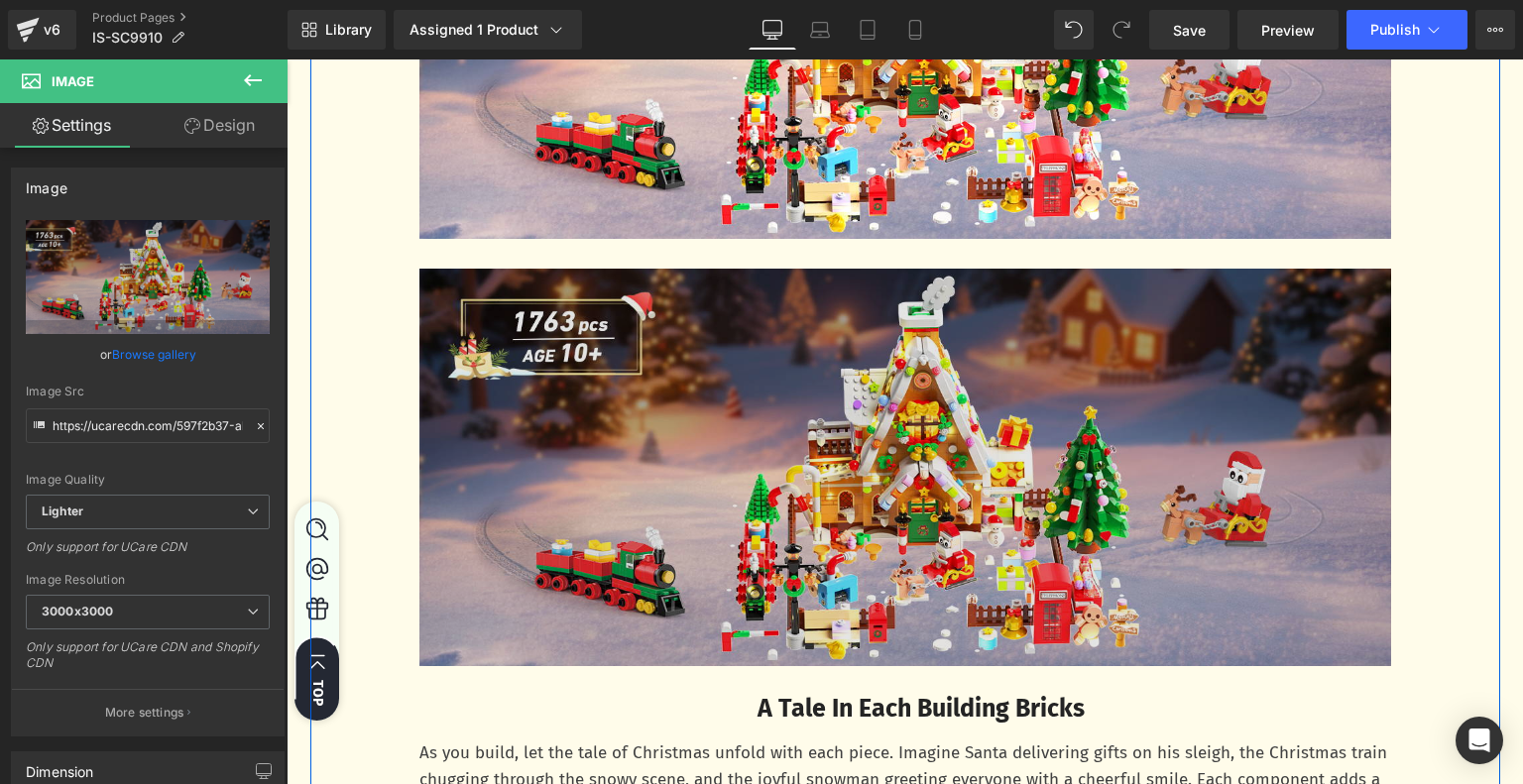 click at bounding box center [905, 468] 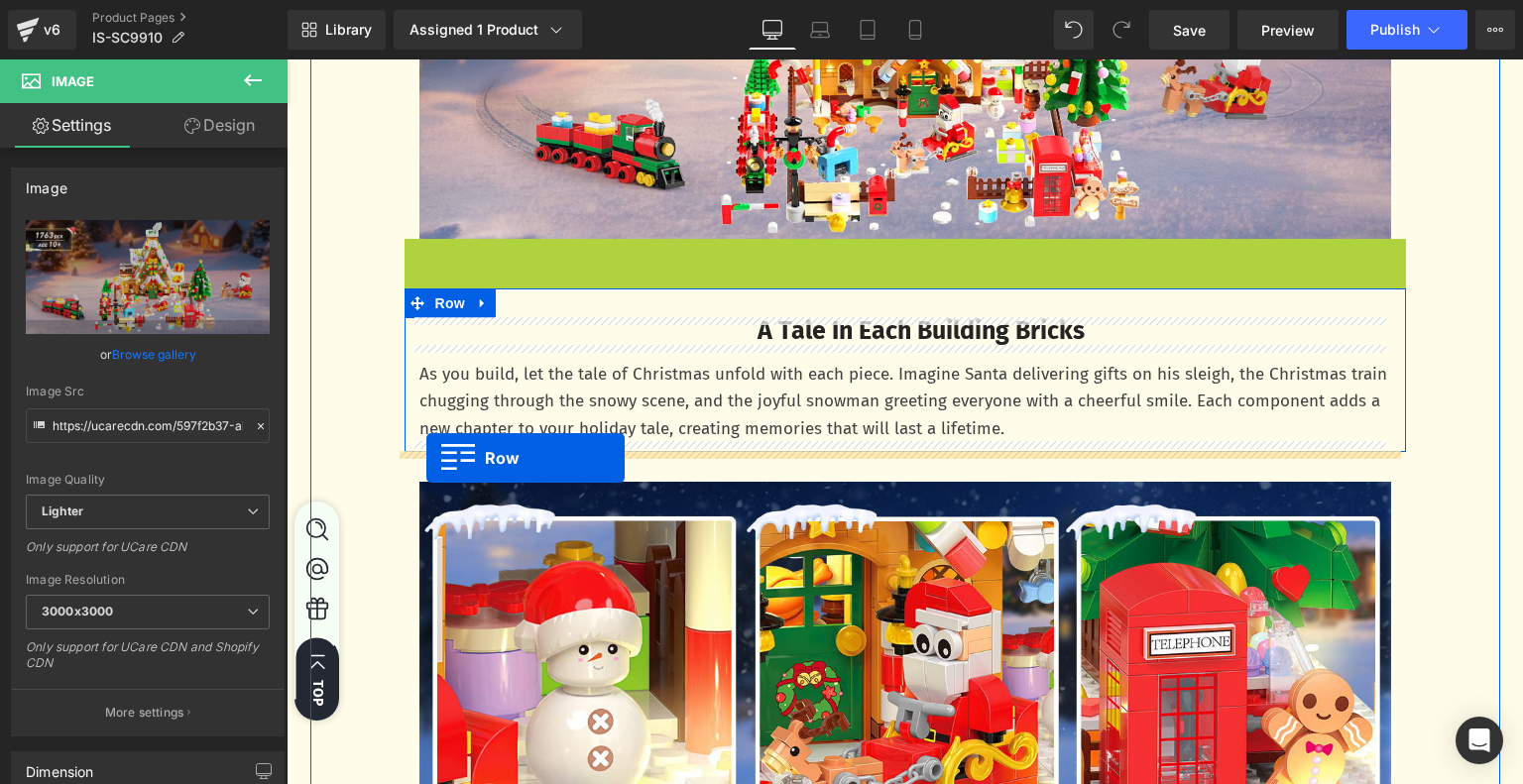 drag, startPoint x: 409, startPoint y: 255, endPoint x: 426, endPoint y: 458, distance: 203.71058 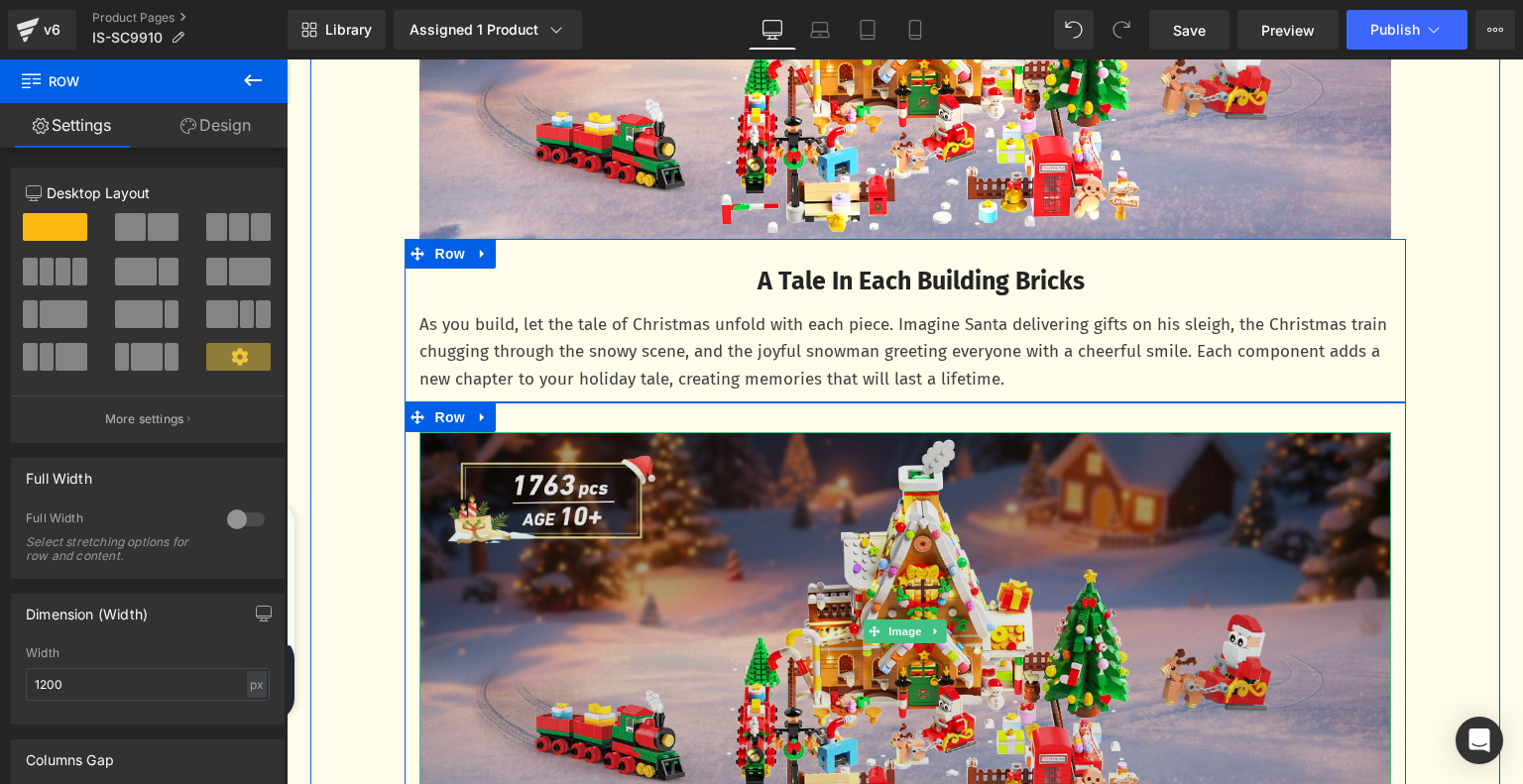 click at bounding box center [905, 631] 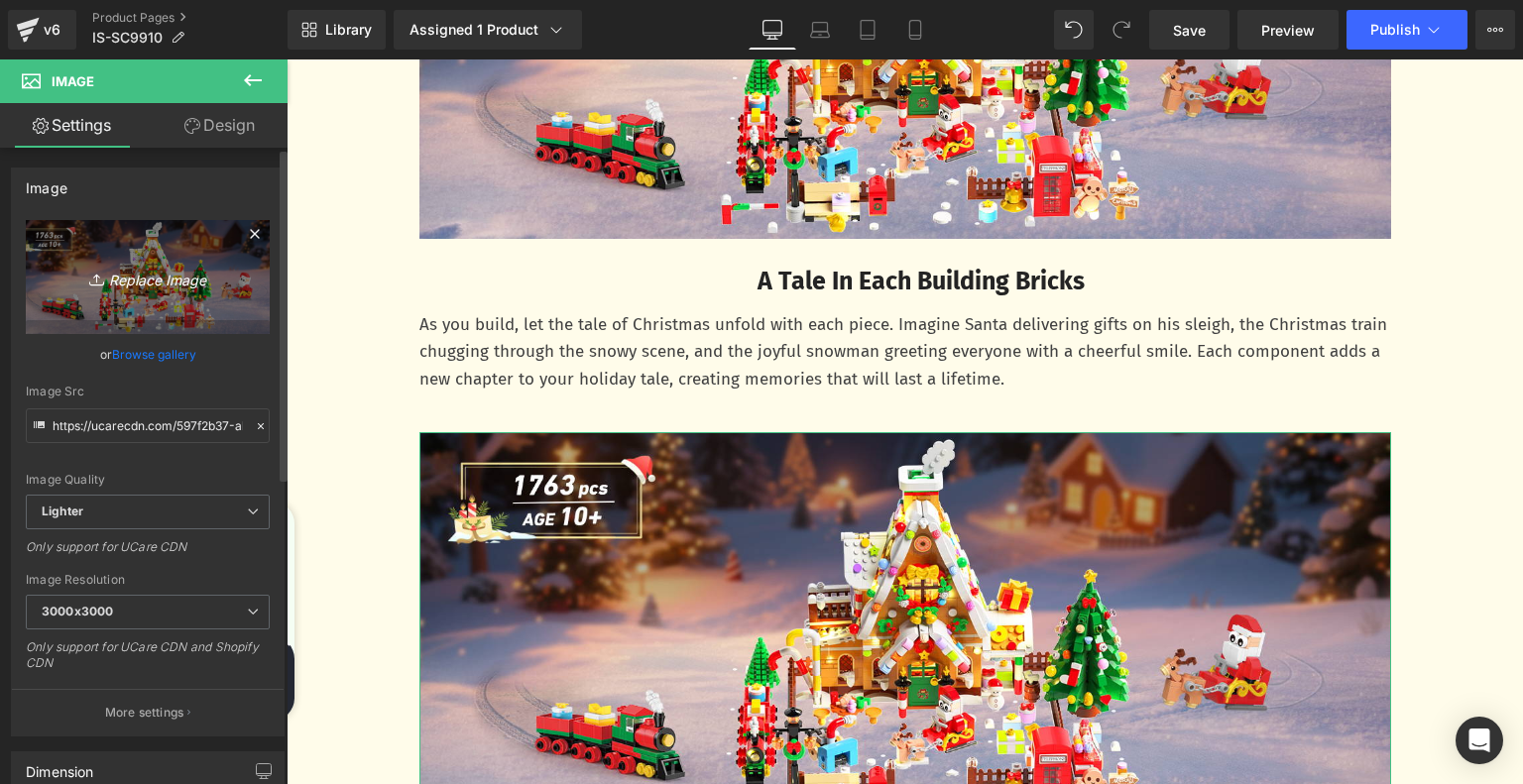 click on "Replace Image" at bounding box center [148, 277] 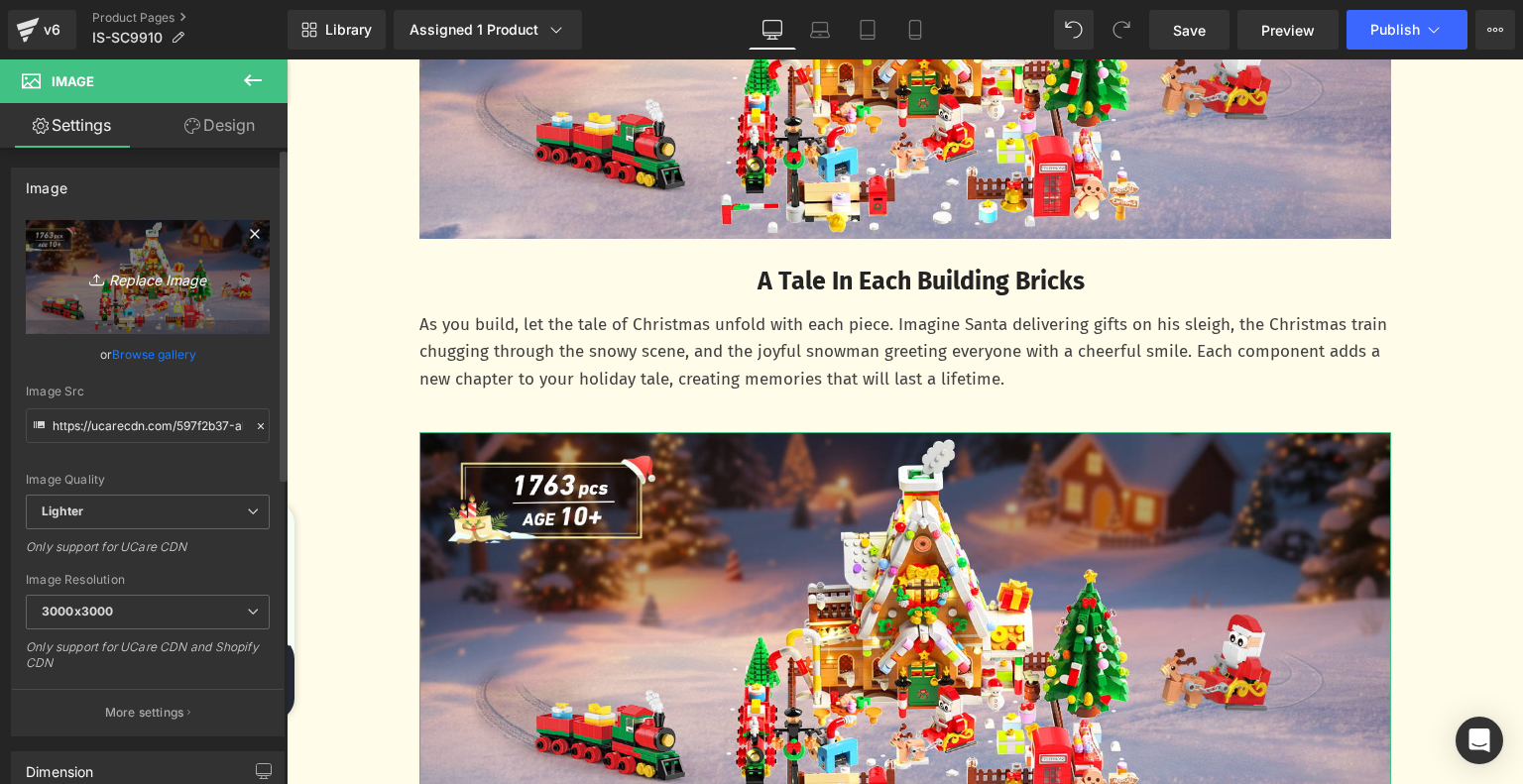 type on "C:\fakepath\6.jpg" 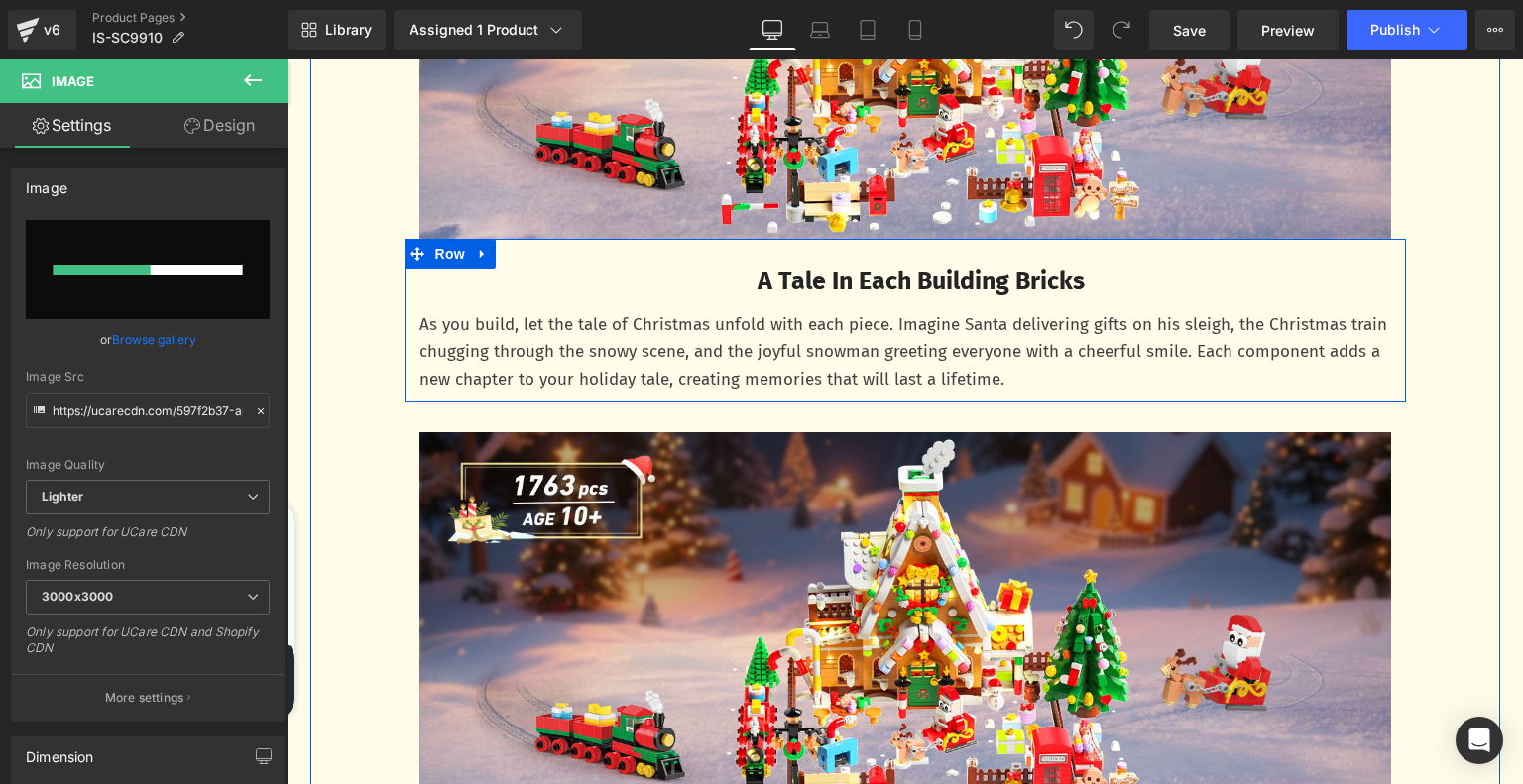 type 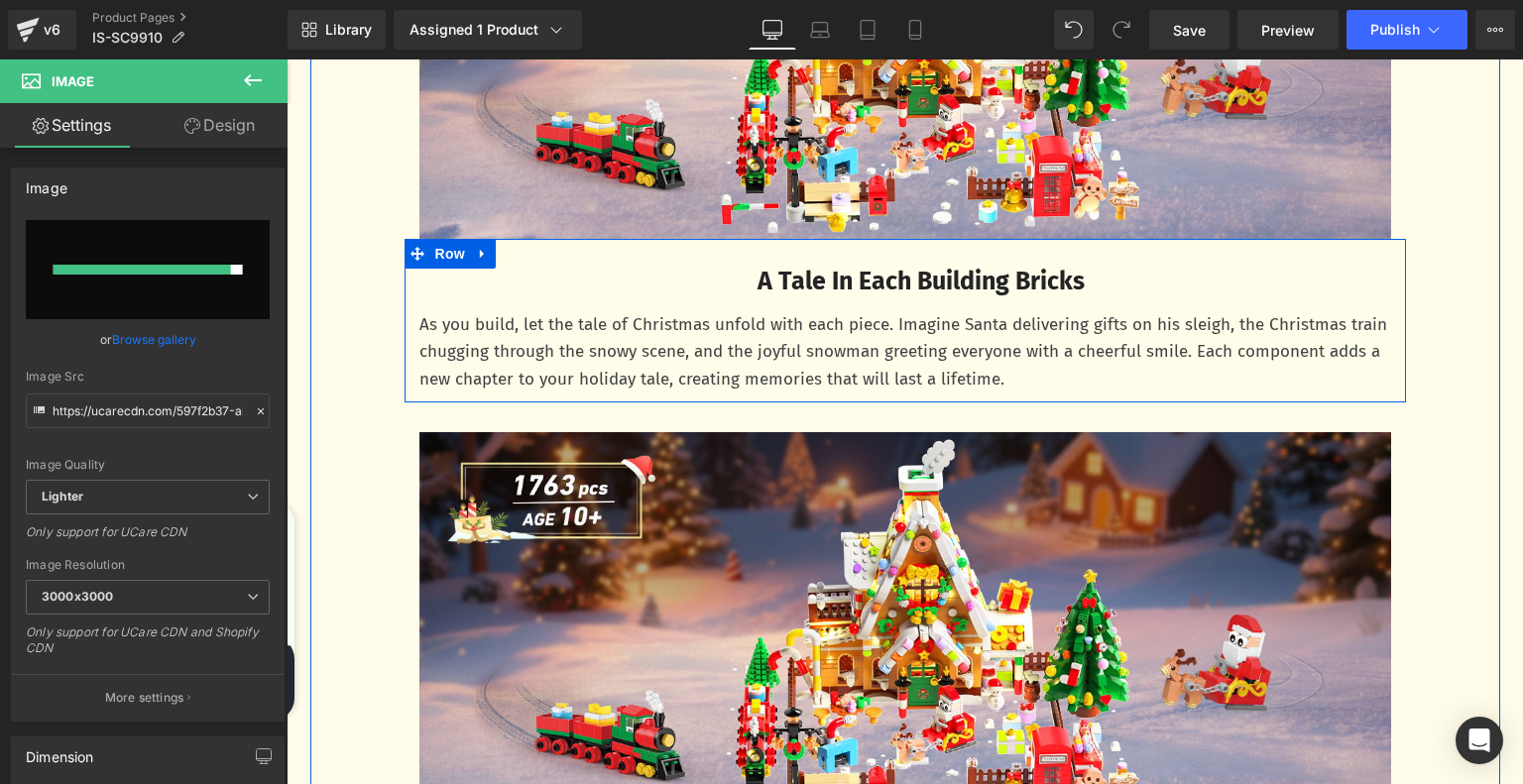 type on "https://ucarecdn.com/54e8c8ed-c5c6-44c4-a6cc-523d0984ce09/-/format/auto/-/preview/3000x3000/-/quality/lighter/6.jpg" 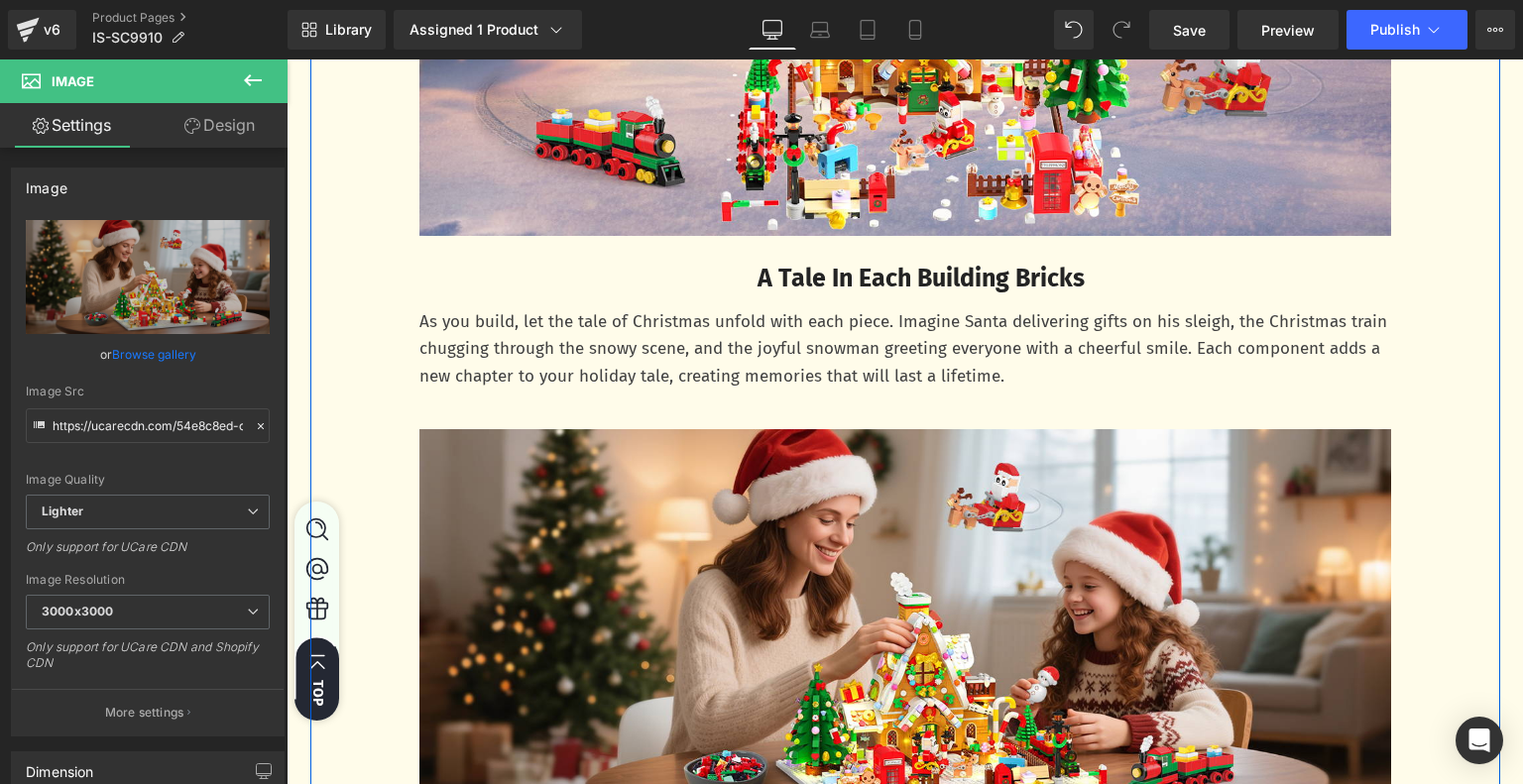 scroll, scrollTop: 3560, scrollLeft: 0, axis: vertical 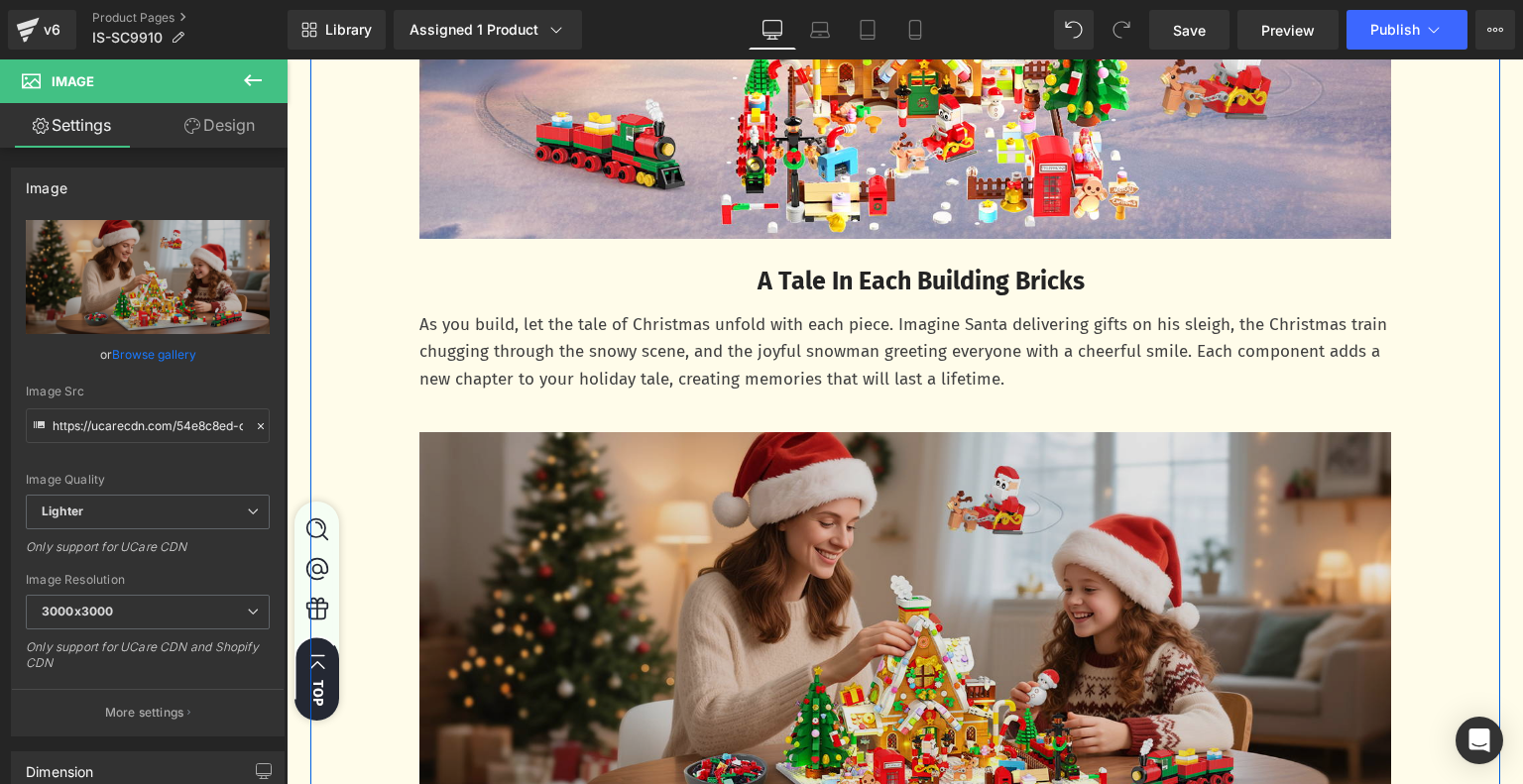 click at bounding box center [905, 631] 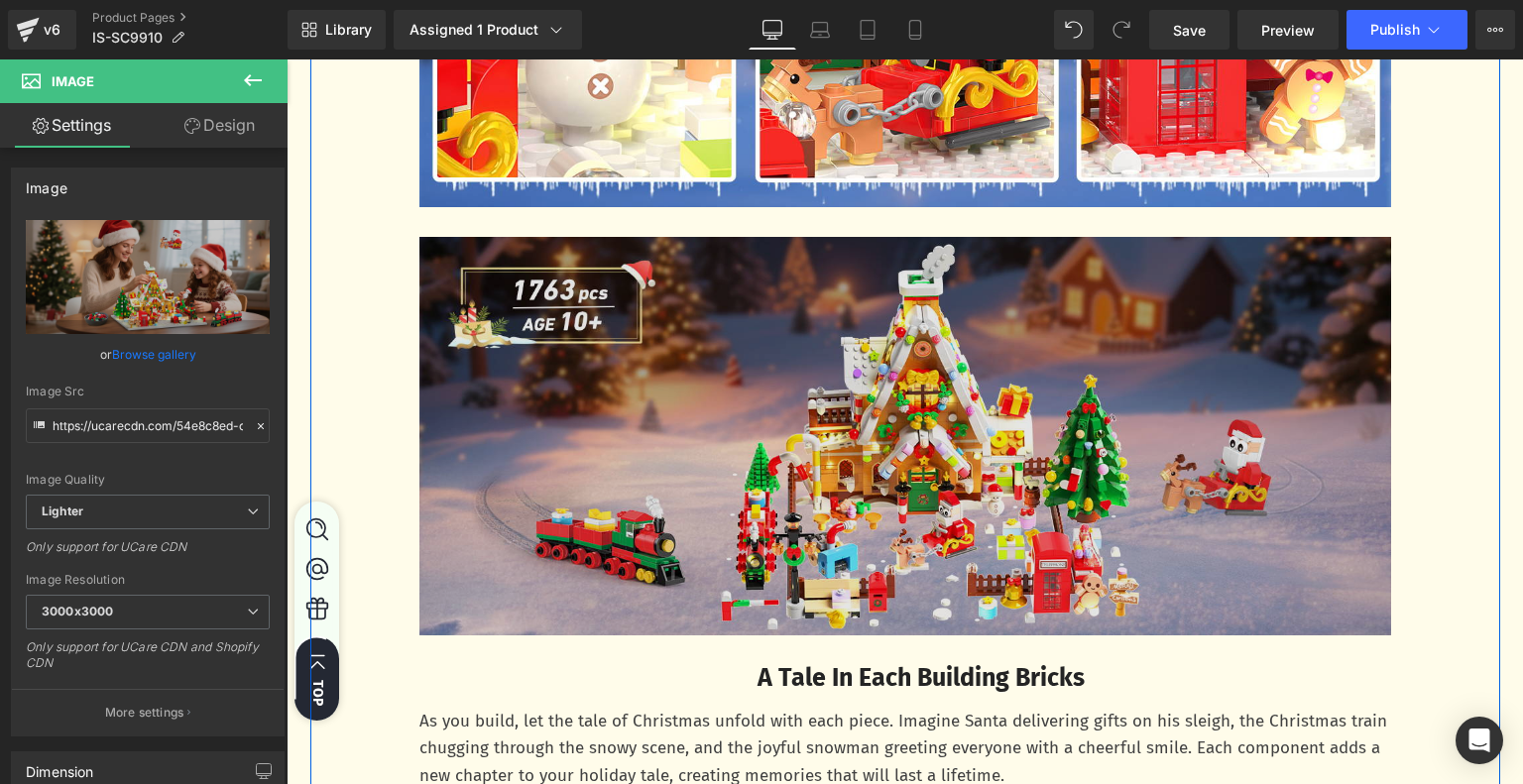 scroll, scrollTop: 3461, scrollLeft: 0, axis: vertical 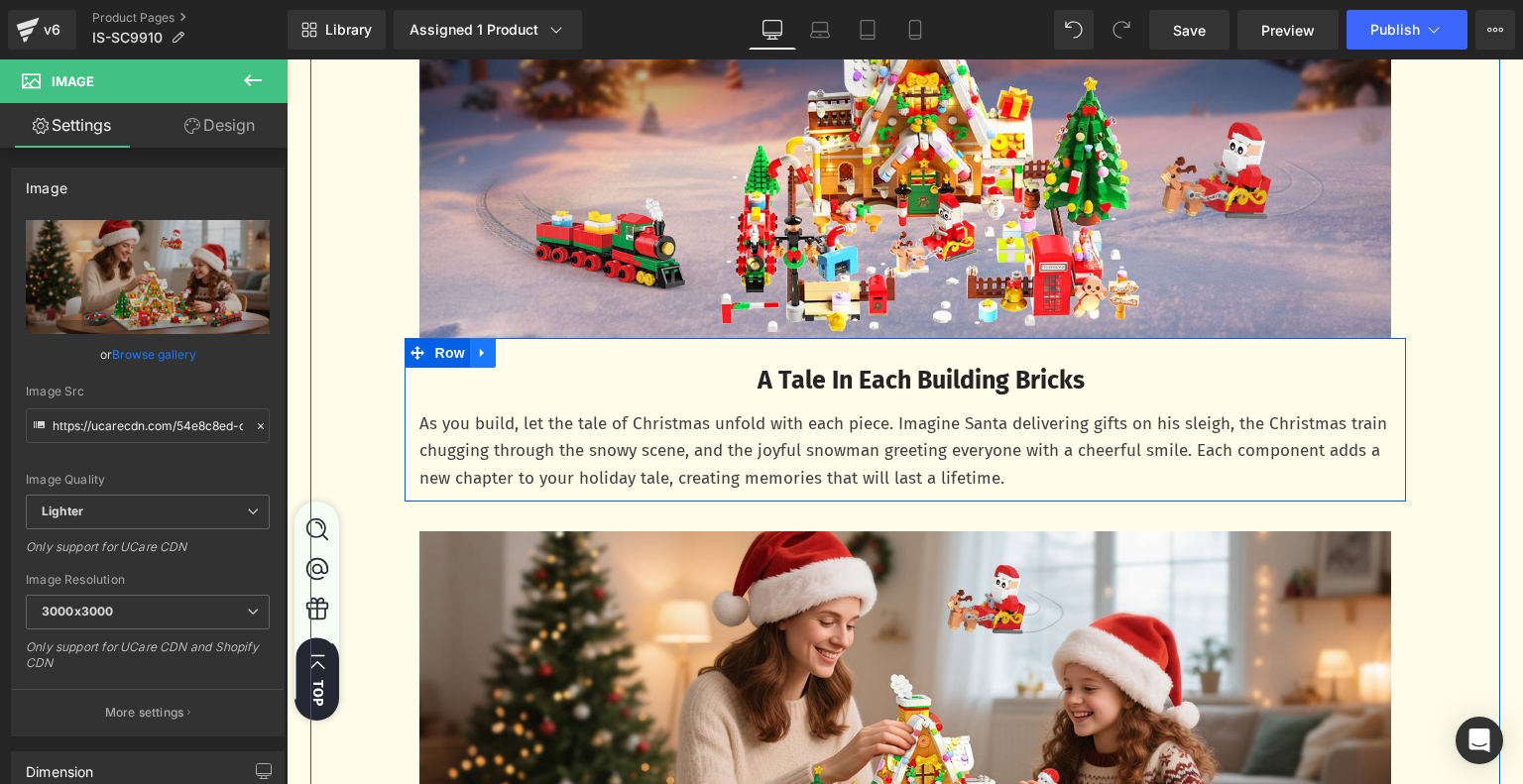 click 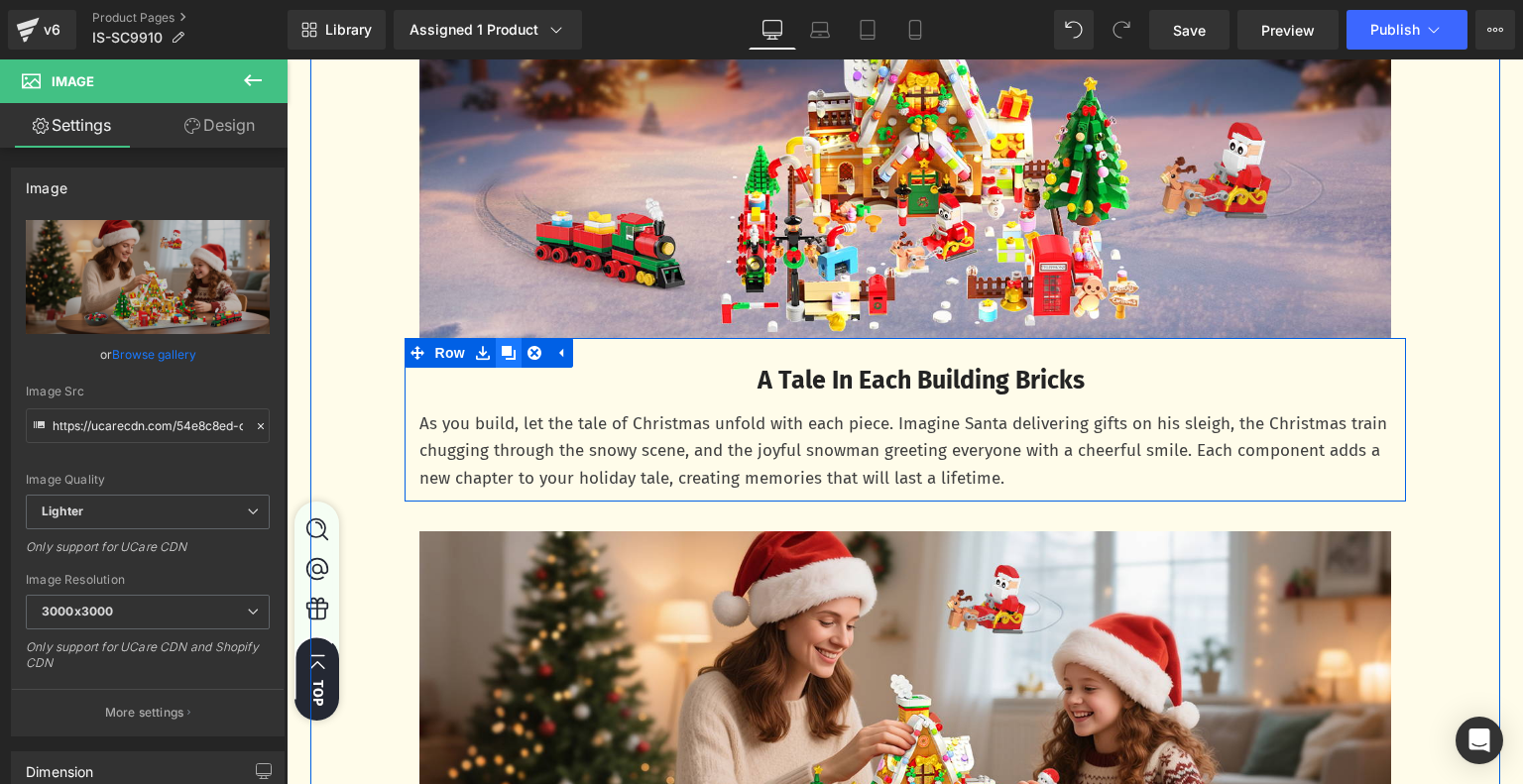 click 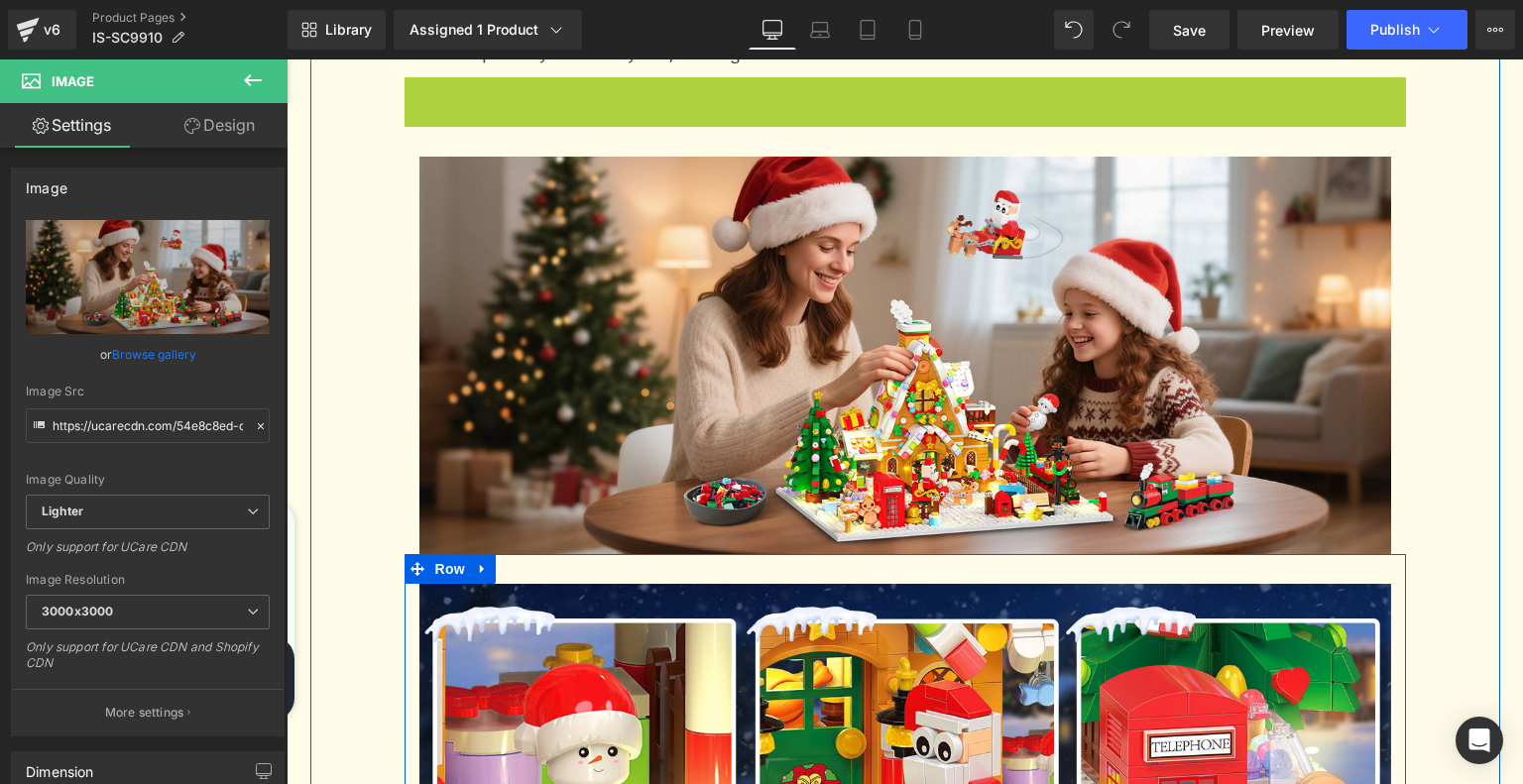 scroll, scrollTop: 3858, scrollLeft: 0, axis: vertical 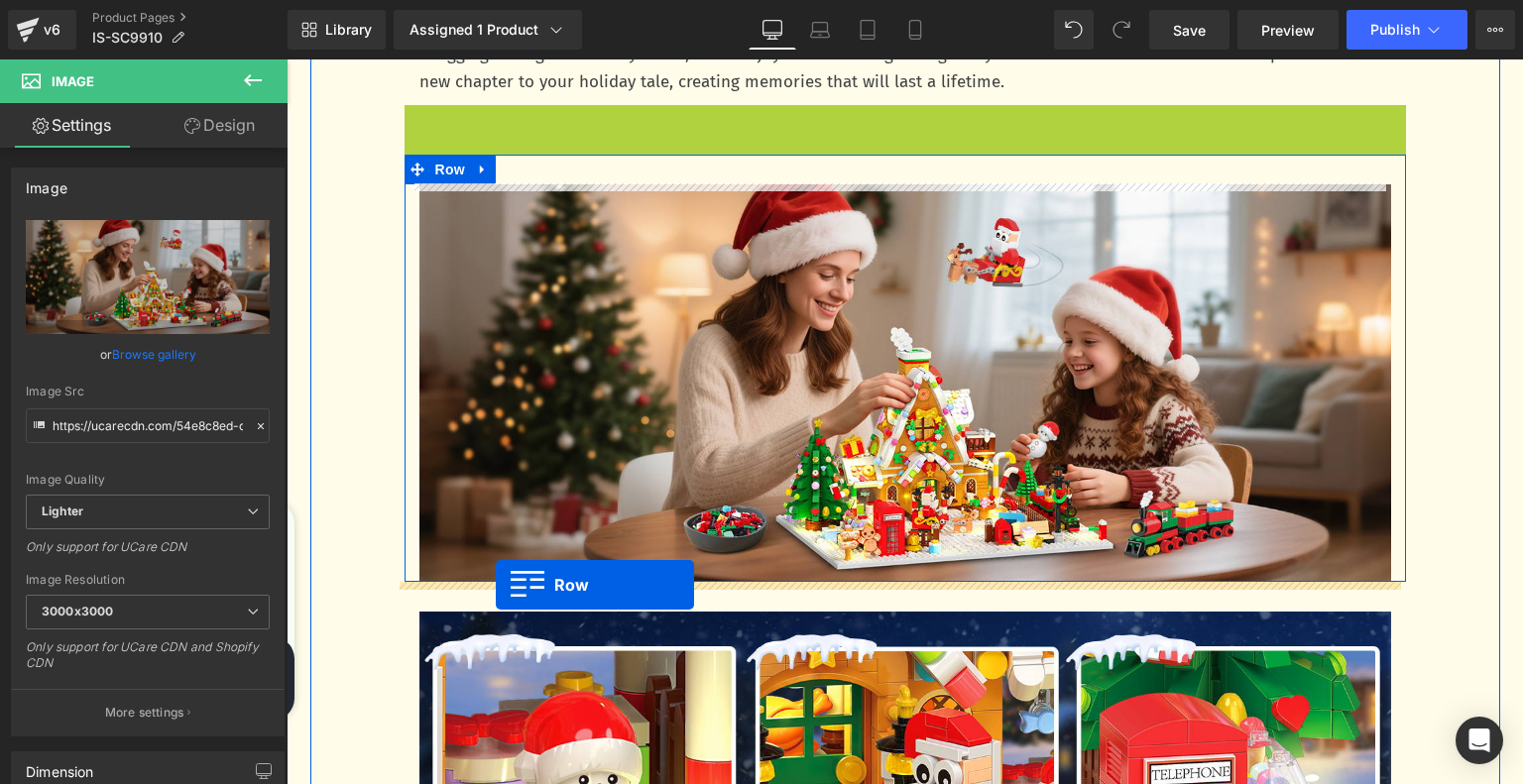 drag, startPoint x: 409, startPoint y: 512, endPoint x: 496, endPoint y: 585, distance: 113.56936 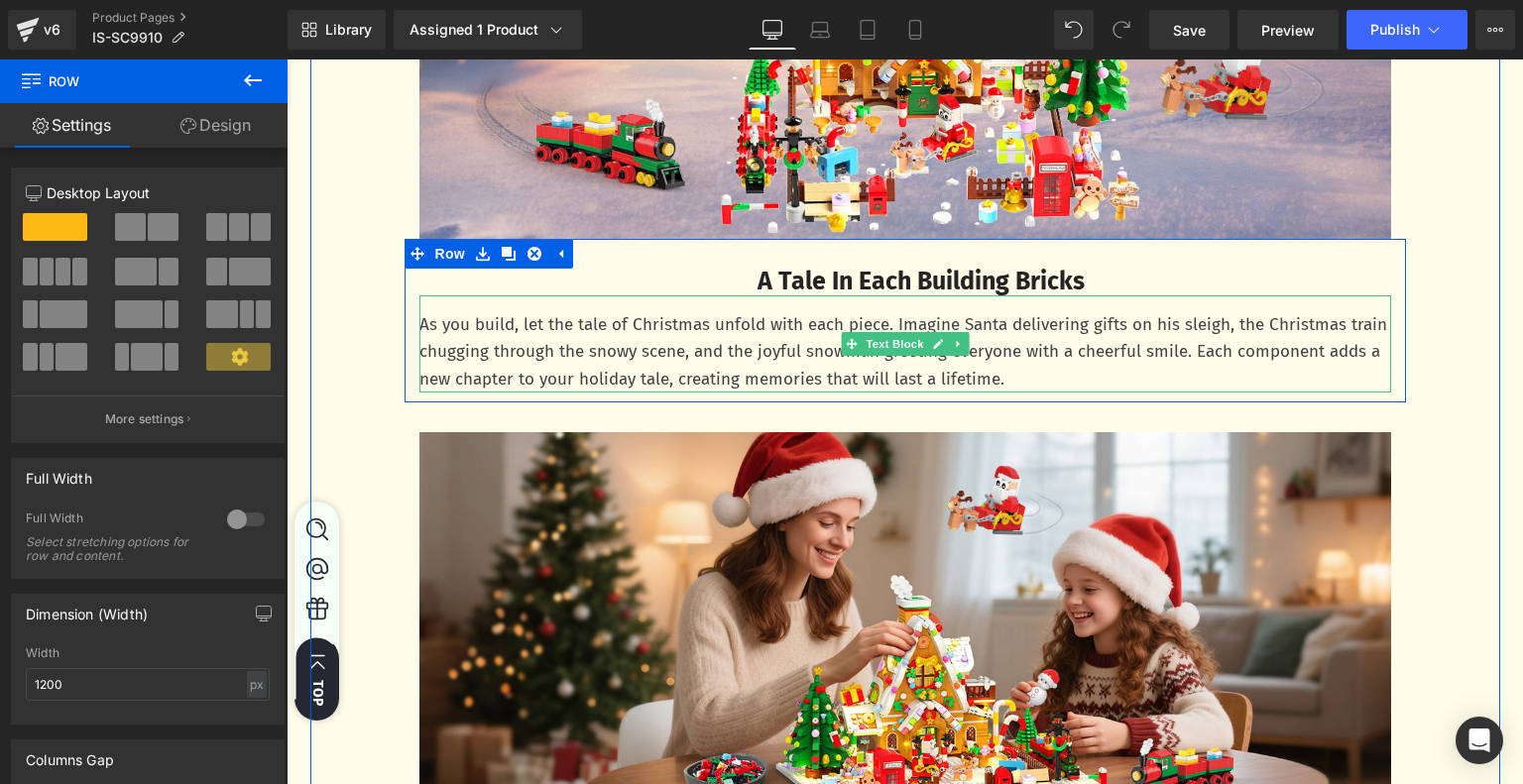 scroll, scrollTop: 4056, scrollLeft: 0, axis: vertical 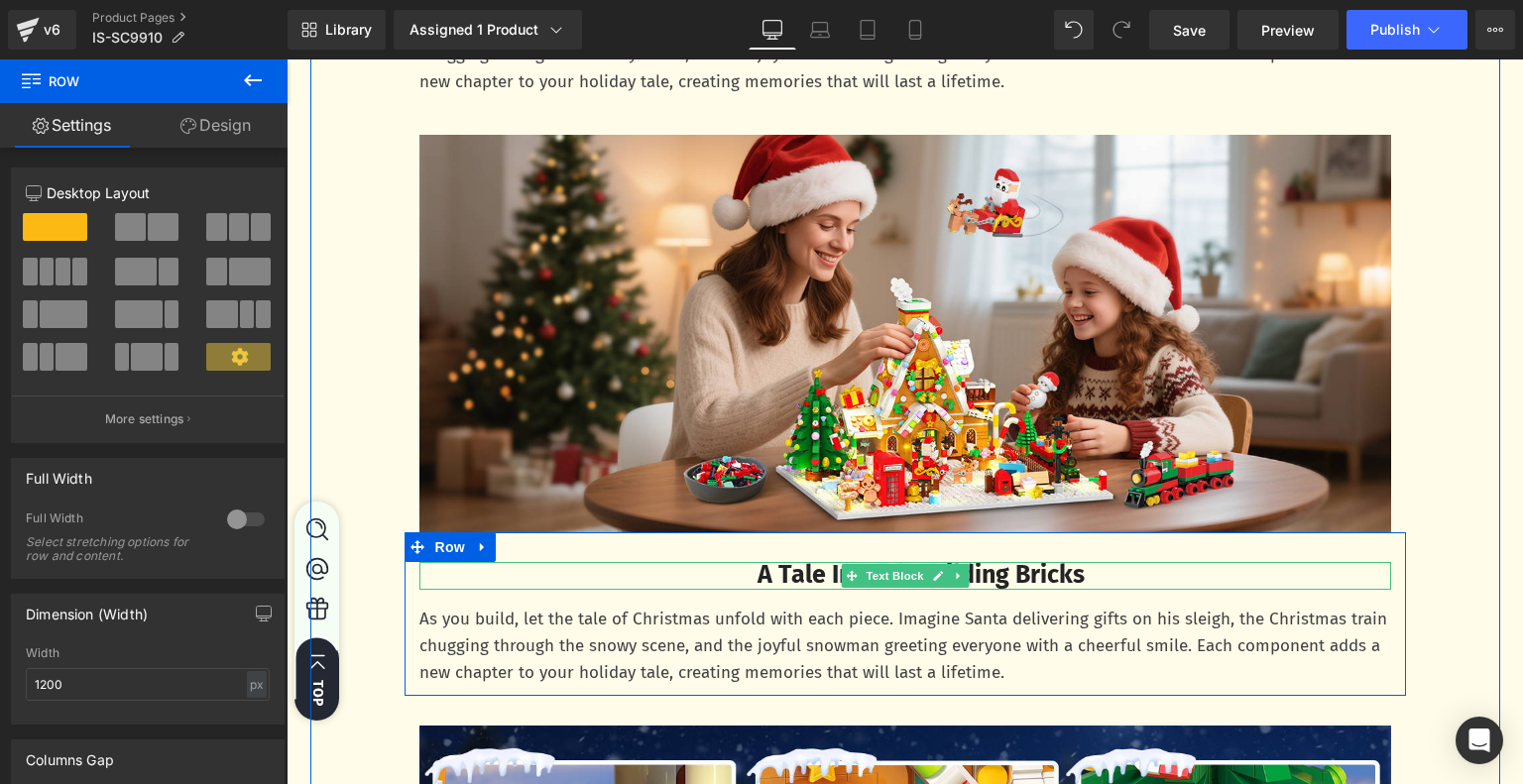 click on "A Tale In Each Building Bricks" at bounding box center (921, 575) 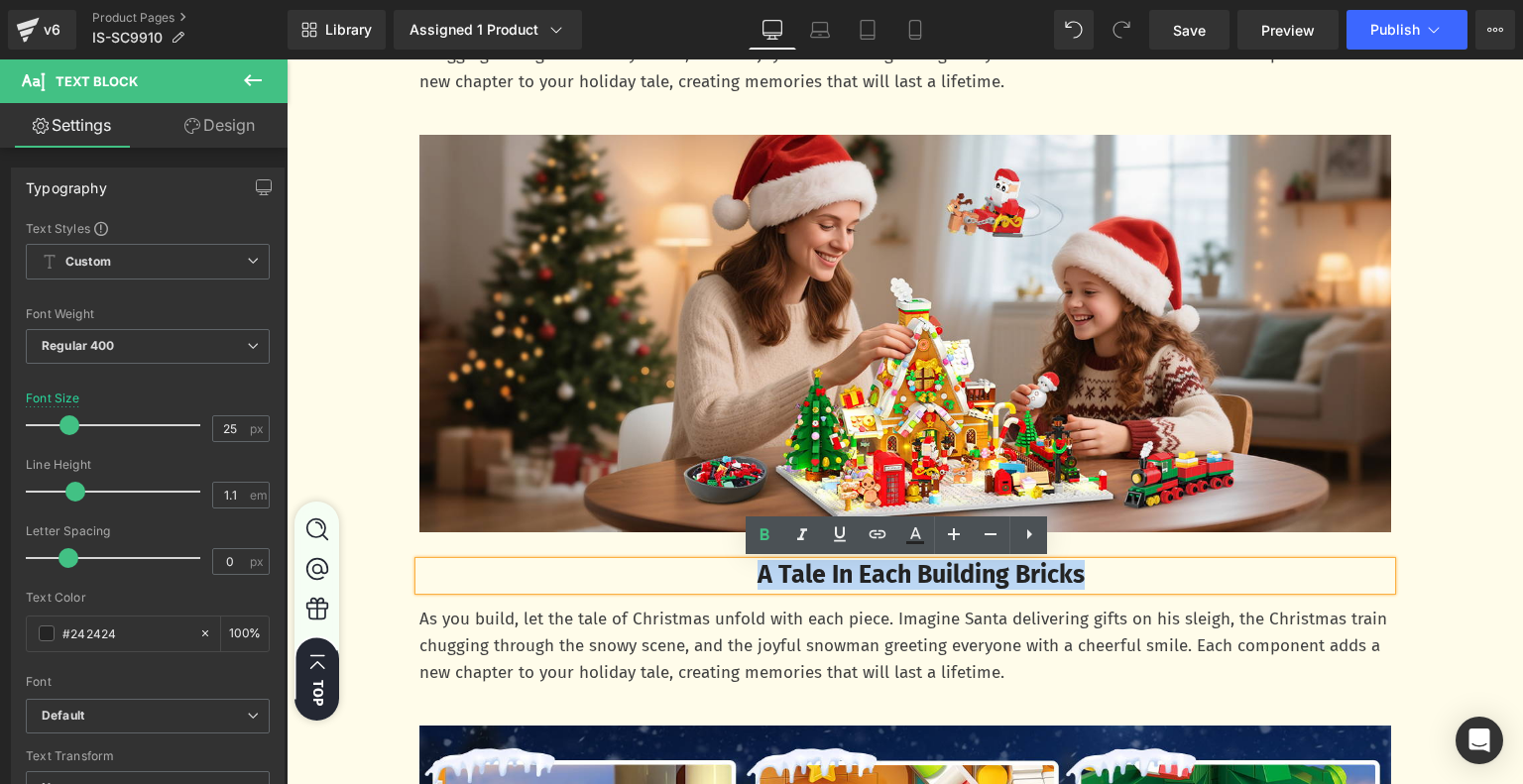 drag, startPoint x: 741, startPoint y: 577, endPoint x: 1089, endPoint y: 590, distance: 348.24273 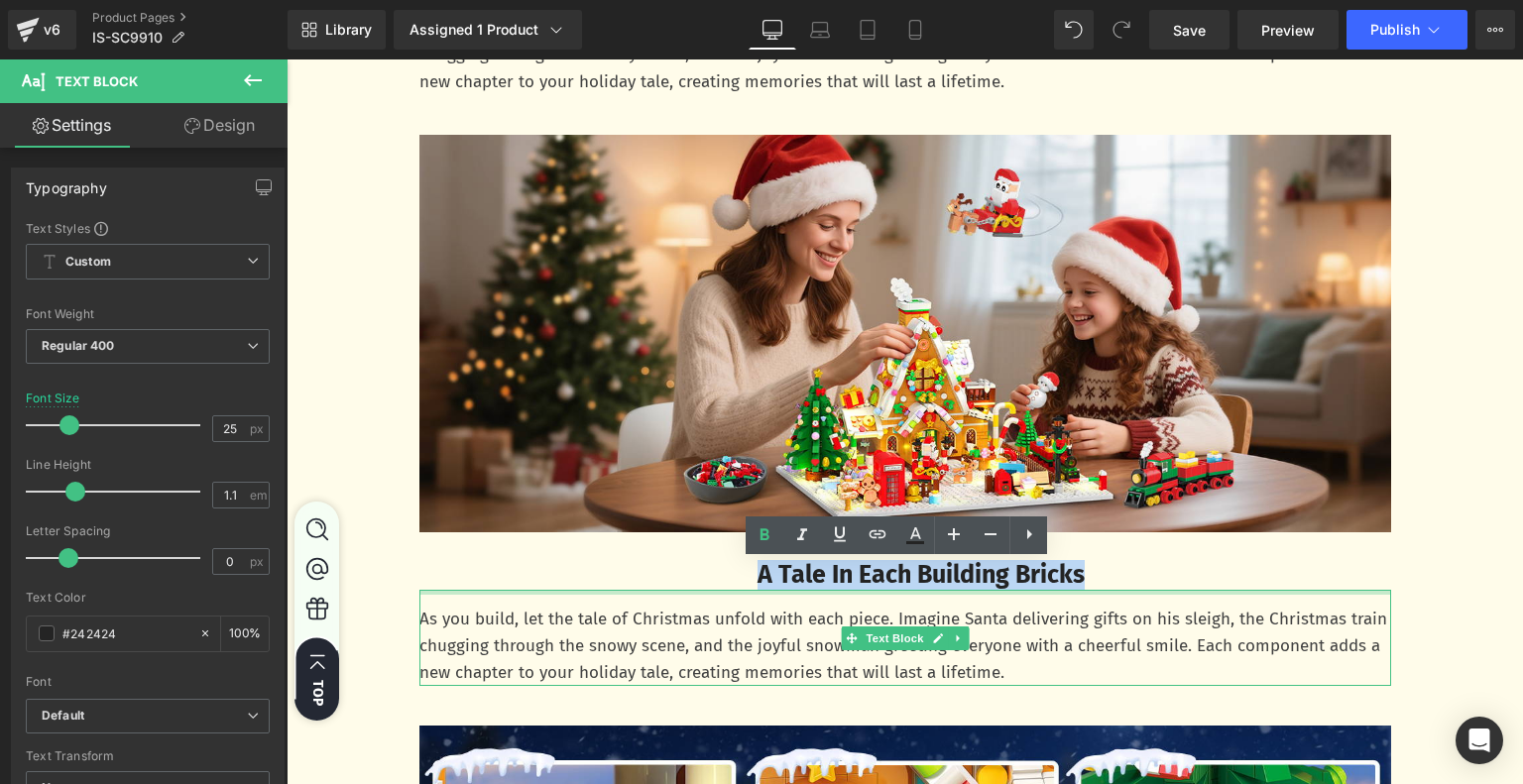 paste 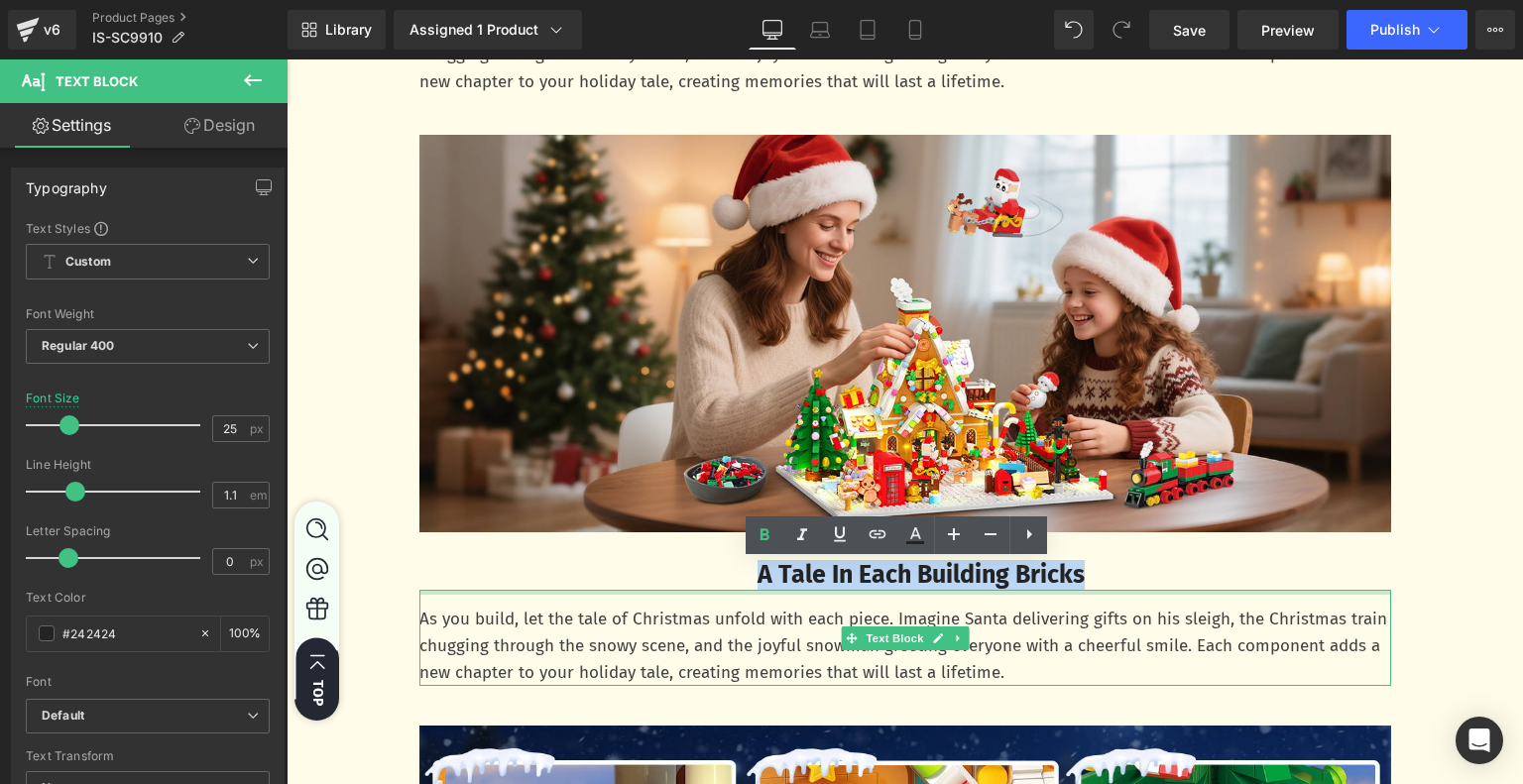 type 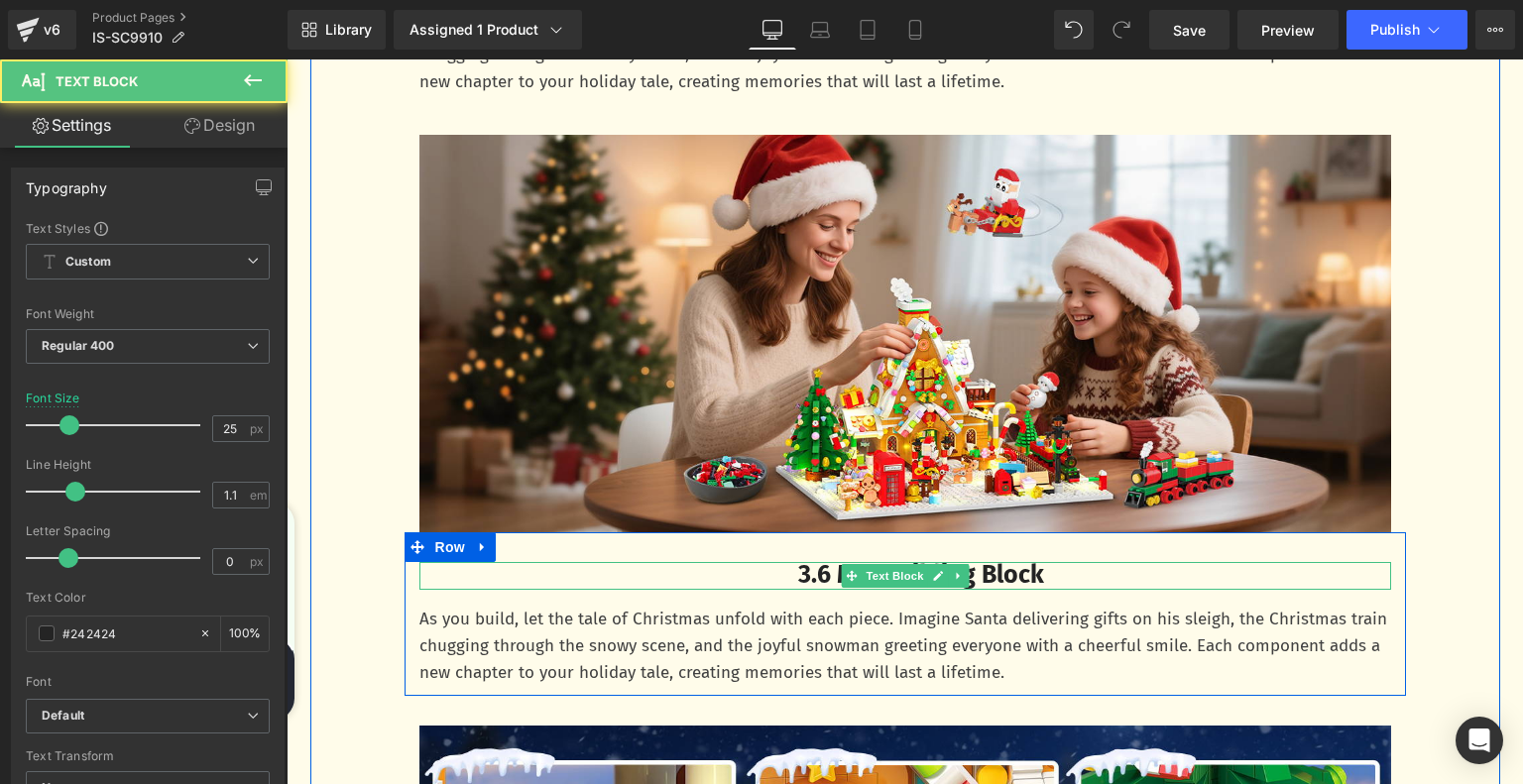 click on "3.6 Mm Building Block" at bounding box center (921, 575) 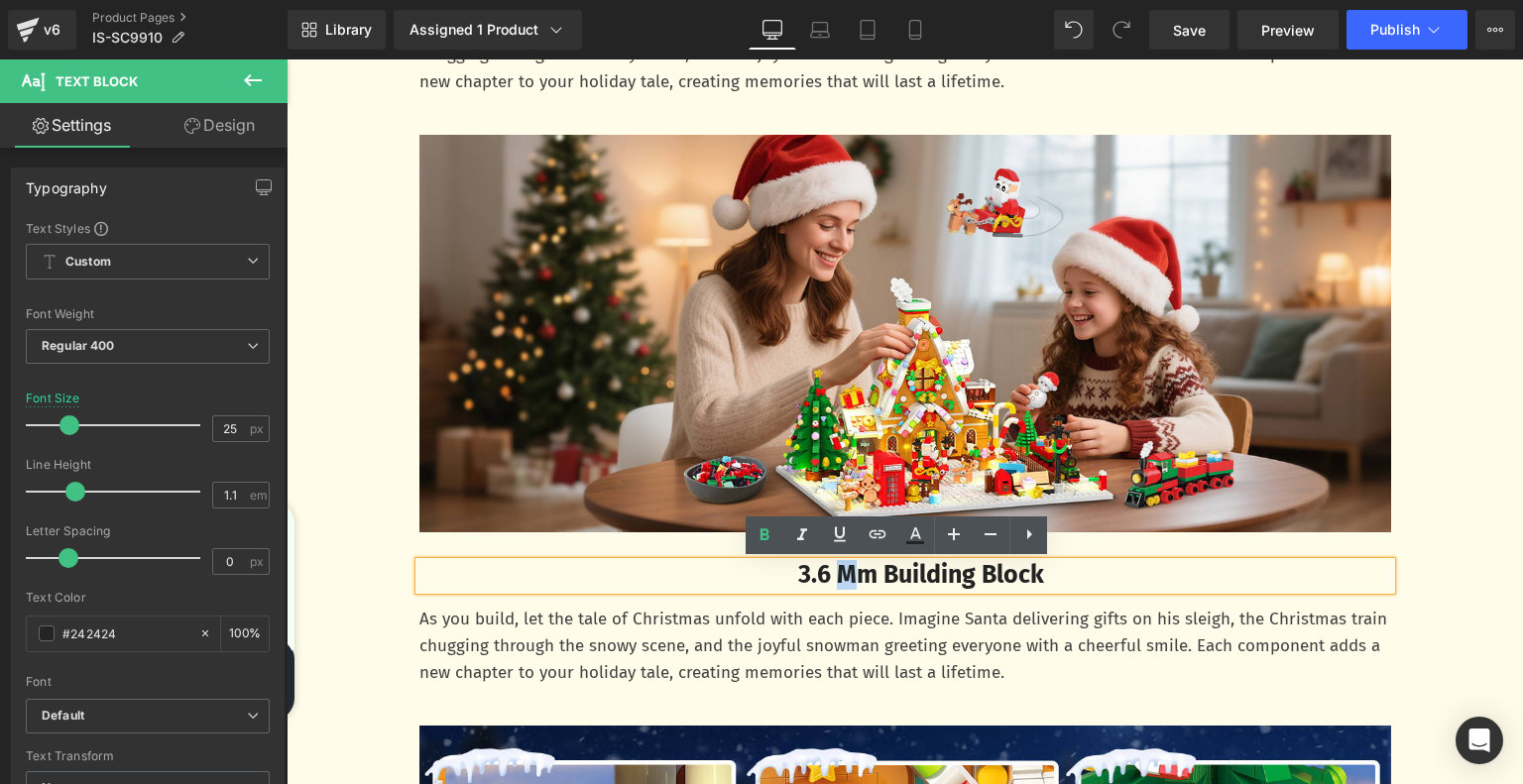 drag, startPoint x: 825, startPoint y: 575, endPoint x: 840, endPoint y: 575, distance: 15 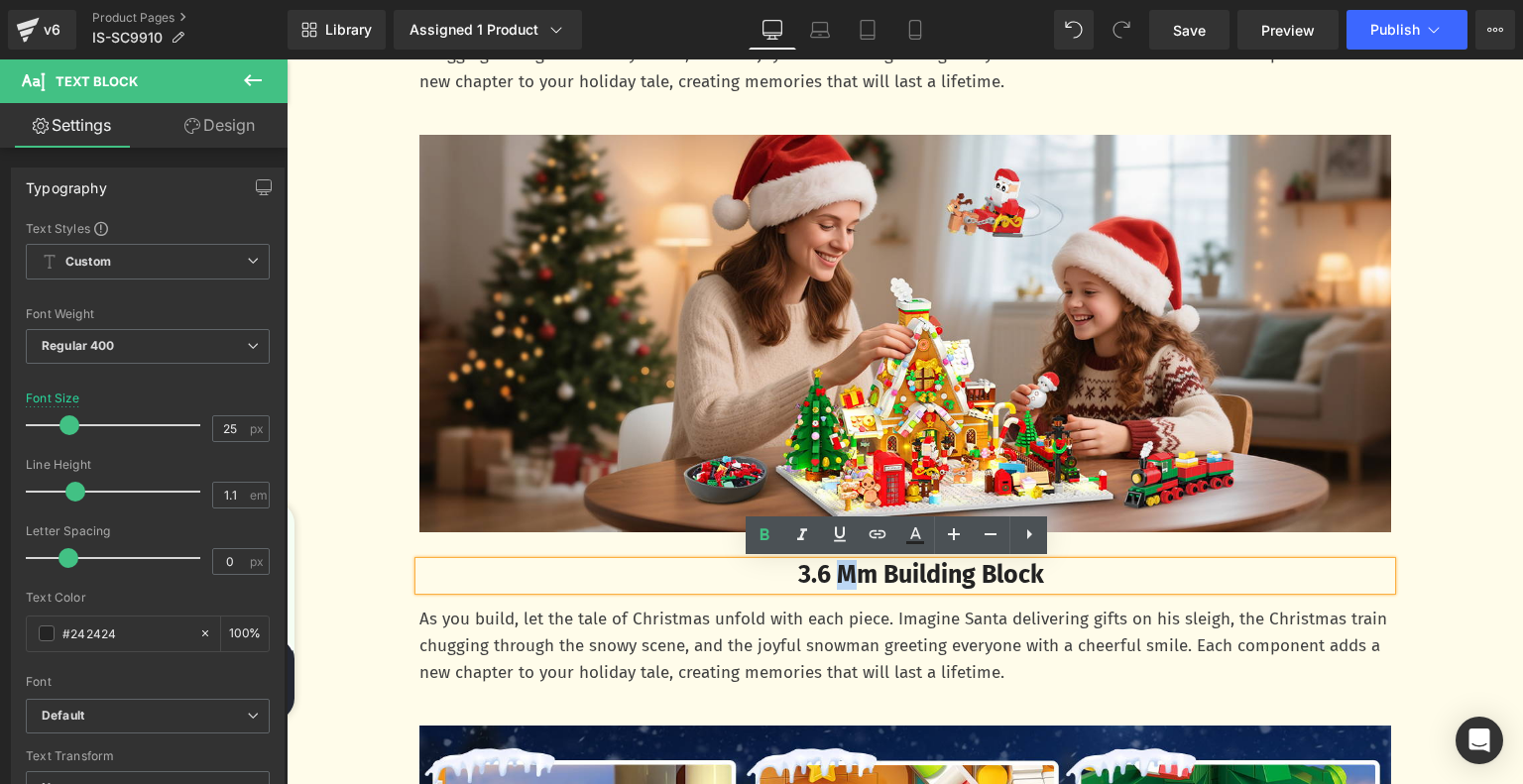 click on "3.6 Mm Building Block" at bounding box center (921, 575) 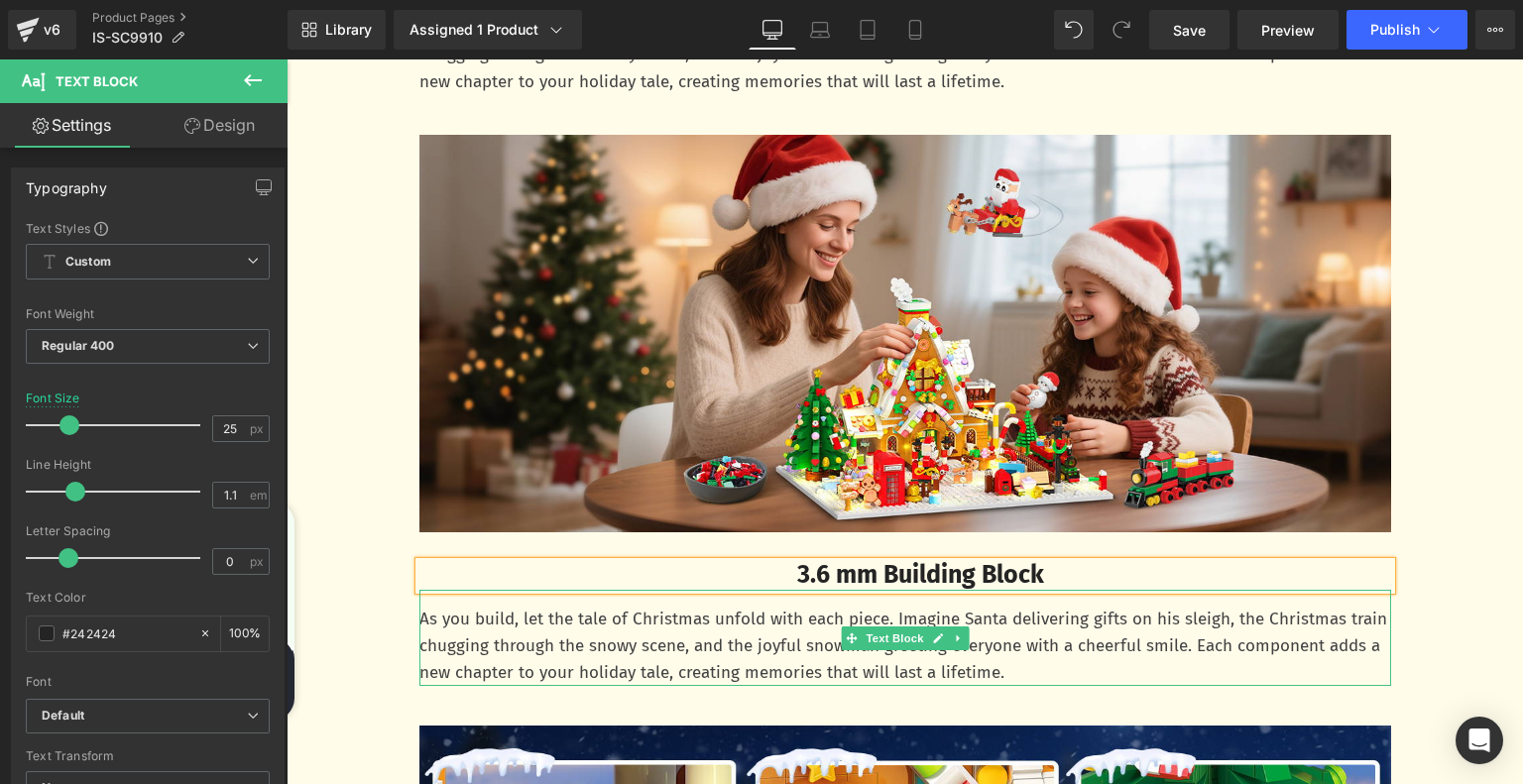 click on "As you build, let the tale of Christmas unfold with each piece. Imagine Santa delivering gifts on his sleigh, the Christmas train chugging through the snowy scene, and the joyful snowman greeting everyone with a cheerful smile. Each component adds a new chapter to your holiday tale, creating memories that will last a lifetime." at bounding box center [905, 646] 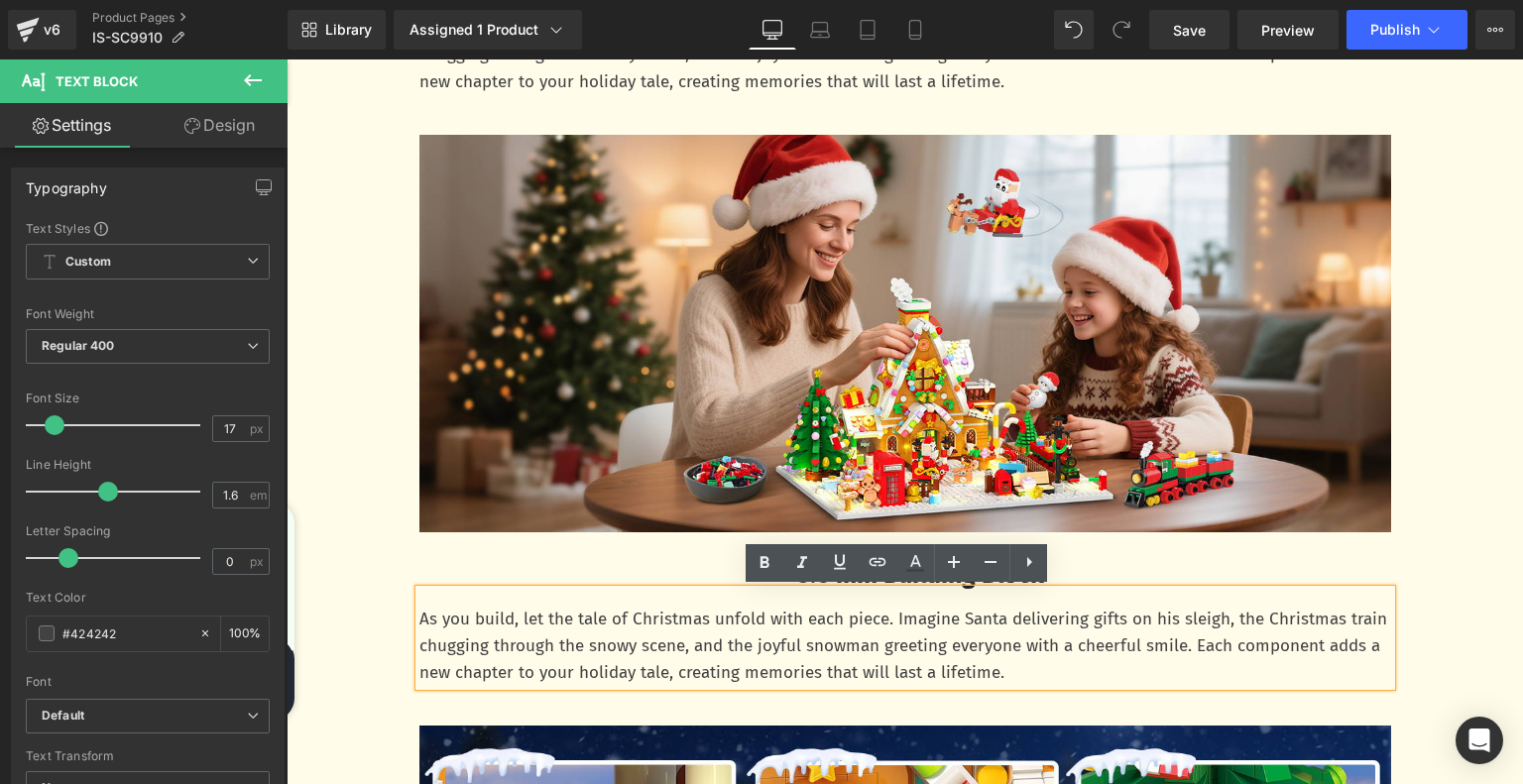 click on "3.6 mm Building Block Text Block         As you build, let the tale of Christmas unfold with each piece. Imagine Santa delivering gifts on his sleigh, the Christmas train chugging through the snowy scene, and the joyful snowman greeting everyone with a cheerful smile. Each component adds a new chapter to your holiday tale, creating memories that will last a lifetime. Text Block         Row" at bounding box center (905, 614) 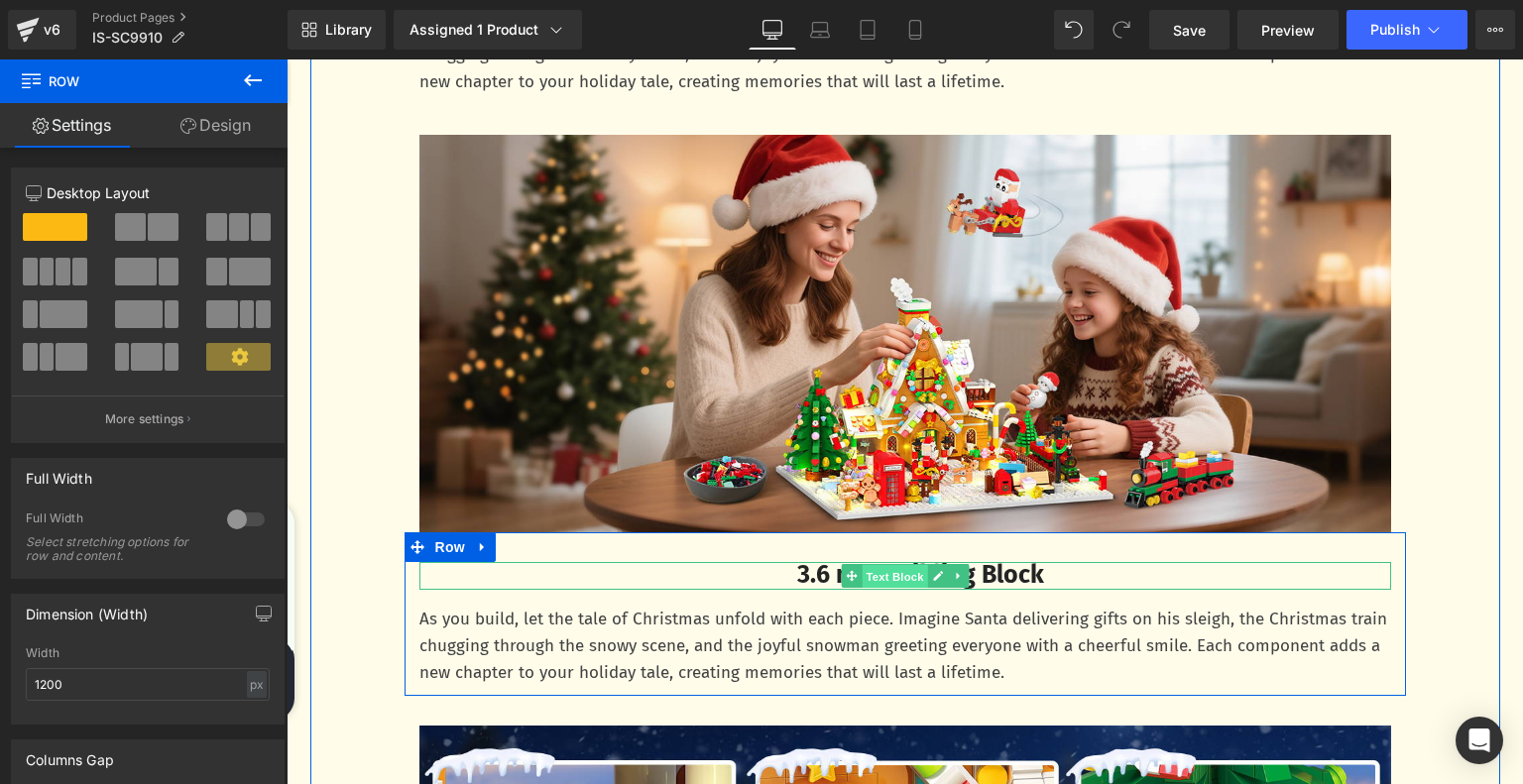 click on "Text Block" at bounding box center [894, 577] 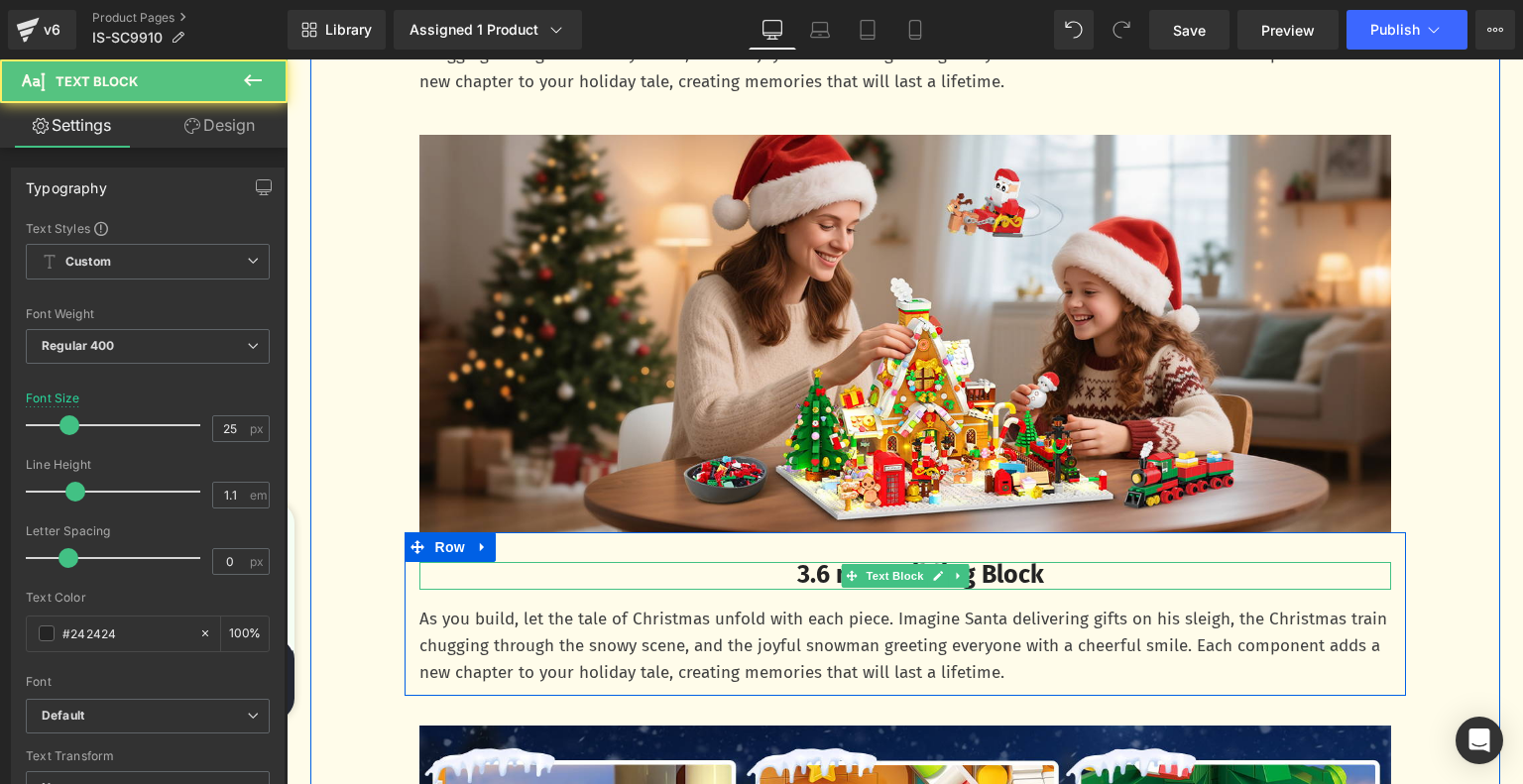 click on "3.6 mm Building Block" at bounding box center (920, 575) 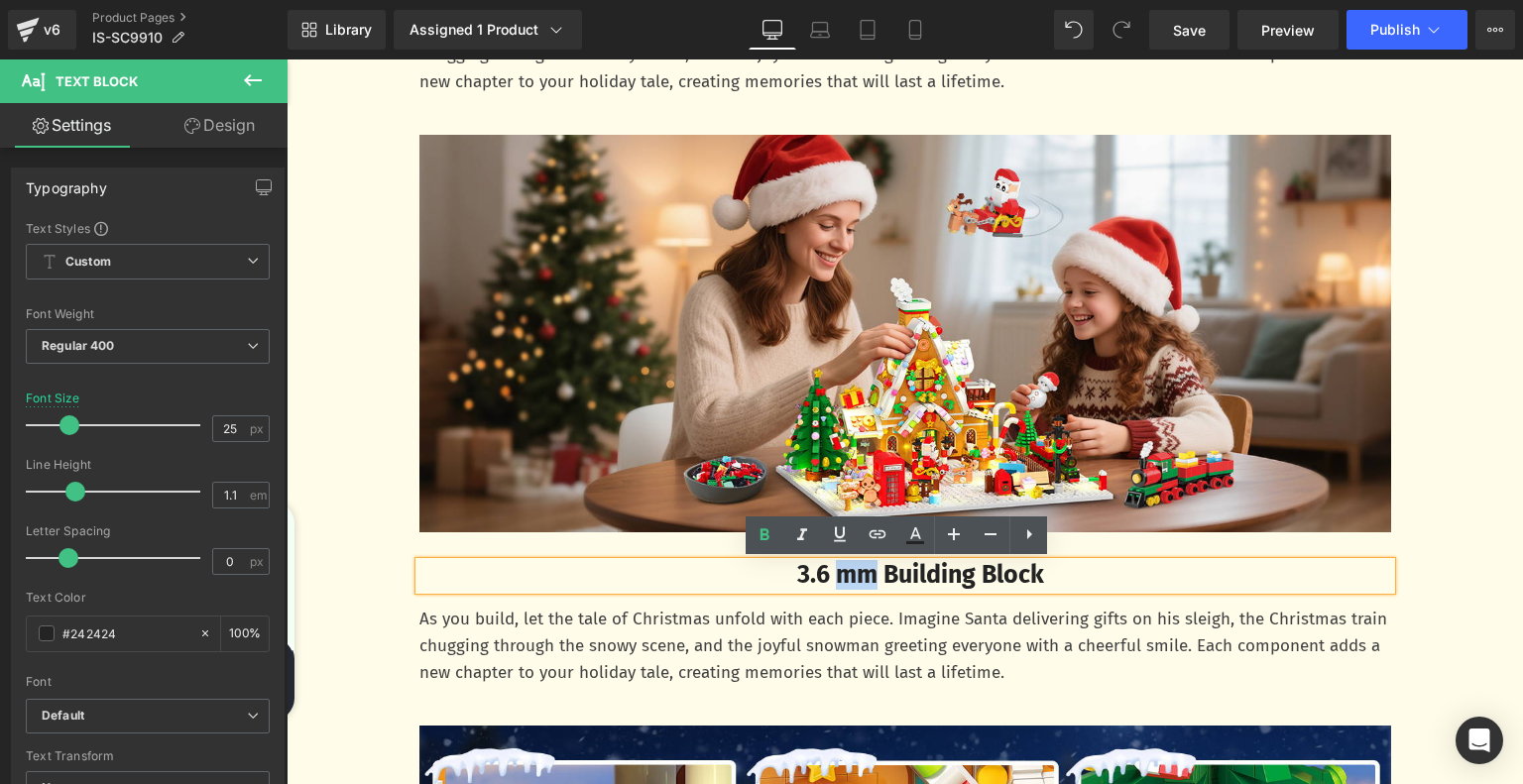 drag, startPoint x: 864, startPoint y: 583, endPoint x: 826, endPoint y: 581, distance: 38.052595 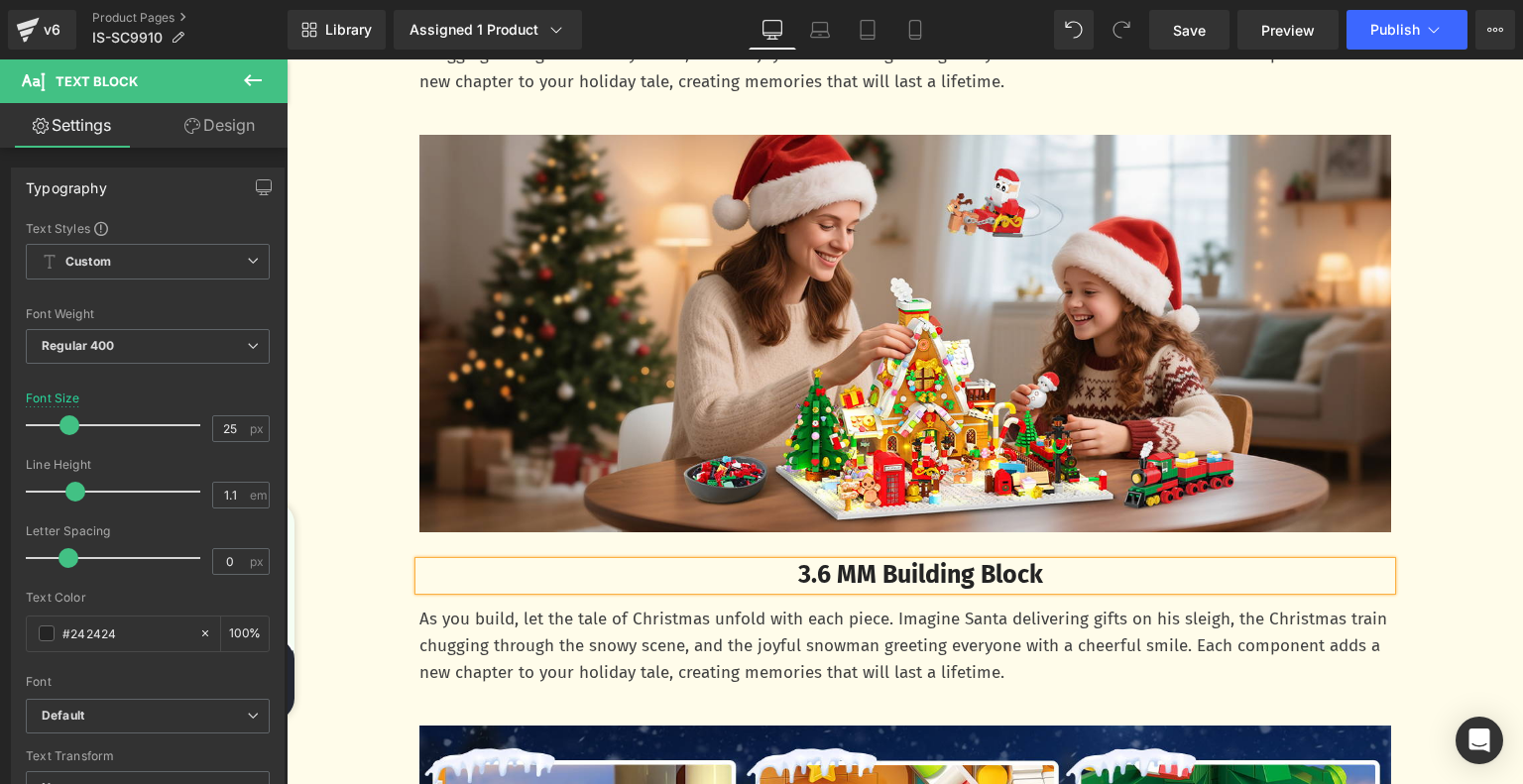 click on "As you build, let the tale of Christmas unfold with each piece. Imagine Santa delivering gifts on his sleigh, the Christmas train chugging through the snowy scene, and the joyful snowman greeting everyone with a cheerful smile. Each component adds a new chapter to your holiday tale, creating memories that will last a lifetime." at bounding box center [905, 646] 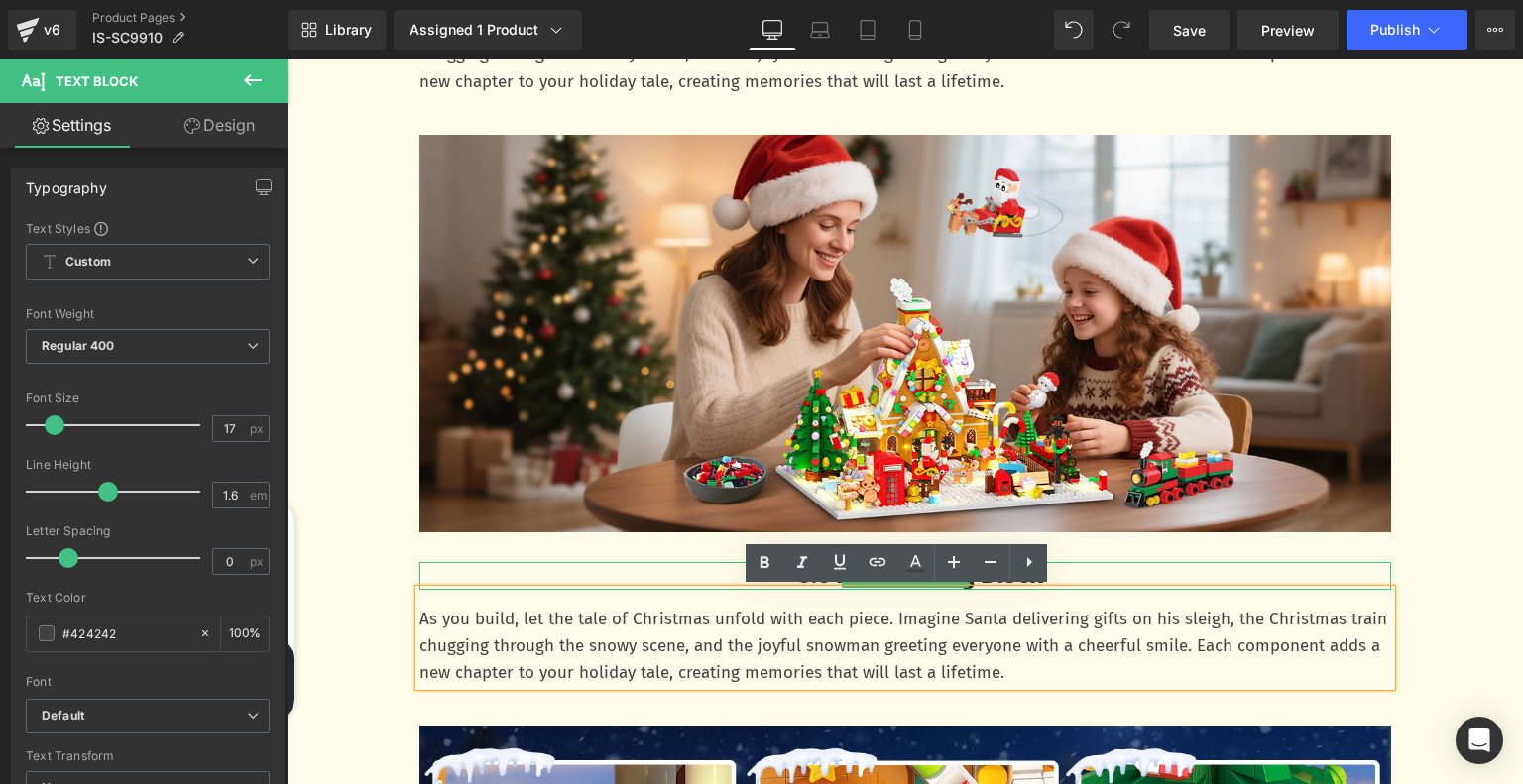 click on "3.6 MM Building Block" at bounding box center (921, 576) 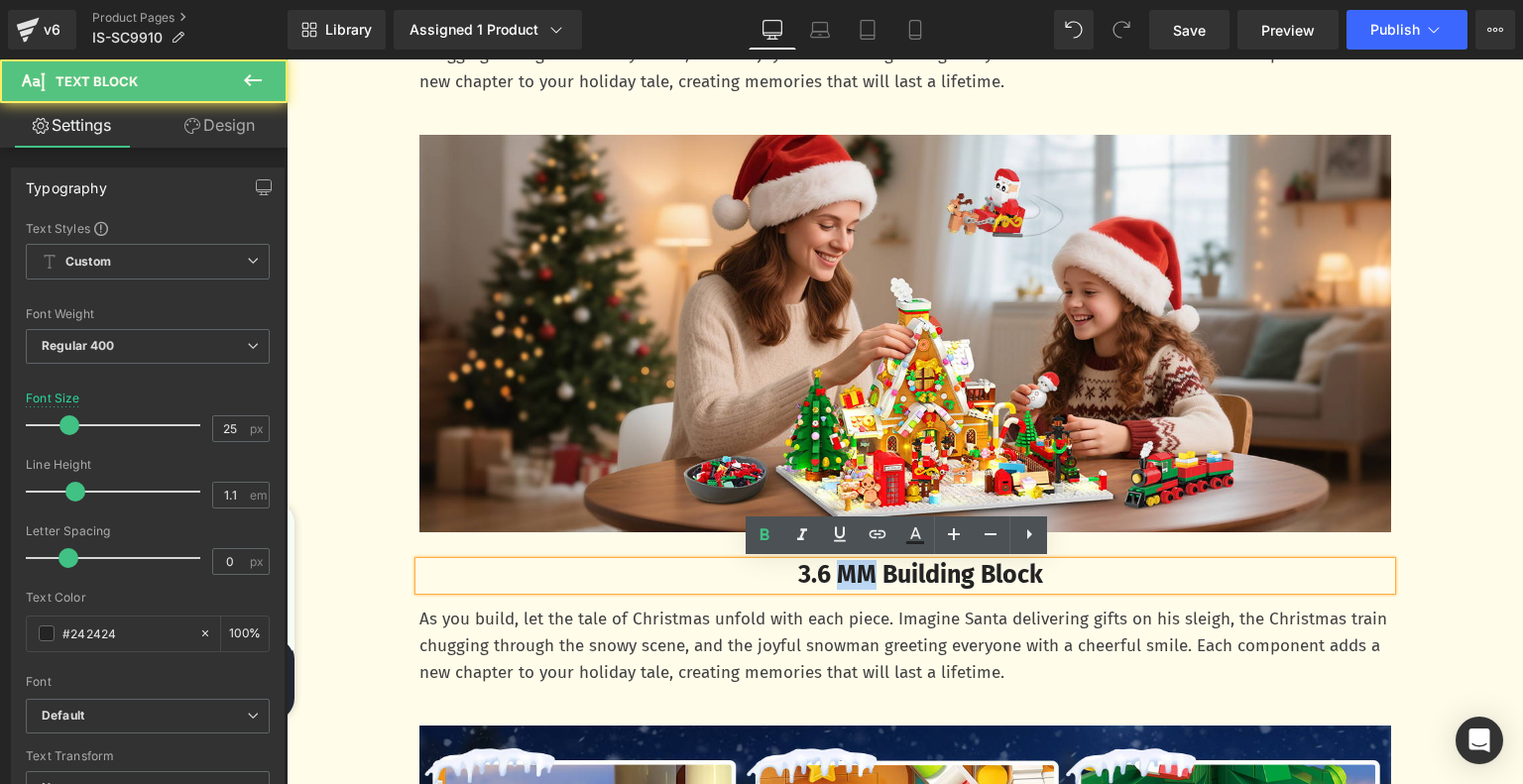 drag, startPoint x: 862, startPoint y: 578, endPoint x: 826, endPoint y: 578, distance: 36 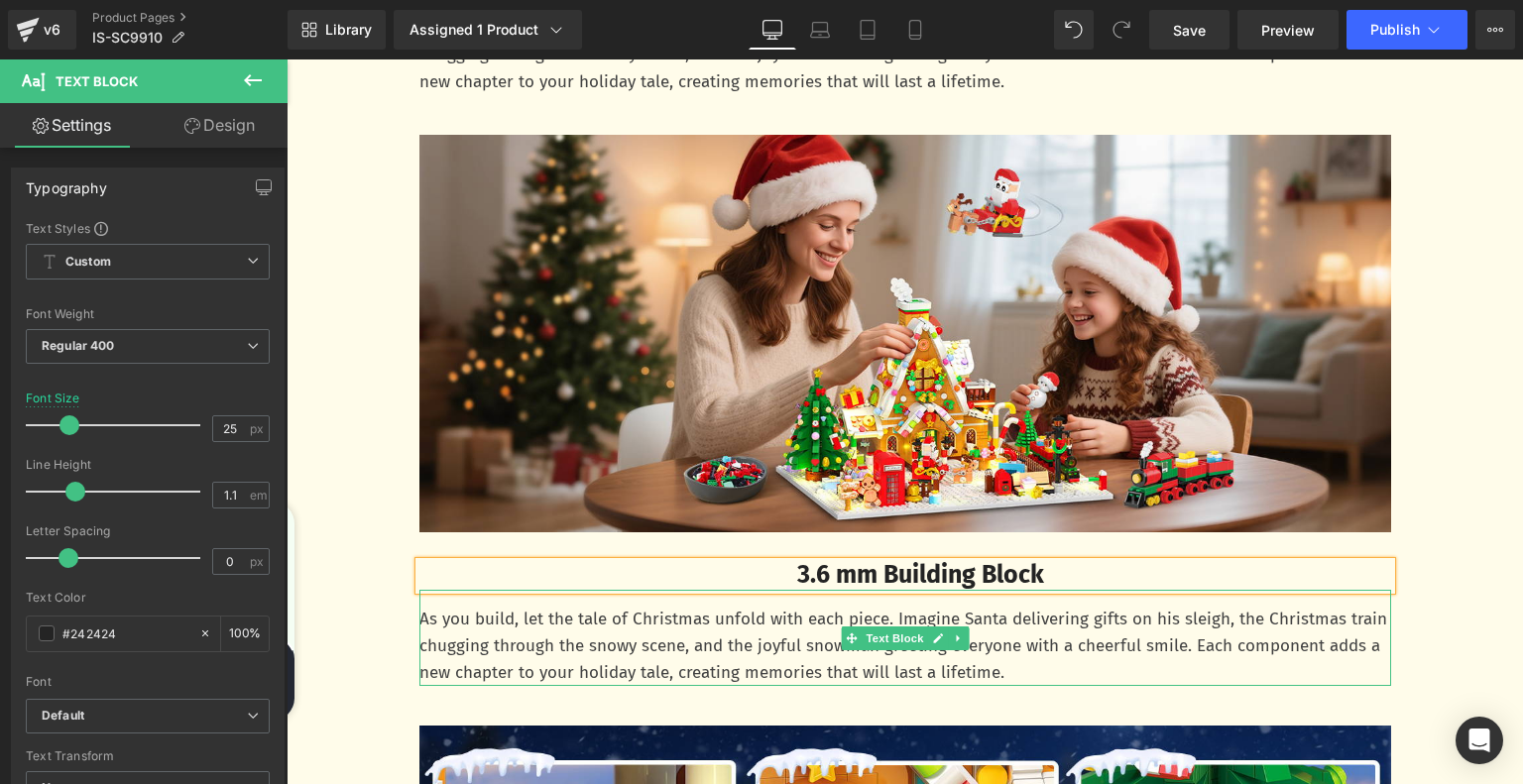 click on "As you build, let the tale of Christmas unfold with each piece. Imagine Santa delivering gifts on his sleigh, the Christmas train chugging through the snowy scene, and the joyful snowman greeting everyone with a cheerful smile. Each component adds a new chapter to your holiday tale, creating memories that will last a lifetime." at bounding box center [905, 646] 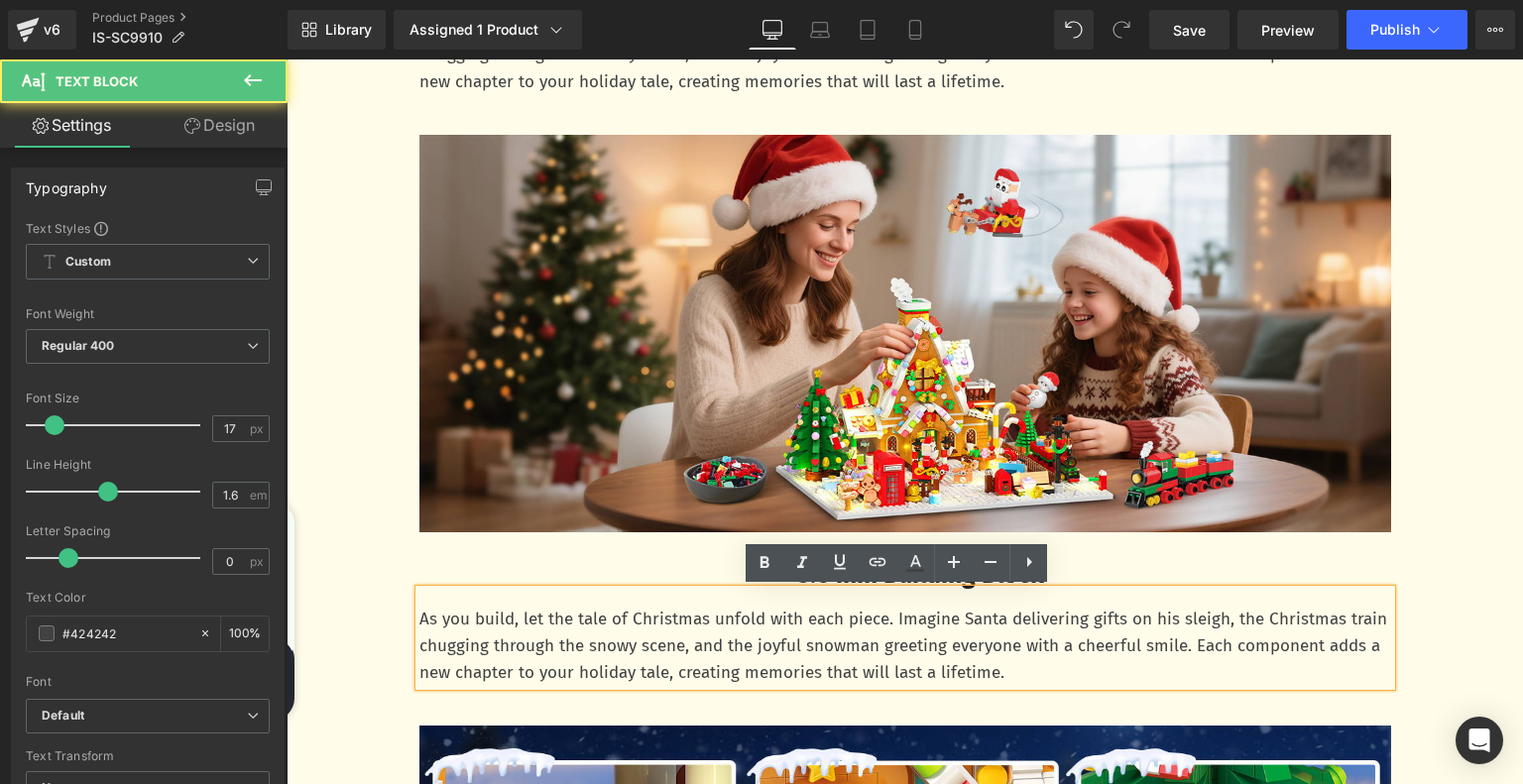 click on "As you build, let the tale of Christmas unfold with each piece. Imagine Santa delivering gifts on his sleigh, the Christmas train chugging through the snowy scene, and the joyful snowman greeting everyone with a cheerful smile. Each component adds a new chapter to your holiday tale, creating memories that will last a lifetime." at bounding box center [905, 646] 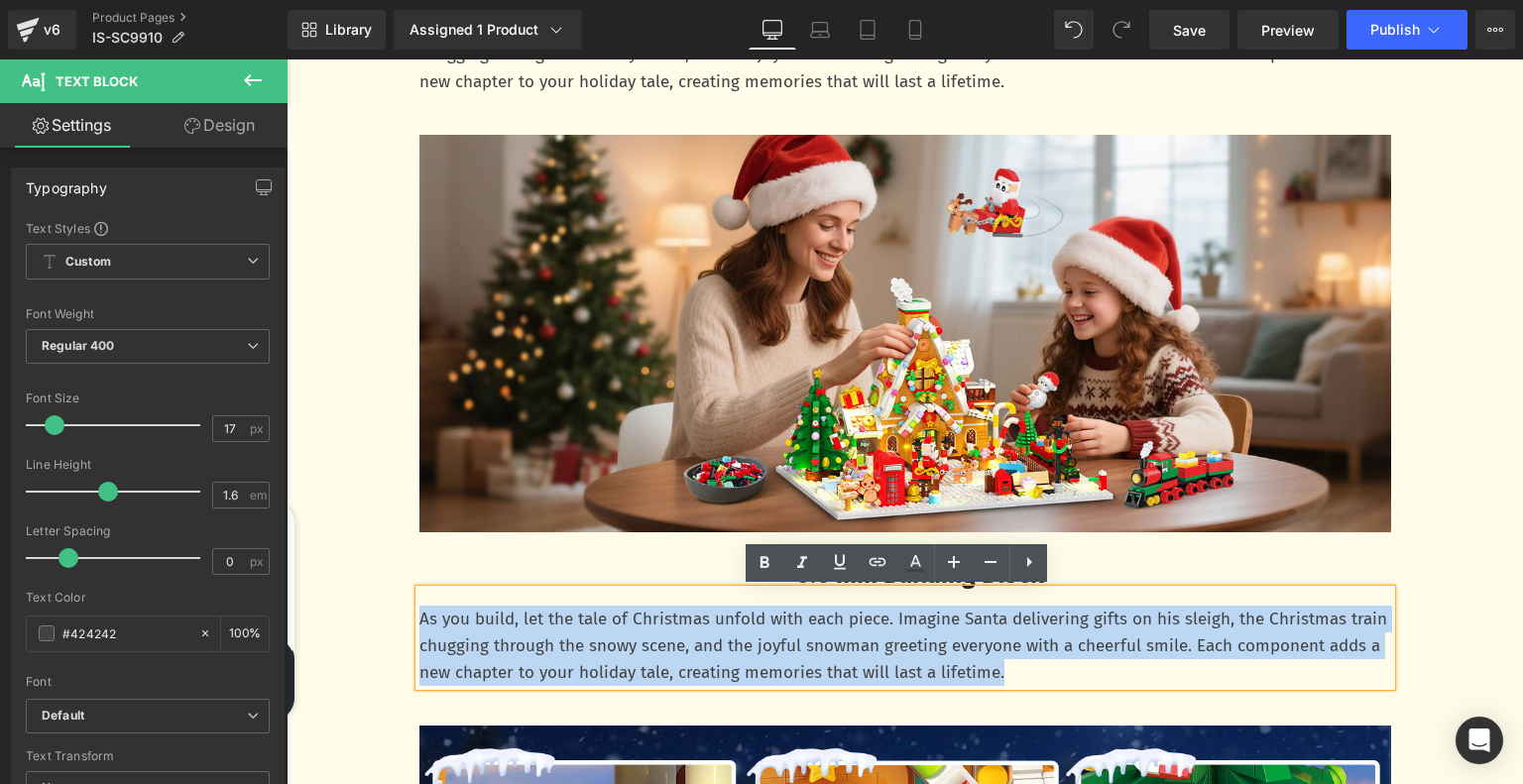 drag, startPoint x: 412, startPoint y: 622, endPoint x: 1051, endPoint y: 669, distance: 640.72615 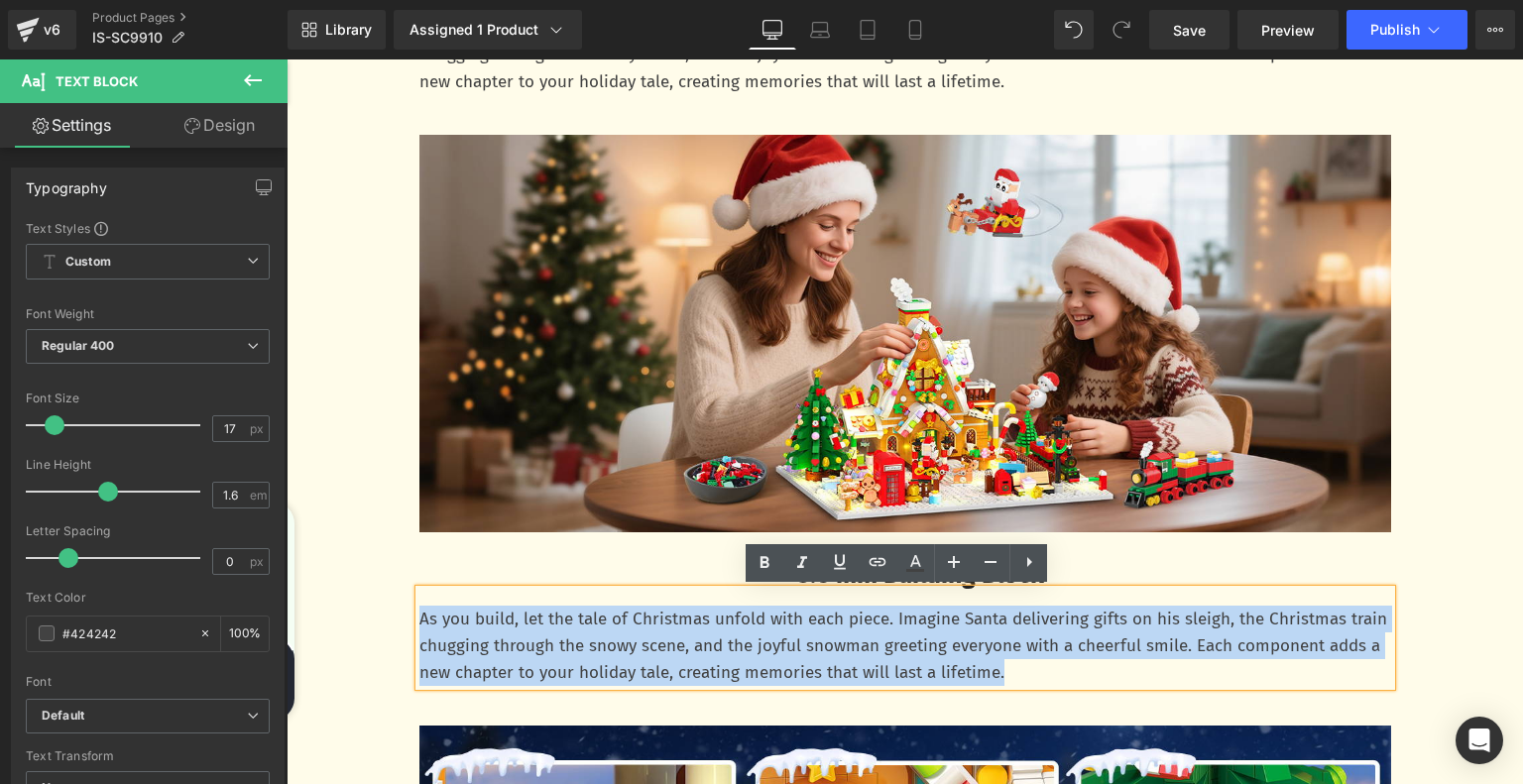 click on "As you build, let the tale of Christmas unfold with each piece. Imagine Santa delivering gifts on his sleigh, the Christmas train chugging through the snowy scene, and the joyful snowman greeting everyone with a cheerful smile. Each component adds a new chapter to your holiday tale, creating memories that will last a lifetime." at bounding box center (905, 646) 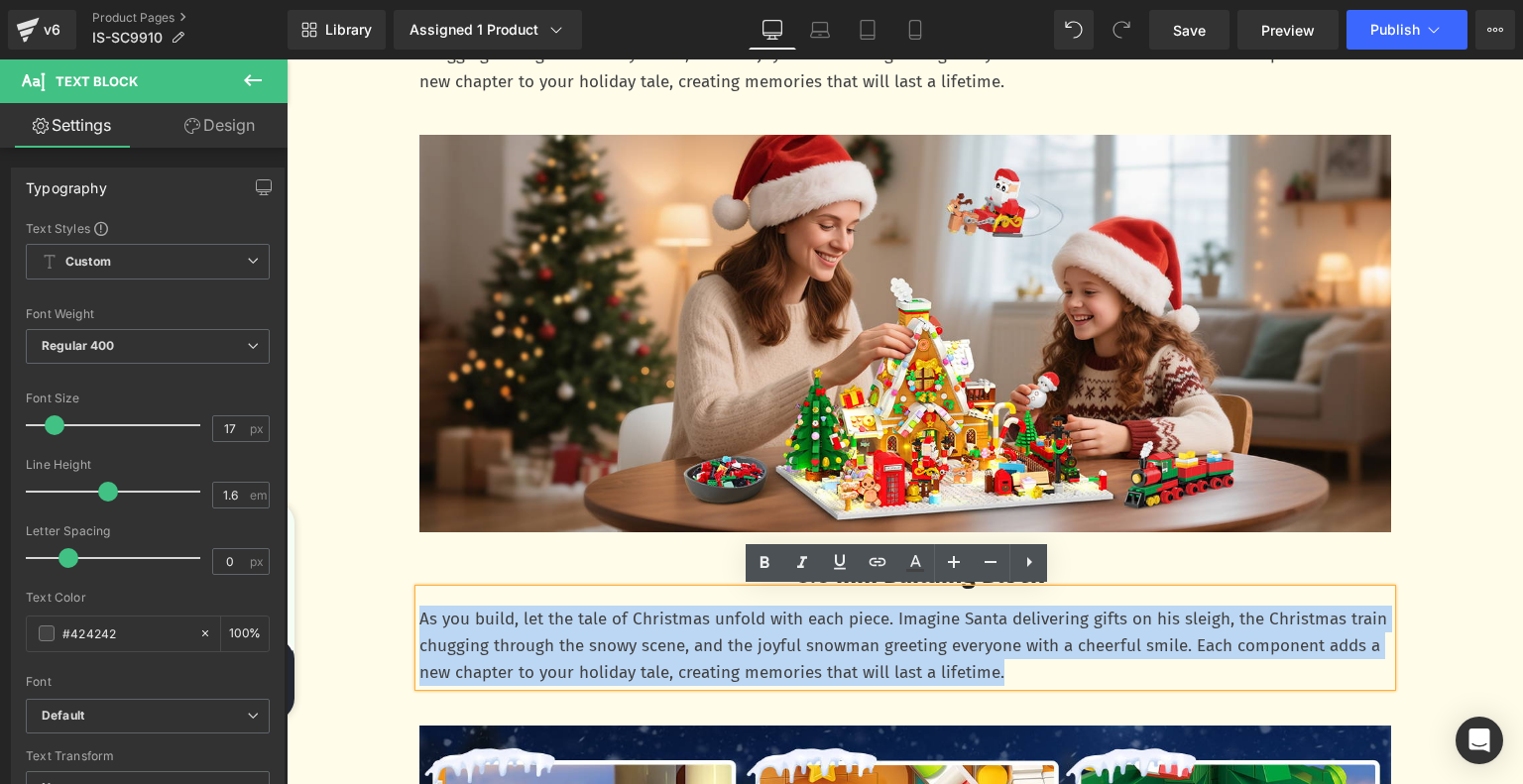 paste 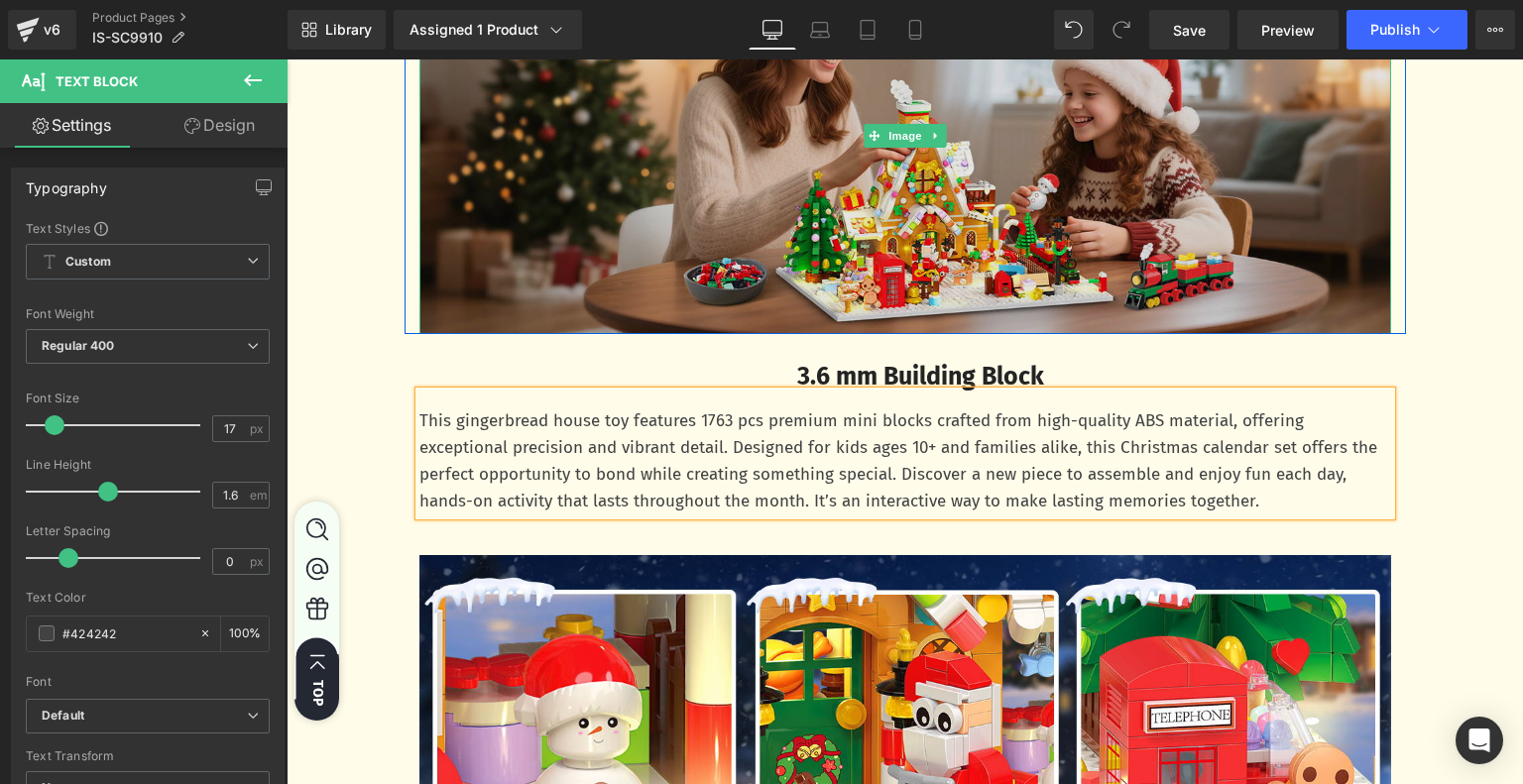 scroll, scrollTop: 3858, scrollLeft: 0, axis: vertical 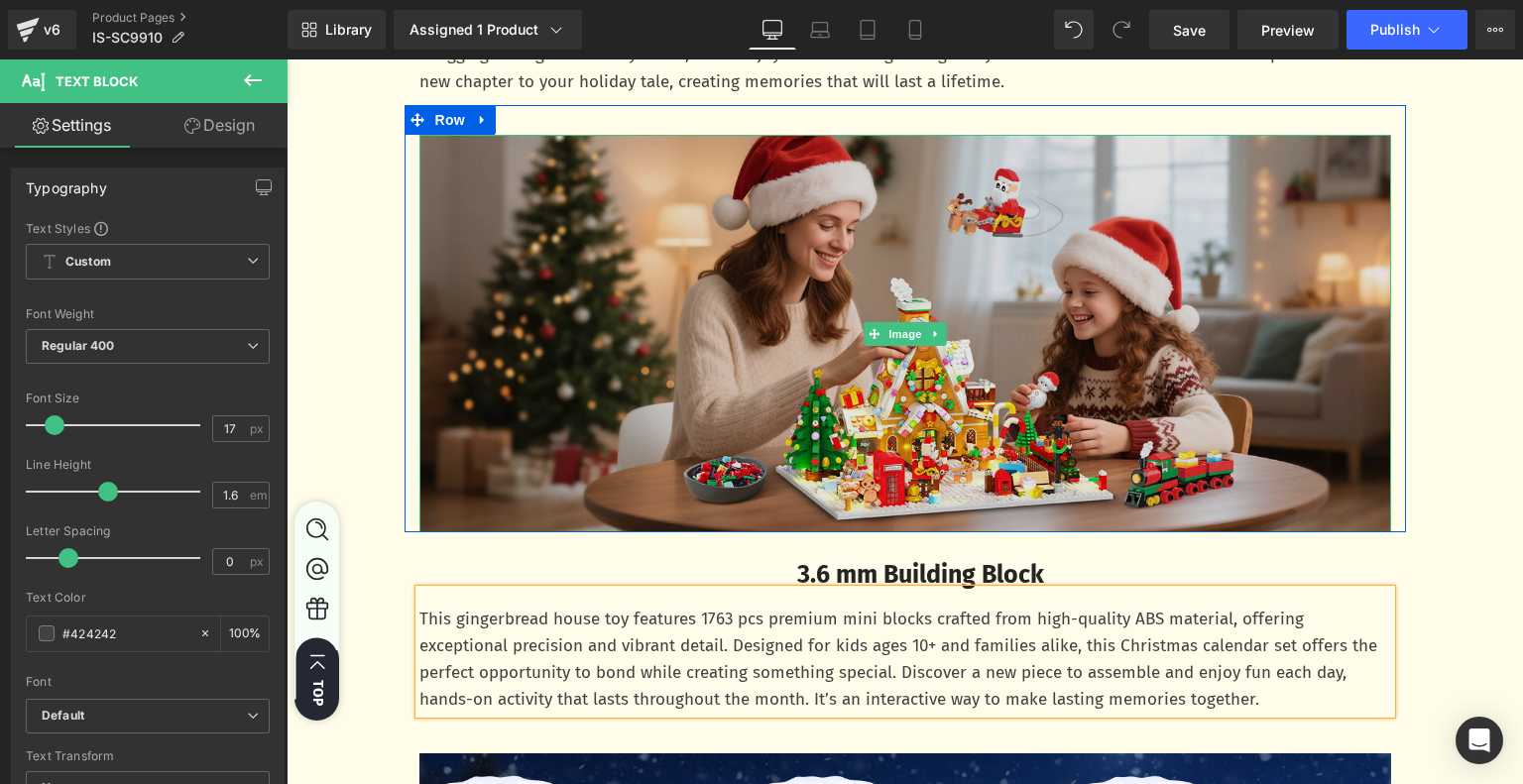 click at bounding box center (905, 334) 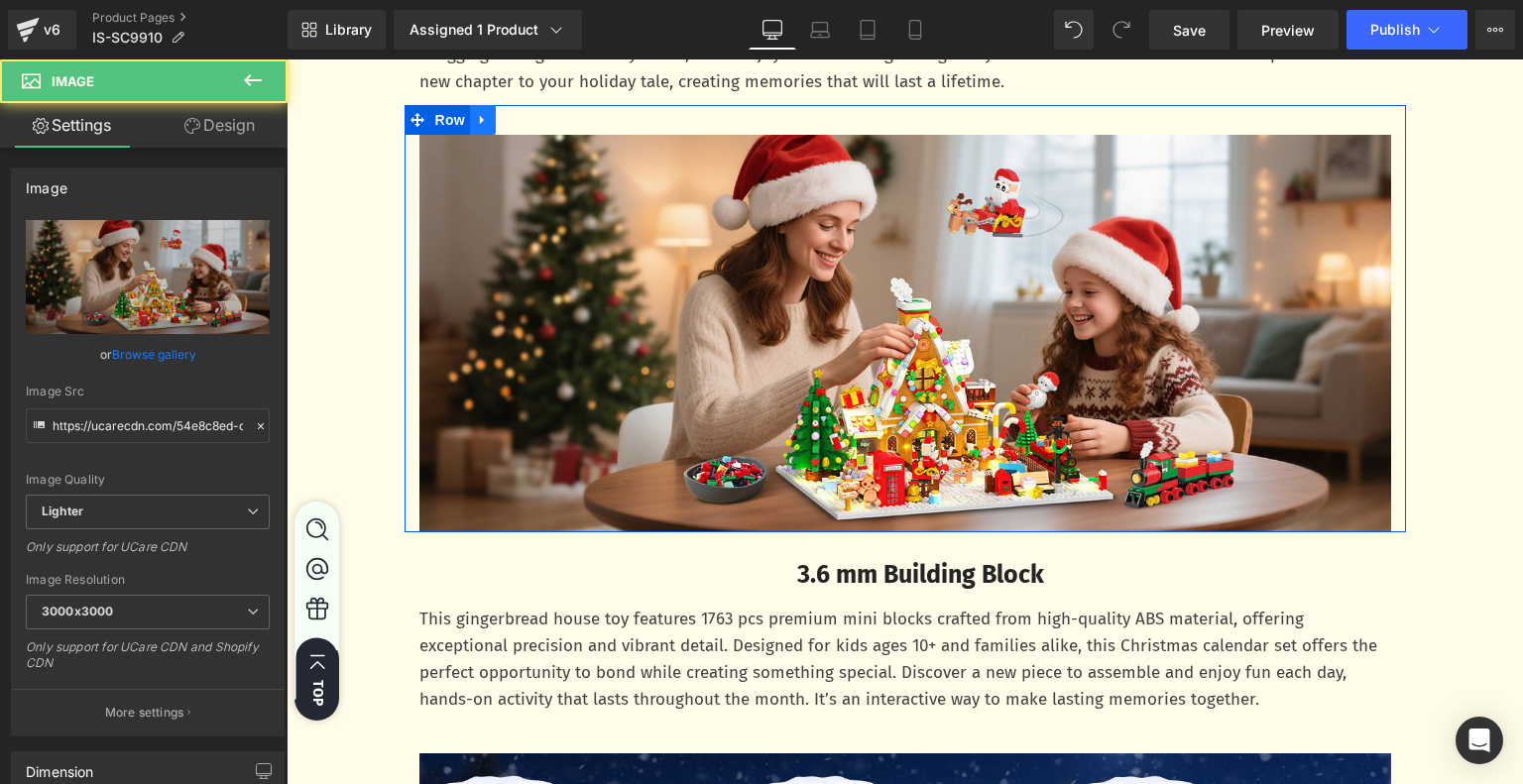 click 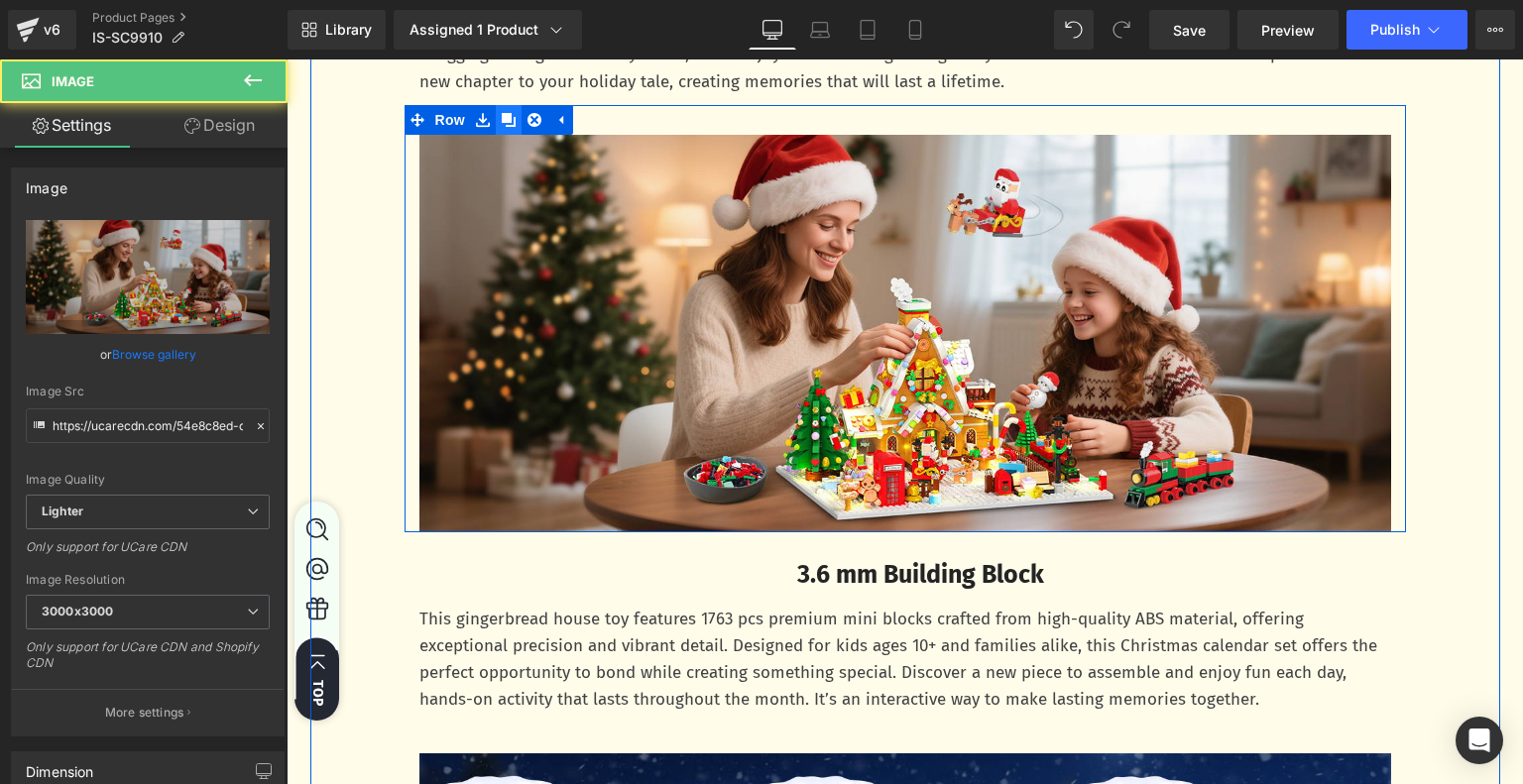 click 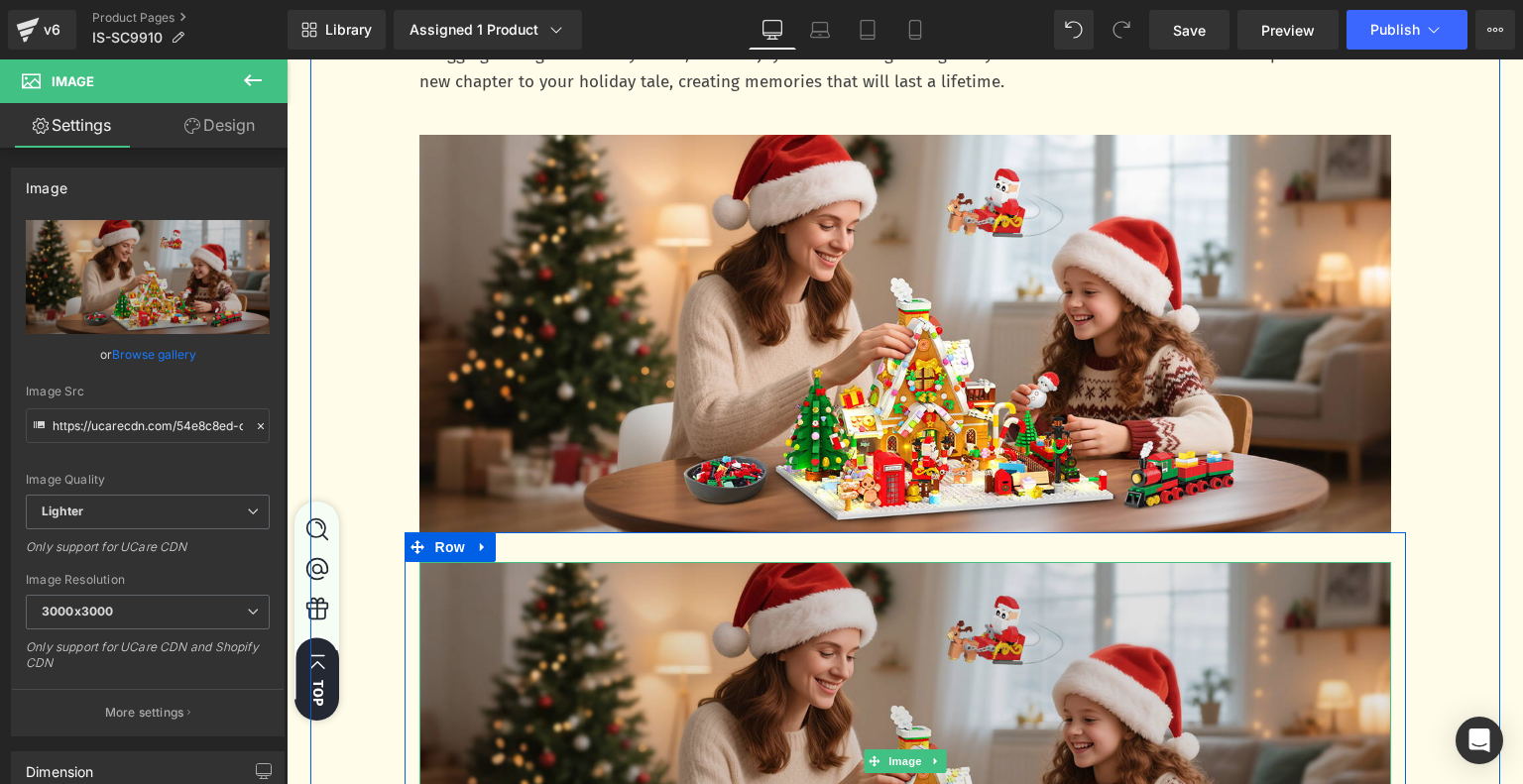 click at bounding box center [905, 761] 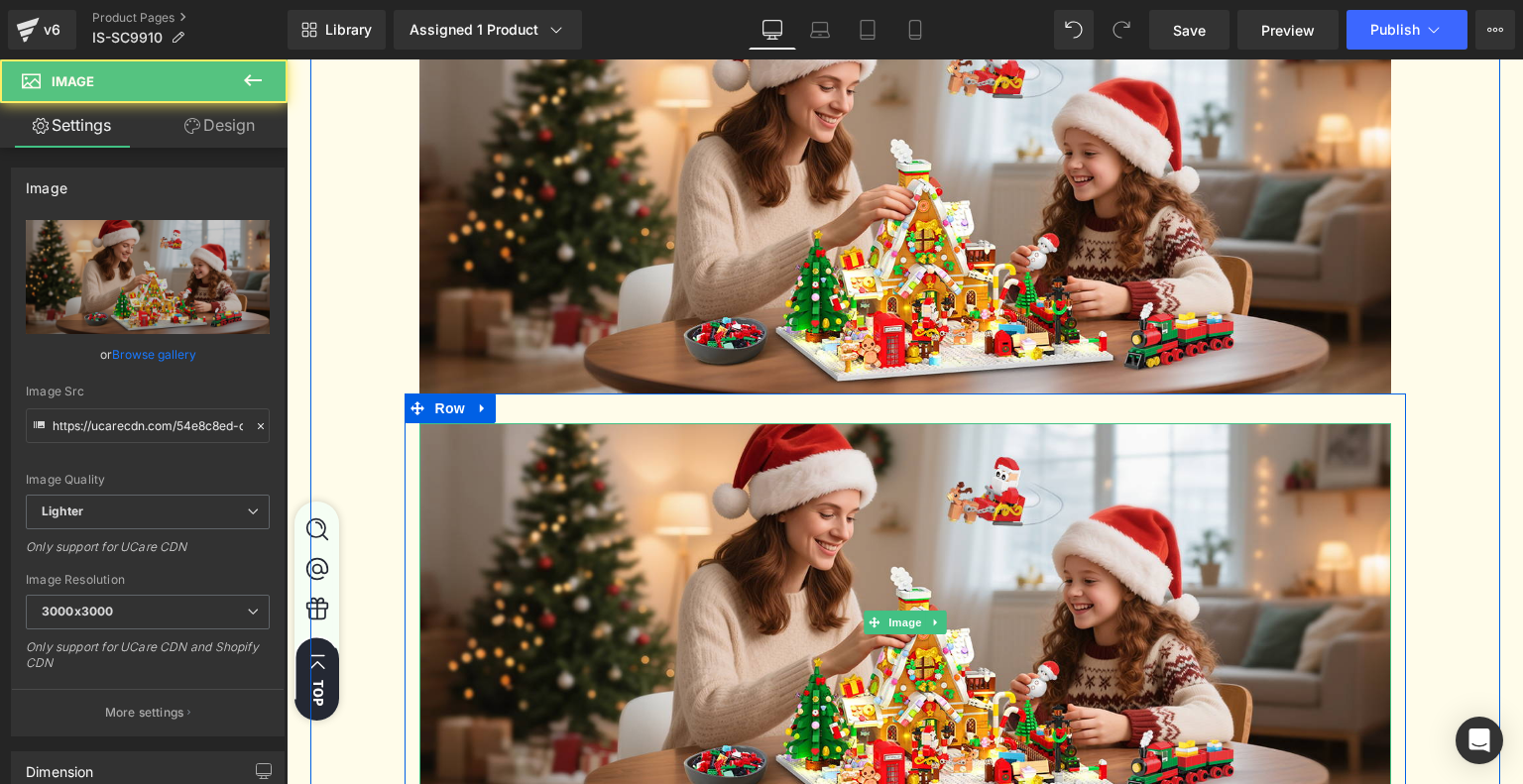 scroll, scrollTop: 4155, scrollLeft: 0, axis: vertical 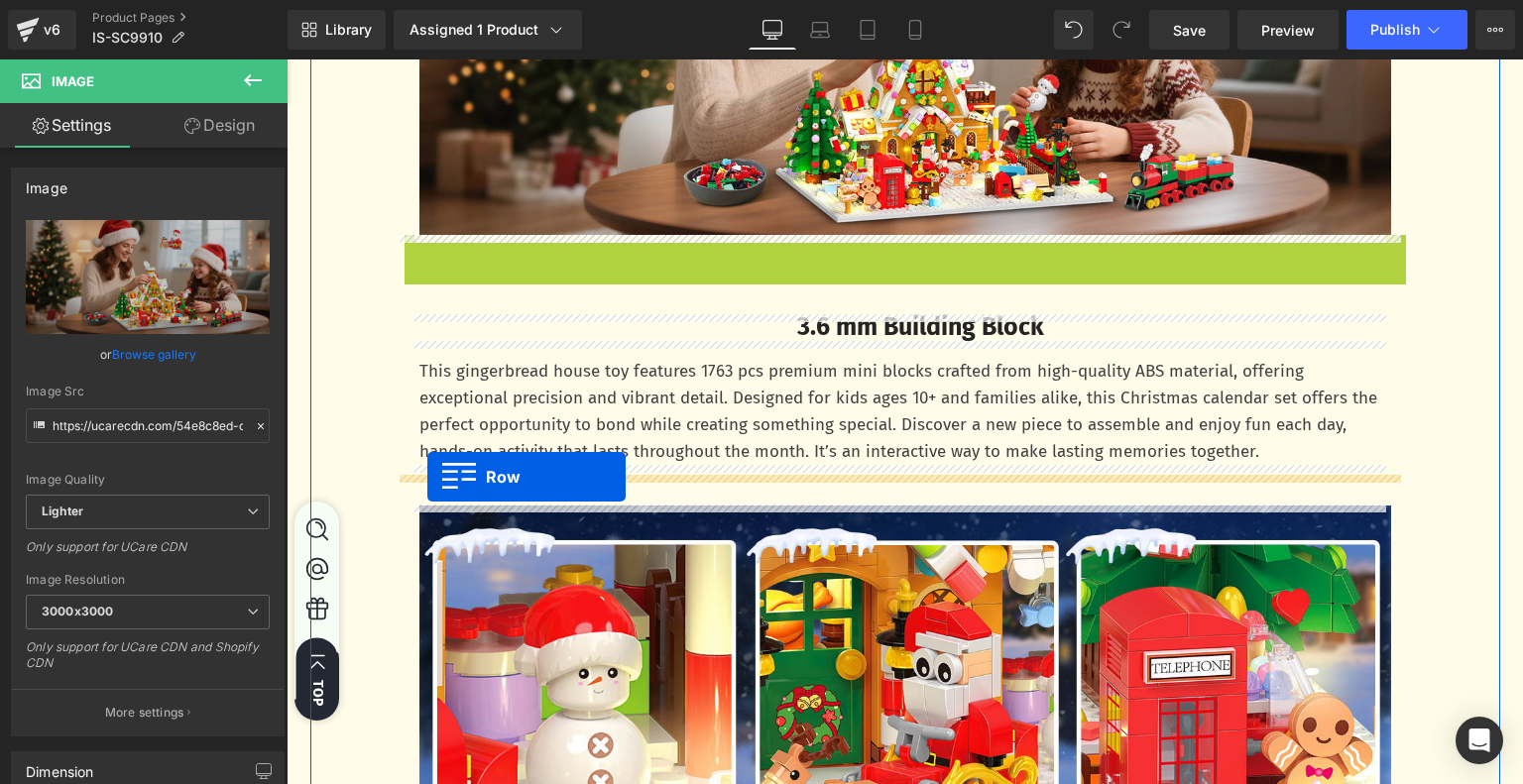 drag, startPoint x: 401, startPoint y: 244, endPoint x: 427, endPoint y: 477, distance: 234.44616 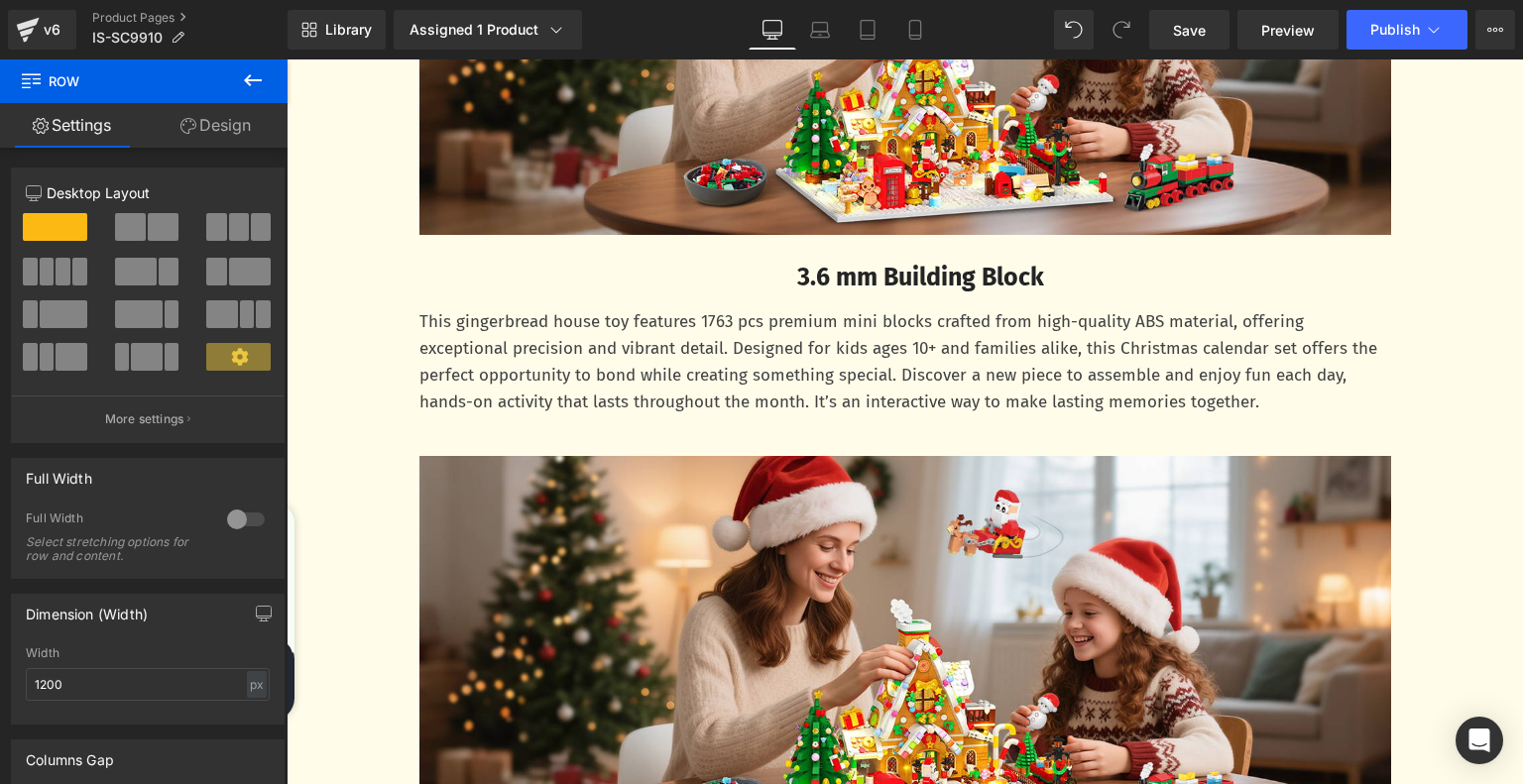 click at bounding box center (905, 655) 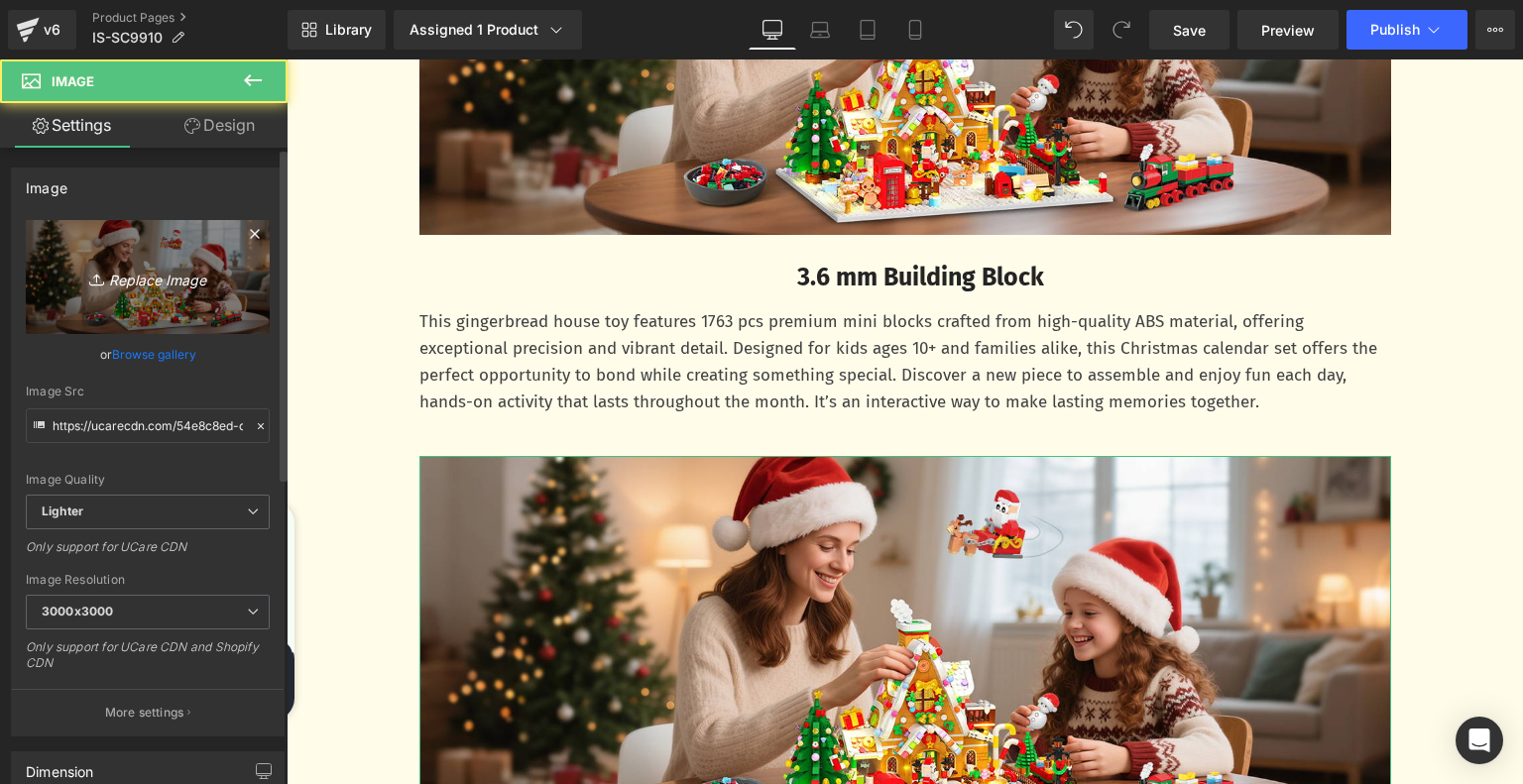 click on "Replace Image" at bounding box center [148, 277] 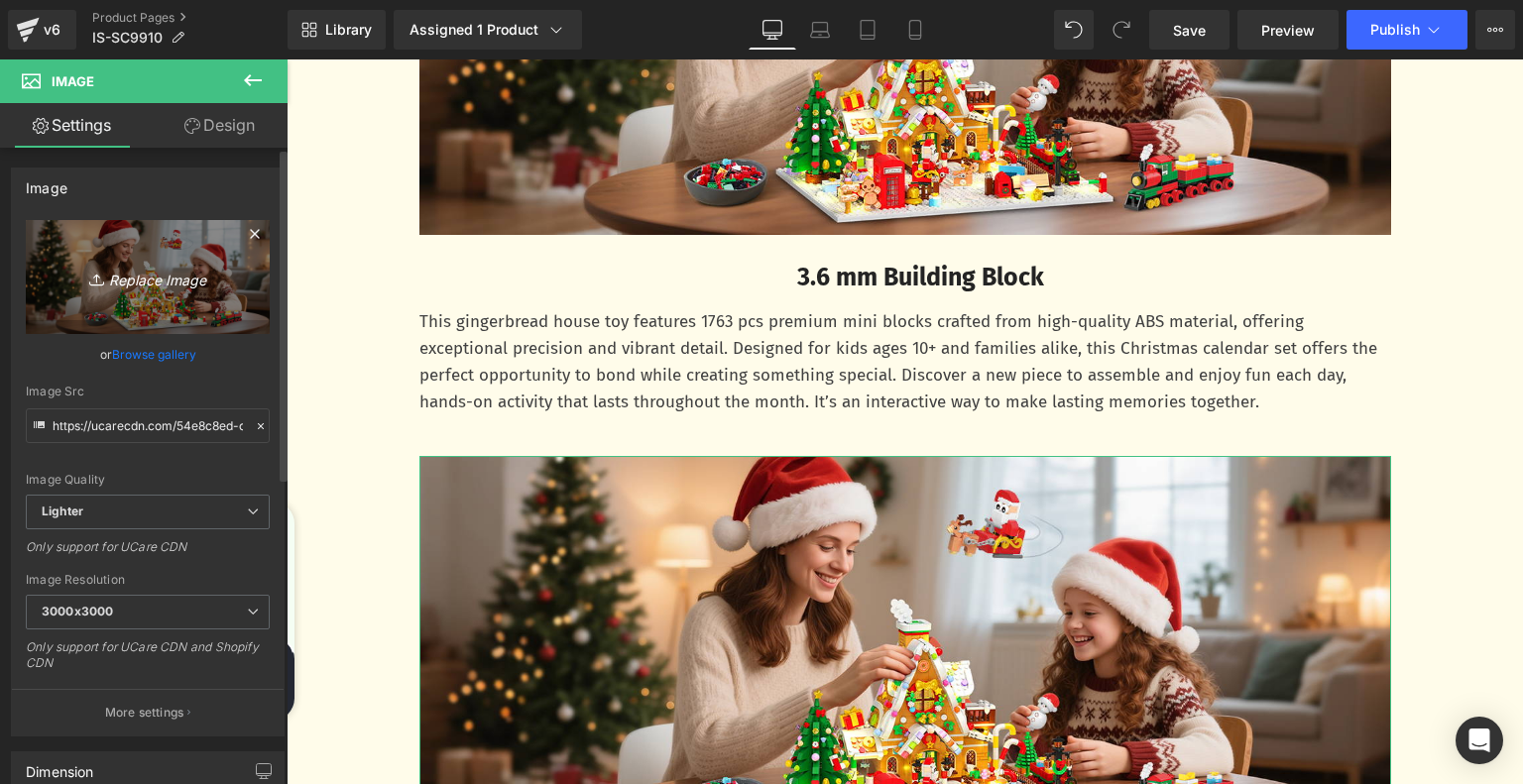 type on "C:\fakepath\7.jpg" 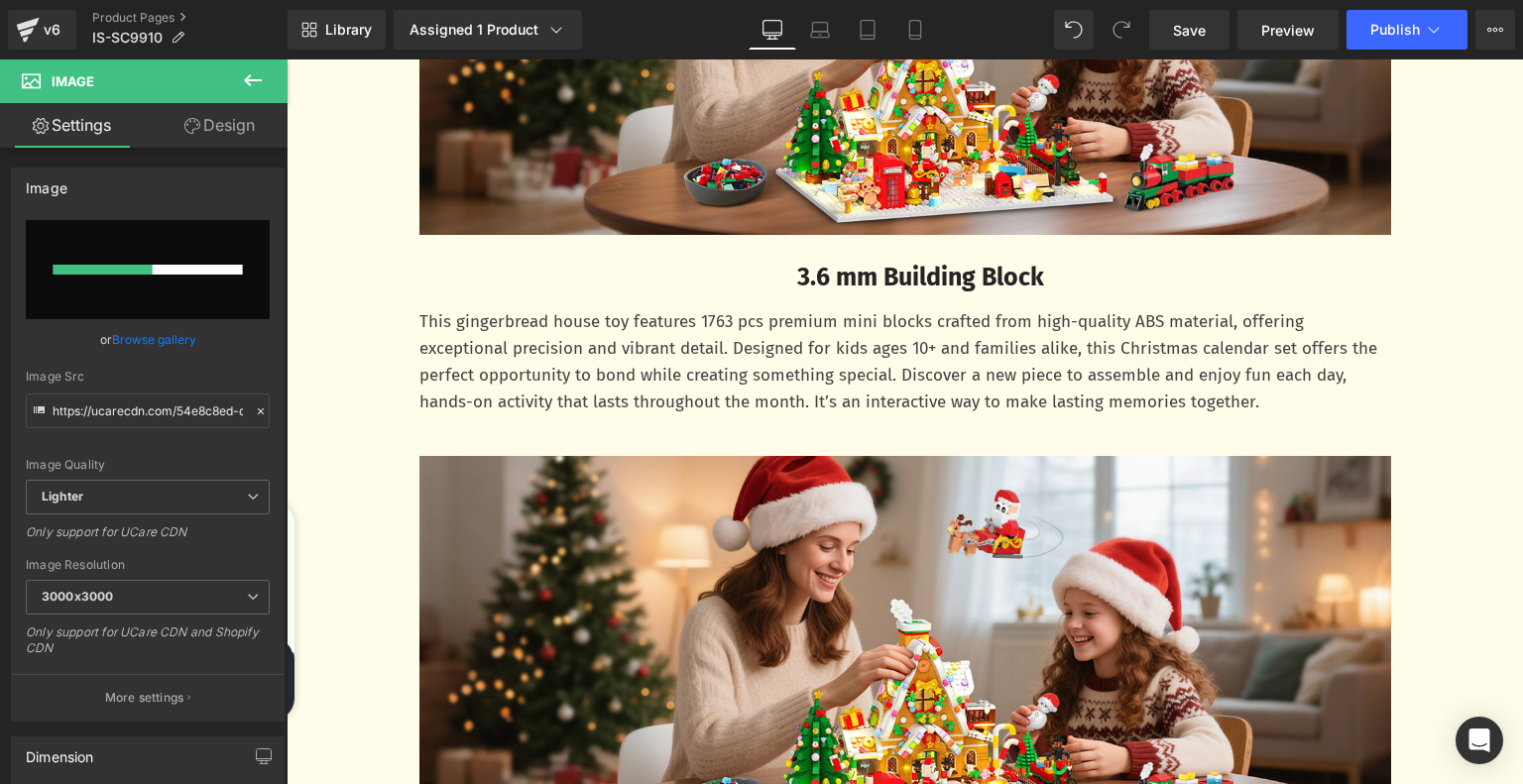 type 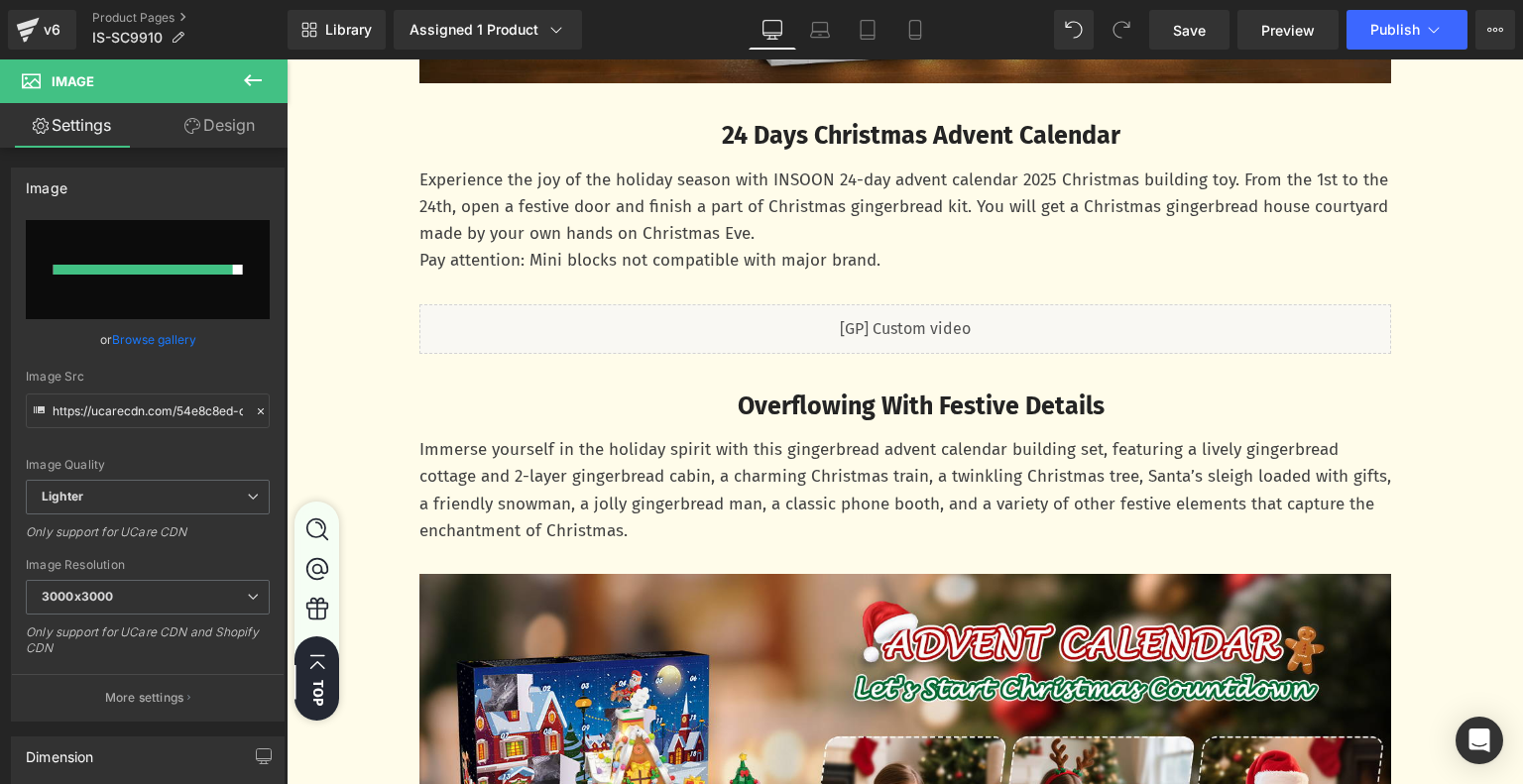 type on "https://ucarecdn.com/1dfda44f-eb1f-4bd9-8cc3-437f476cf368/-/format/auto/-/preview/3000x3000/-/quality/lighter/7.jpg" 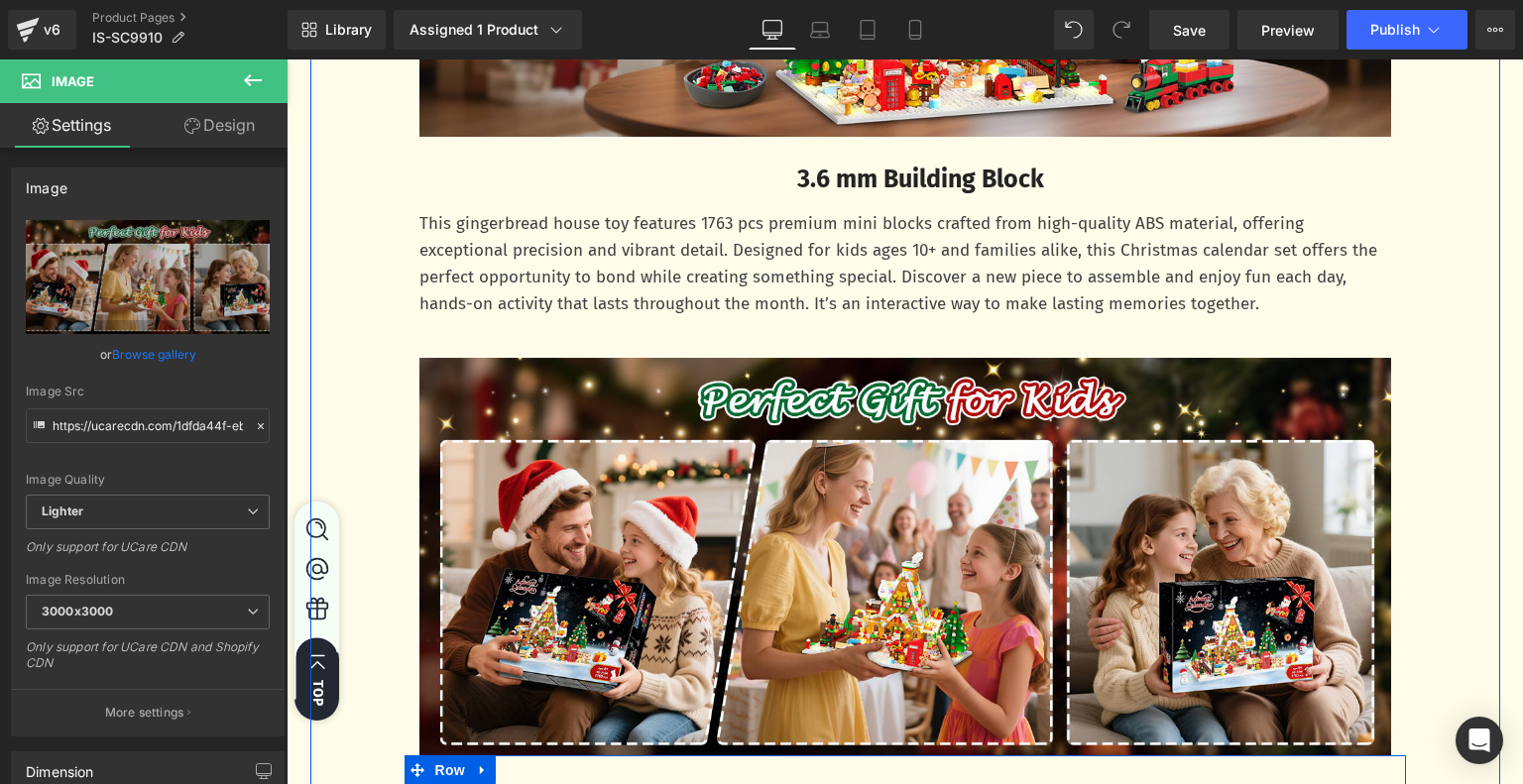 scroll, scrollTop: 4155, scrollLeft: 0, axis: vertical 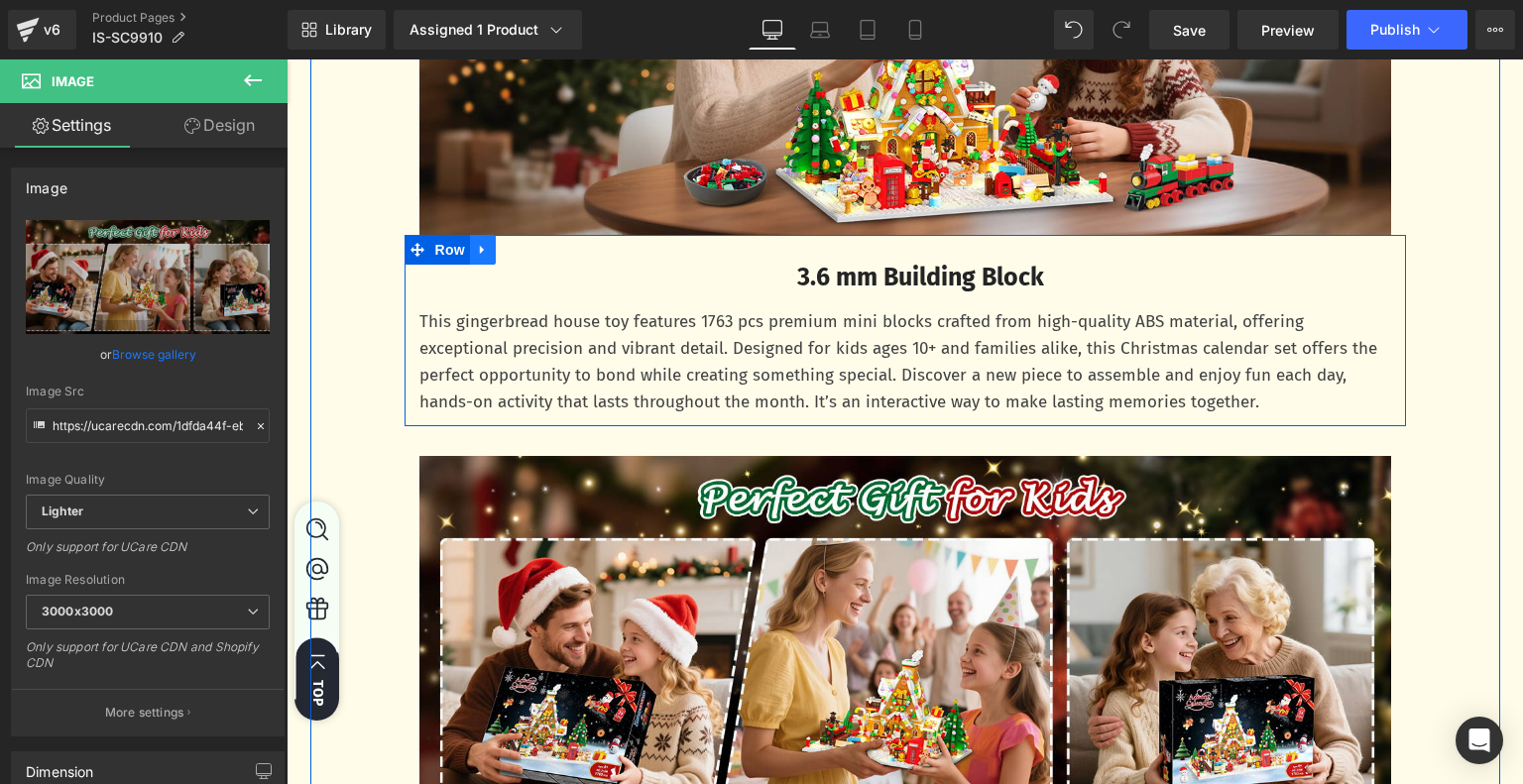 click 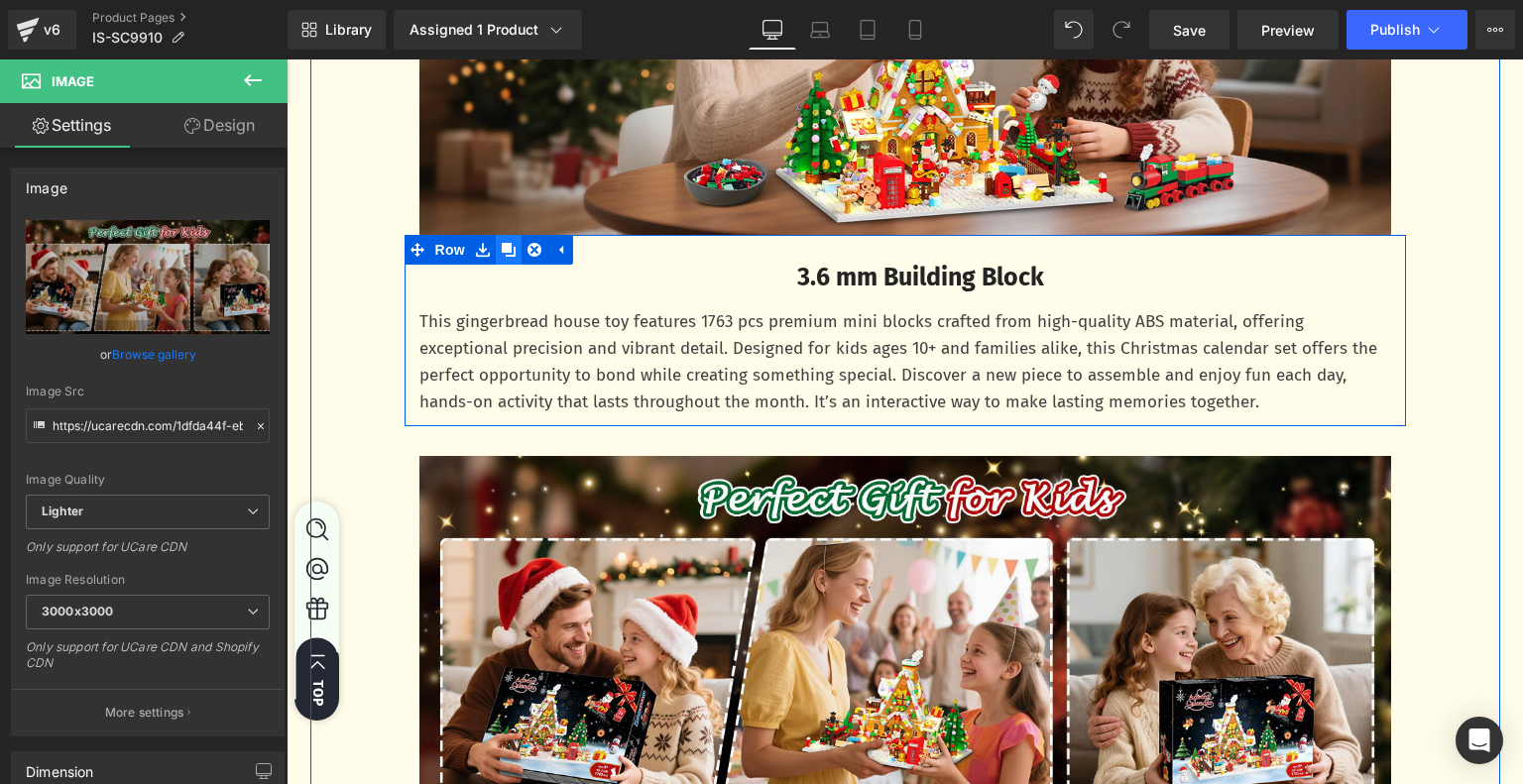 click at bounding box center (509, 250) 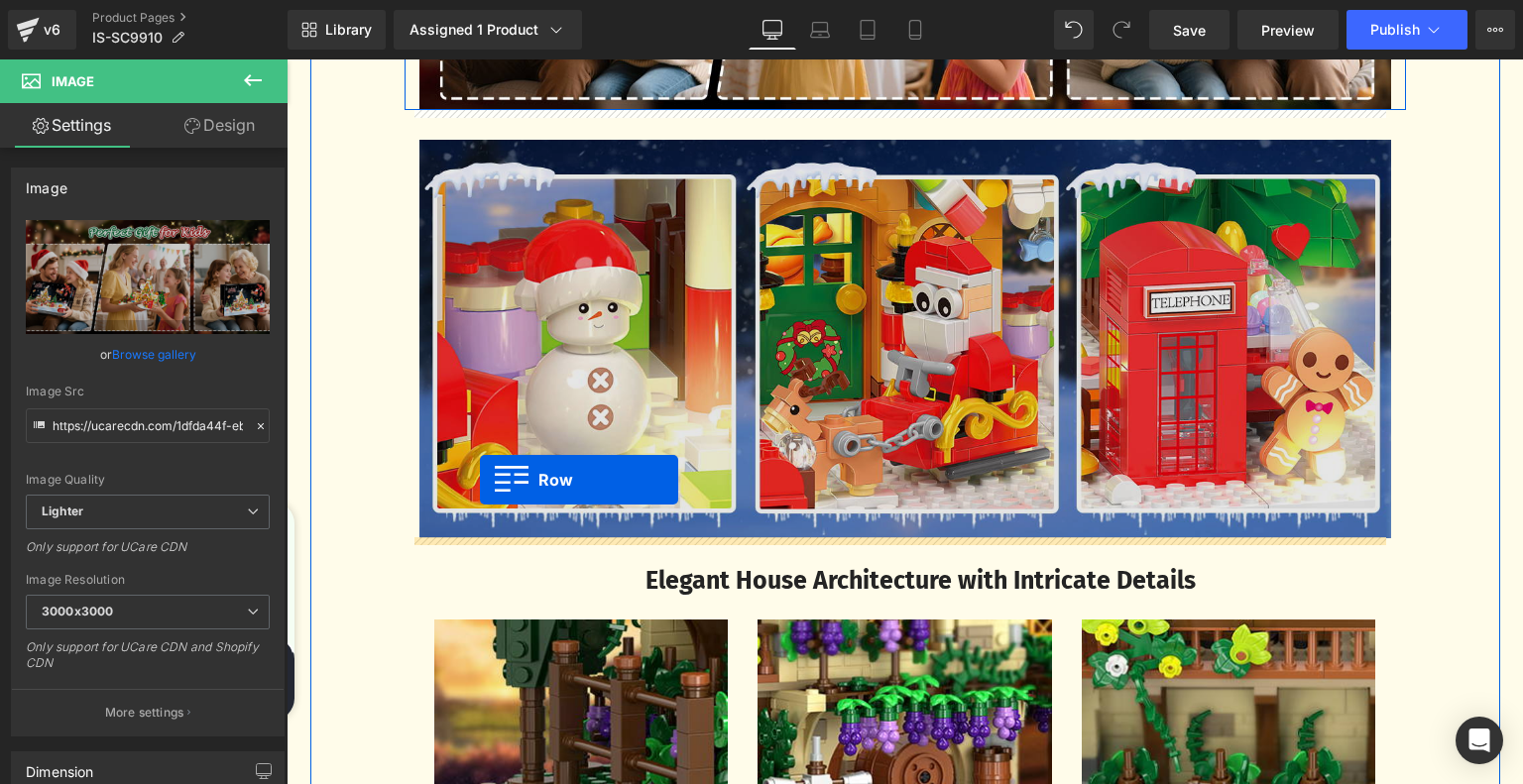 scroll, scrollTop: 4650, scrollLeft: 0, axis: vertical 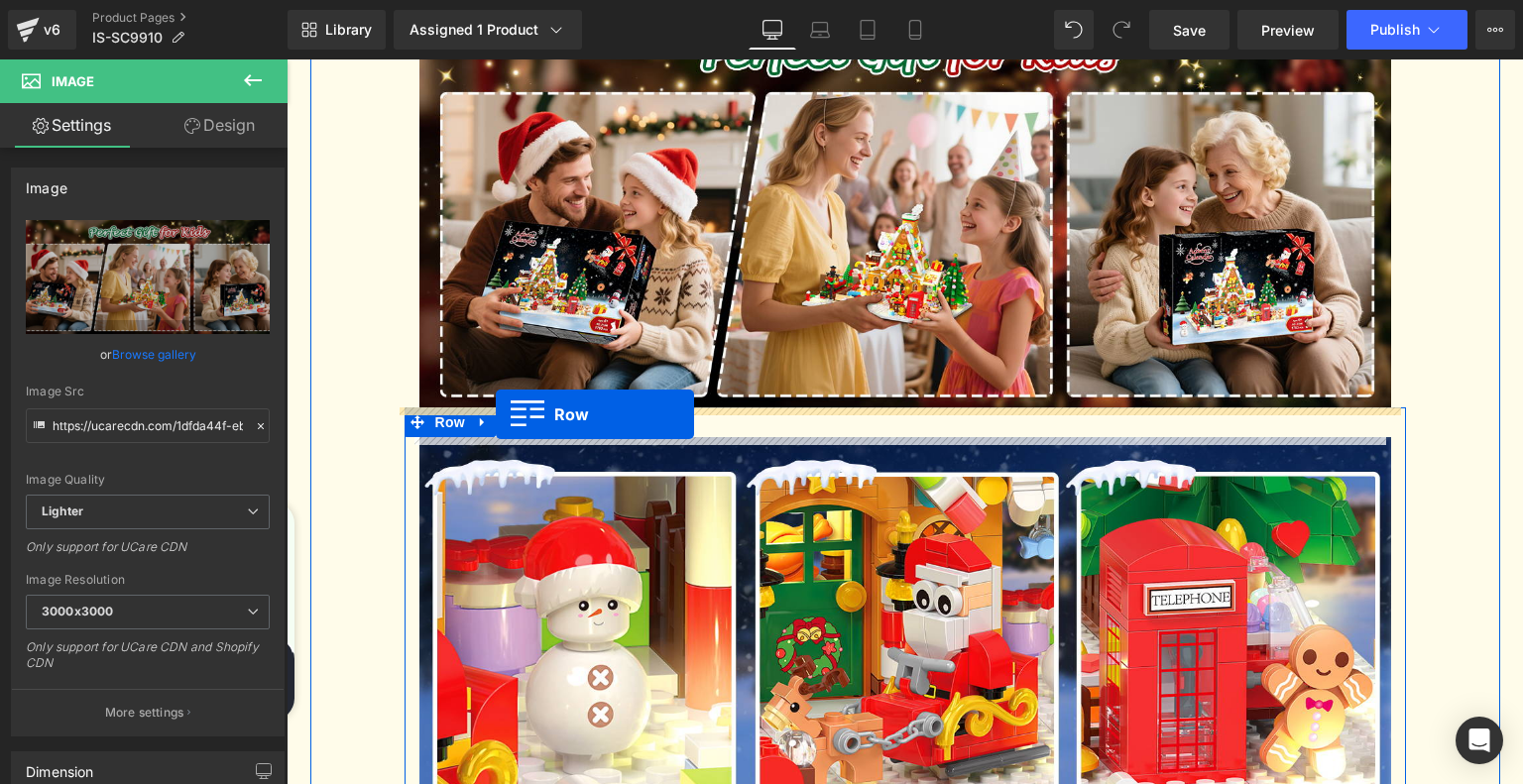 drag, startPoint x: 408, startPoint y: 443, endPoint x: 496, endPoint y: 414, distance: 92.65528 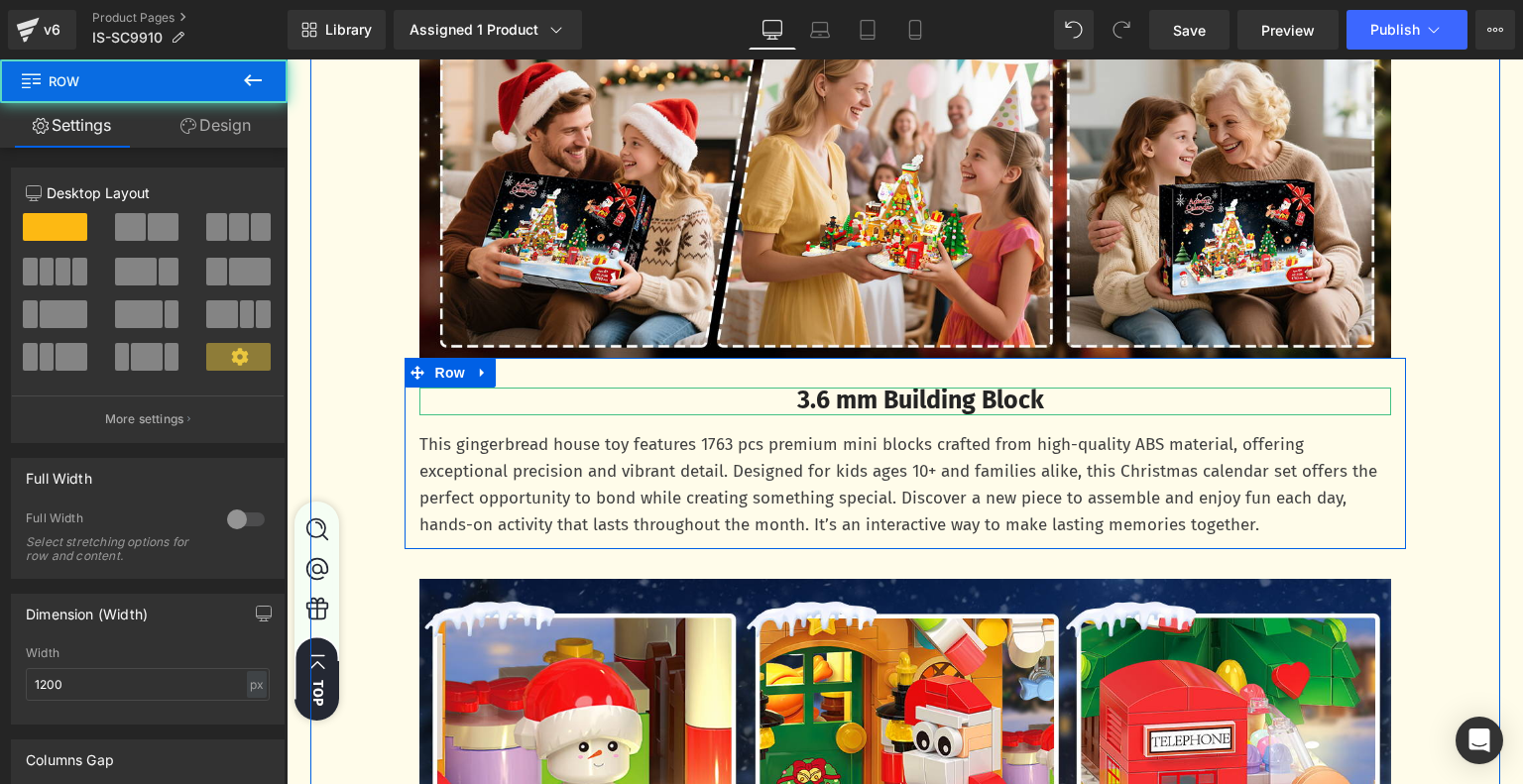 scroll, scrollTop: 4601, scrollLeft: 0, axis: vertical 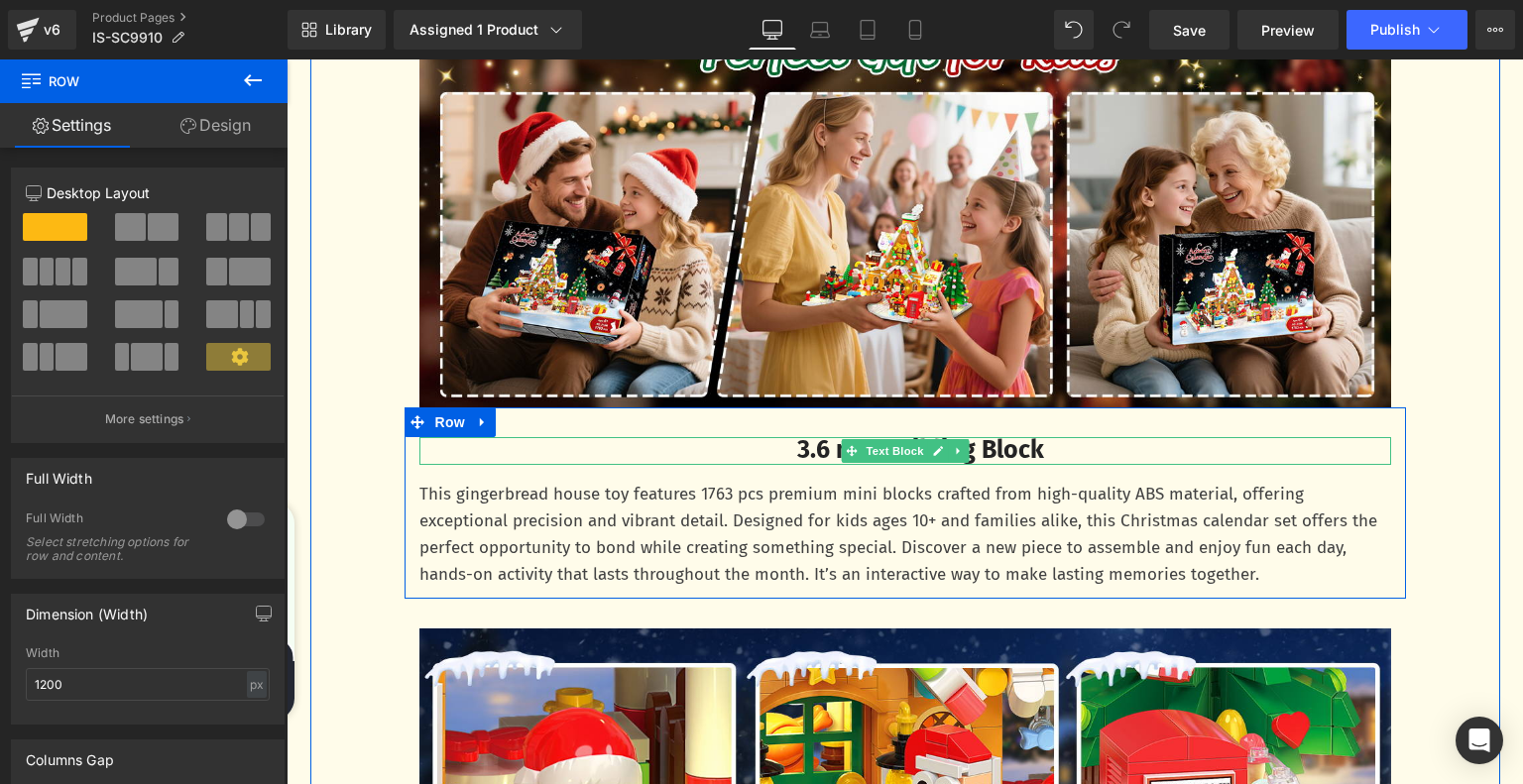 click on "3.6 mm Building Block" at bounding box center (920, 450) 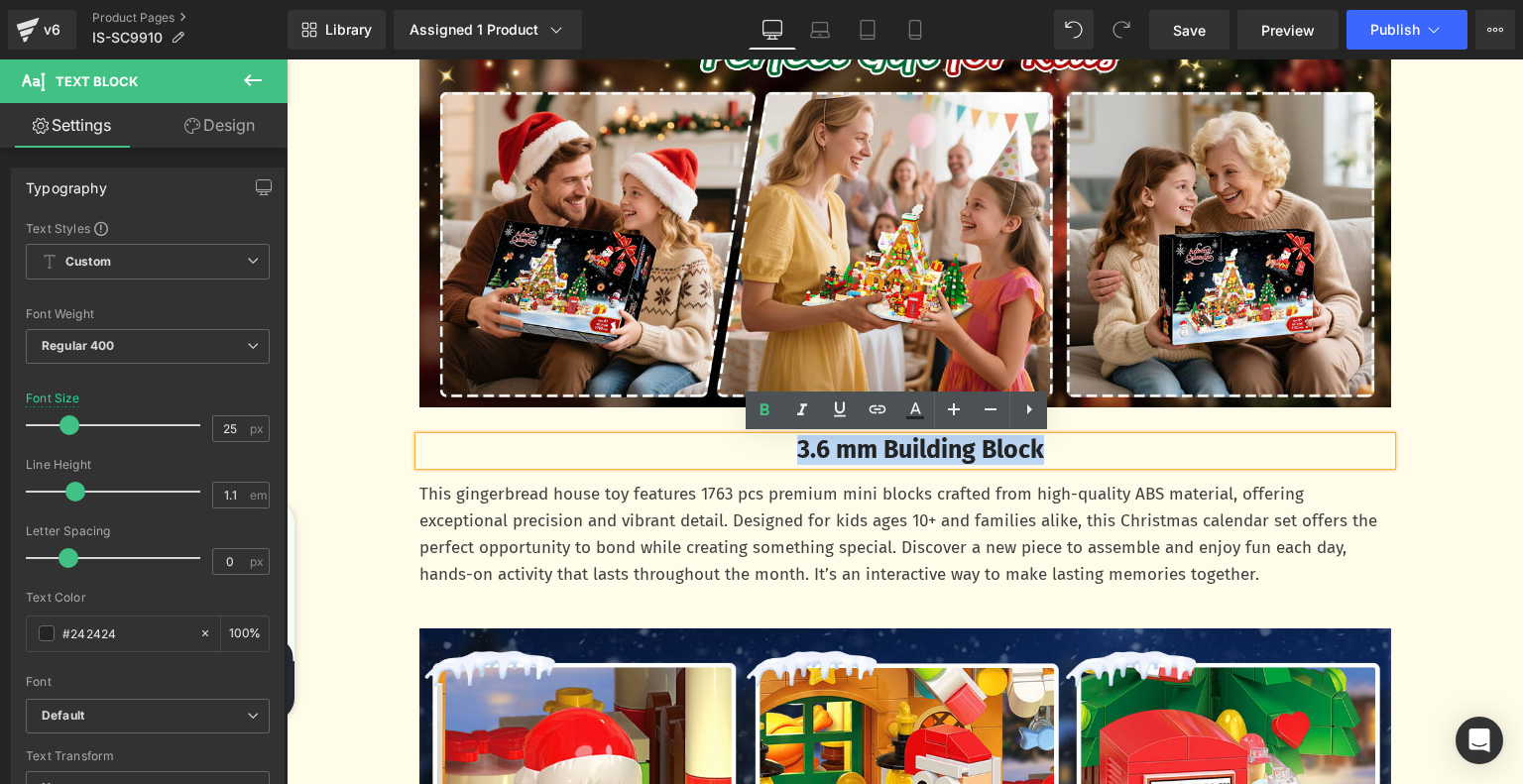 drag, startPoint x: 777, startPoint y: 453, endPoint x: 1051, endPoint y: 451, distance: 274.0073 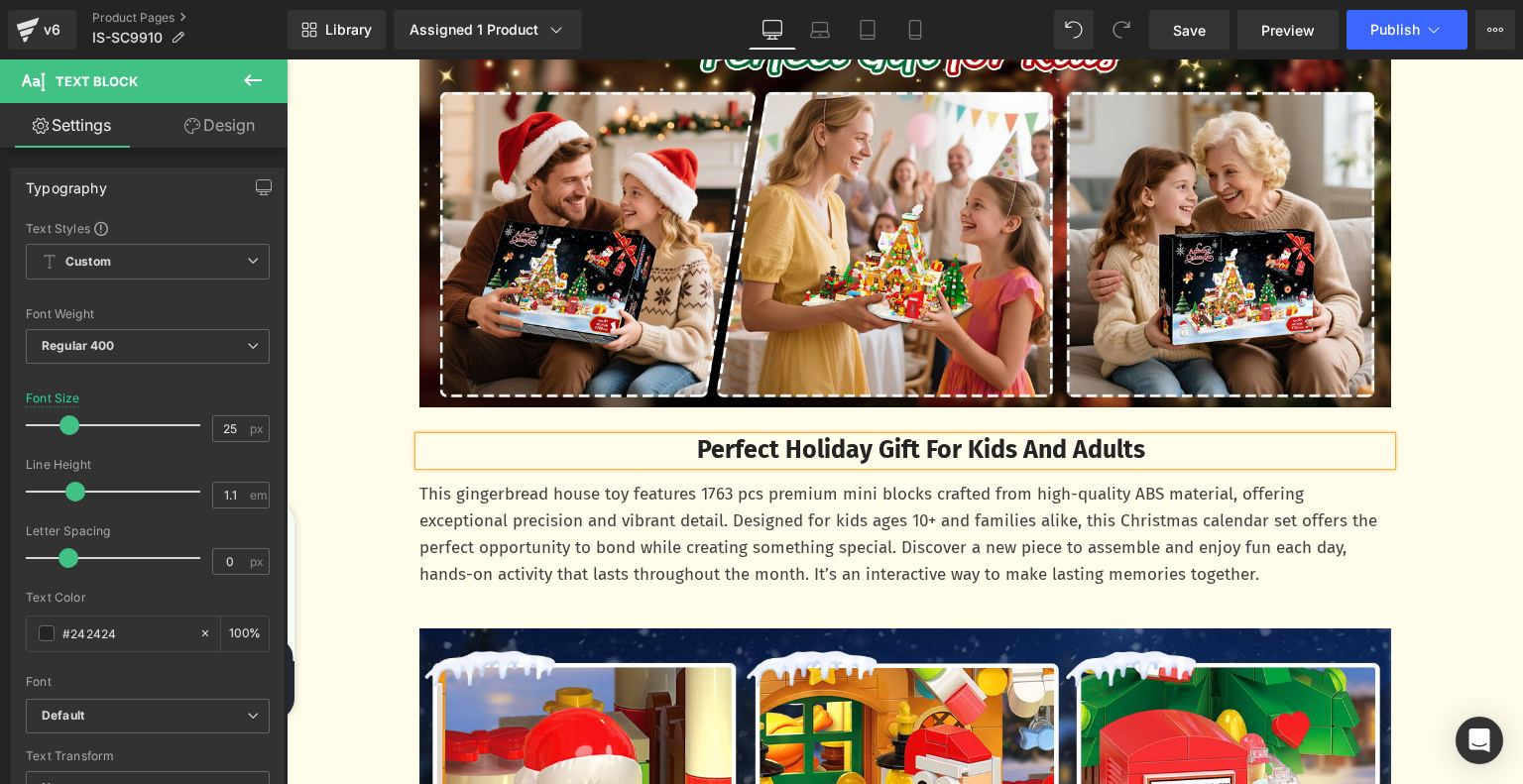 click on "Perfect Holiday Gift For Kids And Adults" at bounding box center [921, 450] 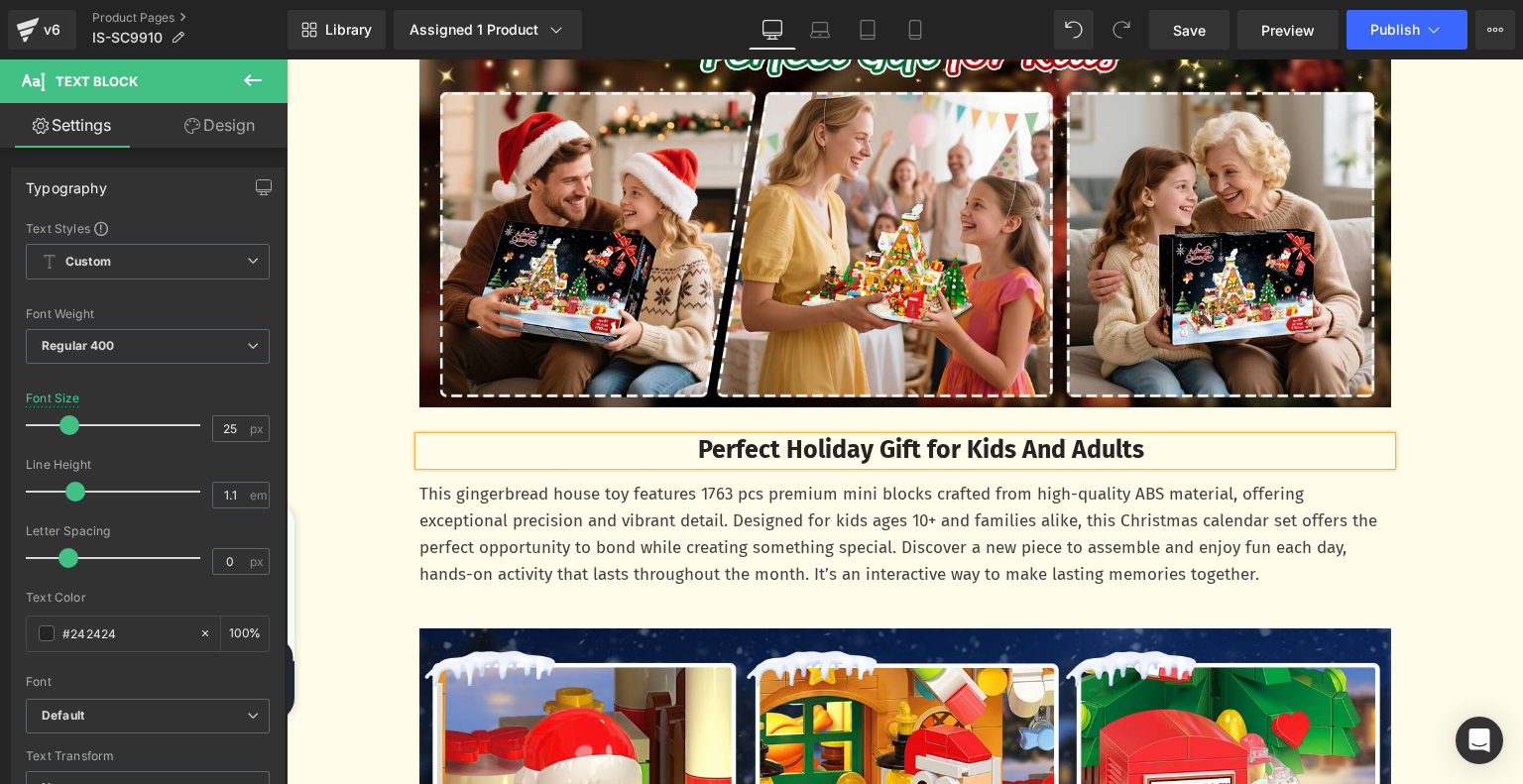 click on "Perfect Holiday Gift for Kids And Adults" at bounding box center (921, 450) 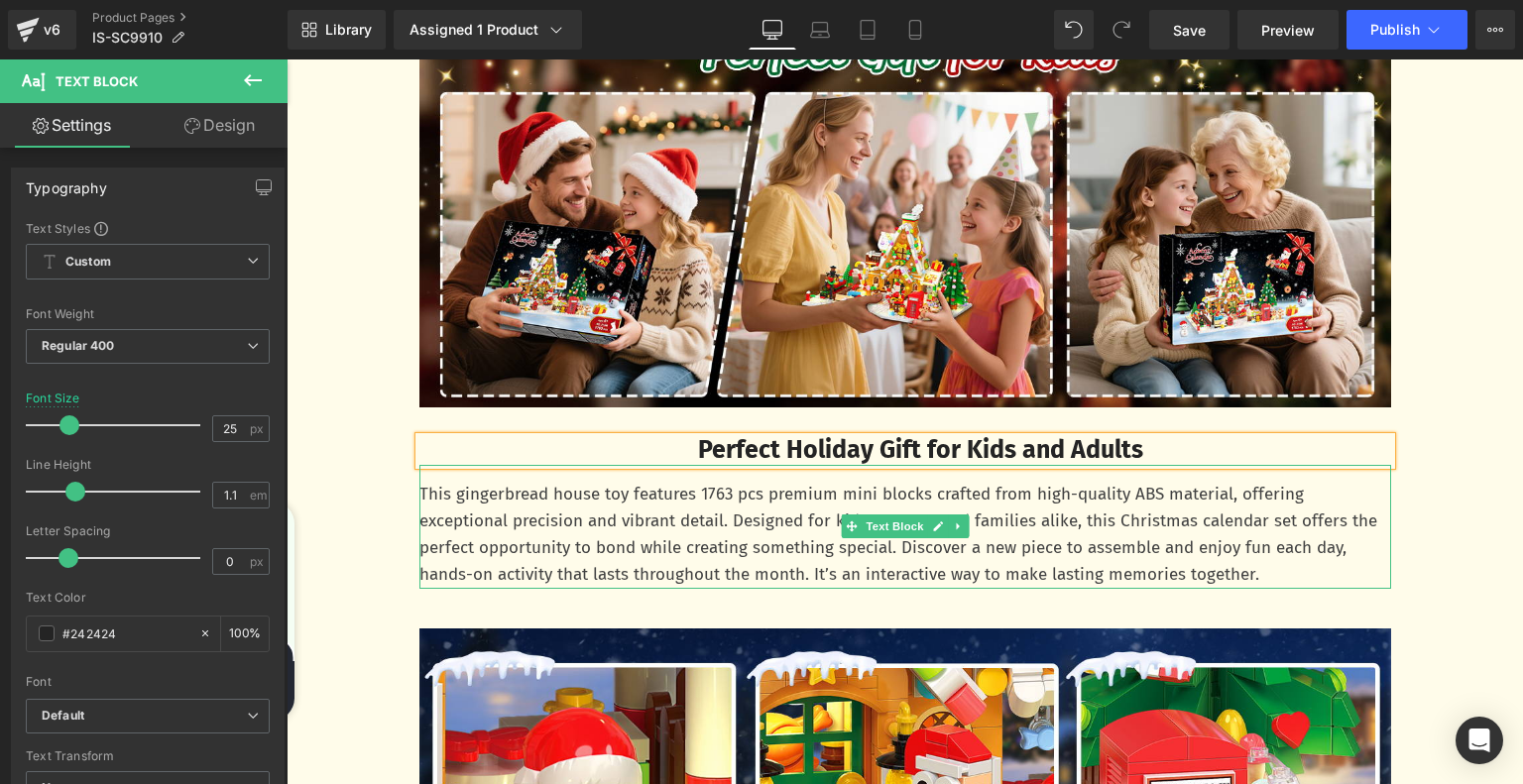 click on "This gingerbread house toy features 1763 pcs premium mini blocks crafted from high-quality ABS material, offering exceptional precision and vibrant detail. Designed for kids ages 10+ and families alike, this Christmas calendar set offers the perfect opportunity to bond while creating something special. Discover a new piece to assemble and enjoy fun each day, hands-on activity that lasts throughout the month. It’s an interactive way to make lasting memories together." at bounding box center [905, 534] 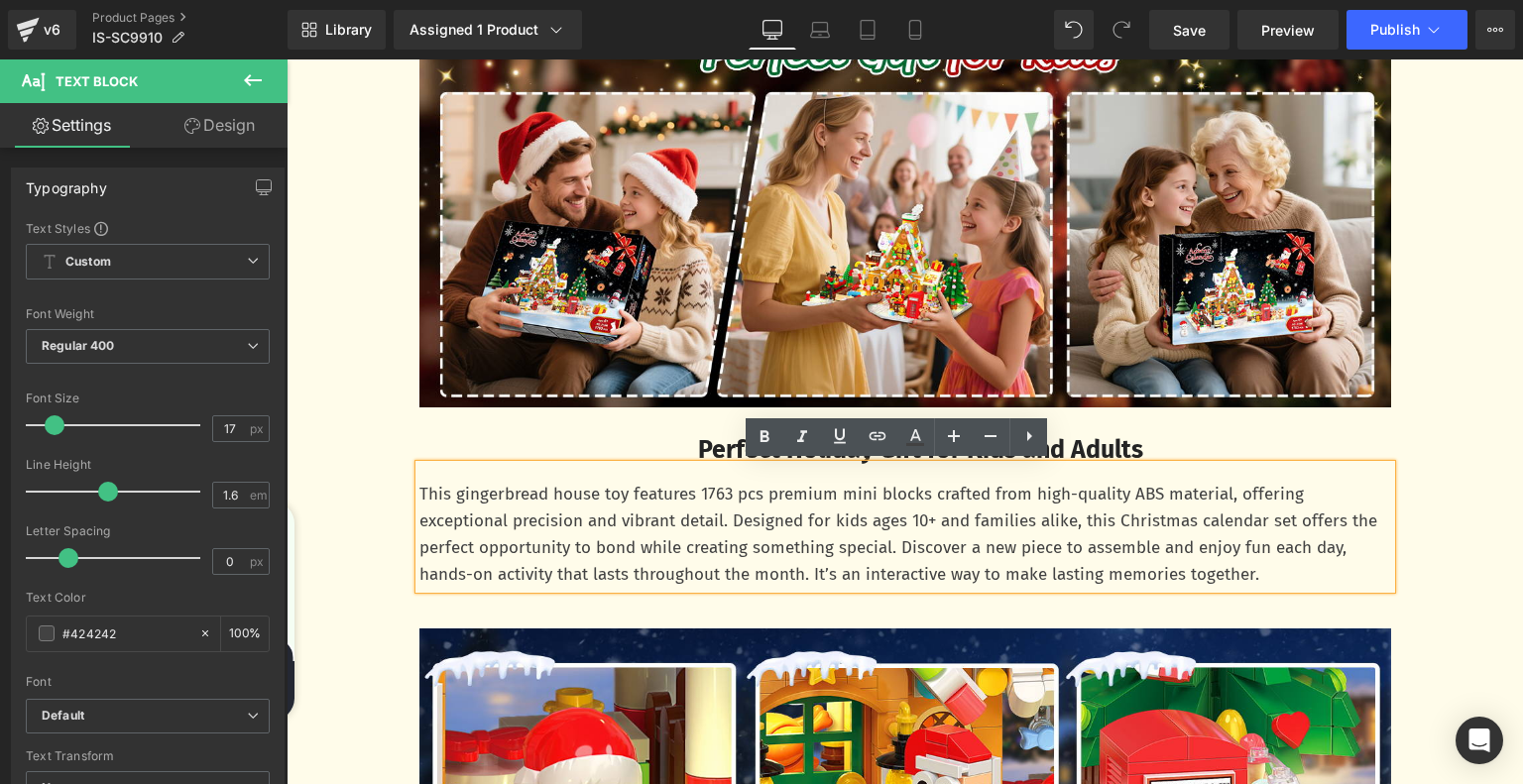 click on "This gingerbread house toy features 1763 pcs premium mini blocks crafted from high-quality ABS material, offering exceptional precision and vibrant detail. Designed for kids ages 10+ and families alike, this Christmas calendar set offers the perfect opportunity to bond while creating something special. Discover a new piece to assemble and enjoy fun each day, hands-on activity that lasts throughout the month. It’s an interactive way to make lasting memories together." at bounding box center (905, 534) 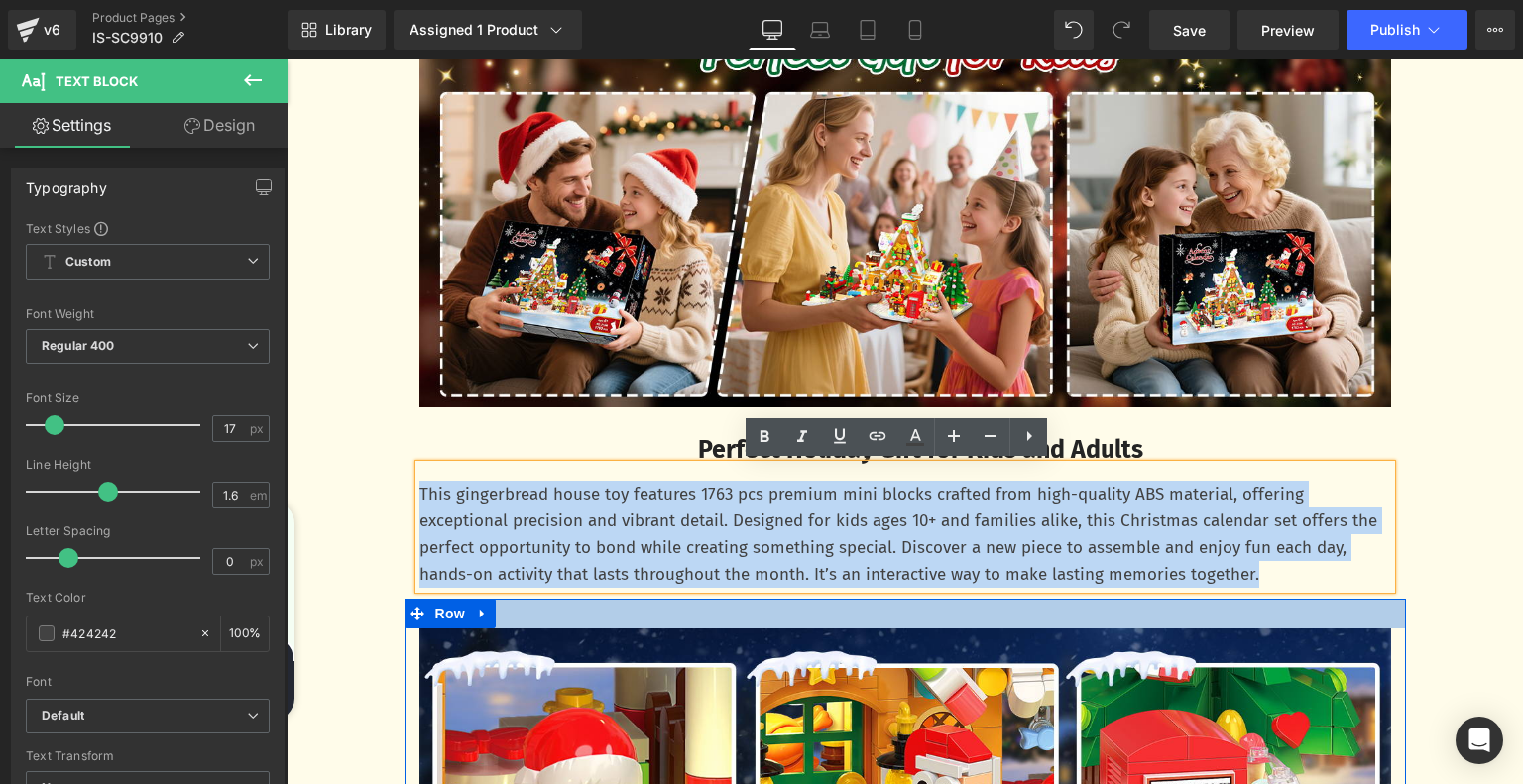drag, startPoint x: 414, startPoint y: 490, endPoint x: 1284, endPoint y: 602, distance: 877.17957 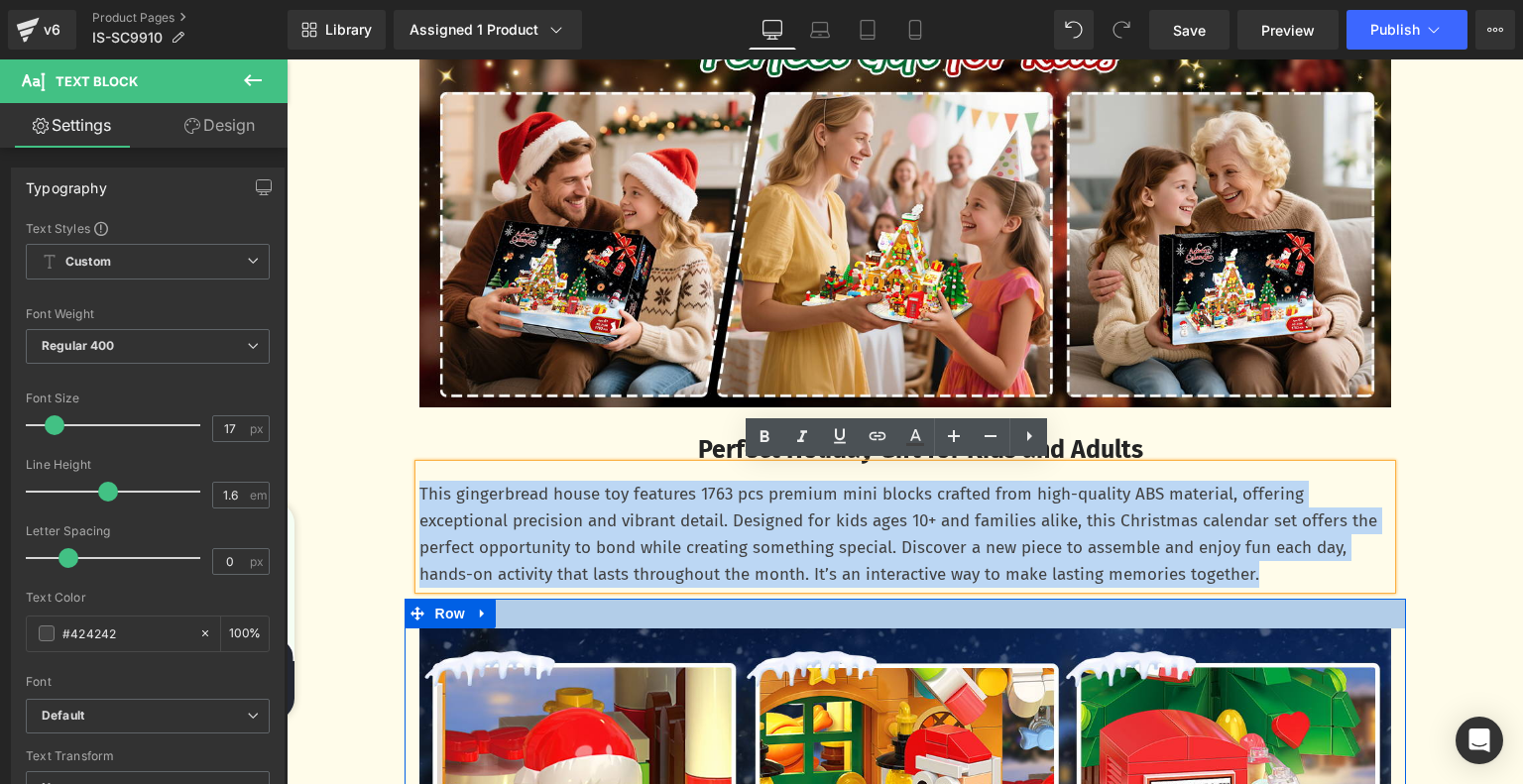 click on "Image         Row         24 Days Christmas Advent Calendar Text Block         Experience the joy of the holiday season with INSOON 24-day advent calendar 2025 Christmas building toy. From the 1st to the 24th, open a festive door and finish a part of Christmas gingerbread kit. You will get a Christmas gingerbread house courtyard made by your own hands on Christmas Eve.   Pay attention: Mini blocks not compatible with major brand. Text Block         Row         Liquid         Row         Overflowing With Festive Details Text Block         Immerse yourself in the holiday spirit with this gingerbread advent calendar building set, featuring a lively gingerbread cottage and 2-layer gingerbread cabin, a charming Christmas train, a twinkling Christmas tree, Santa’s sleigh loaded with gifts, a friendly snowman, a jolly gingerbread man, a classic phone booth, and a variety of other festive elements that capture the enchantment of Christmas. Text Block         Row         Image         Row         Text Block" at bounding box center [905, 274] 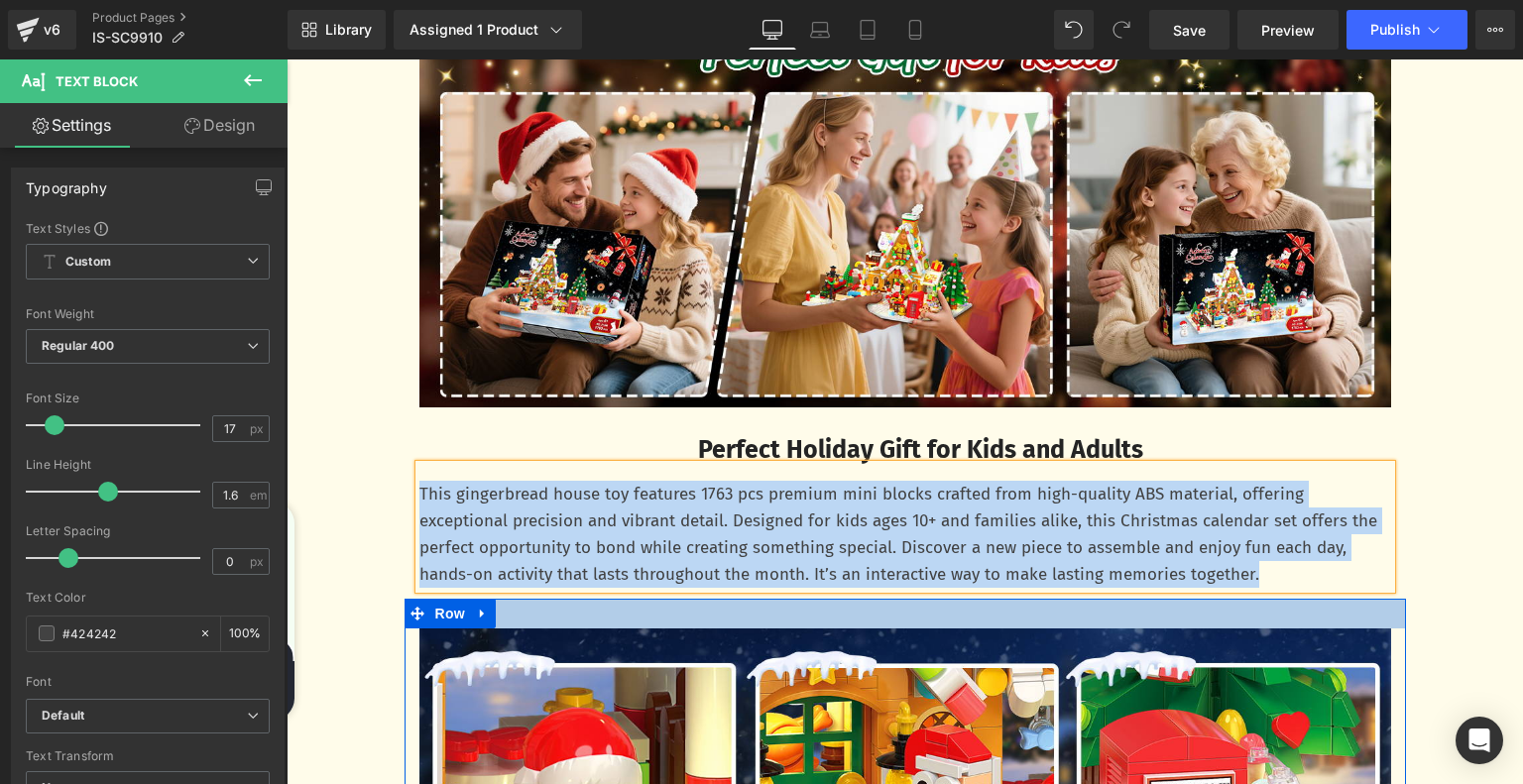 paste 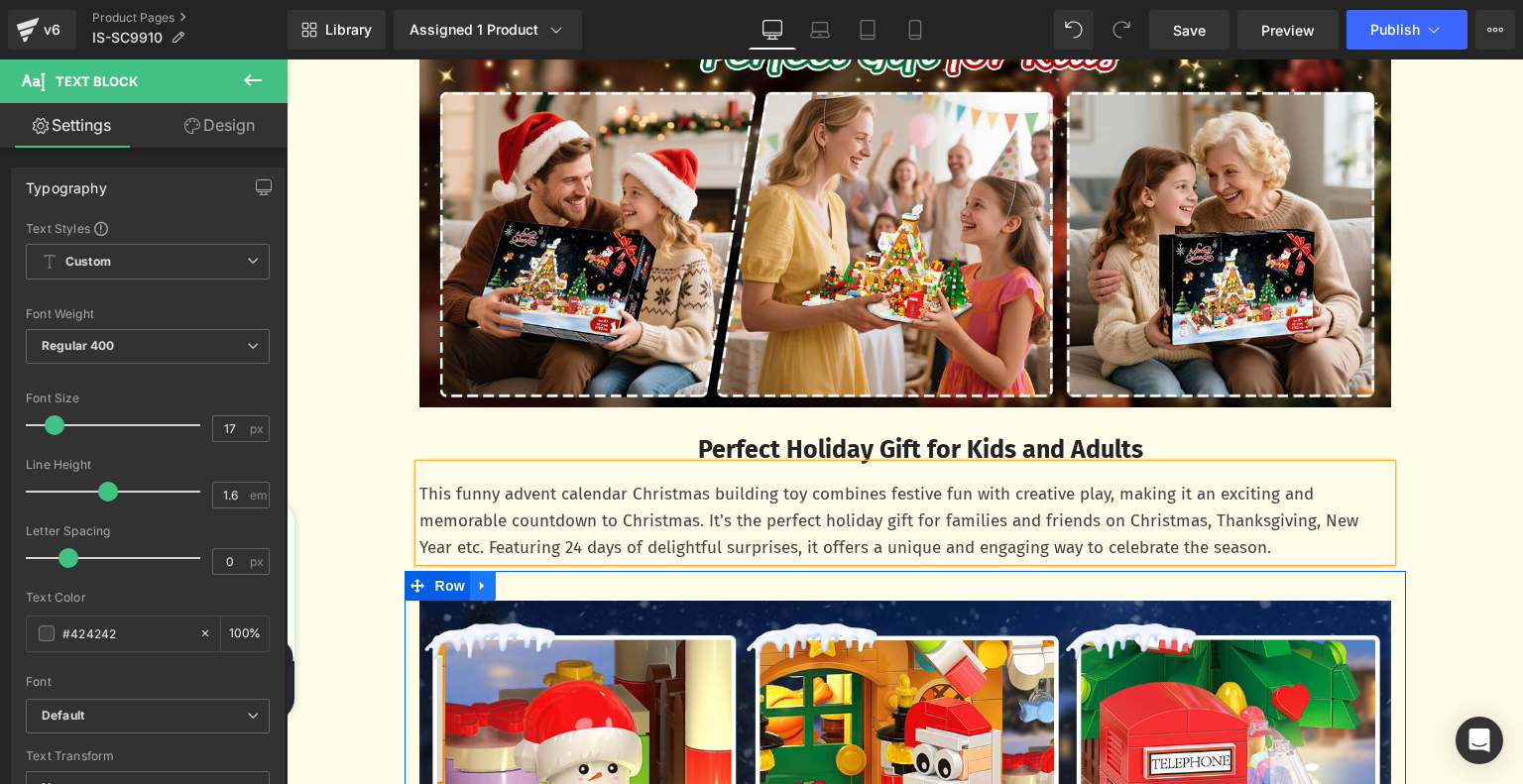 click 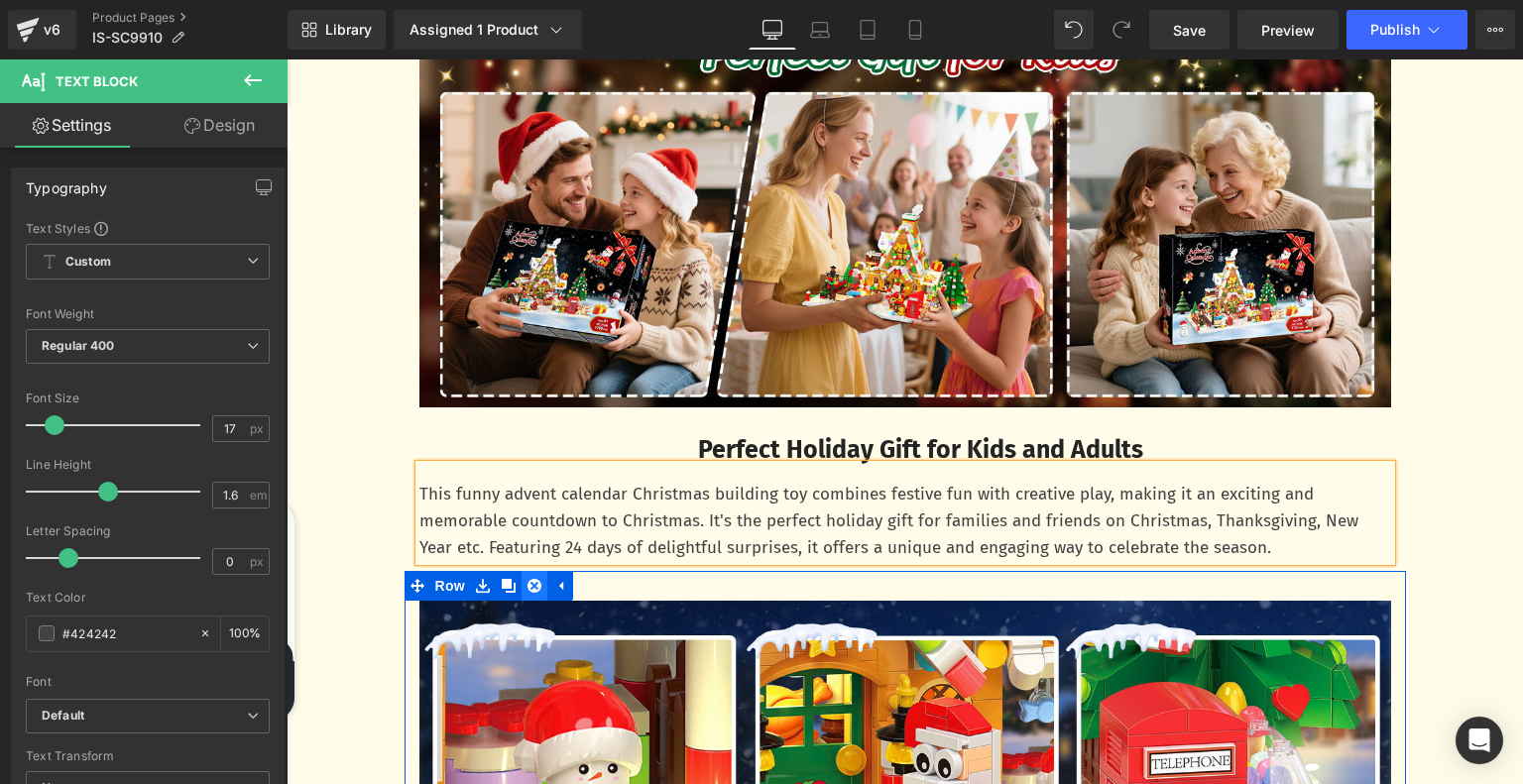 click 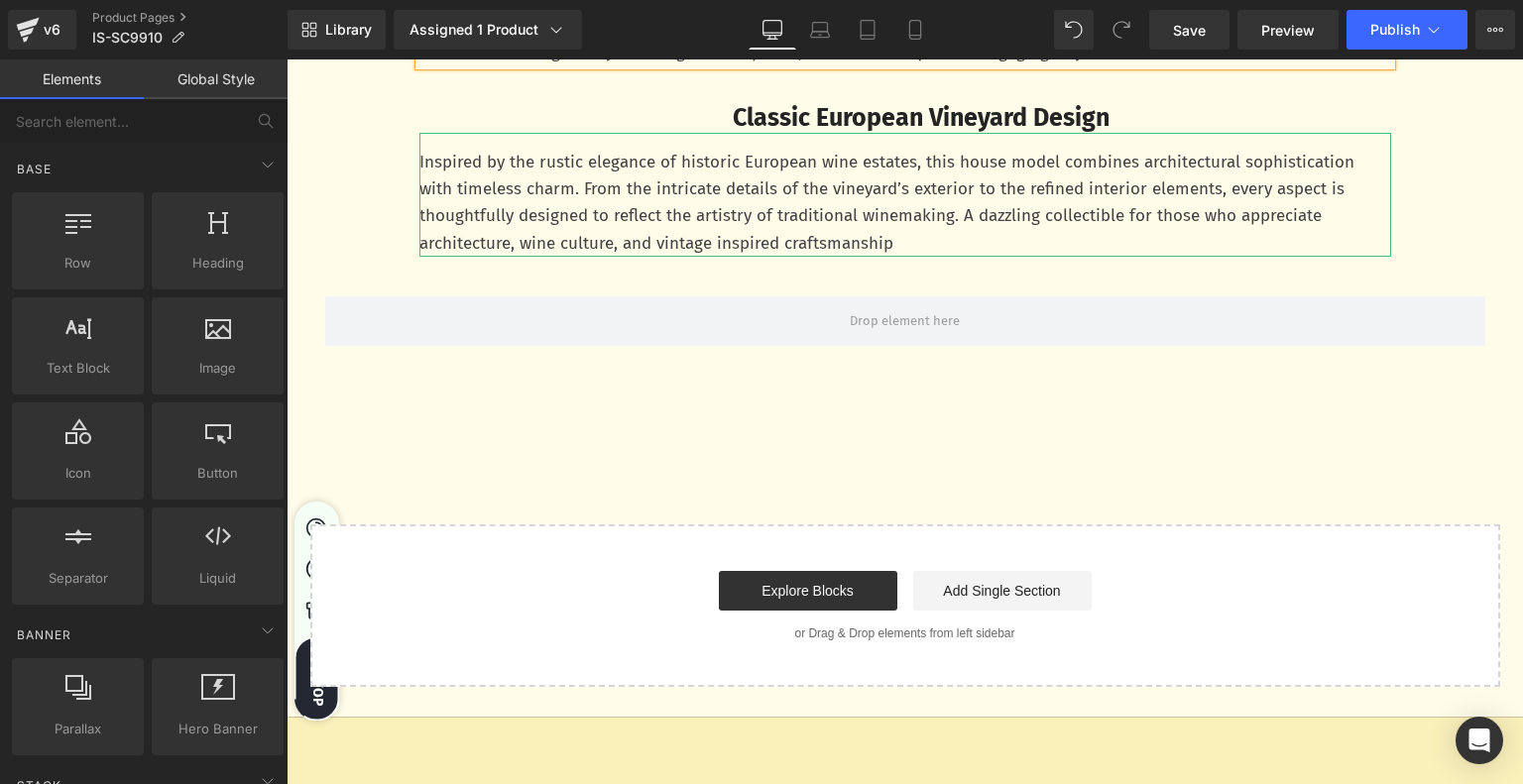 scroll, scrollTop: 4799, scrollLeft: 0, axis: vertical 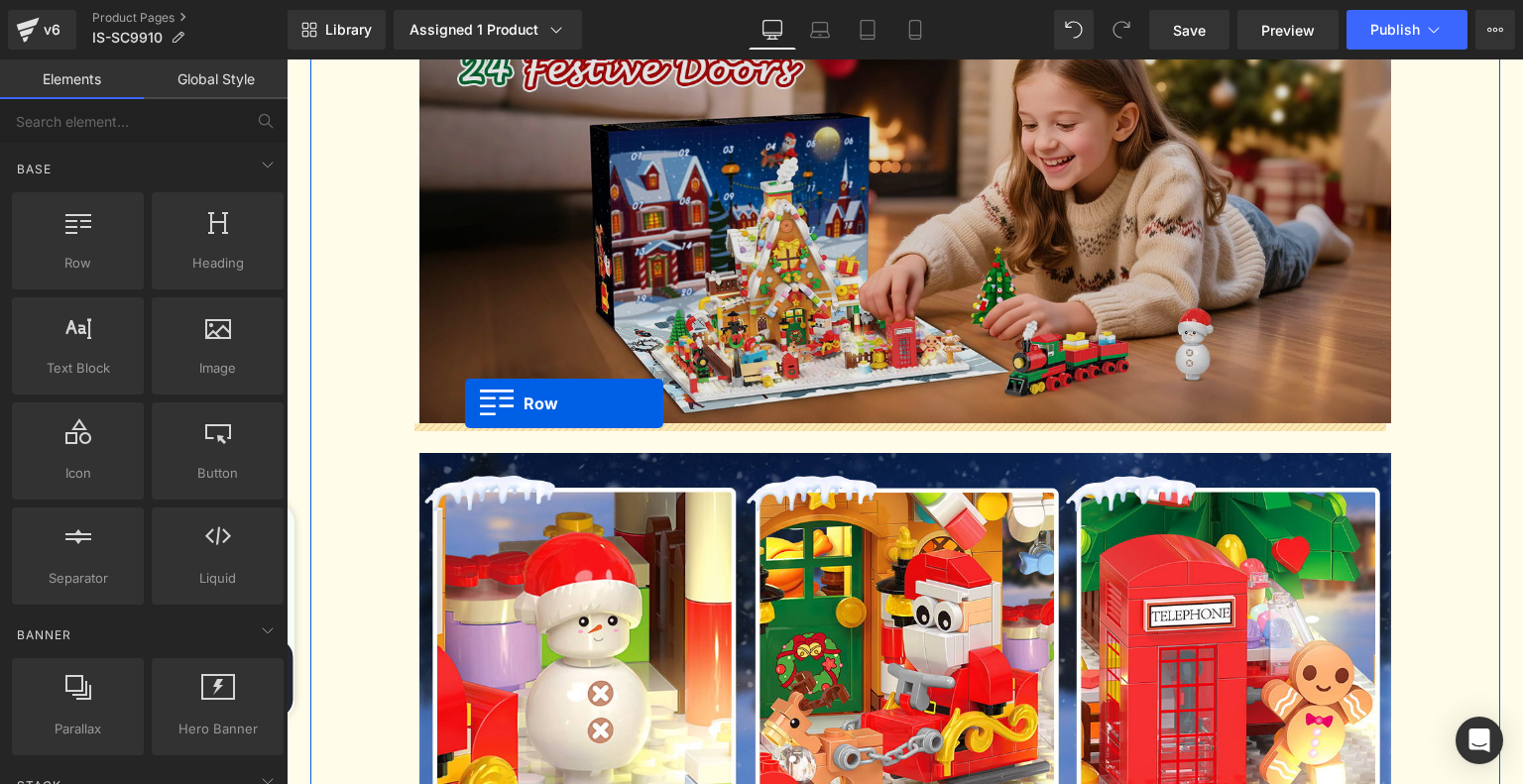 drag, startPoint x: 411, startPoint y: 390, endPoint x: 465, endPoint y: 403, distance: 55.5428 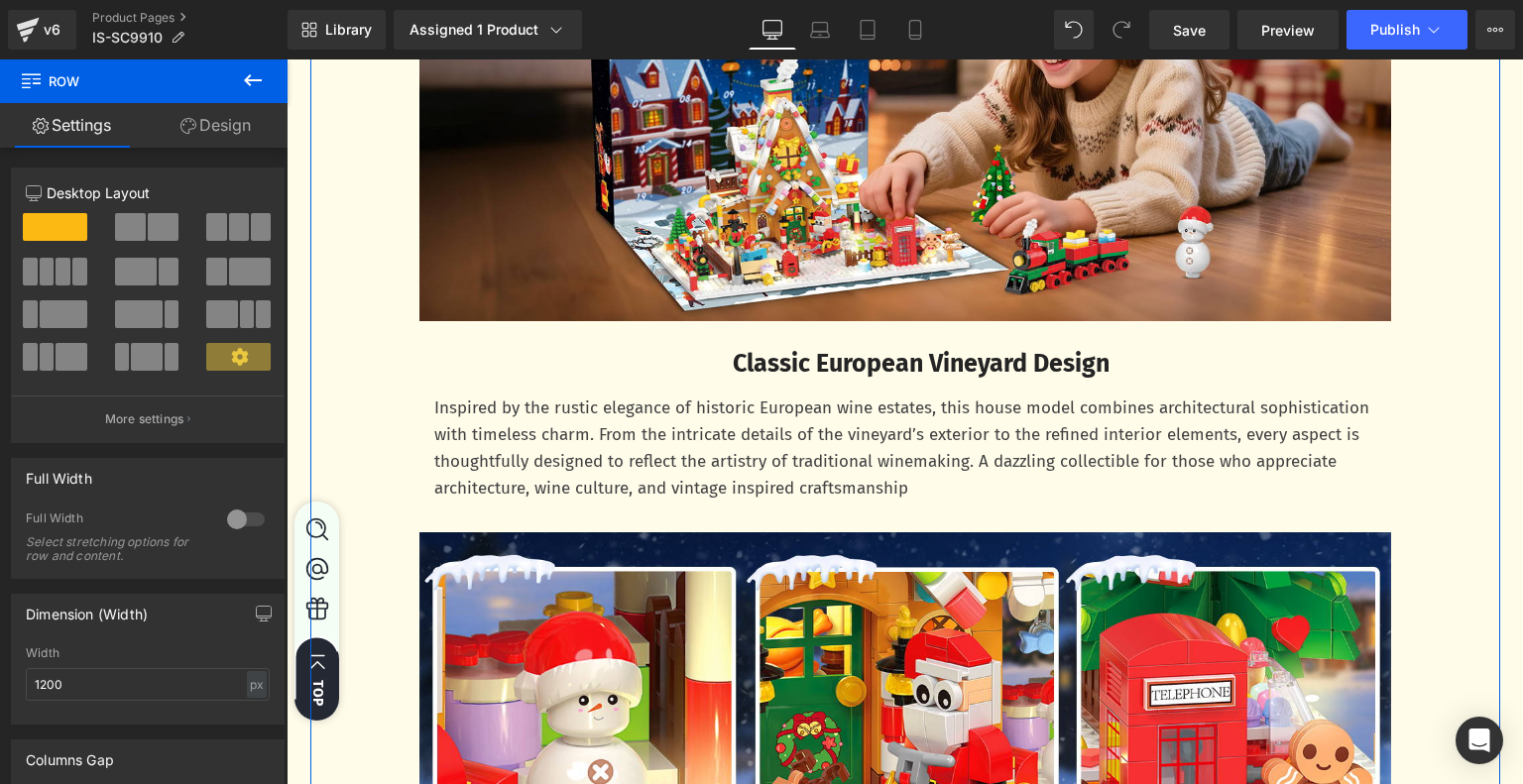 scroll, scrollTop: 2619, scrollLeft: 0, axis: vertical 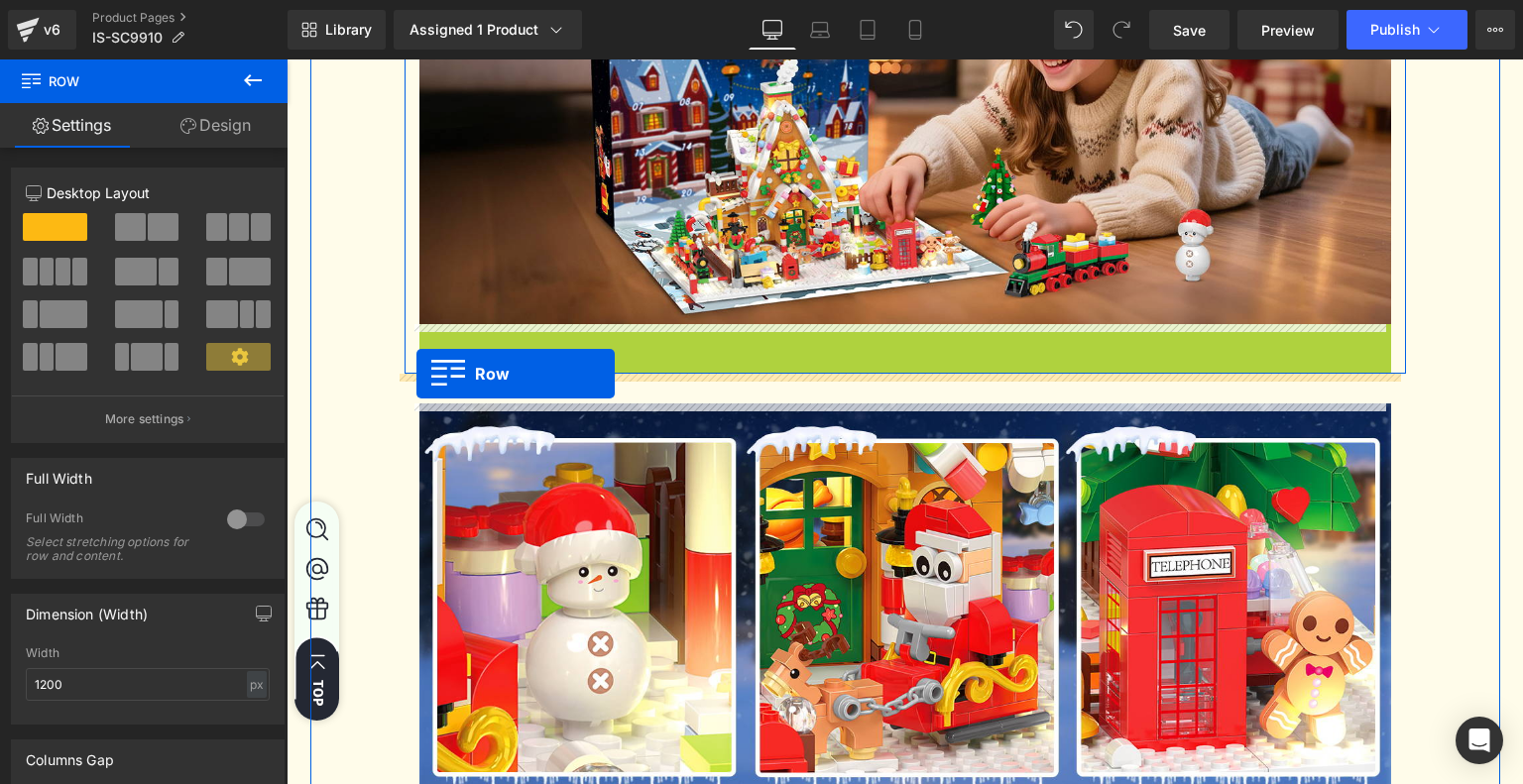 drag, startPoint x: 426, startPoint y: 340, endPoint x: 416, endPoint y: 374, distance: 35.44009 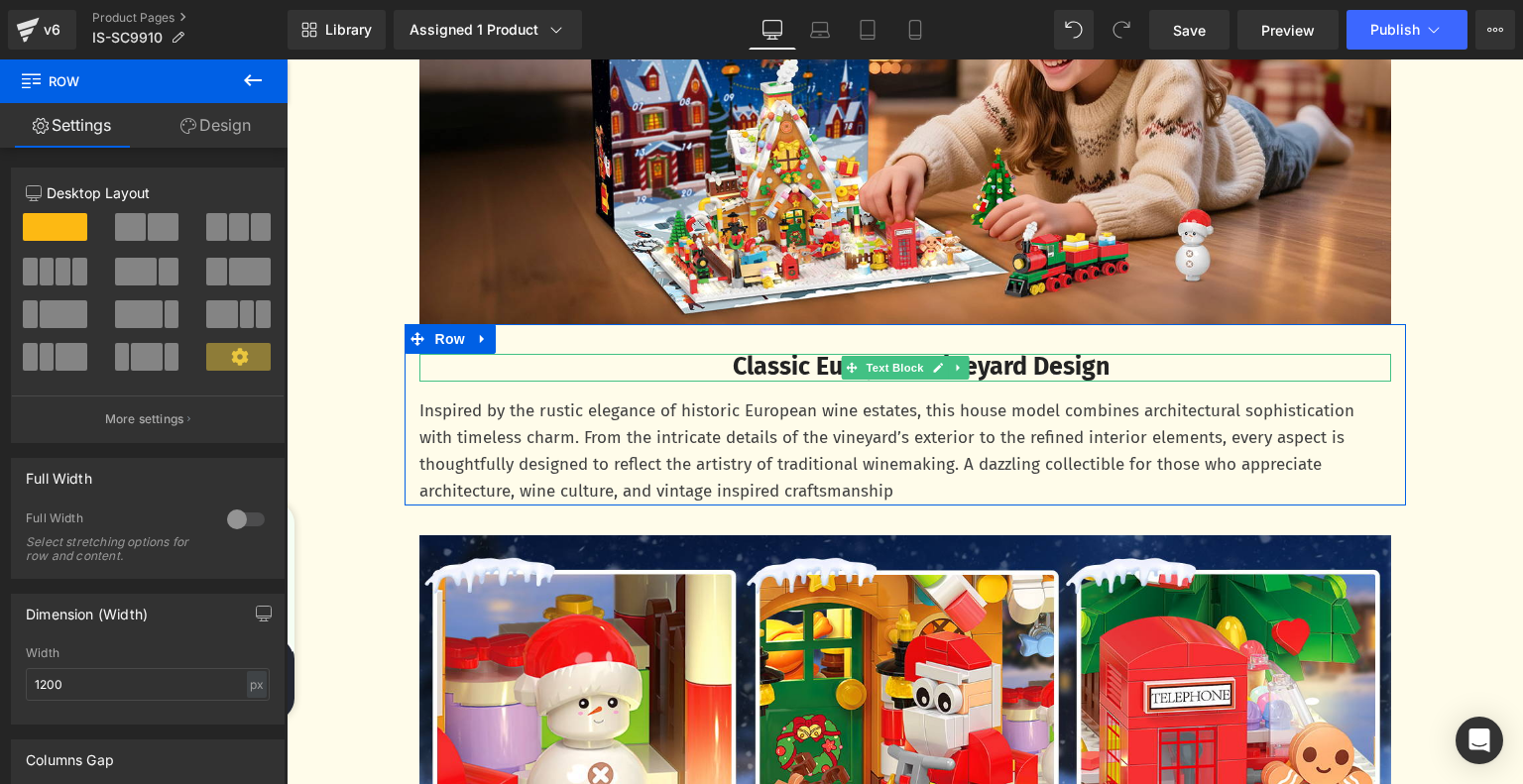 click on "Classic European Vineyard Design" at bounding box center [921, 367] 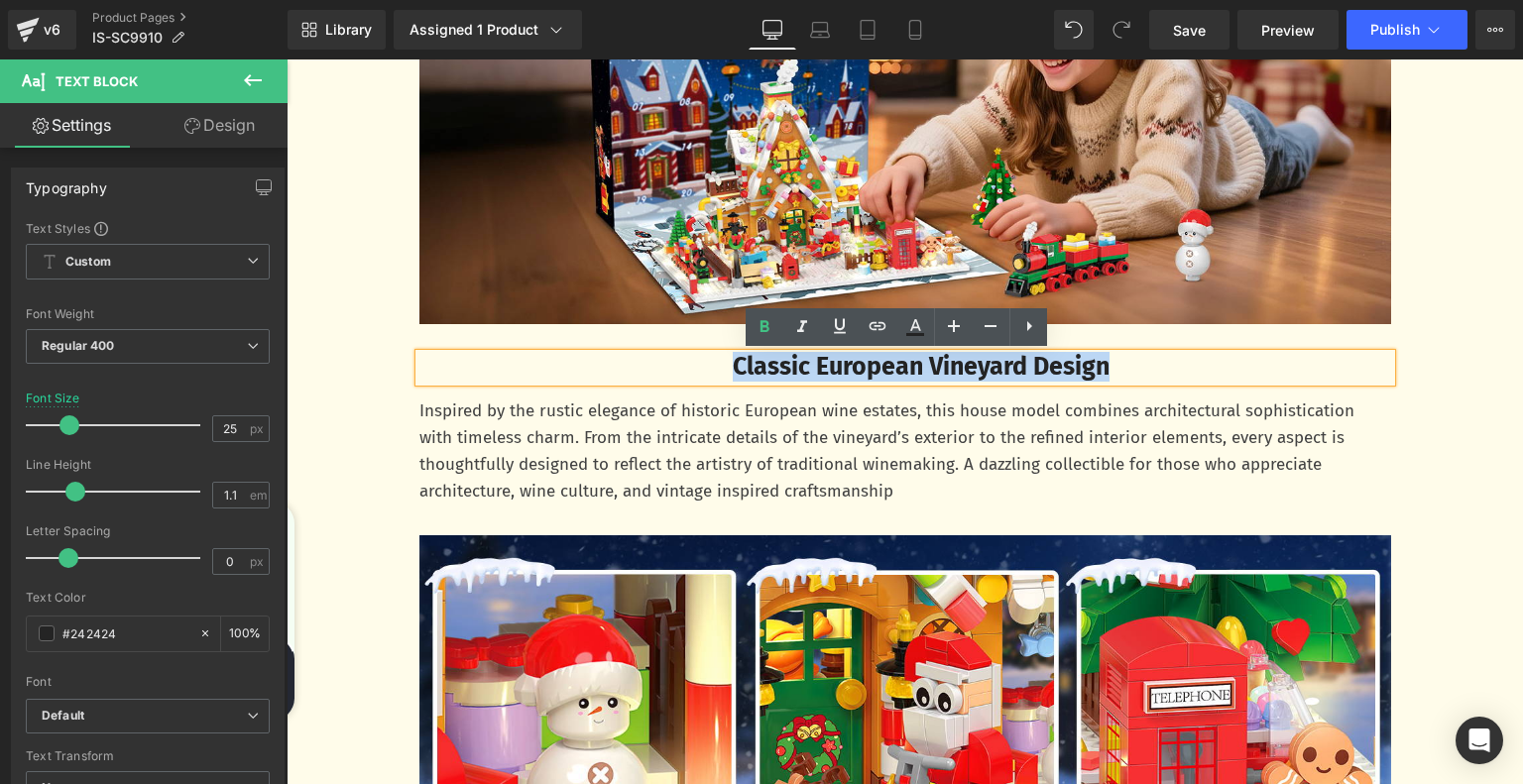 drag, startPoint x: 740, startPoint y: 367, endPoint x: 1129, endPoint y: 372, distance: 389.0321 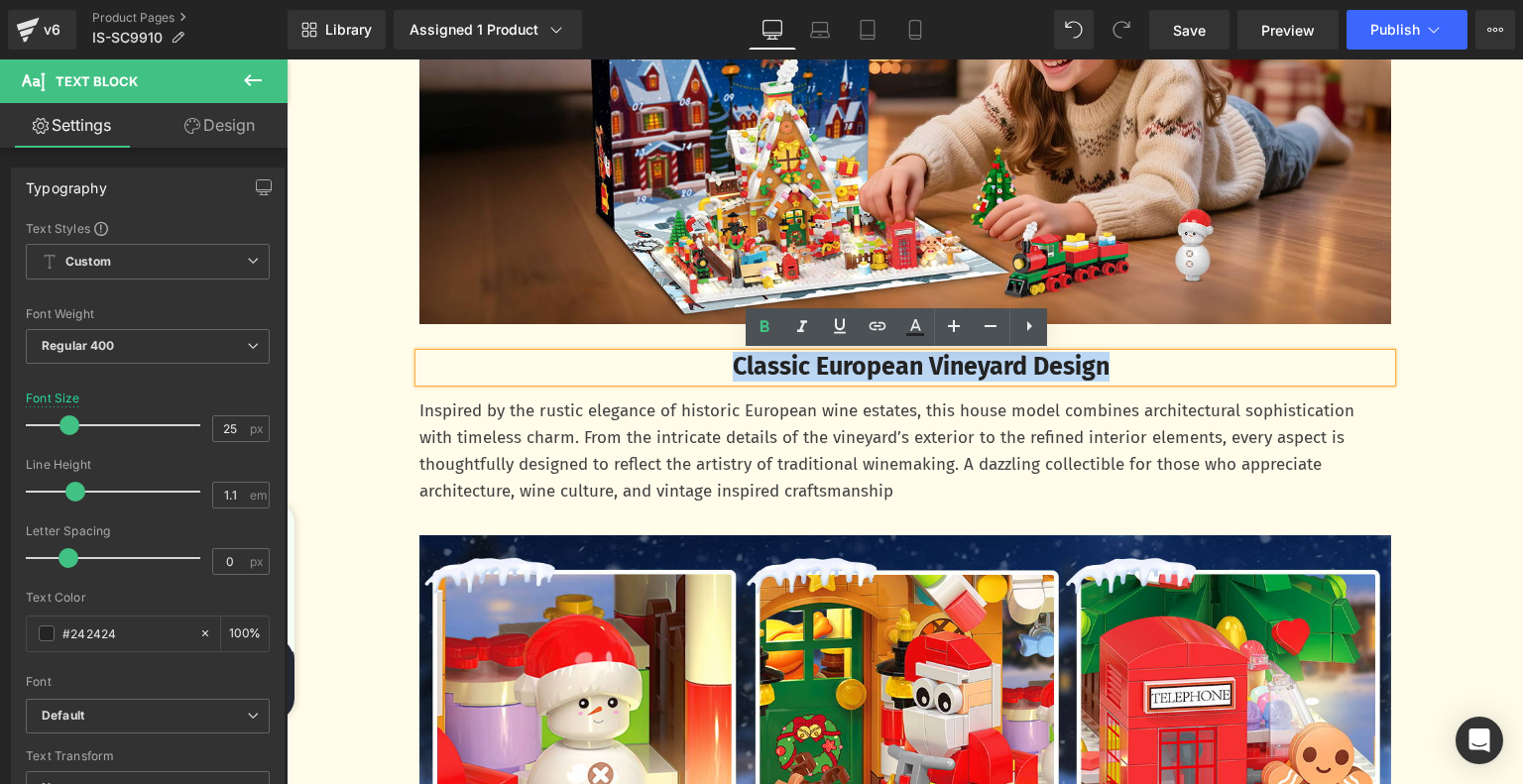 click on "Classic European Vineyard Design" at bounding box center (921, 368) 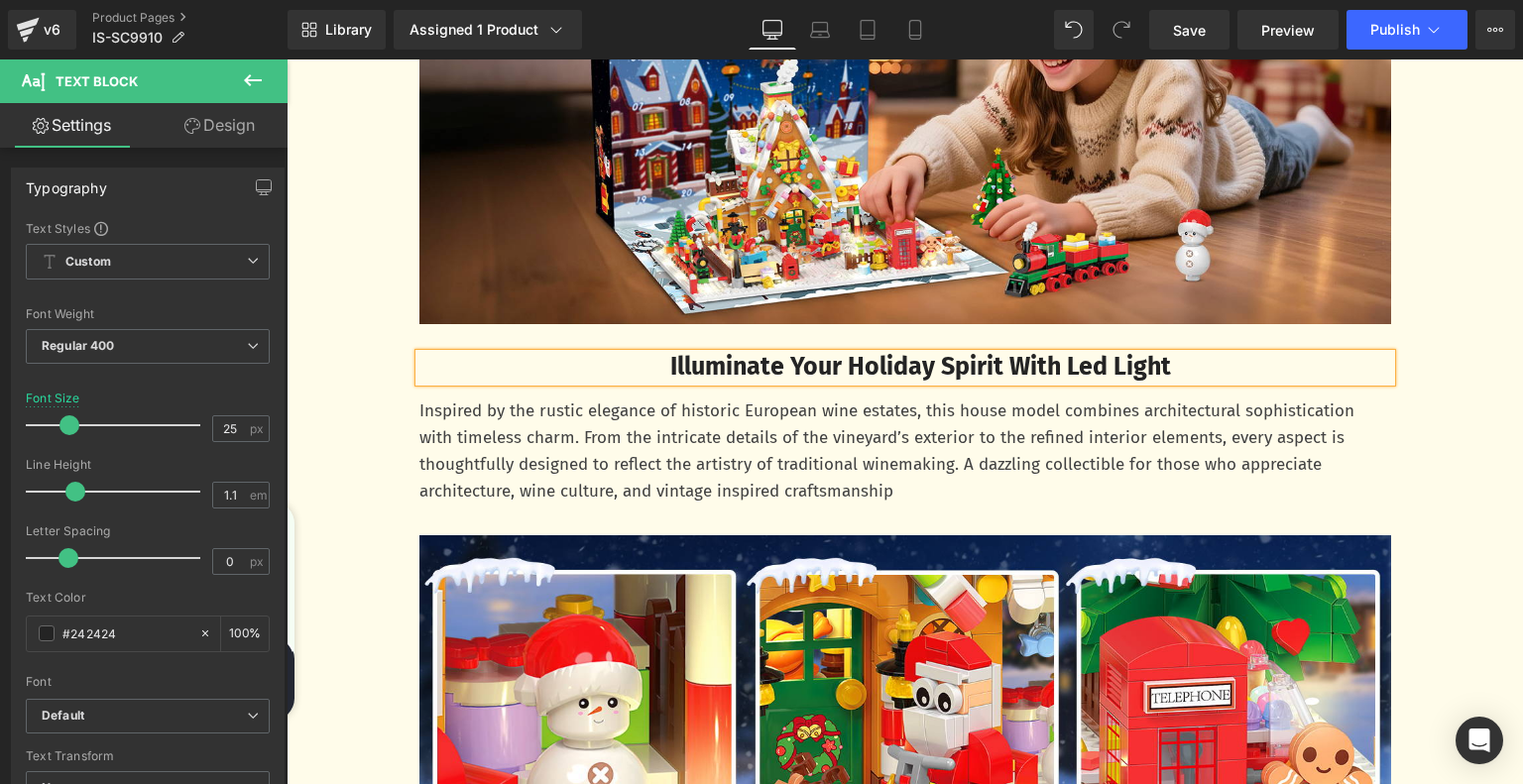 click on "Illuminate Your Holiday Spirit With Led Light" at bounding box center [920, 367] 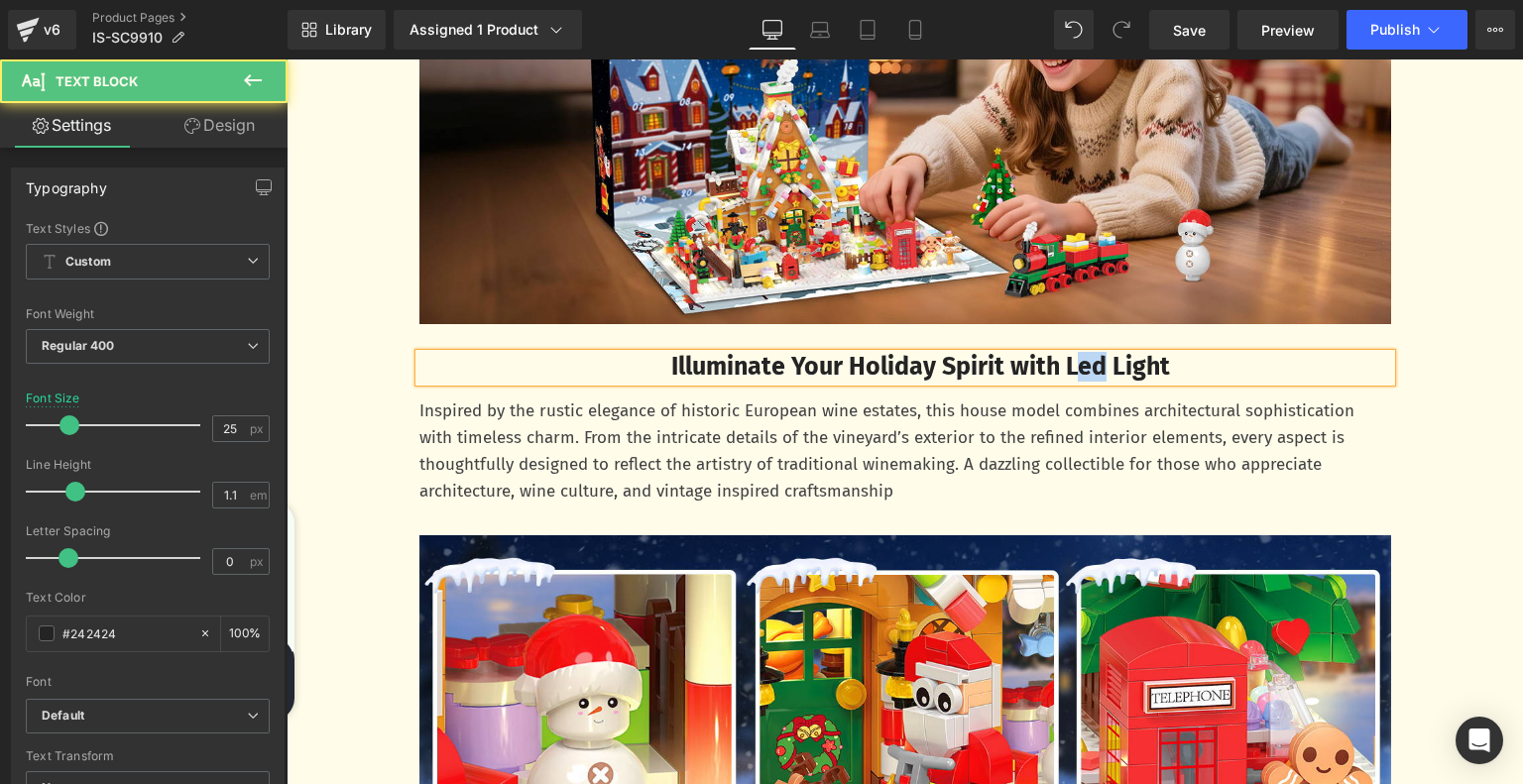 drag, startPoint x: 1086, startPoint y: 366, endPoint x: 1107, endPoint y: 366, distance: 21 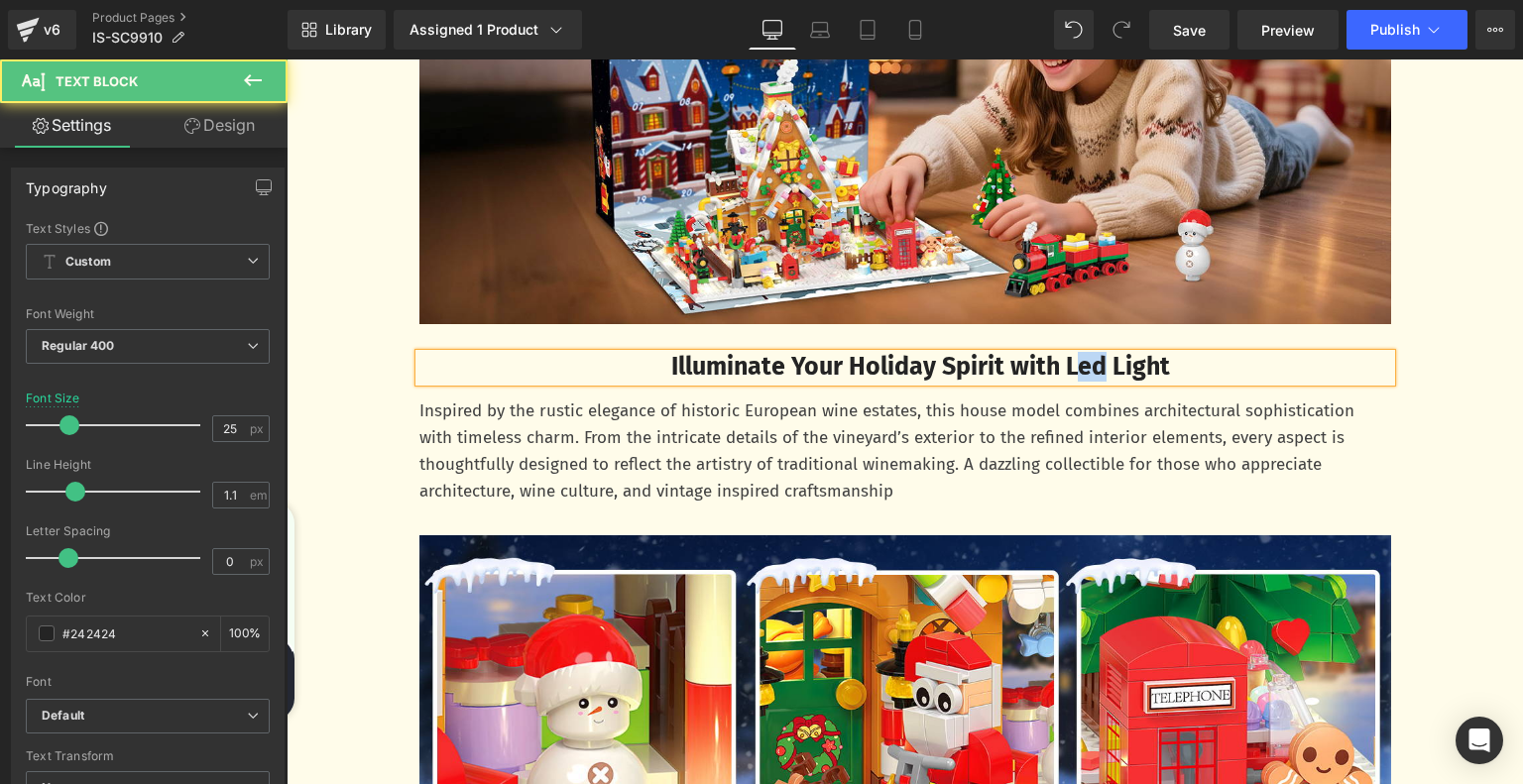 click on "Illuminate Your Holiday Spirit with Led Light" at bounding box center [920, 367] 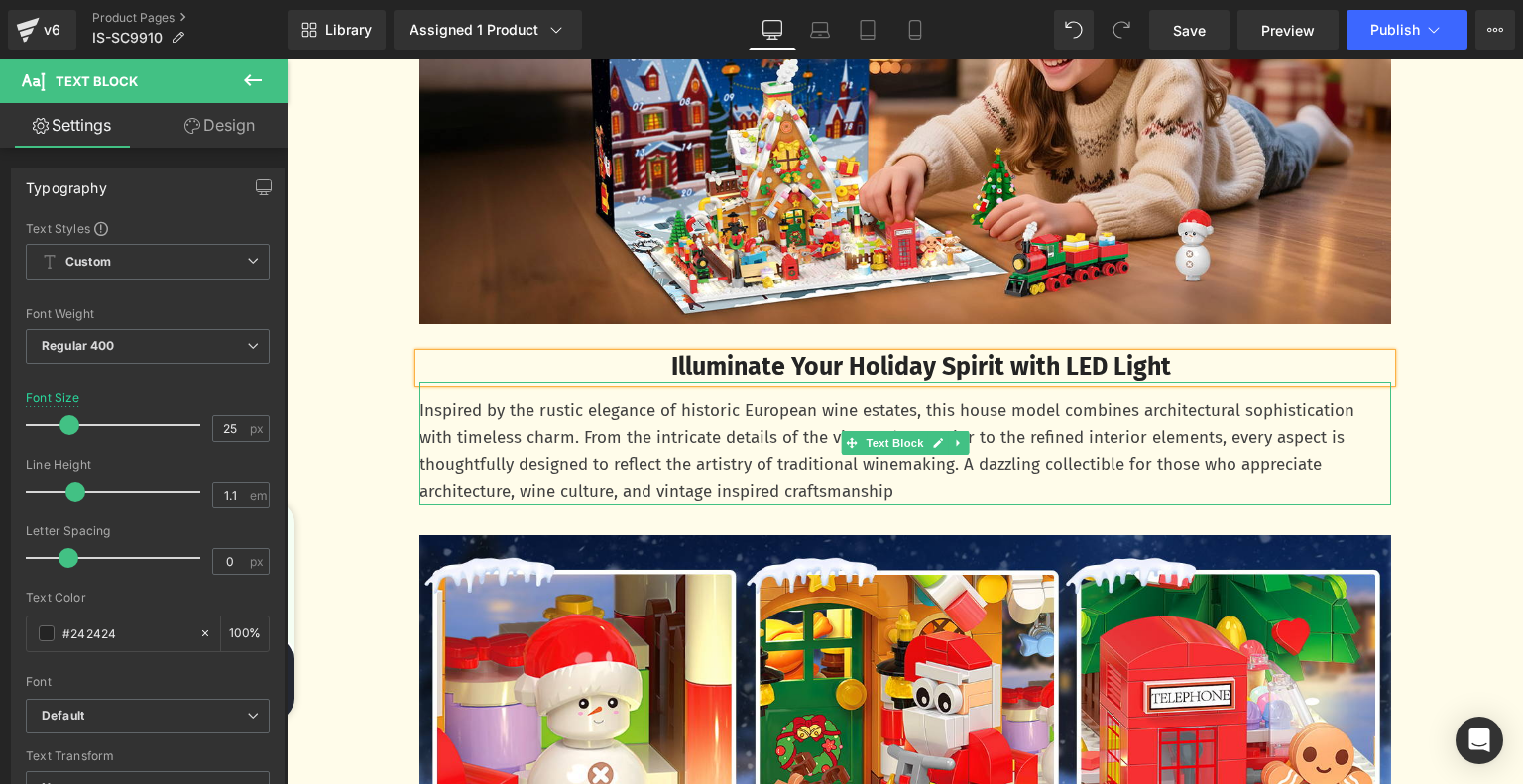 click on "Inspired by the rustic elegance of historic European wine estates, this house model combines architectural sophistication with timeless charm. From the intricate details of the vineyard’s exterior to the refined interior elements, every aspect is thoughtfully designed to reflect the artistry of traditional winemaking. A dazzling collectible for those who appreciate architecture, wine culture, and vintage inspired craftsmanship" at bounding box center (905, 451) 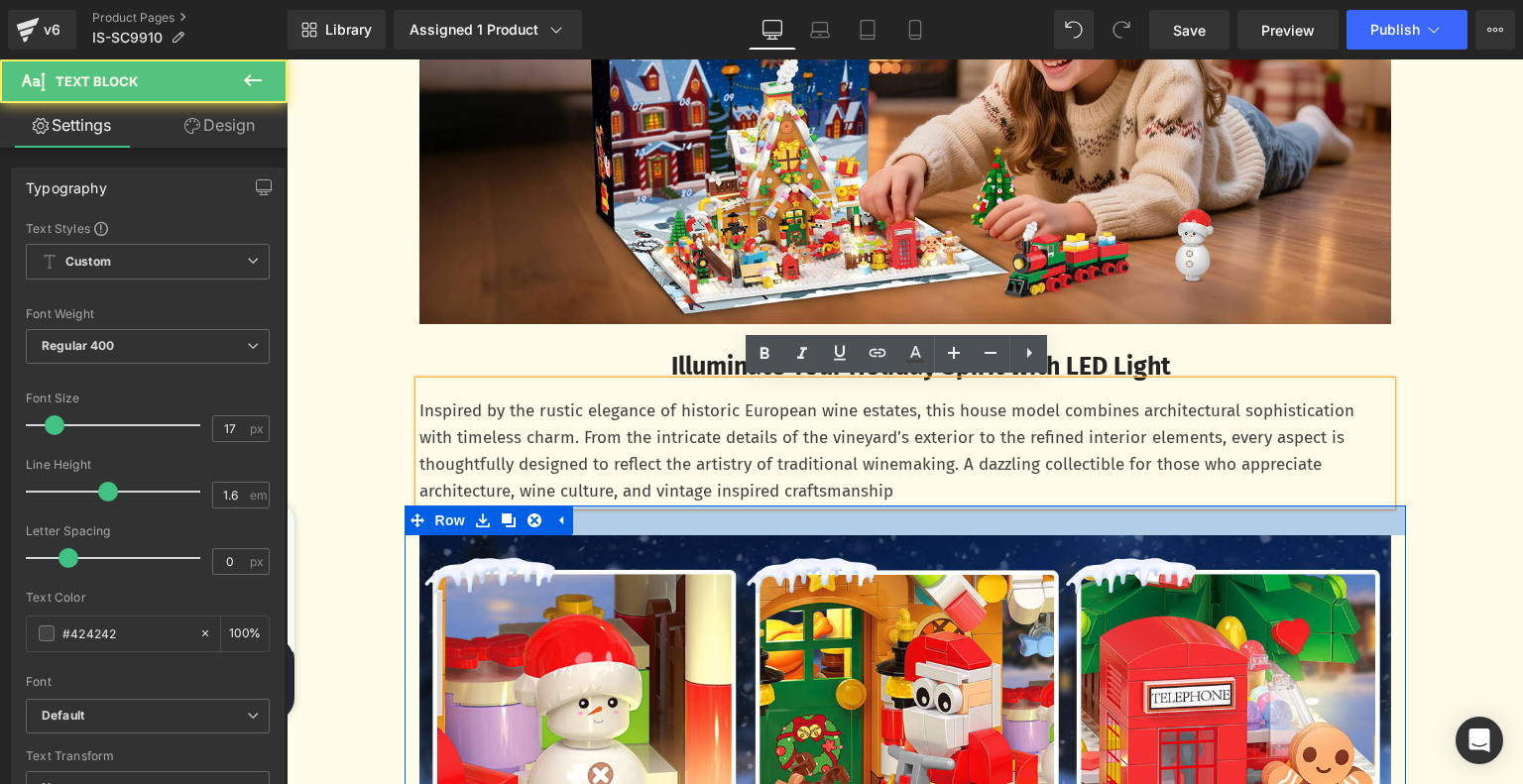 drag, startPoint x: 411, startPoint y: 409, endPoint x: 918, endPoint y: 511, distance: 517.1586 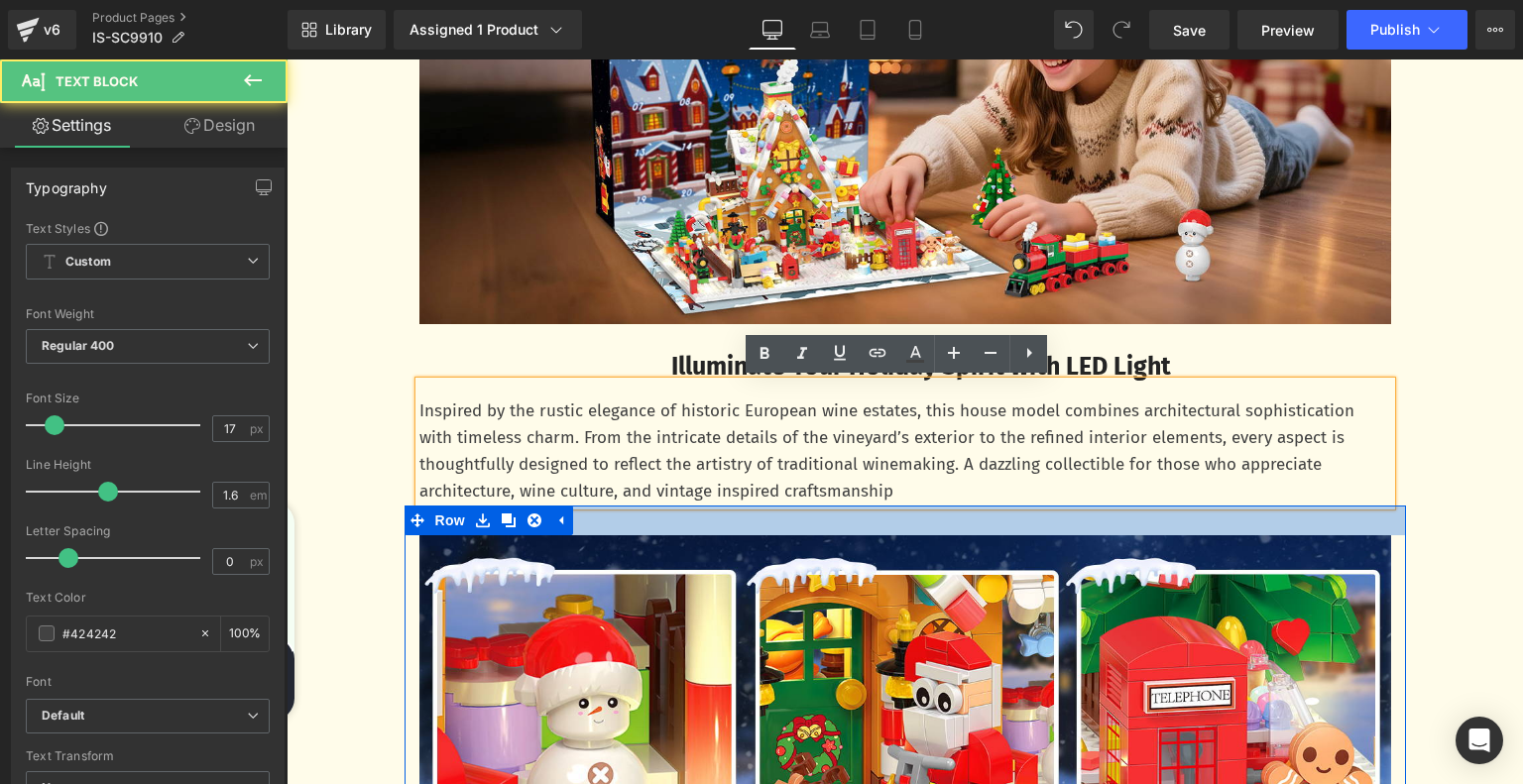 click on "Image         Row         24 Days Christmas Advent Calendar Text Block         Experience the joy of the holiday season with INSOON 24-day advent calendar 2025 Christmas building toy. From the 1st to the 24th, open a festive door and finish a part of Christmas gingerbread kit. You will get a Christmas gingerbread house courtyard made by your own hands on Christmas Eve.   Pay attention: Mini blocks not compatible with major brand. Text Block         Row         Liquid         Row         Overflowing With Festive Details Text Block         Immerse yourself in the holiday spirit with this gingerbread advent calendar building set, featuring a lively gingerbread cottage and 2-layer gingerbread cabin, a charming Christmas train, a twinkling Christmas tree, Santa’s sleigh loaded with gifts, a friendly snowman, a jolly gingerbread man, a classic phone booth, and a variety of other festive elements that capture the enchantment of Christmas. Text Block         Row         Image         Row         Text Block" at bounding box center (905, 576) 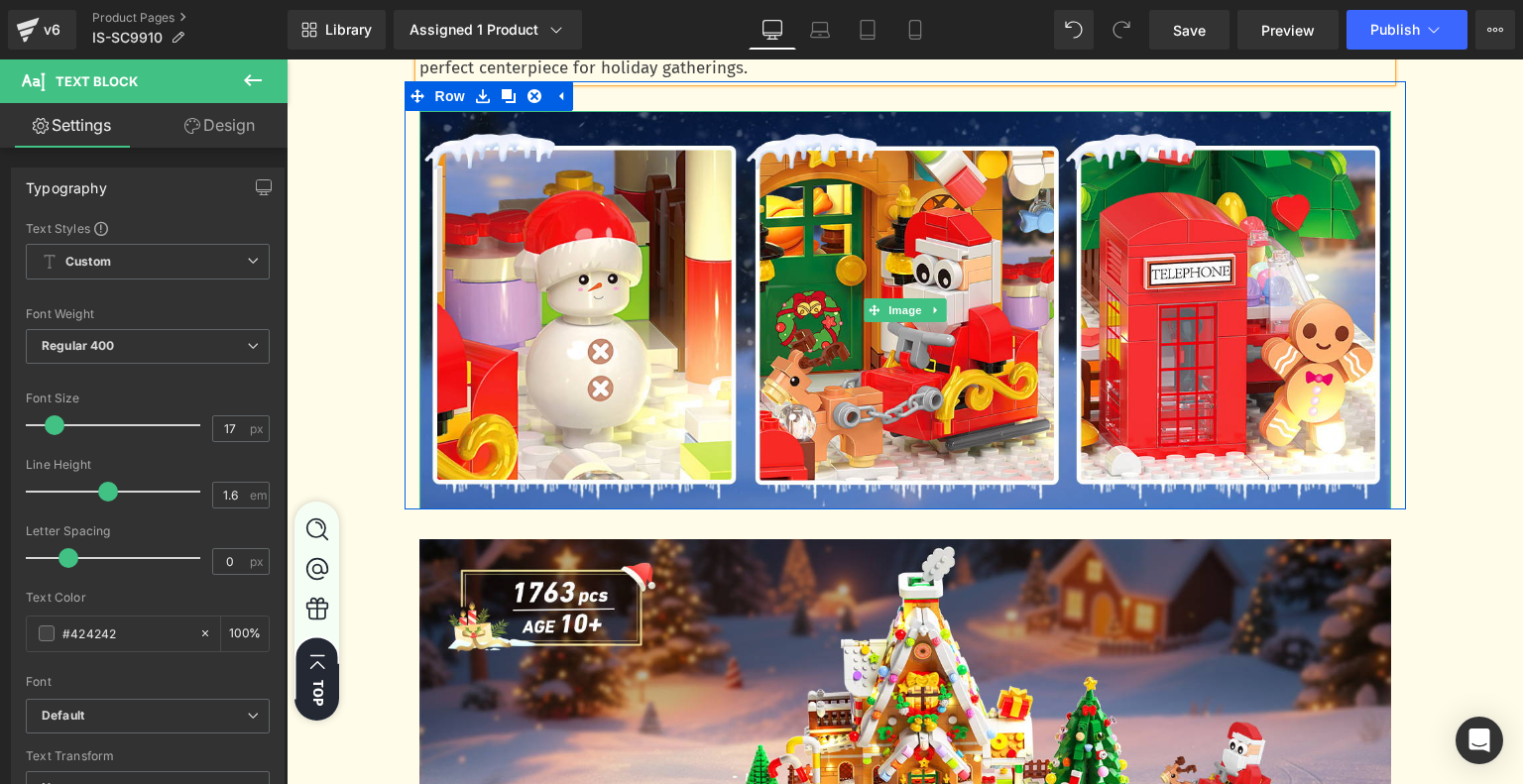 scroll, scrollTop: 2520, scrollLeft: 0, axis: vertical 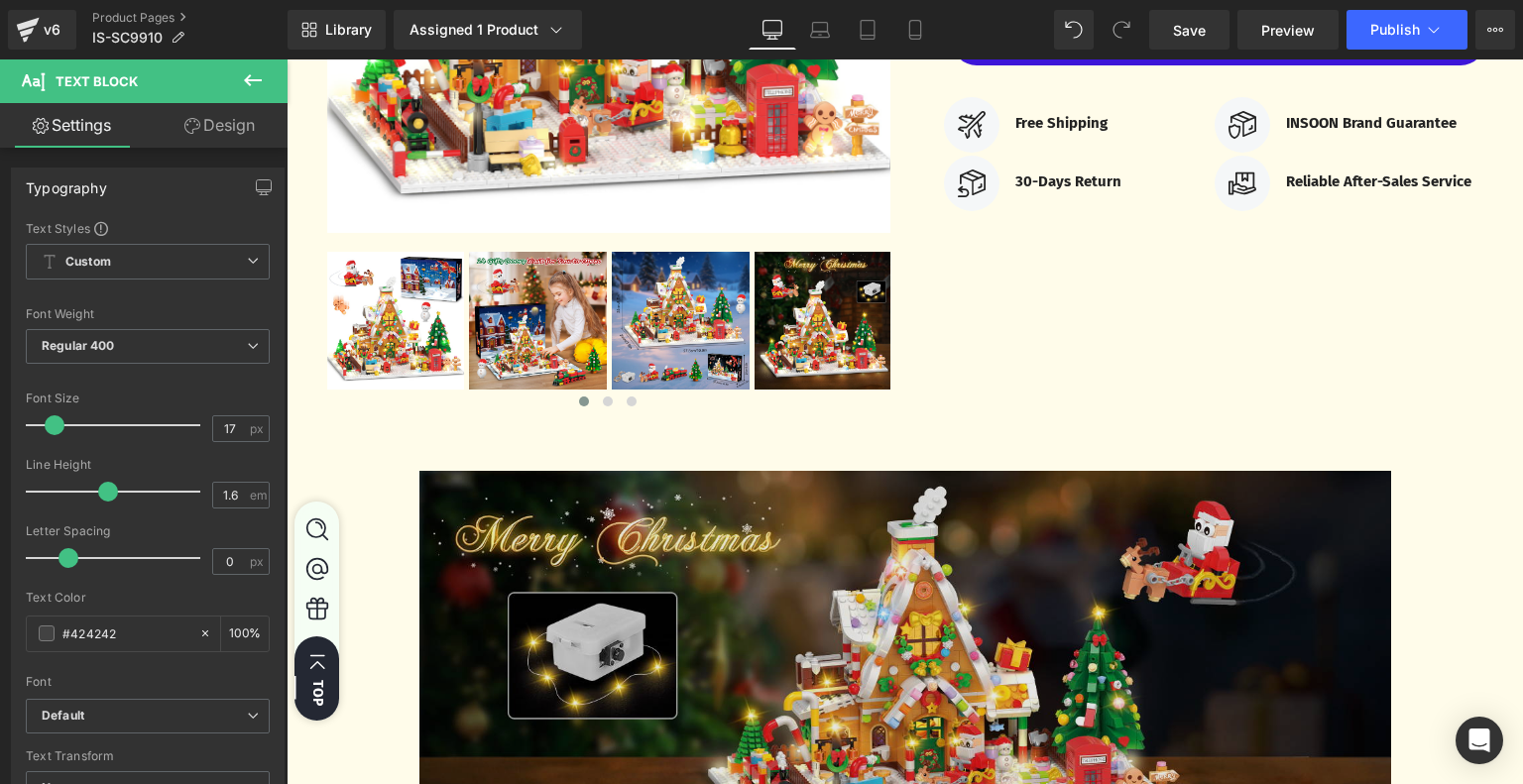 click at bounding box center (905, 670) 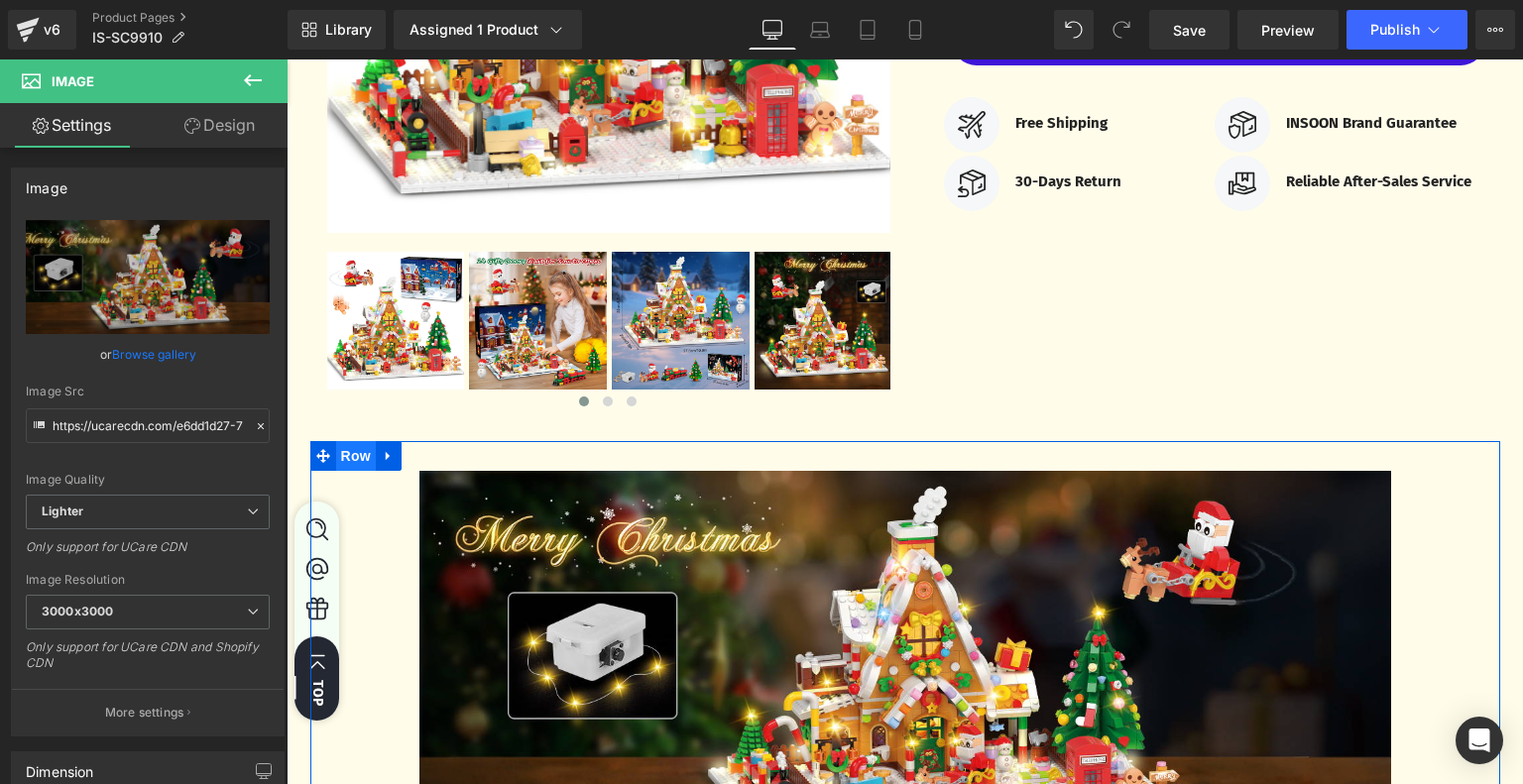 click on "Row" at bounding box center (356, 456) 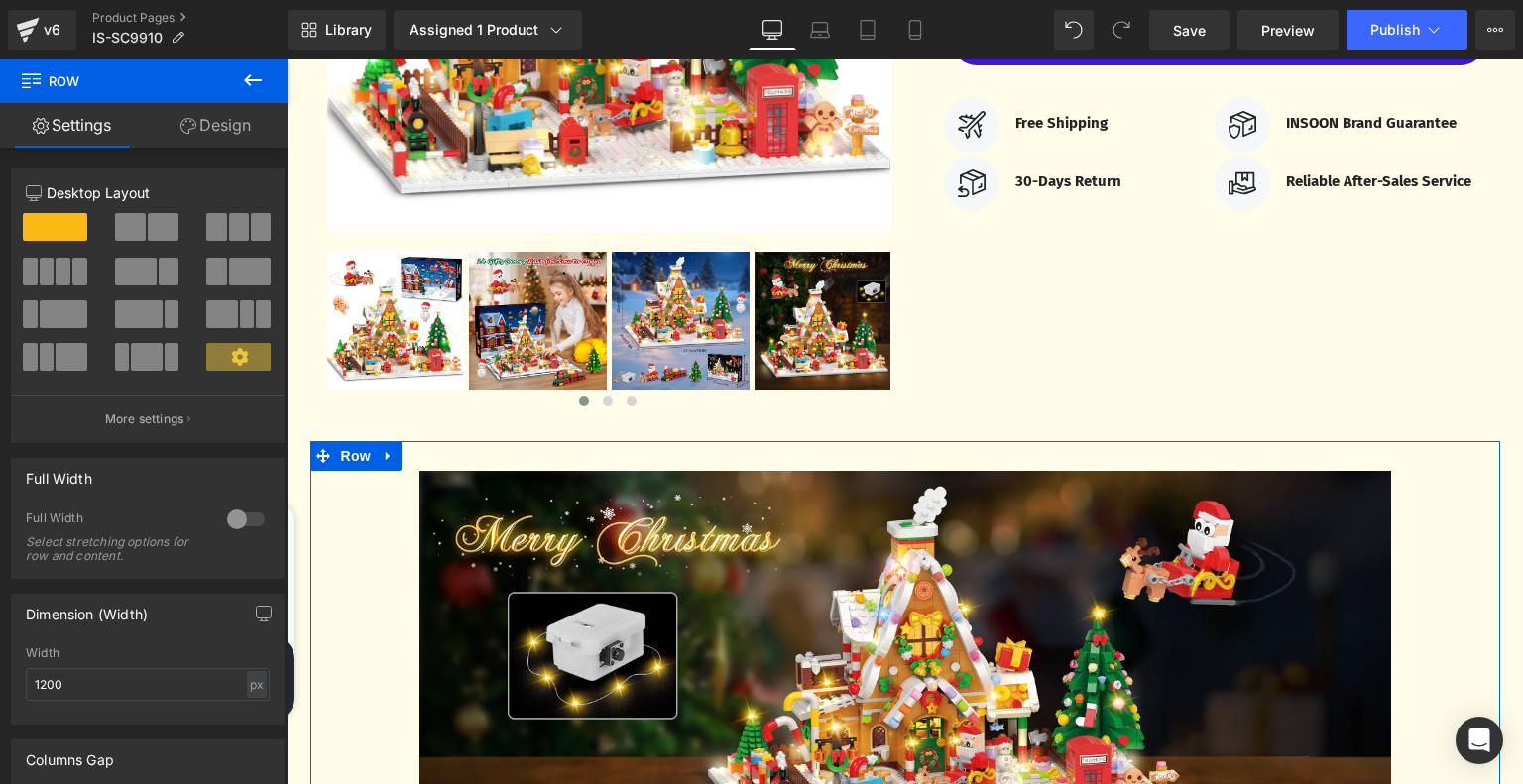 click on "Design" at bounding box center (215, 125) 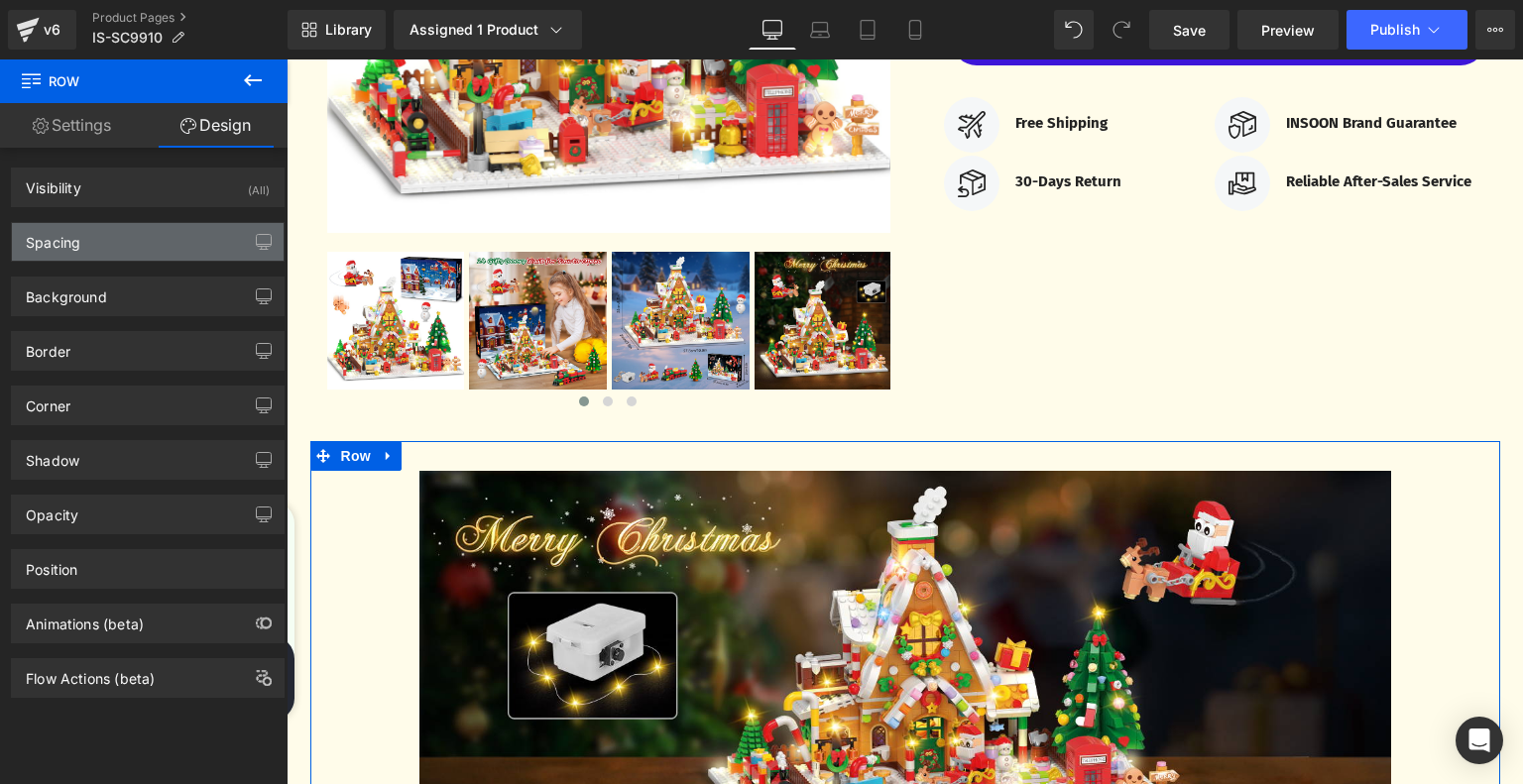 click on "Spacing" at bounding box center (148, 242) 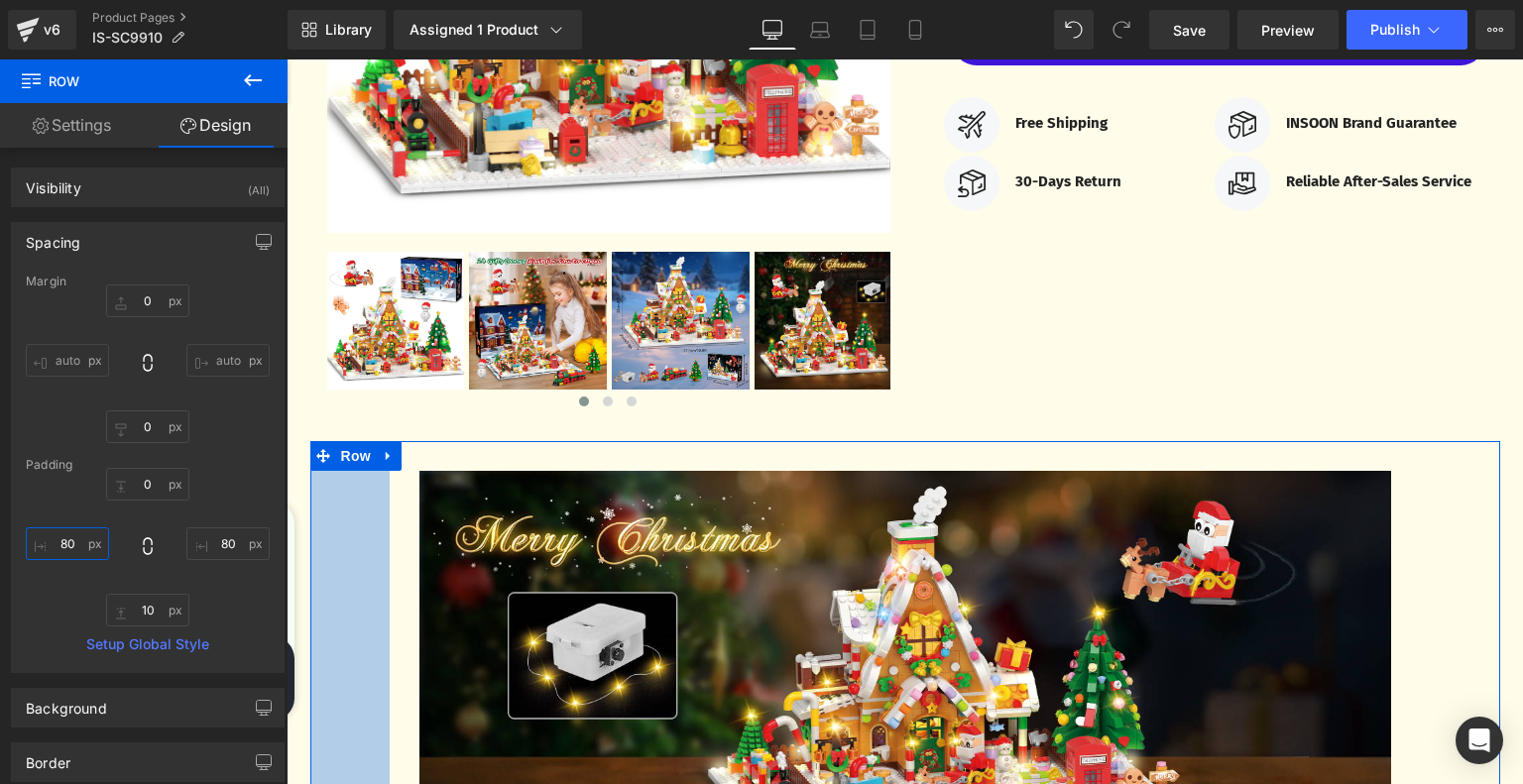 click on "80" at bounding box center (67, 543) 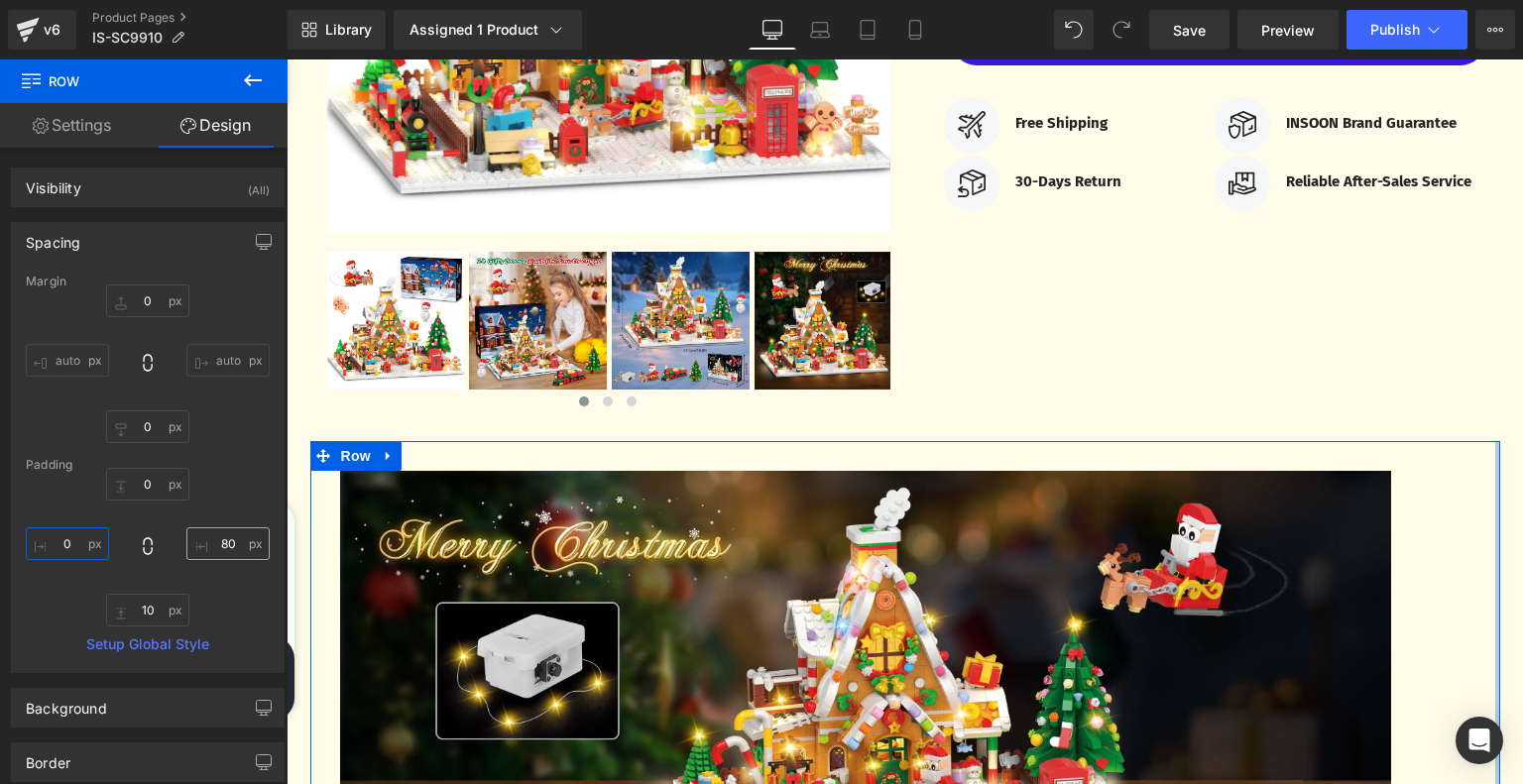 type on "0" 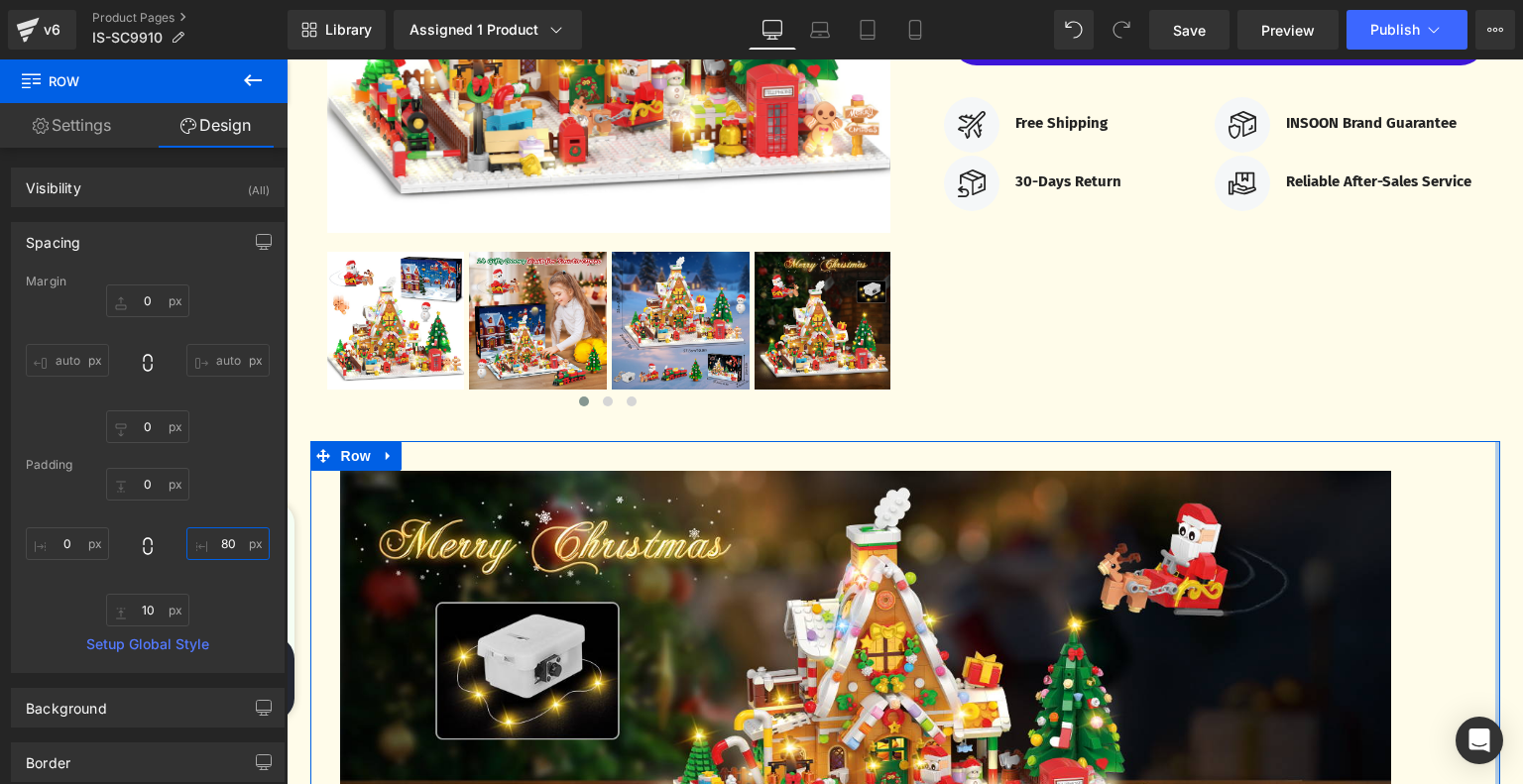 click on "80" at bounding box center [228, 543] 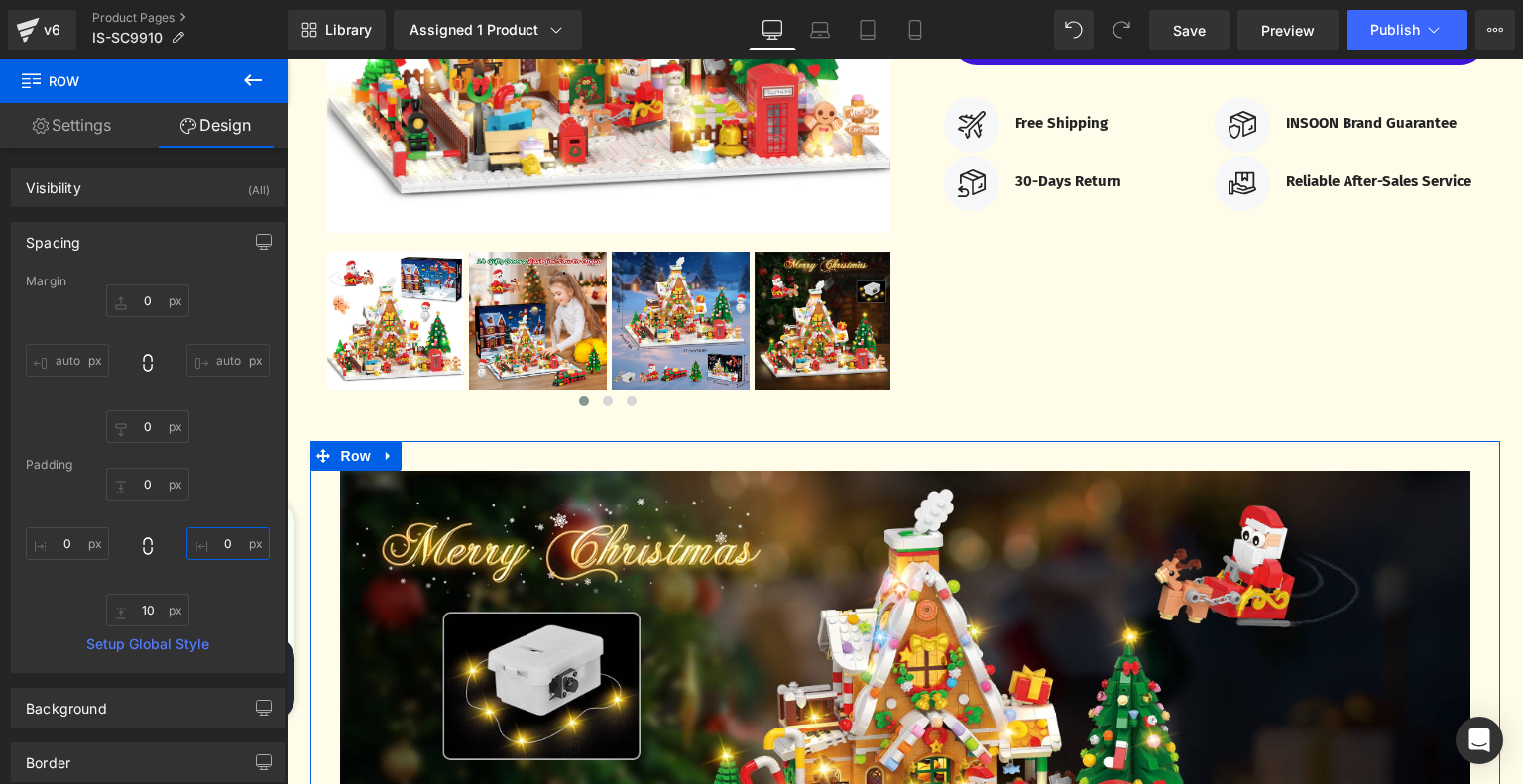 type on "0" 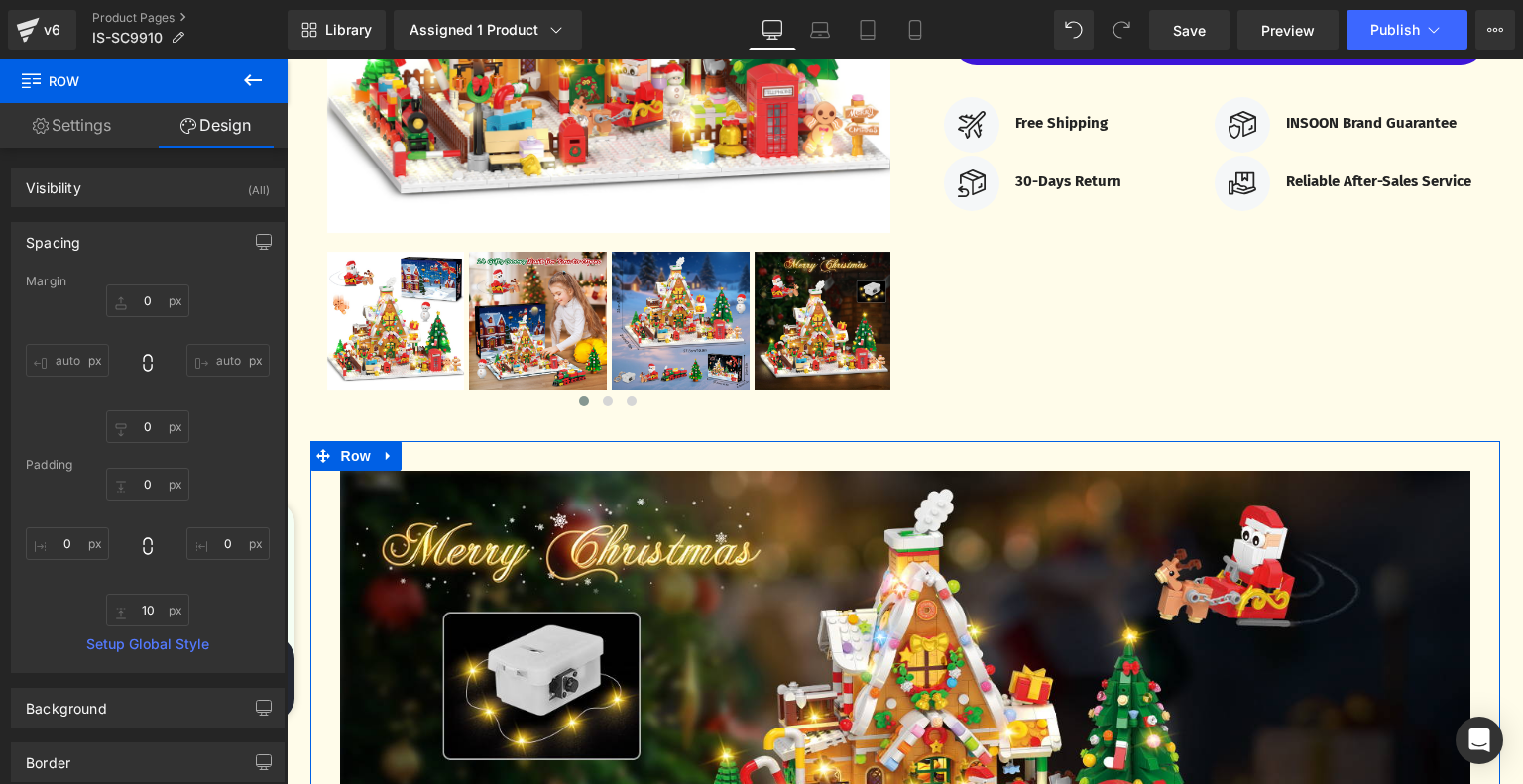 click on "0px 0
0 0
10px 10
0 0" at bounding box center [148, 547] 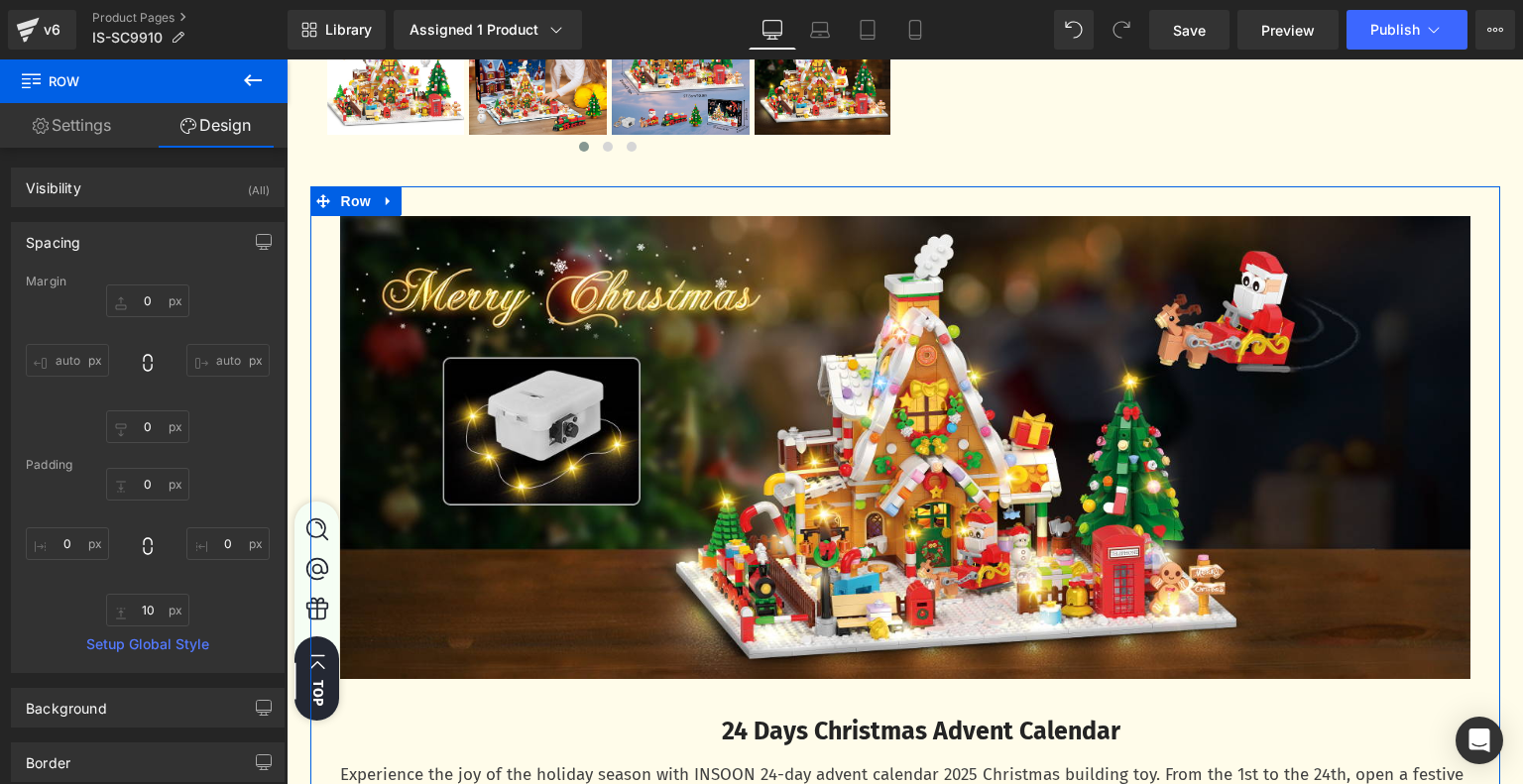 scroll, scrollTop: 694, scrollLeft: 0, axis: vertical 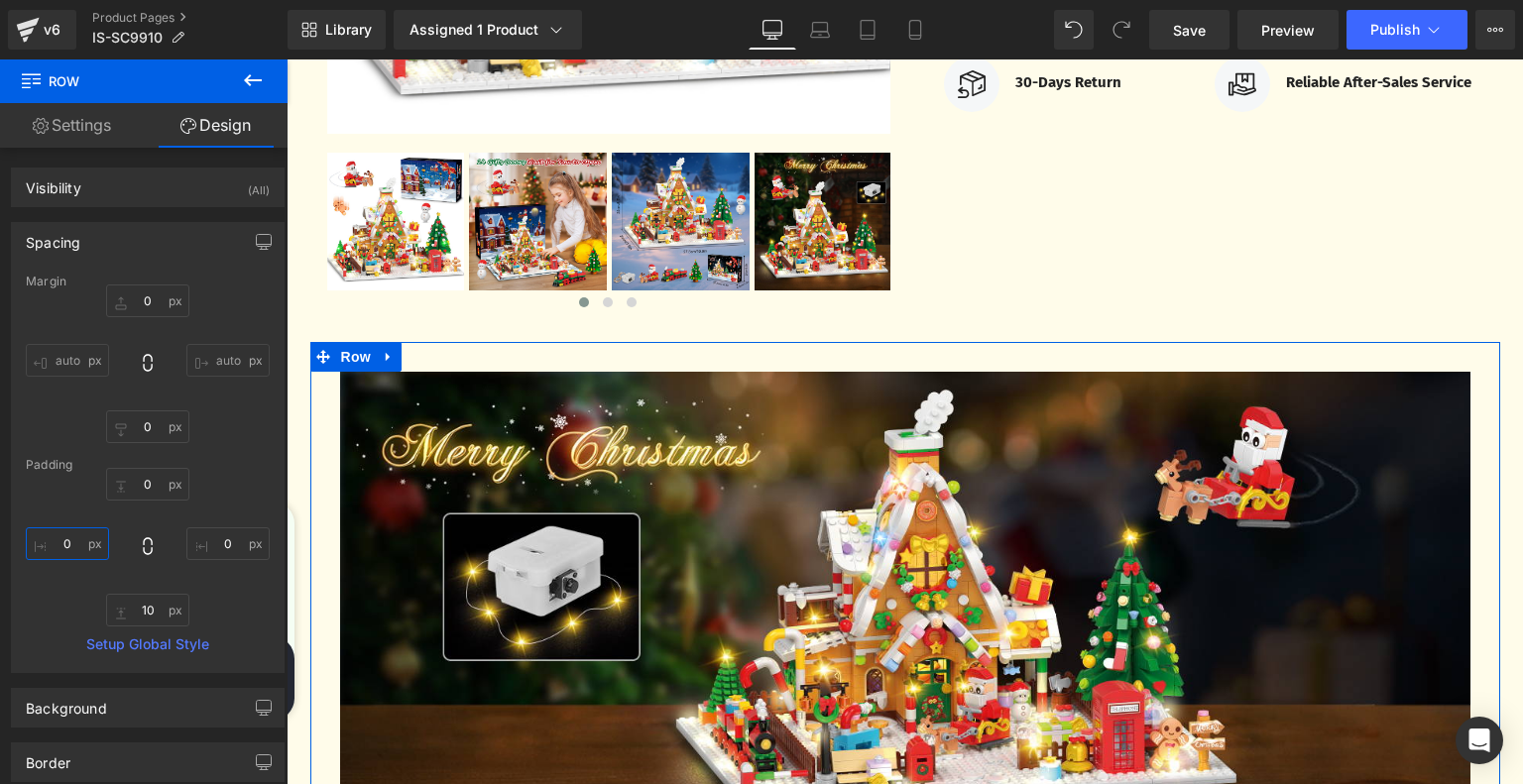 click on "0" at bounding box center (67, 543) 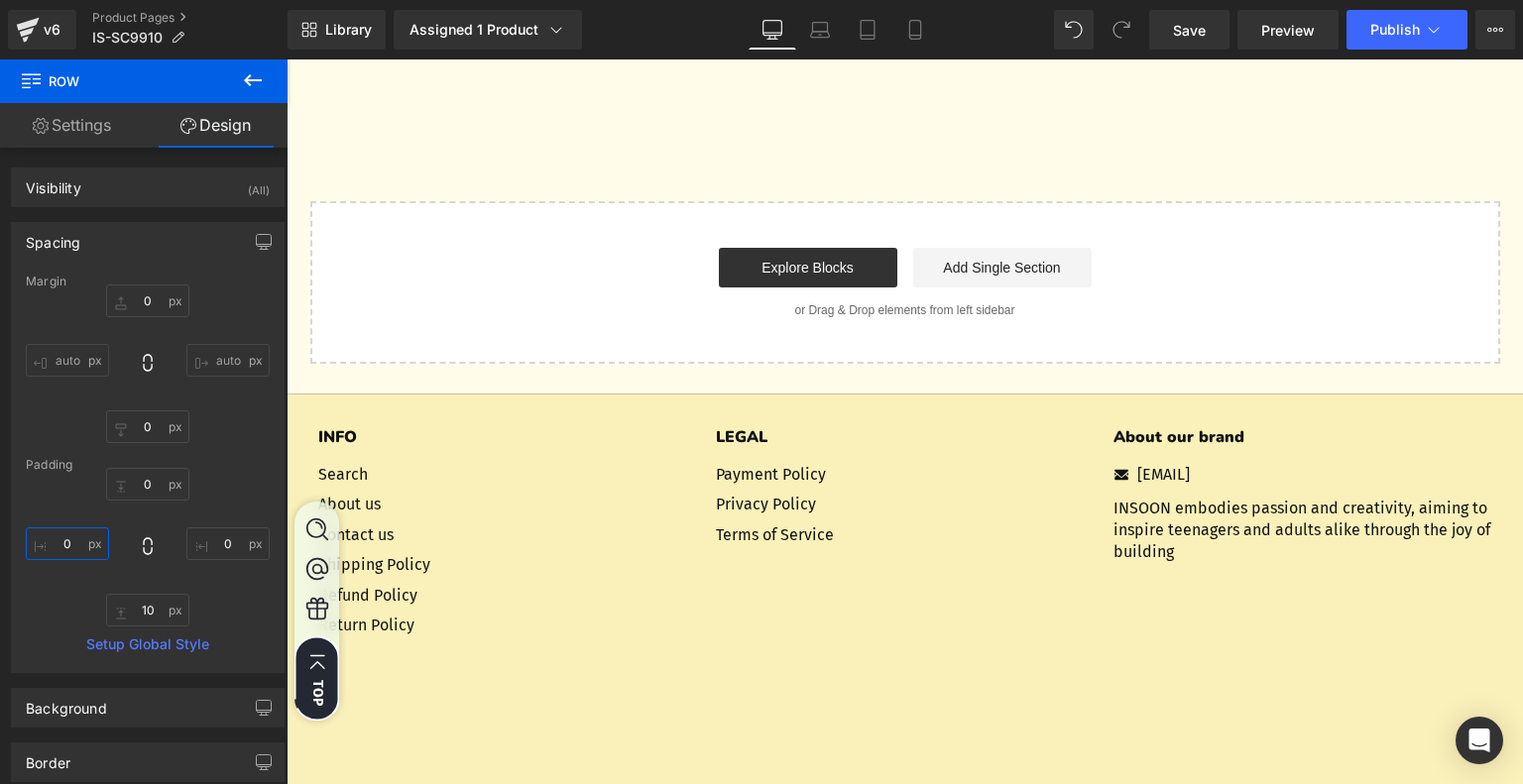 scroll, scrollTop: 5902, scrollLeft: 0, axis: vertical 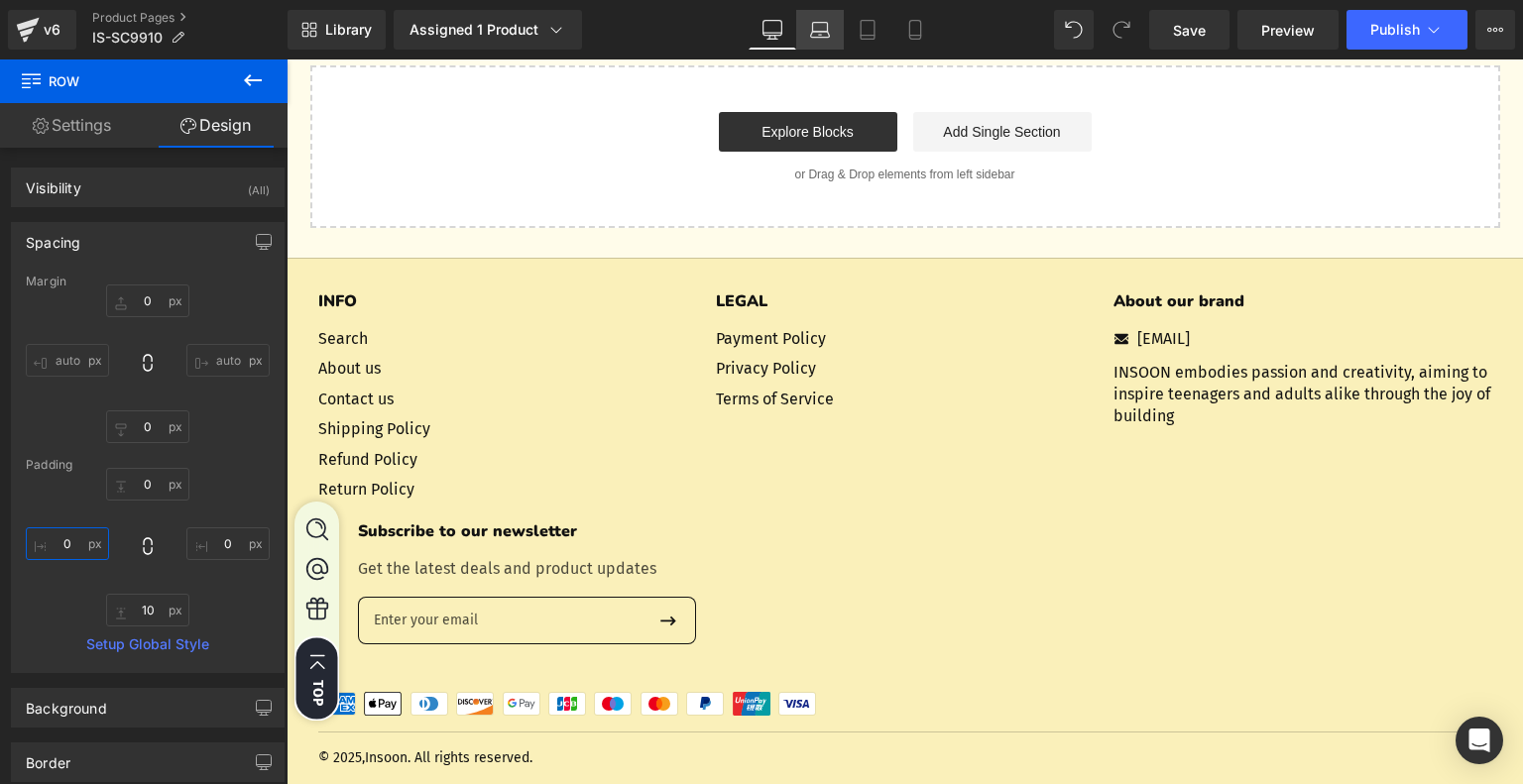 type 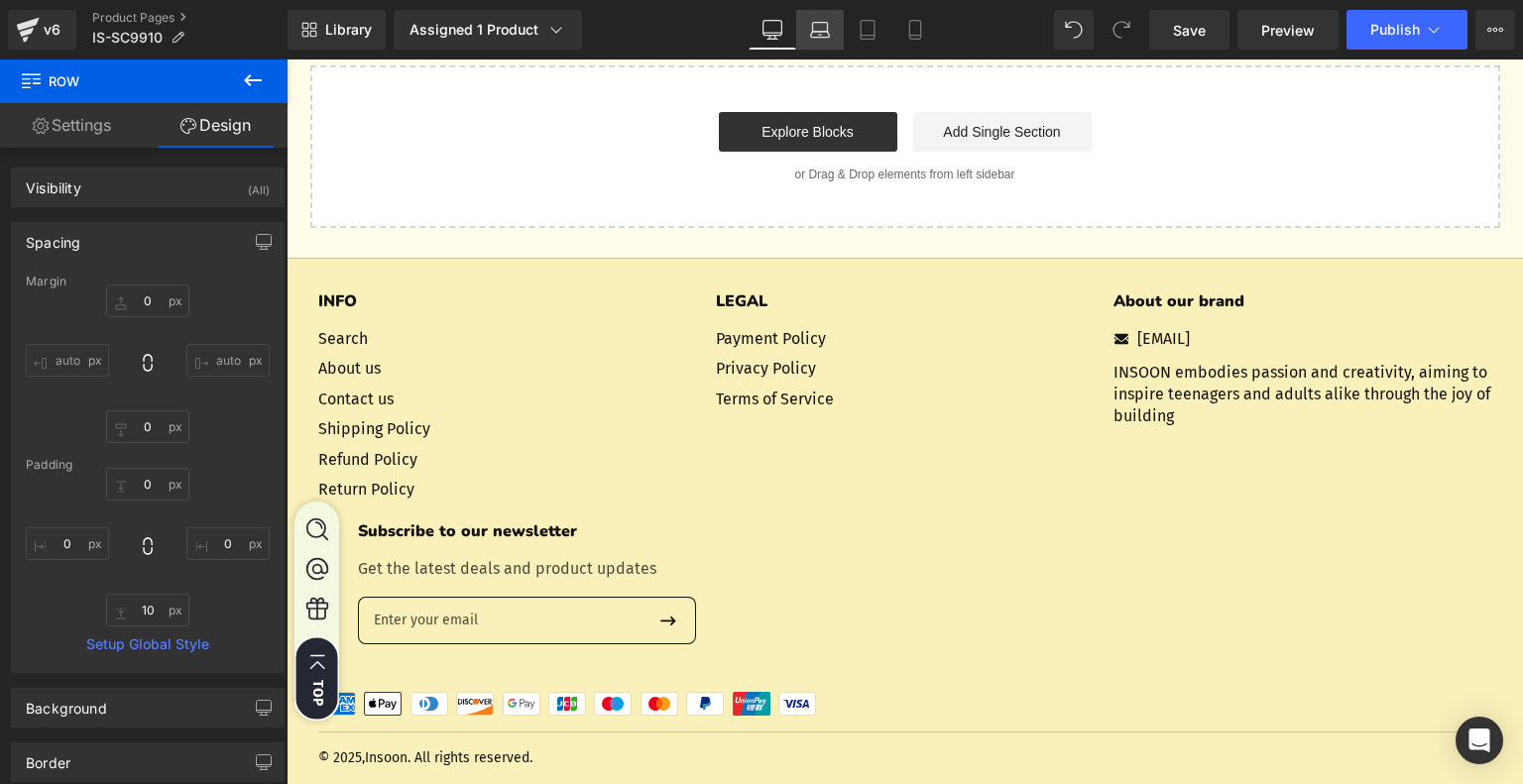 click 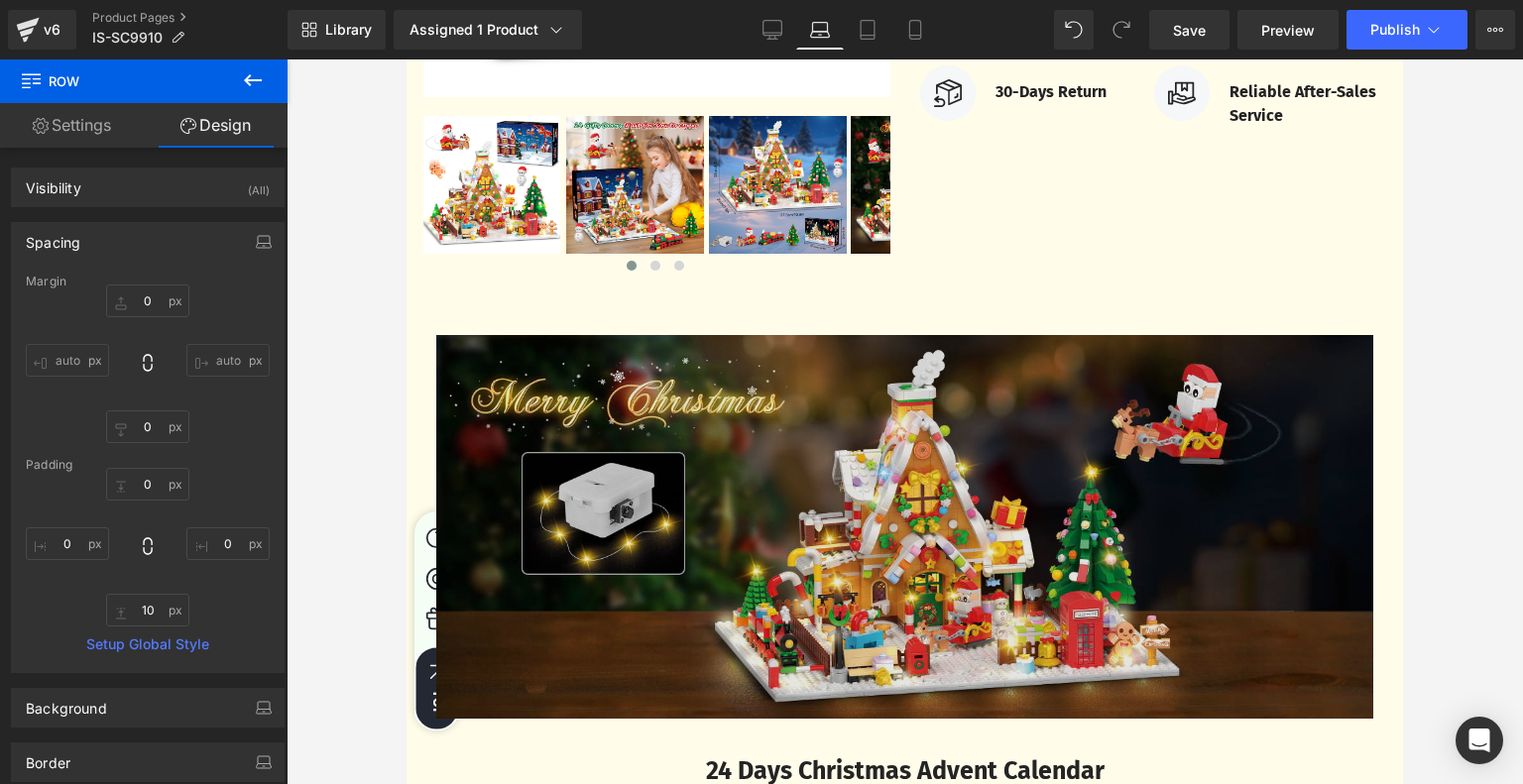 type on "0" 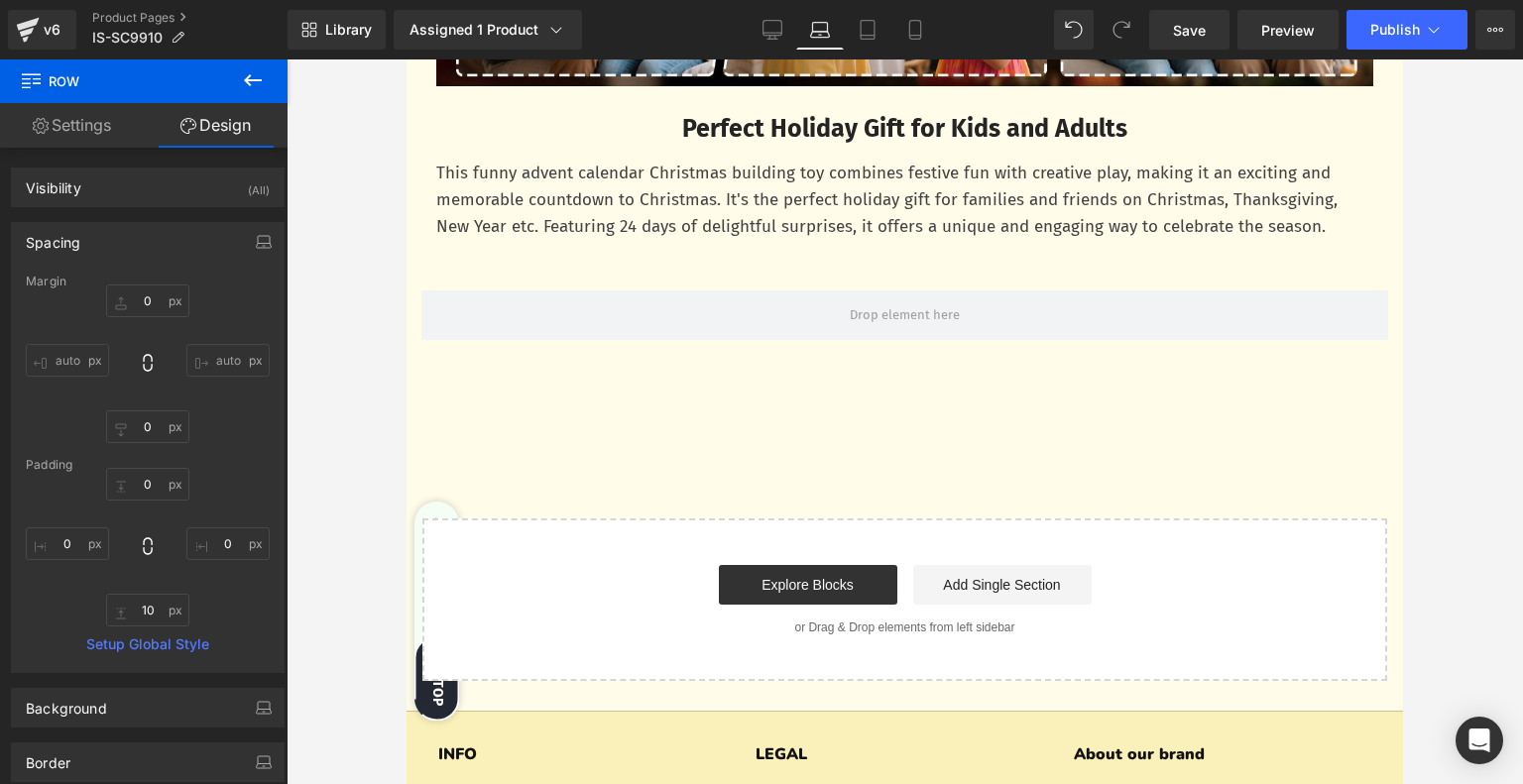 scroll, scrollTop: 4956, scrollLeft: 0, axis: vertical 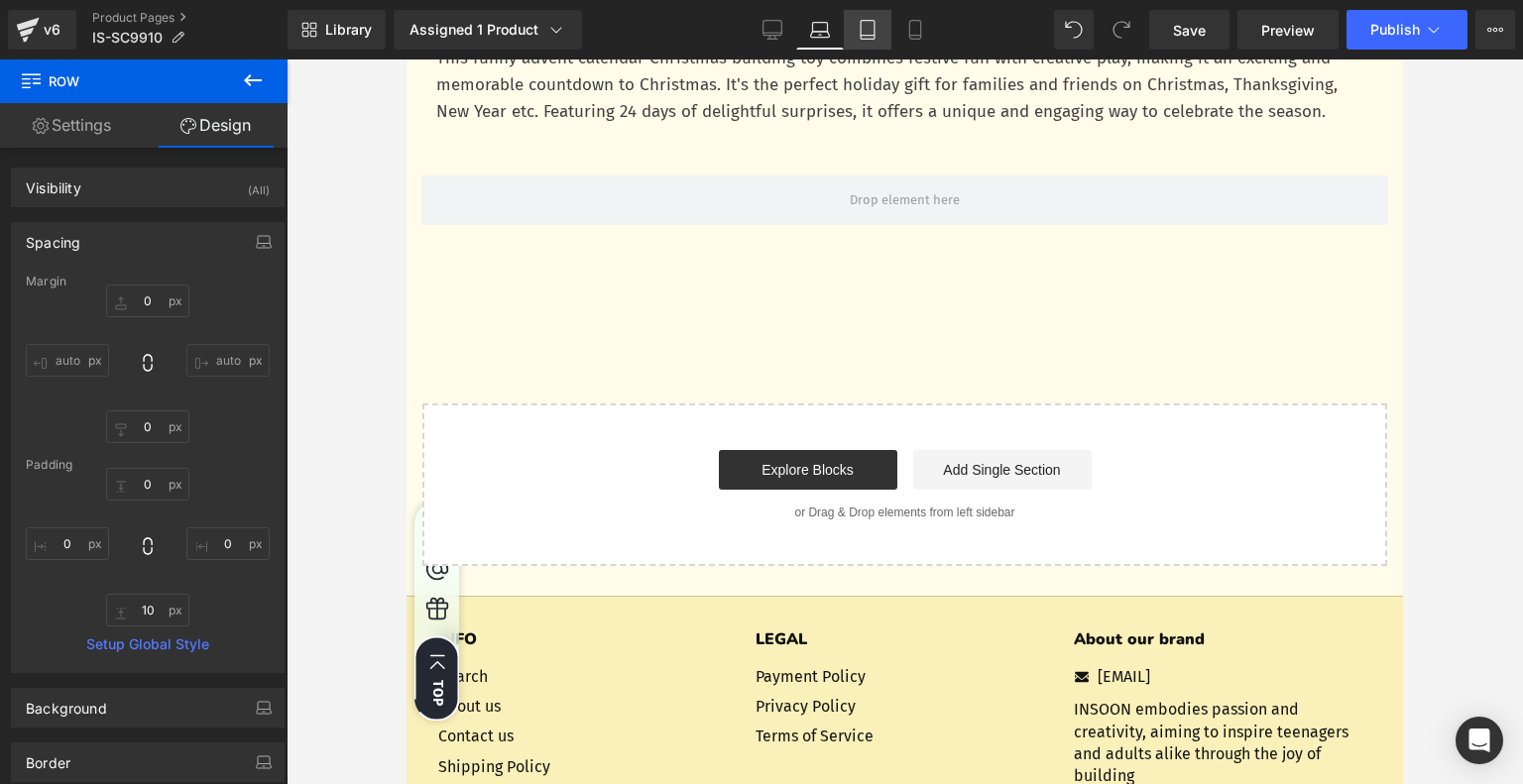click on "Tablet" at bounding box center [868, 30] 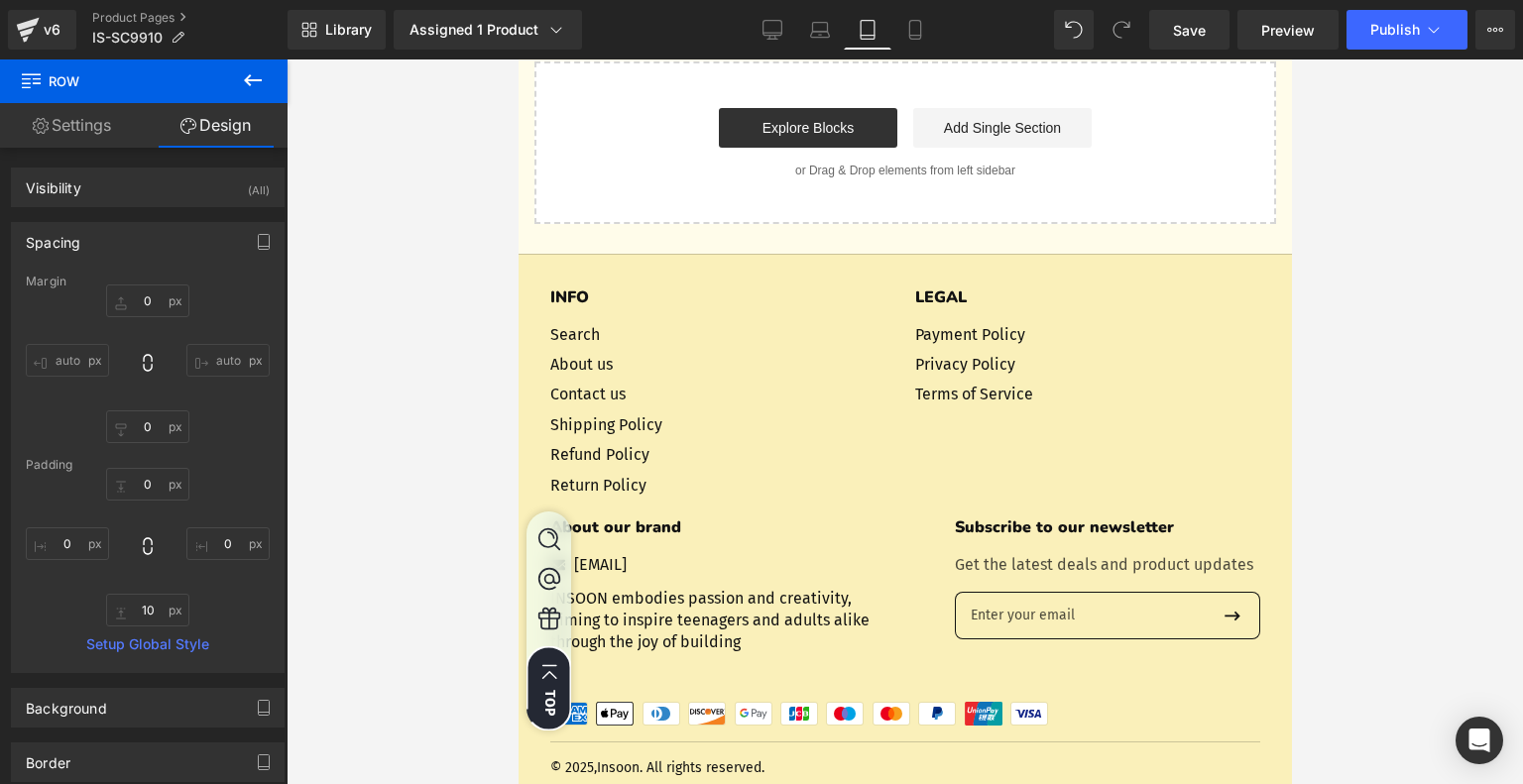 type on "0" 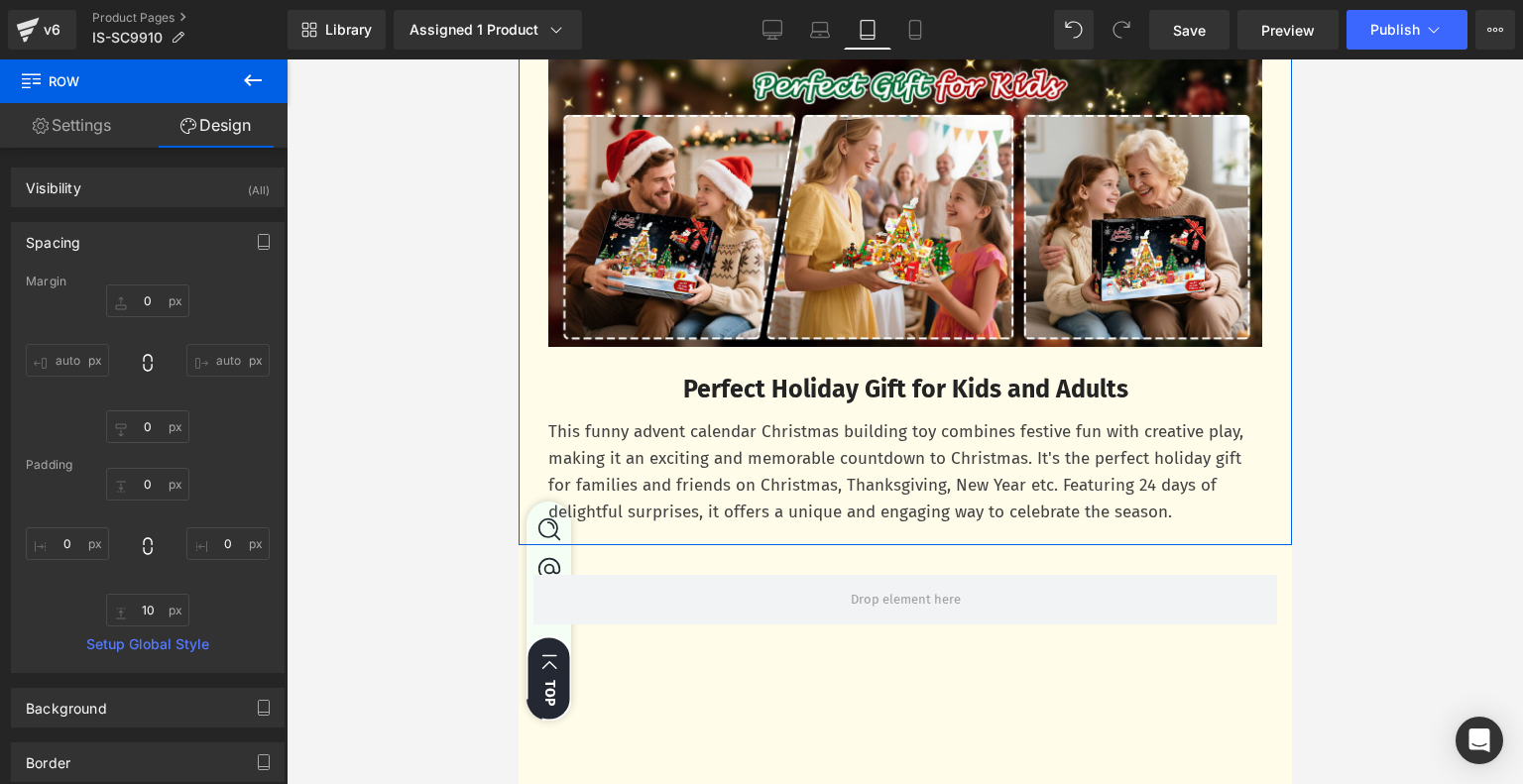 scroll, scrollTop: 4361, scrollLeft: 0, axis: vertical 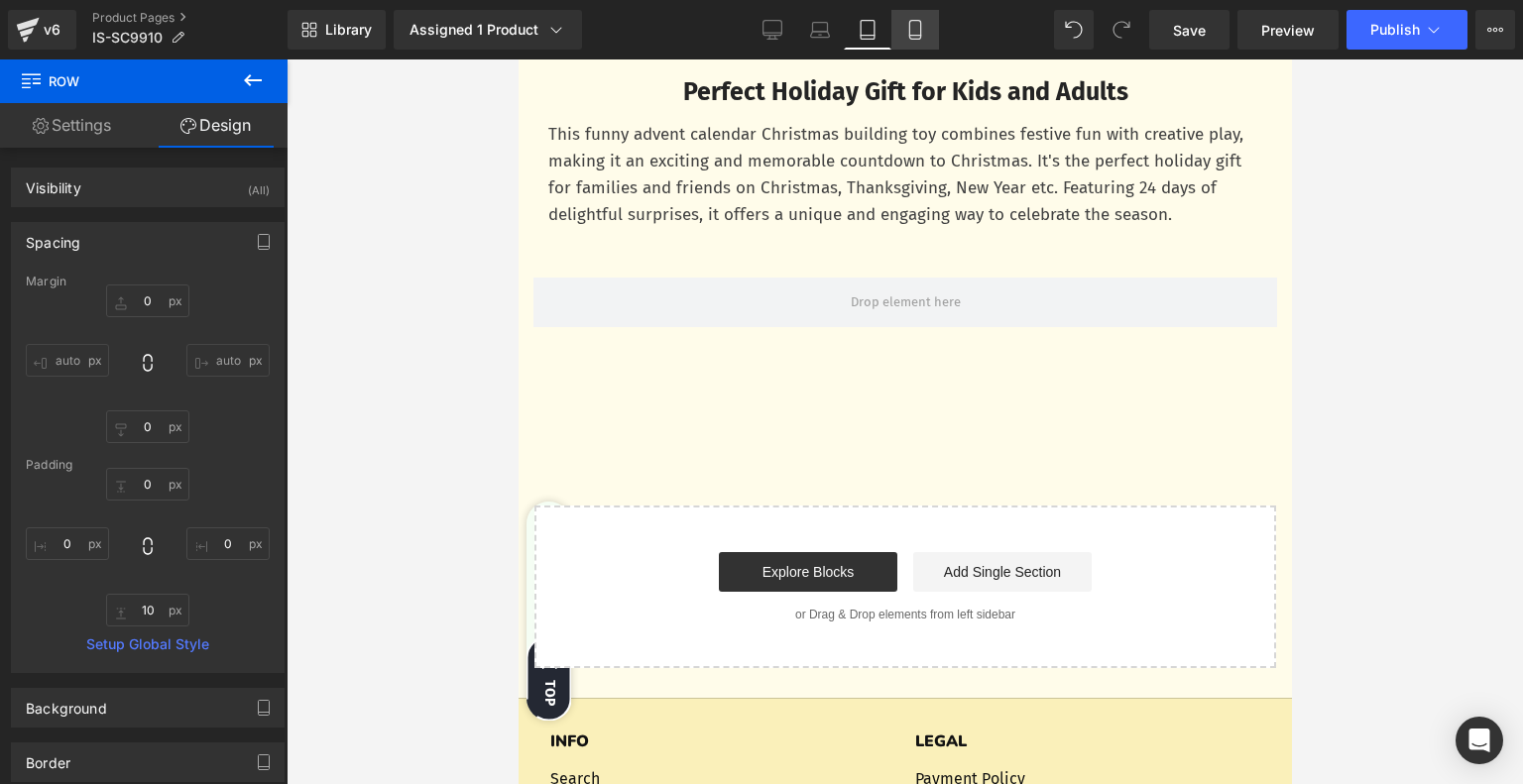 click 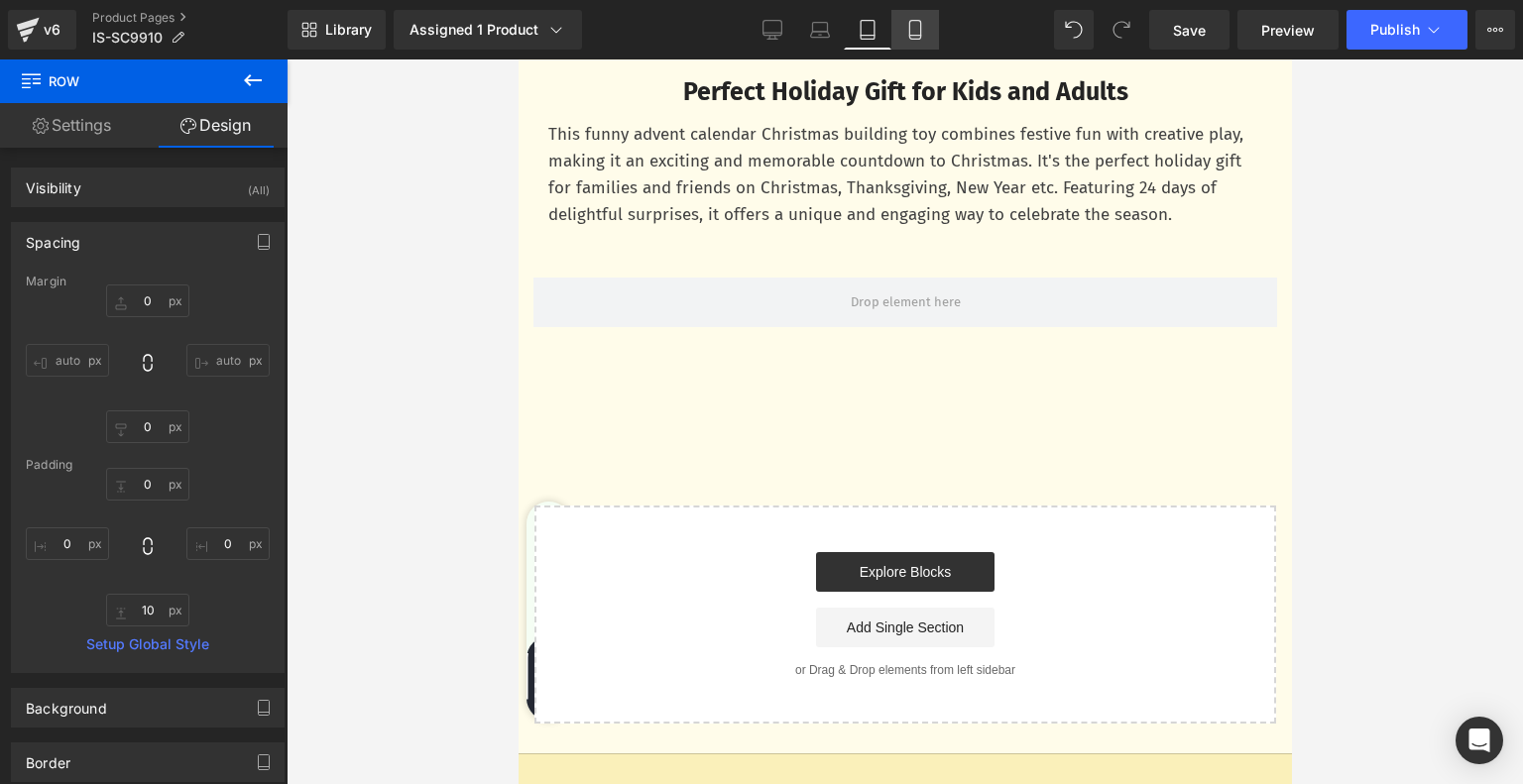 type on "0" 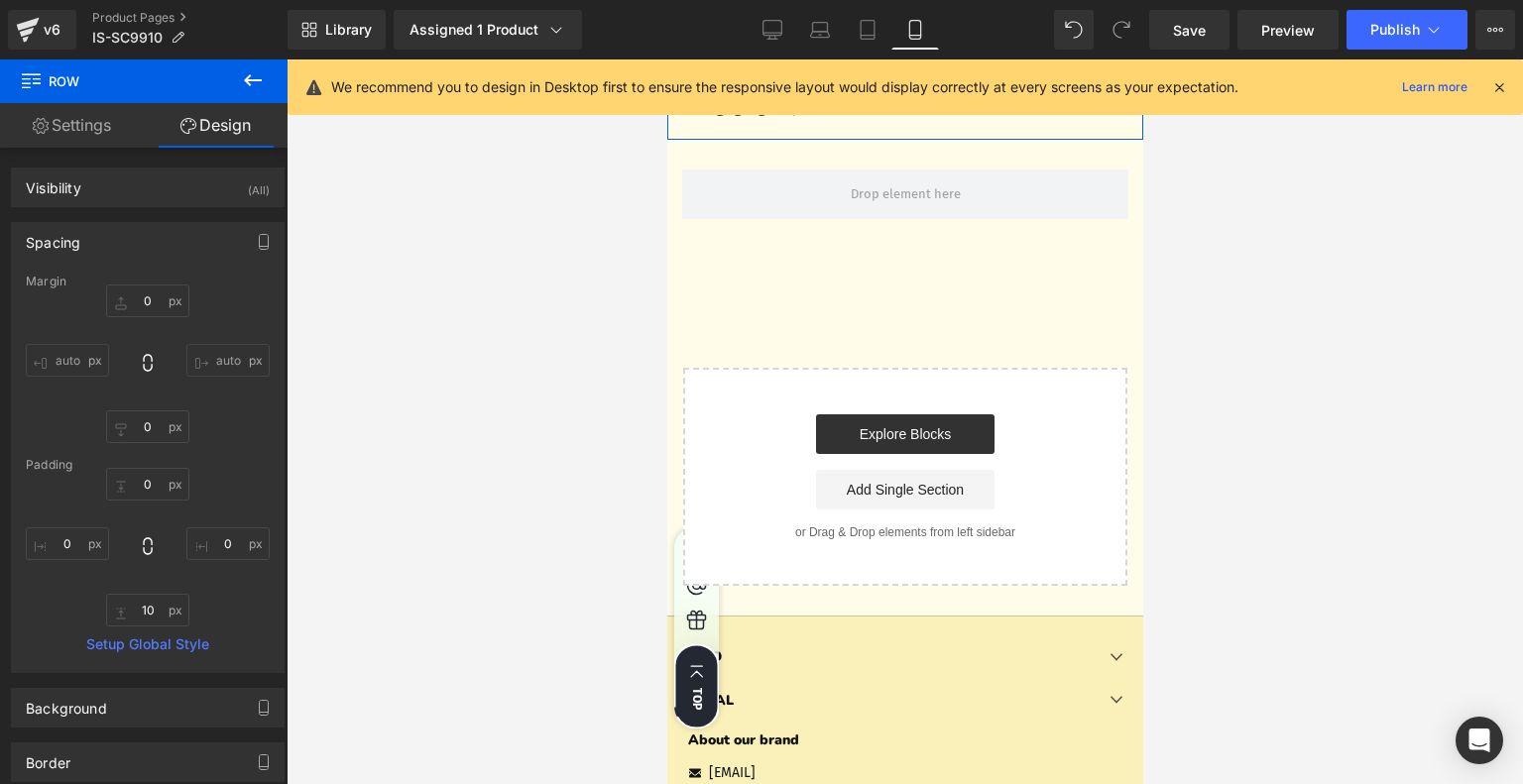 scroll, scrollTop: 5055, scrollLeft: 0, axis: vertical 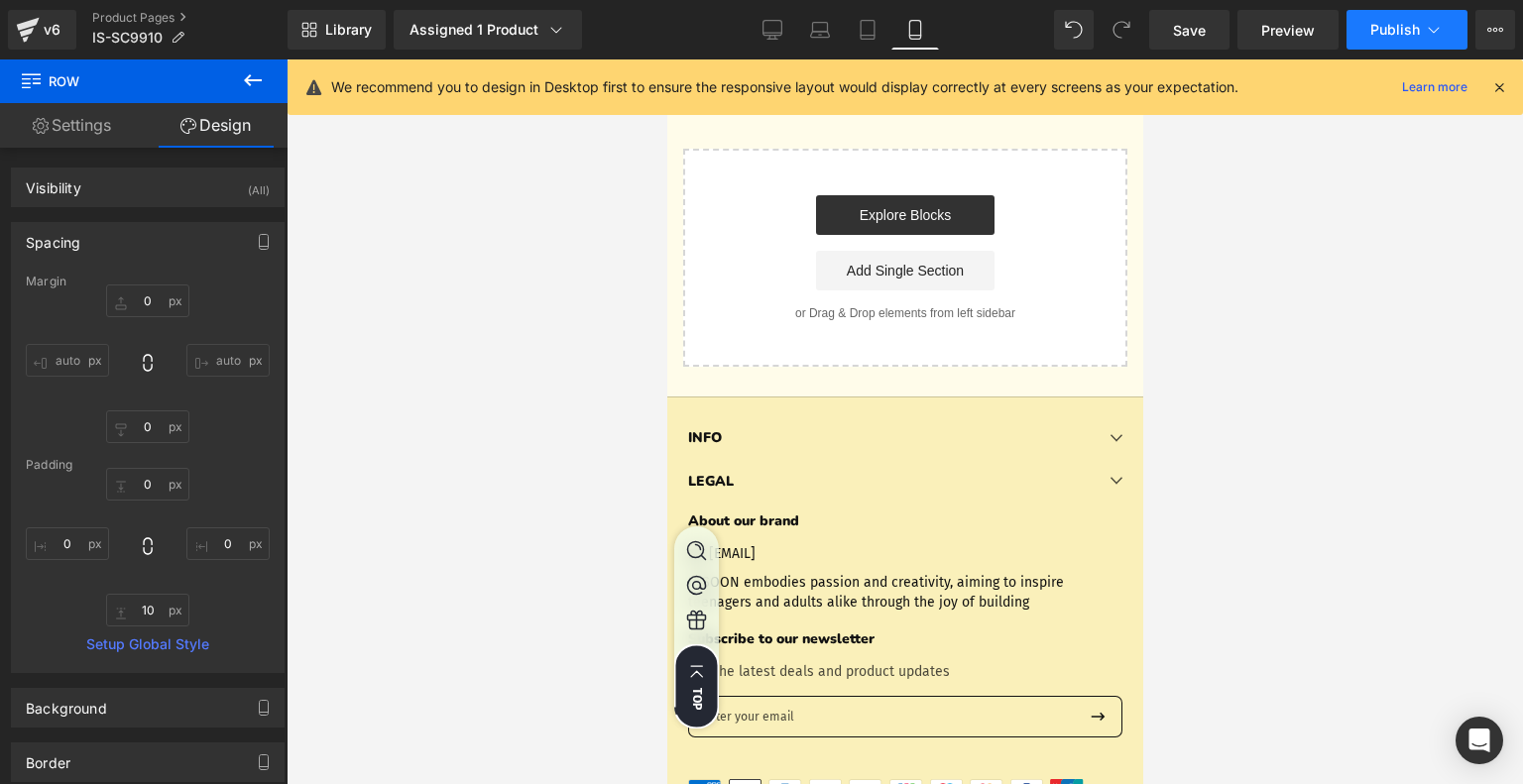 click on "Publish" at bounding box center [1395, 30] 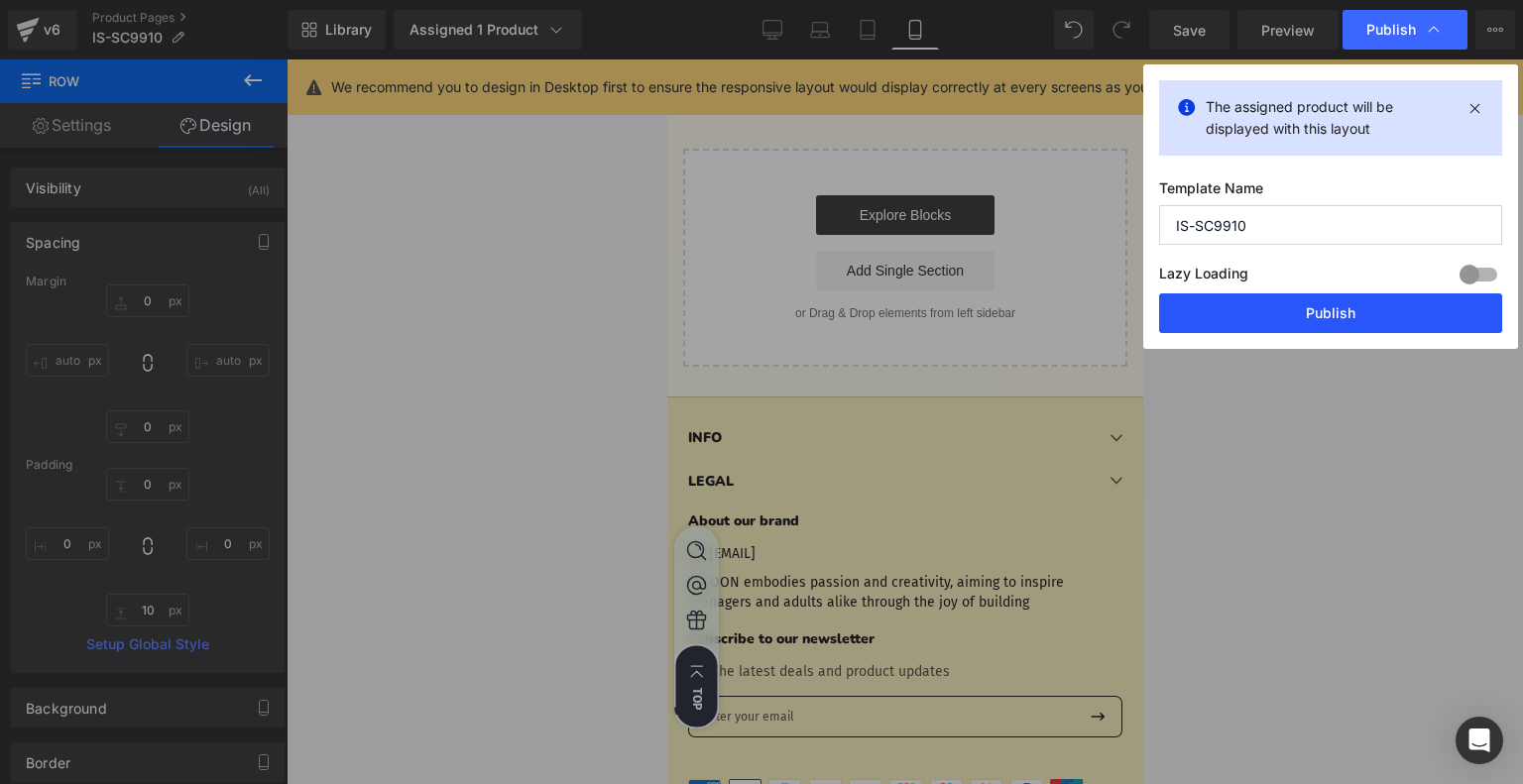 click on "Publish" at bounding box center [1331, 313] 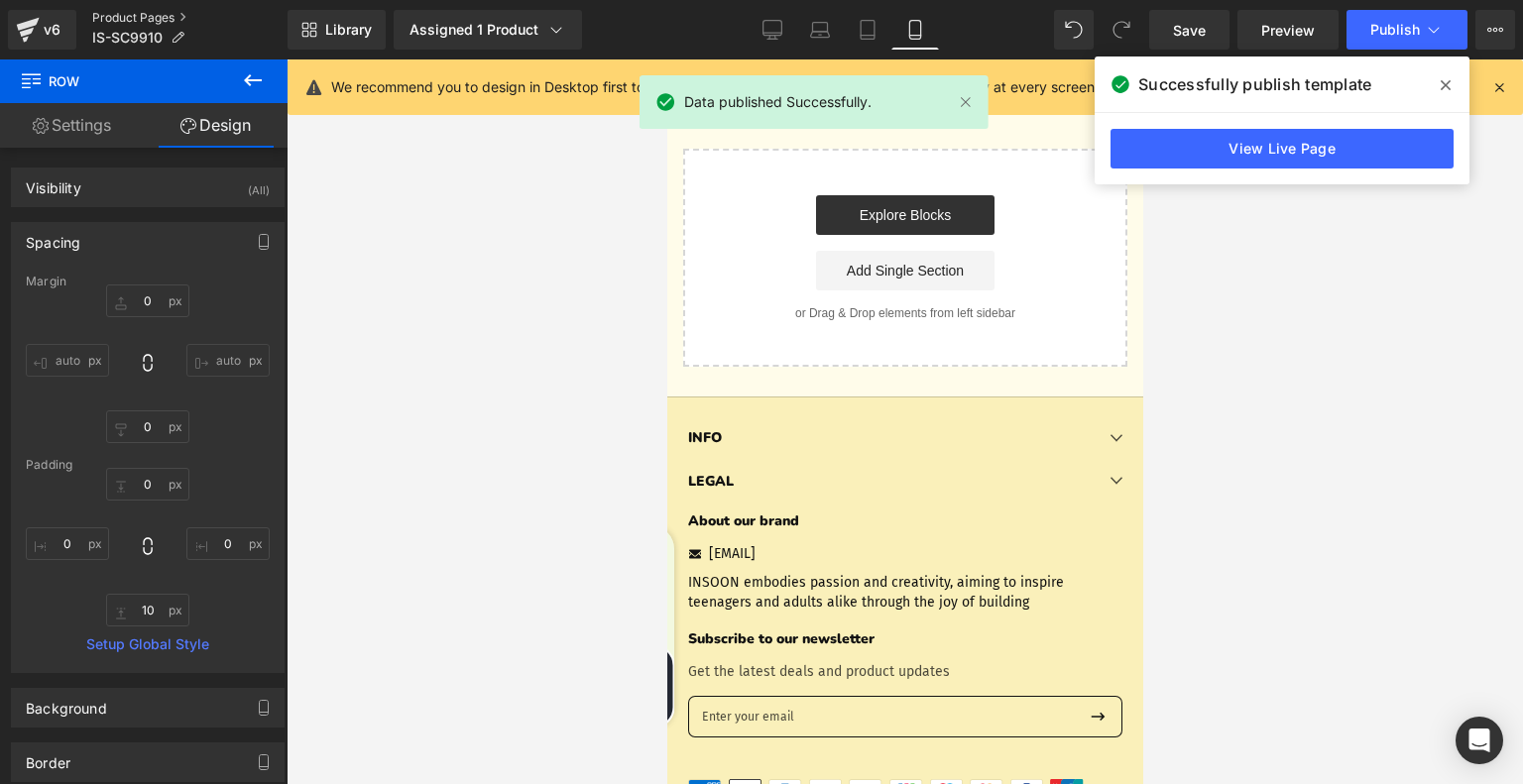 click on "Product Pages" at bounding box center (189, 18) 